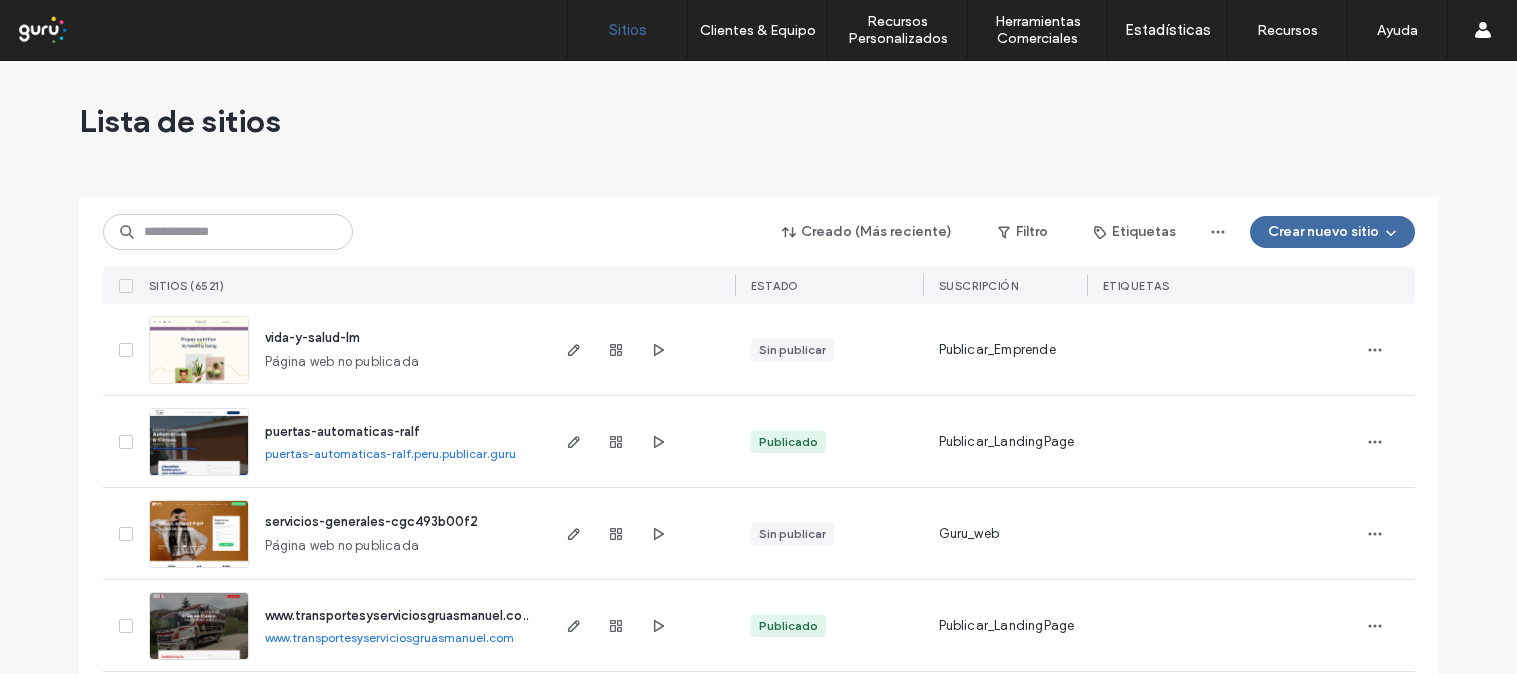 scroll, scrollTop: 0, scrollLeft: 0, axis: both 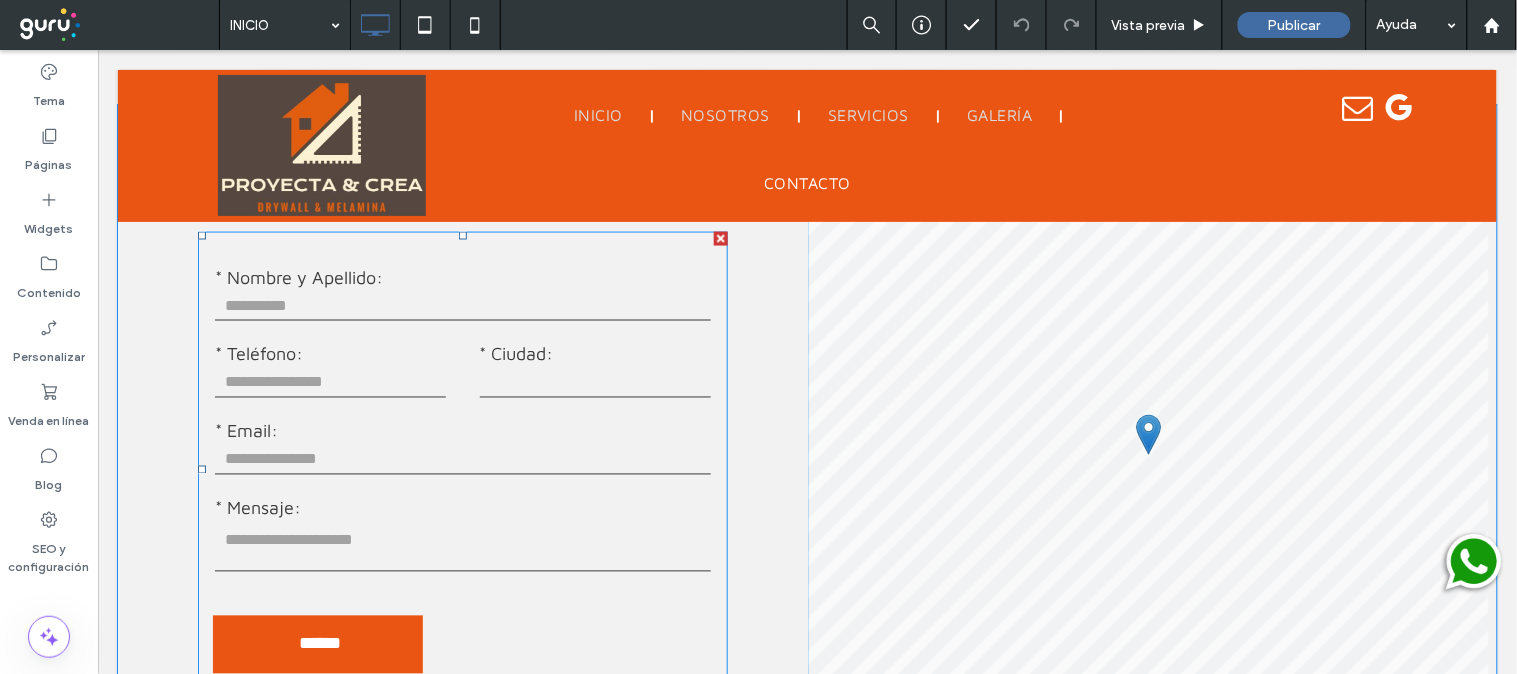 click at bounding box center [462, 305] 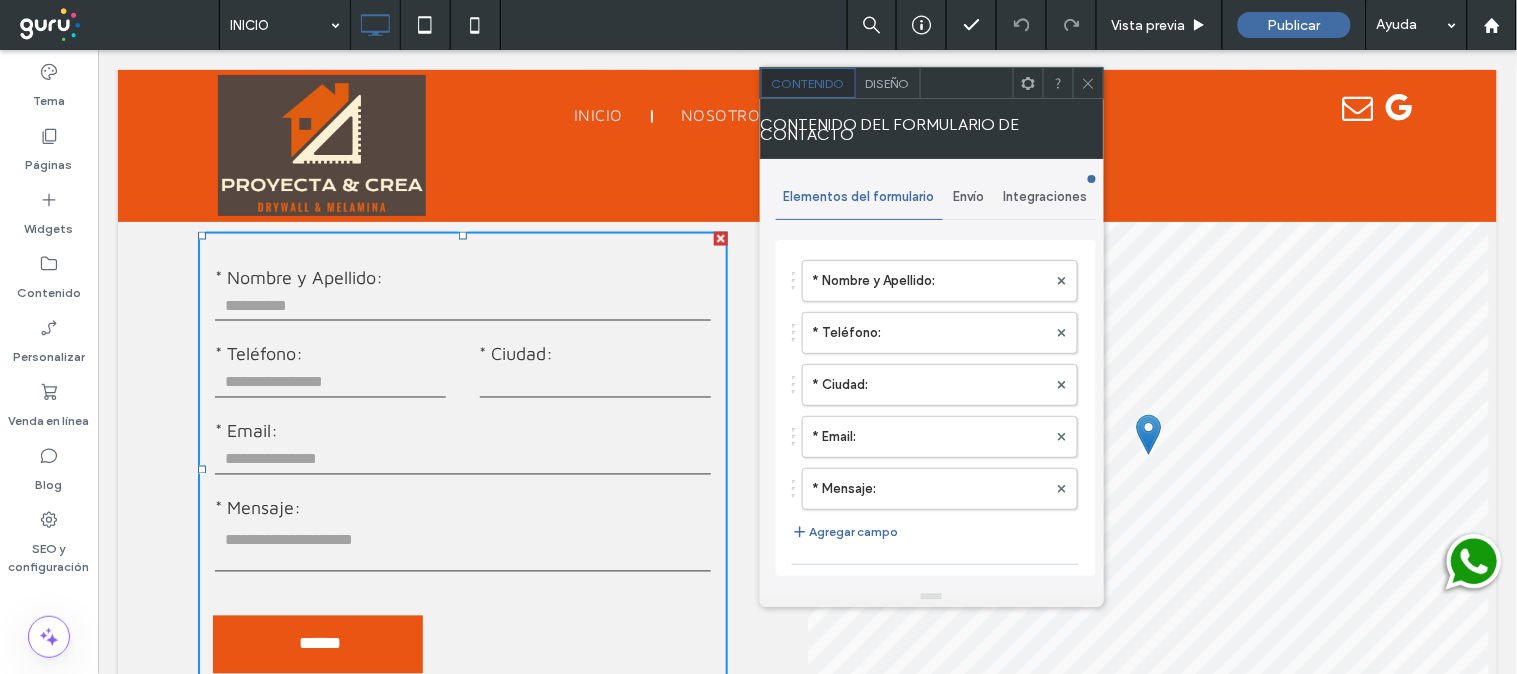 click on "Envío" at bounding box center (969, 197) 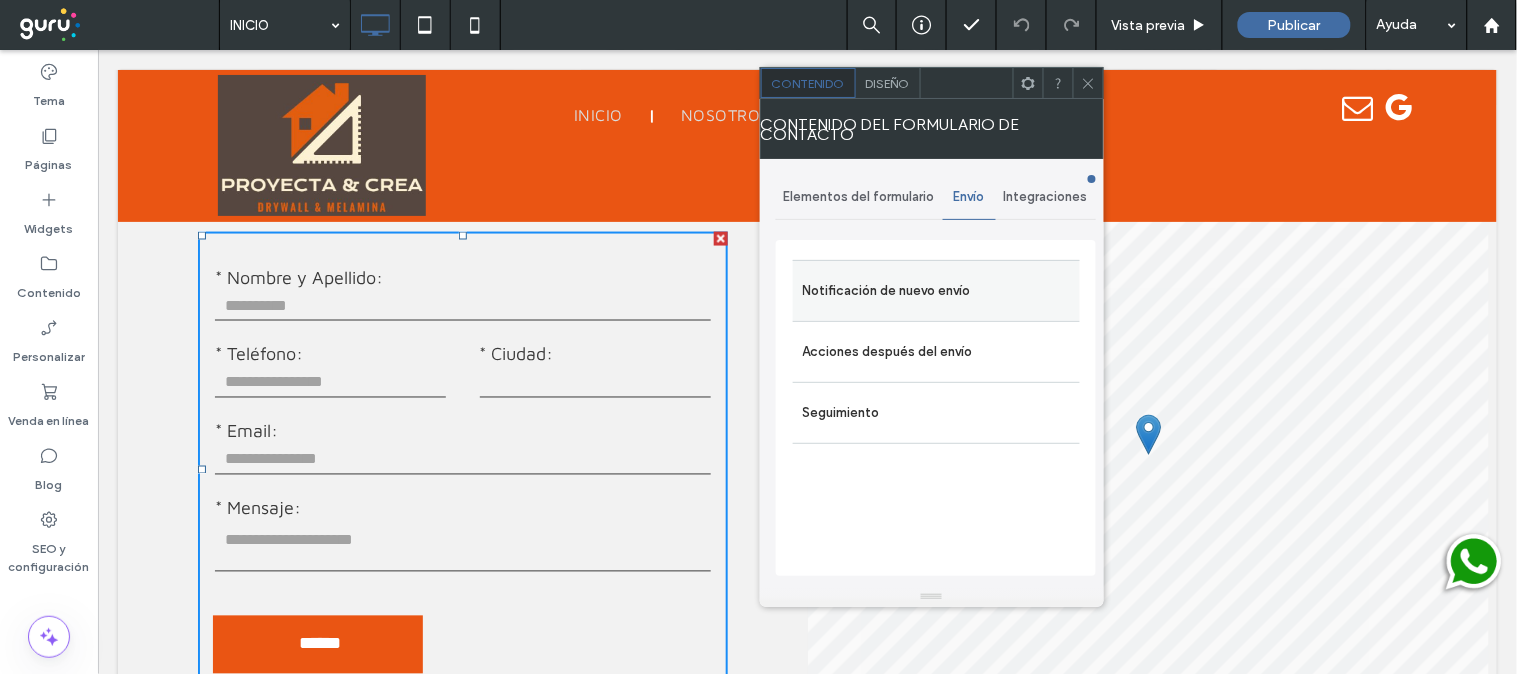 click on "Notificación de nuevo envío" at bounding box center [936, 291] 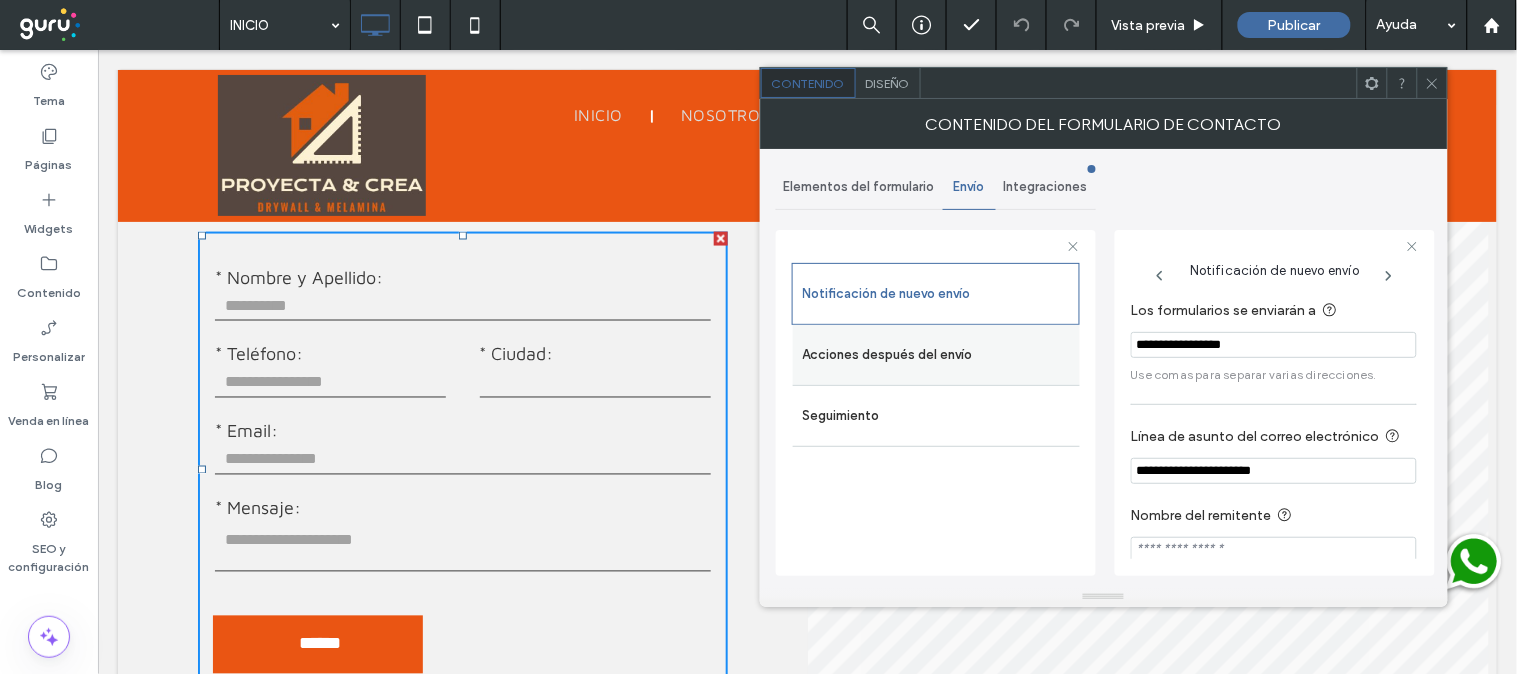 drag, startPoint x: 1302, startPoint y: 353, endPoint x: 1061, endPoint y: 332, distance: 241.91321 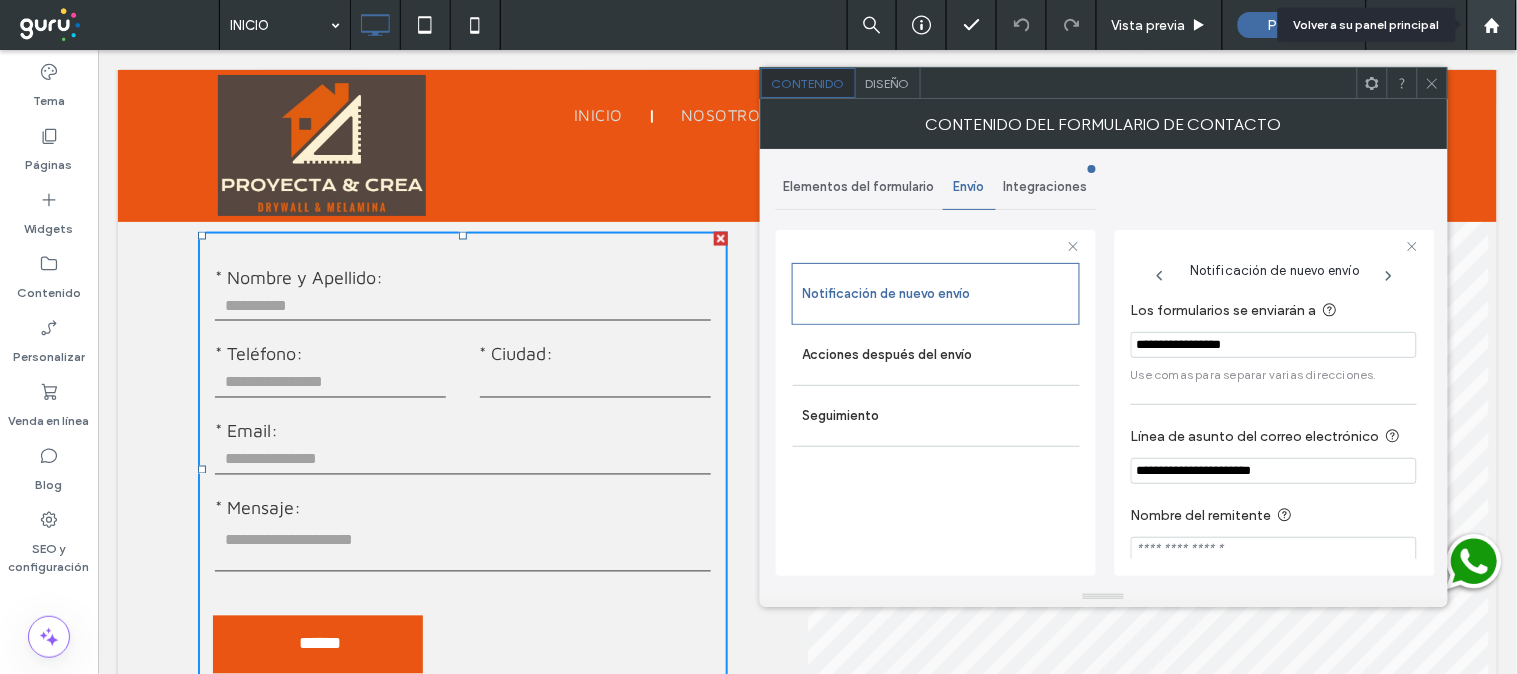 click 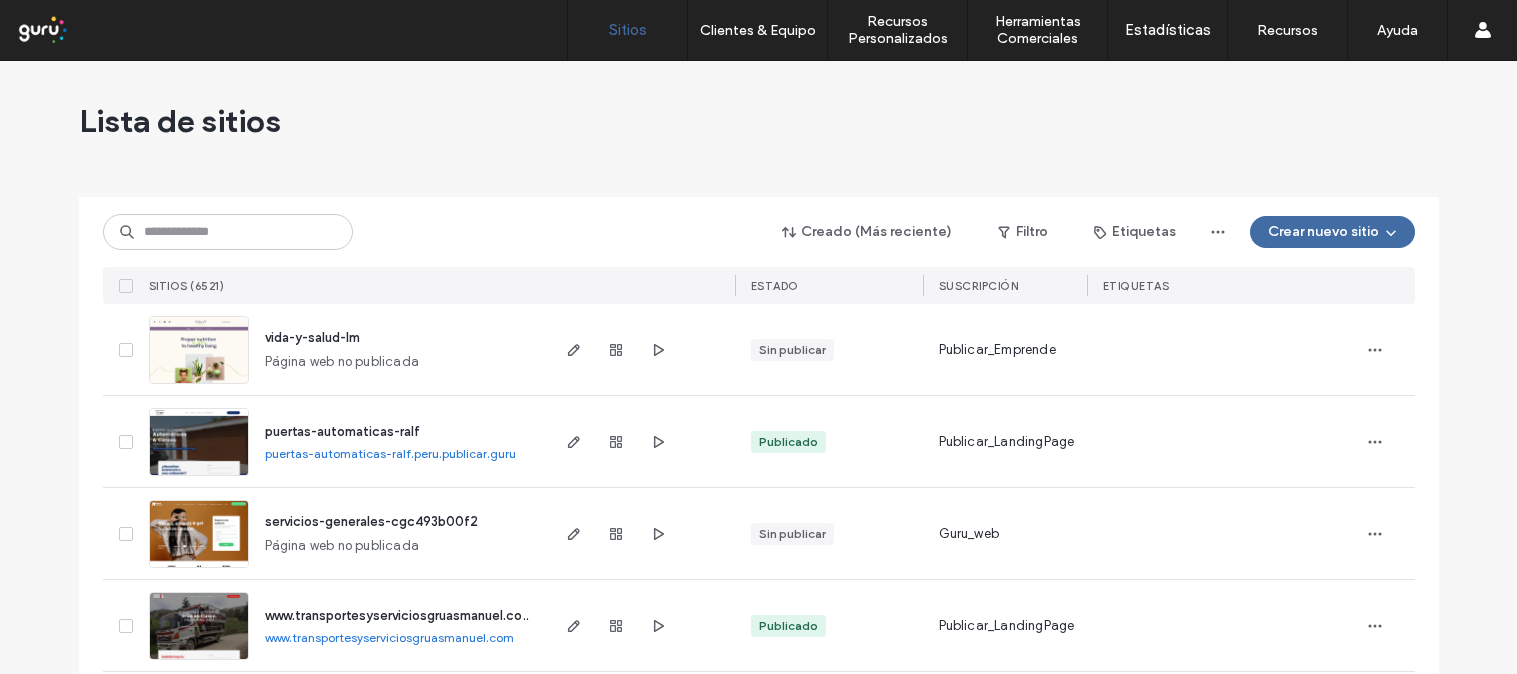 scroll, scrollTop: 0, scrollLeft: 0, axis: both 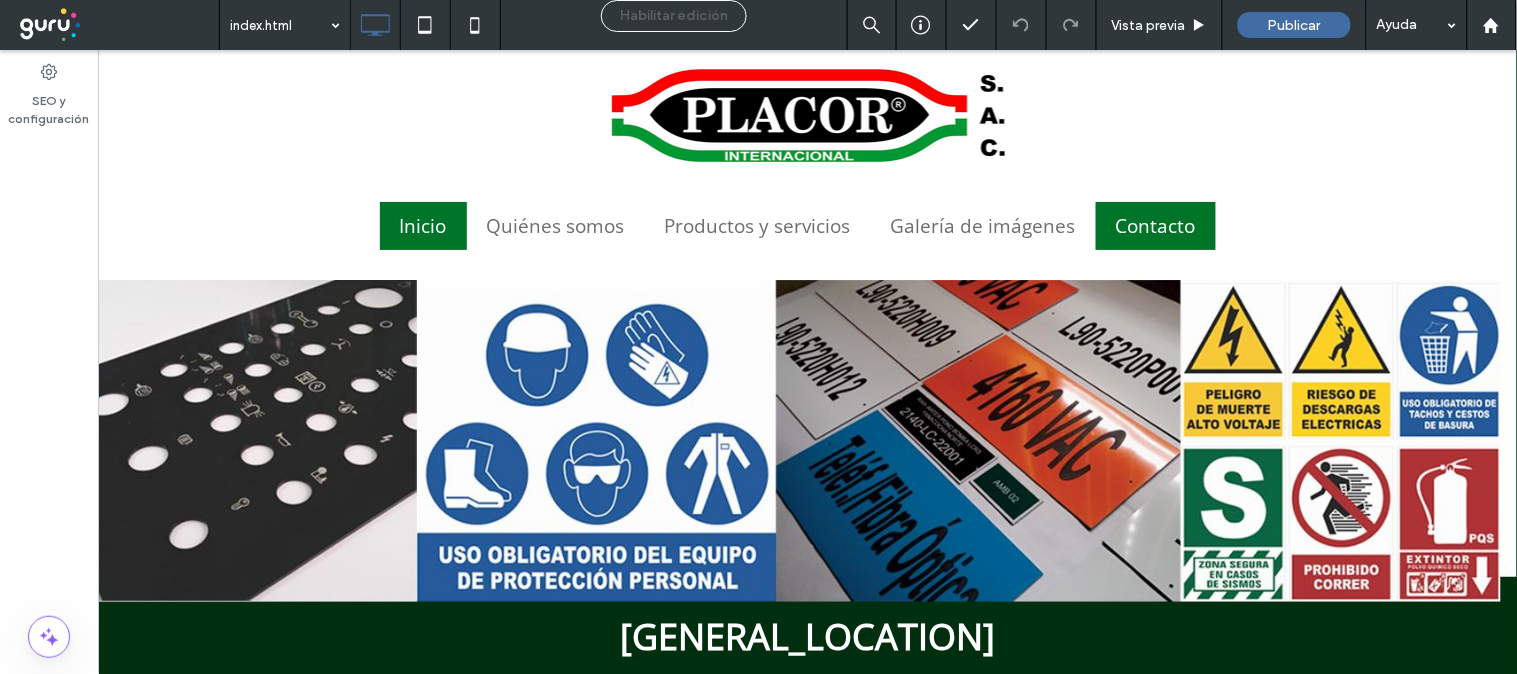 click on "Contacto" at bounding box center [1155, 225] 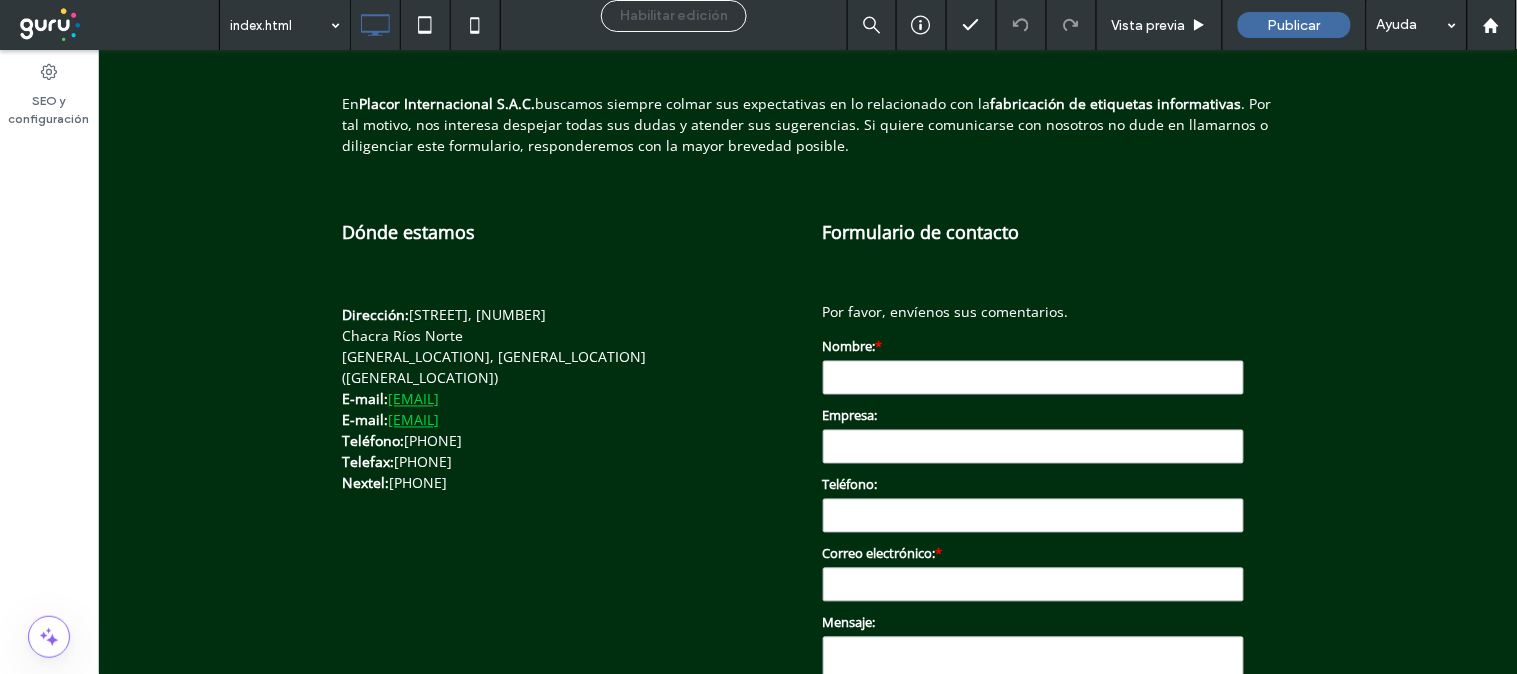 scroll, scrollTop: 777, scrollLeft: 0, axis: vertical 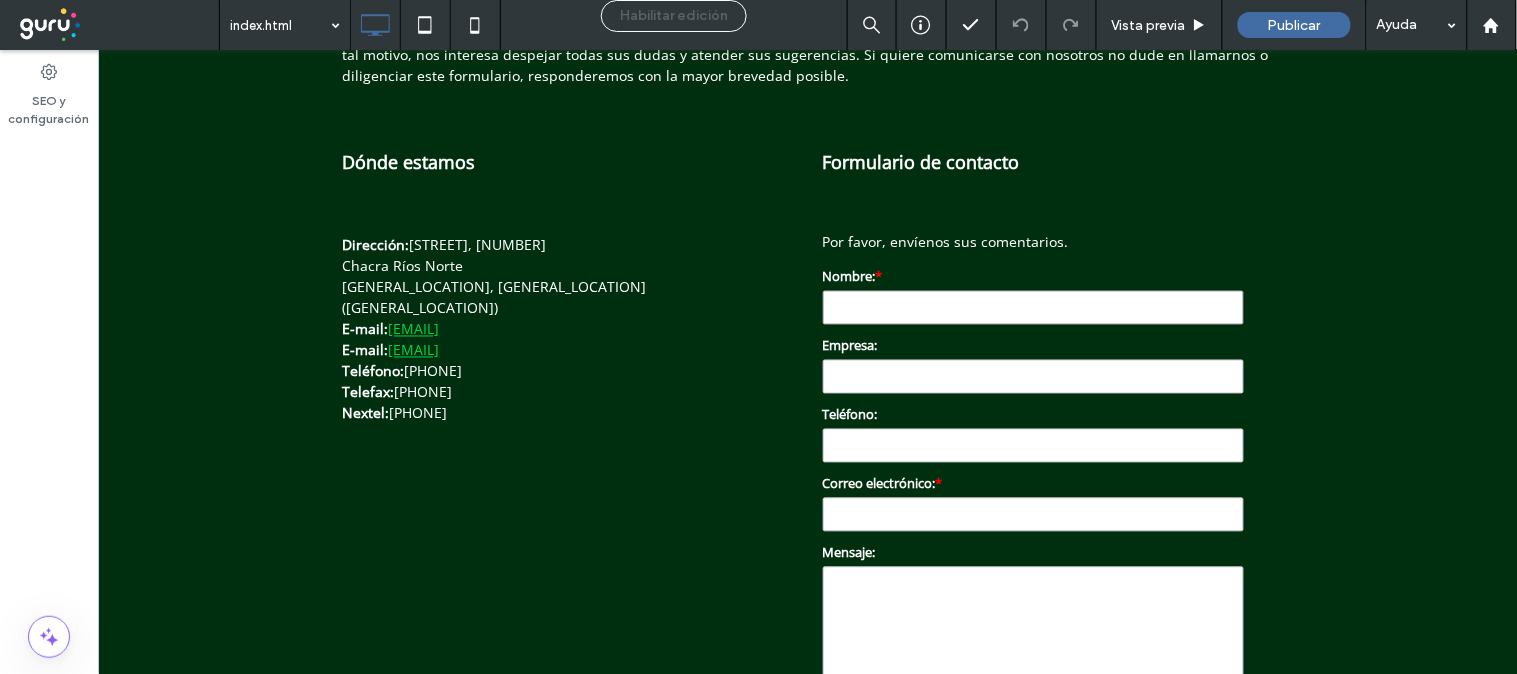 click on "Nombre:" at bounding box center (1032, 307) 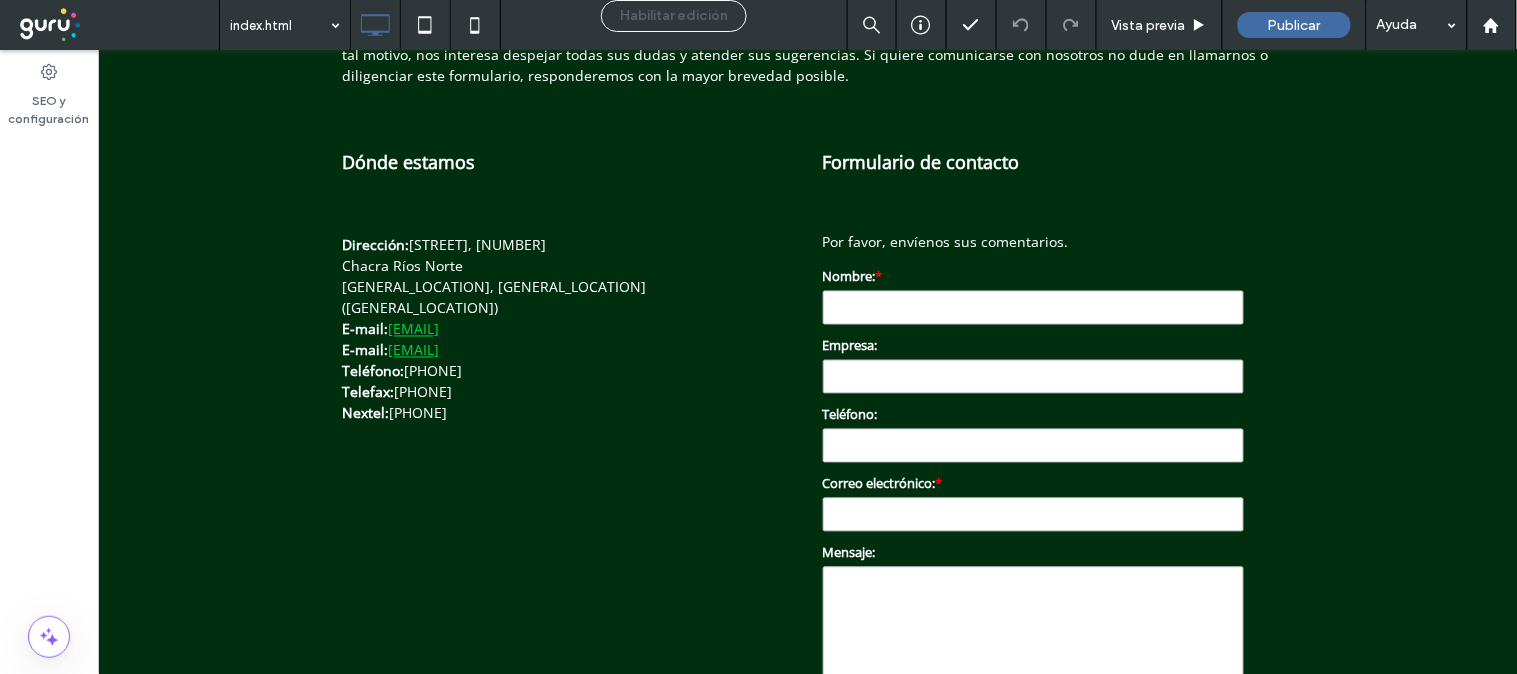click at bounding box center (1032, 376) 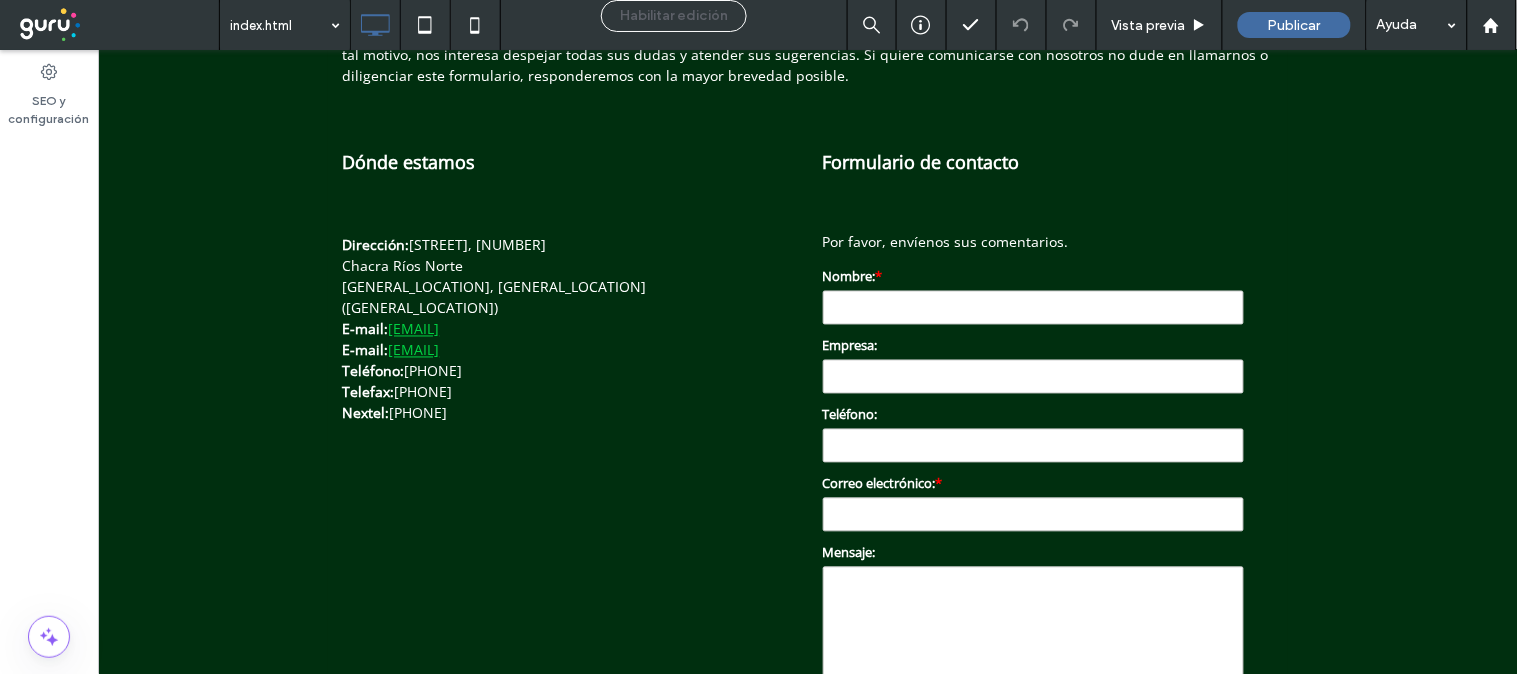 click on "E-mail:  placor@infonegocio.net.pe" at bounding box center [572, 328] 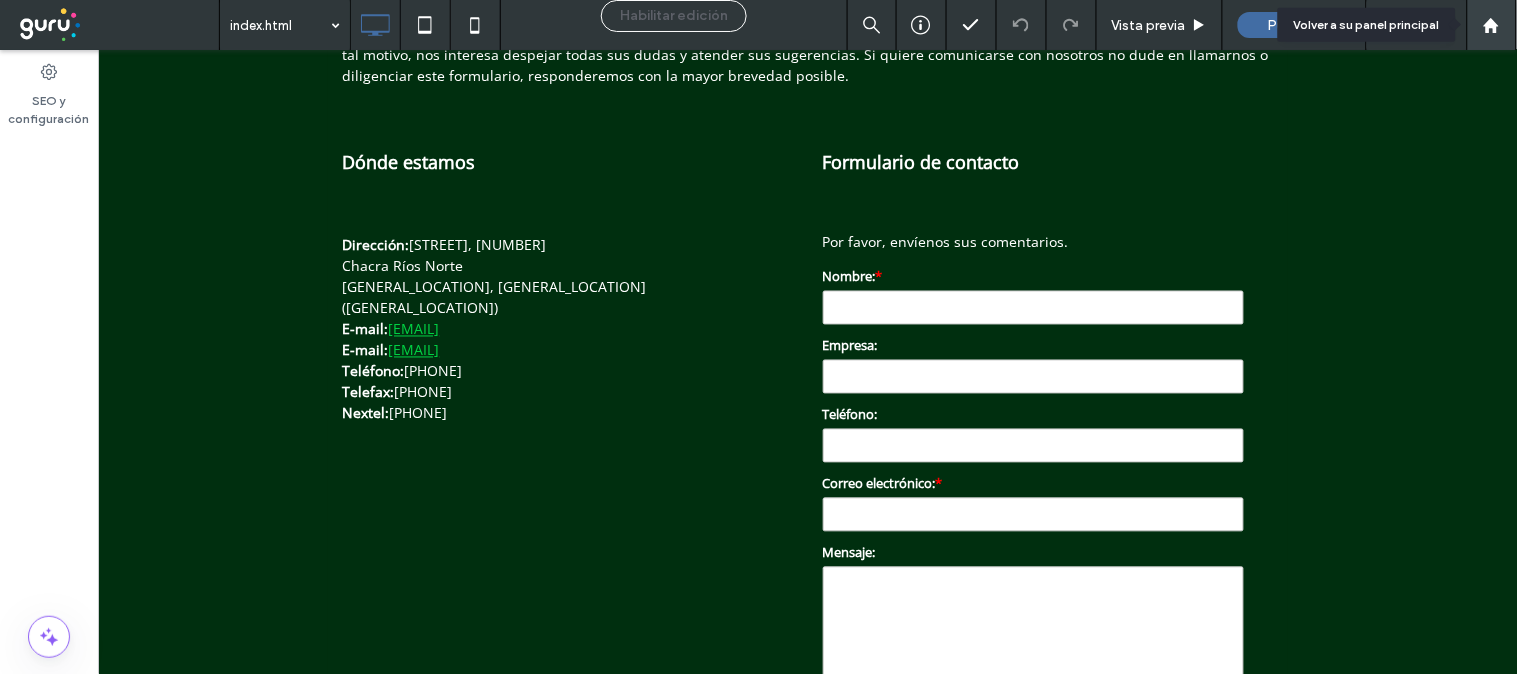 click 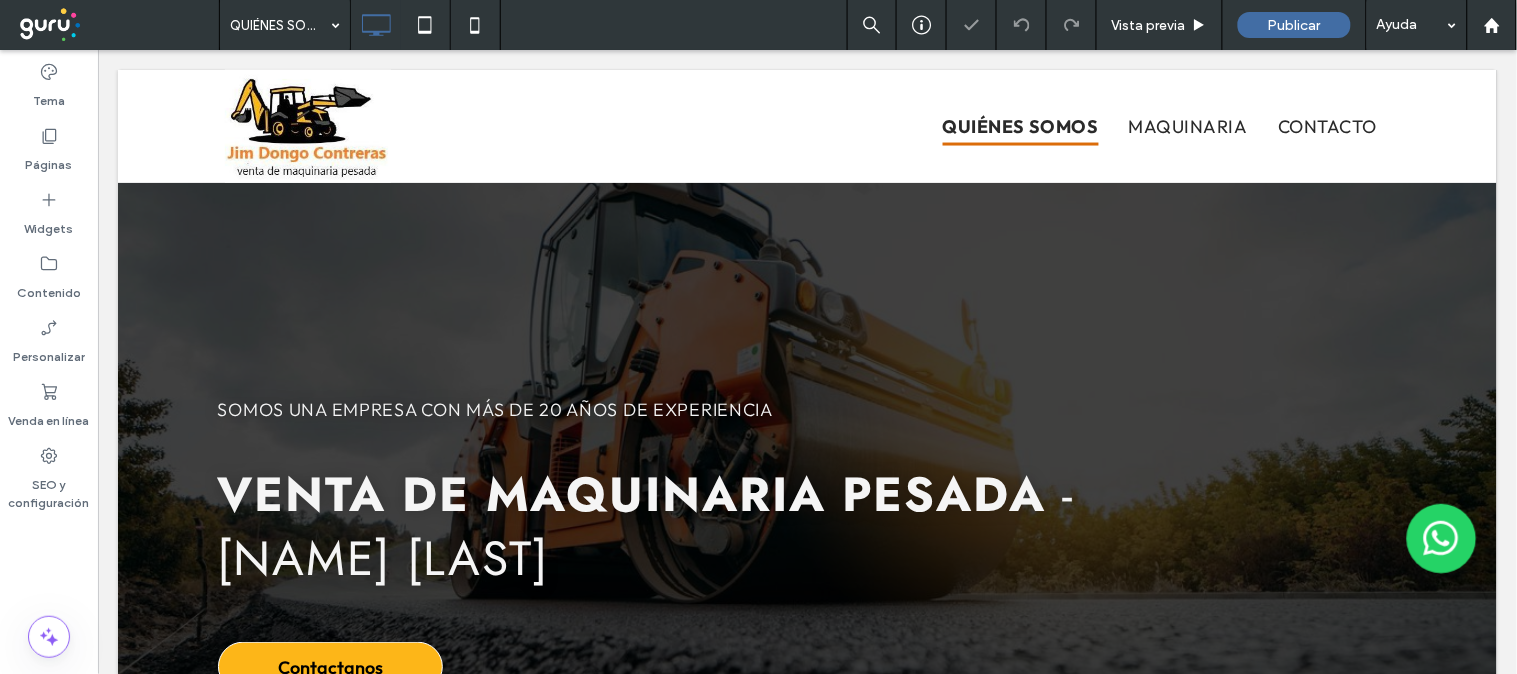 scroll, scrollTop: 777, scrollLeft: 0, axis: vertical 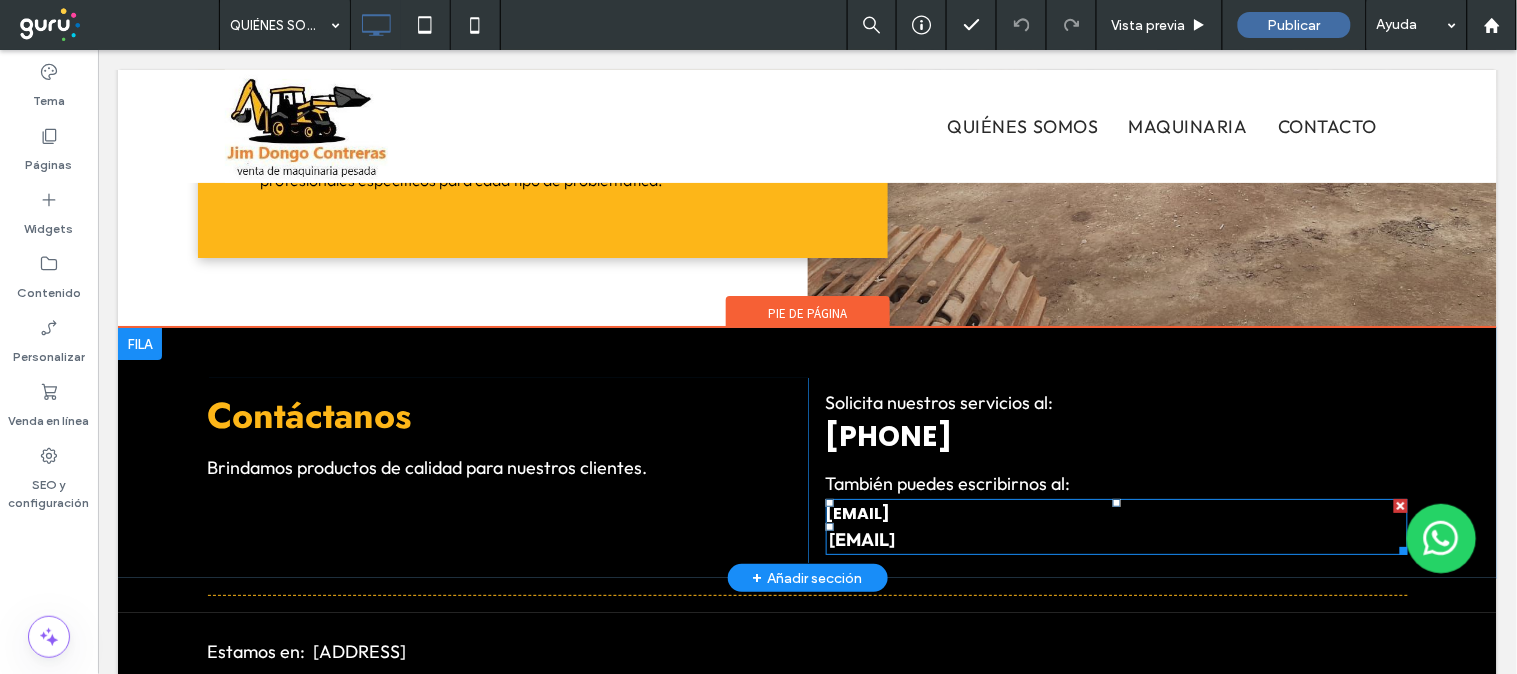 click on "dongocontrerasj@gmail.com" at bounding box center [1116, 512] 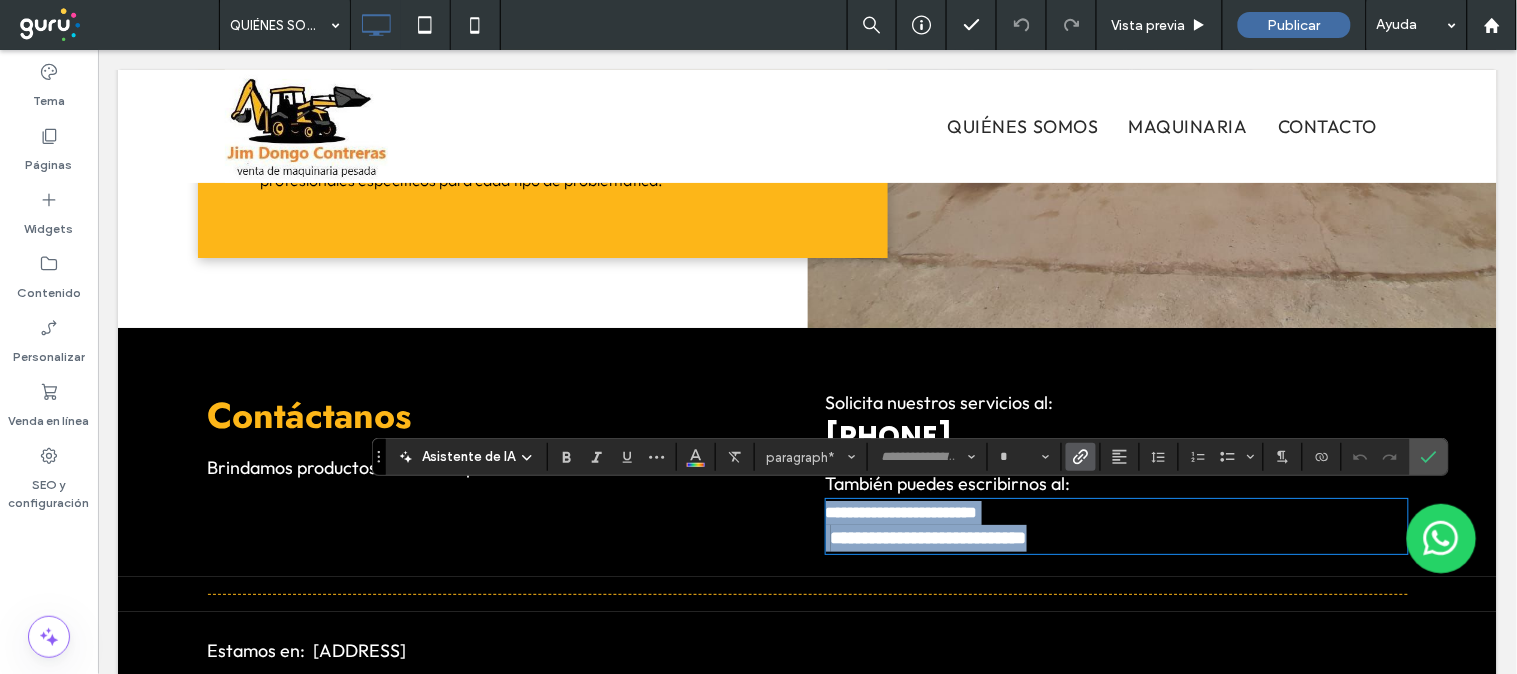 click on "**********" at bounding box center (1116, 512) 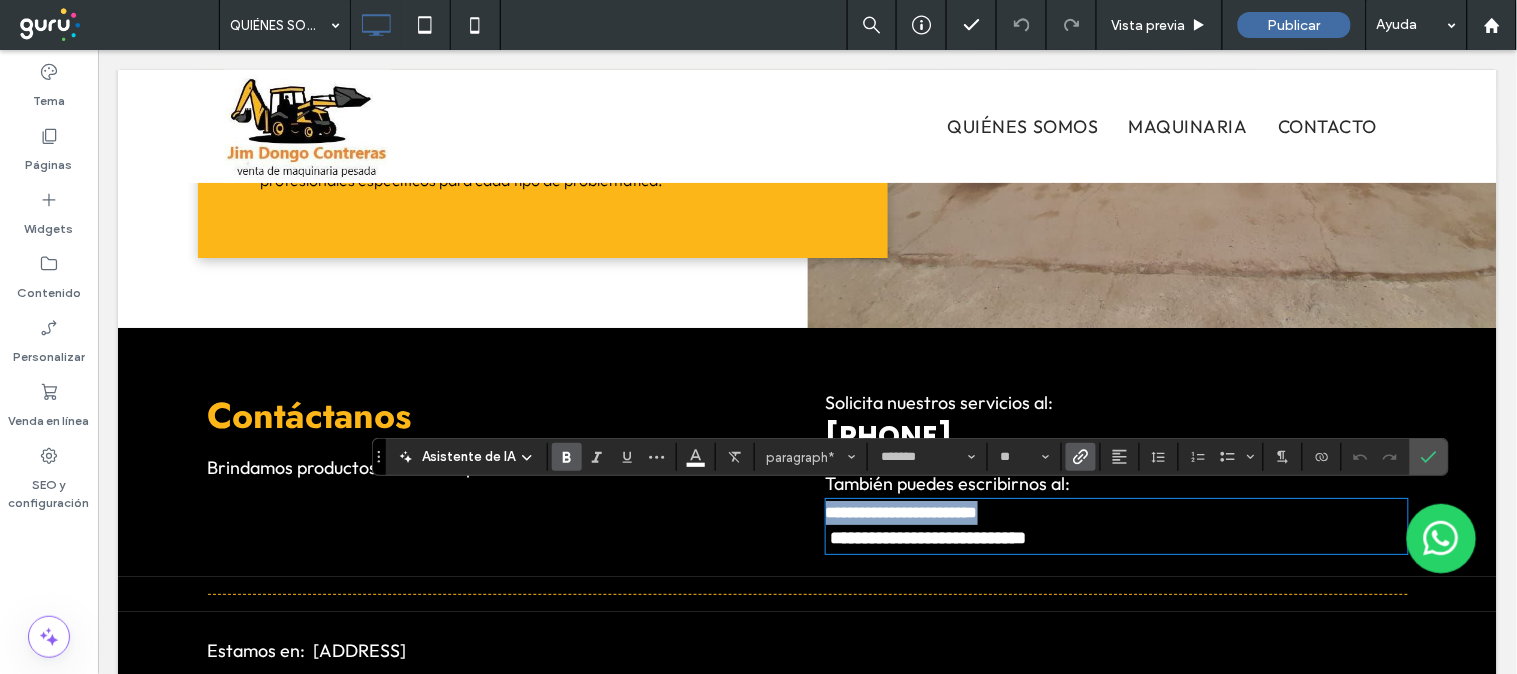 drag, startPoint x: 1071, startPoint y: 501, endPoint x: 814, endPoint y: 500, distance: 257.00195 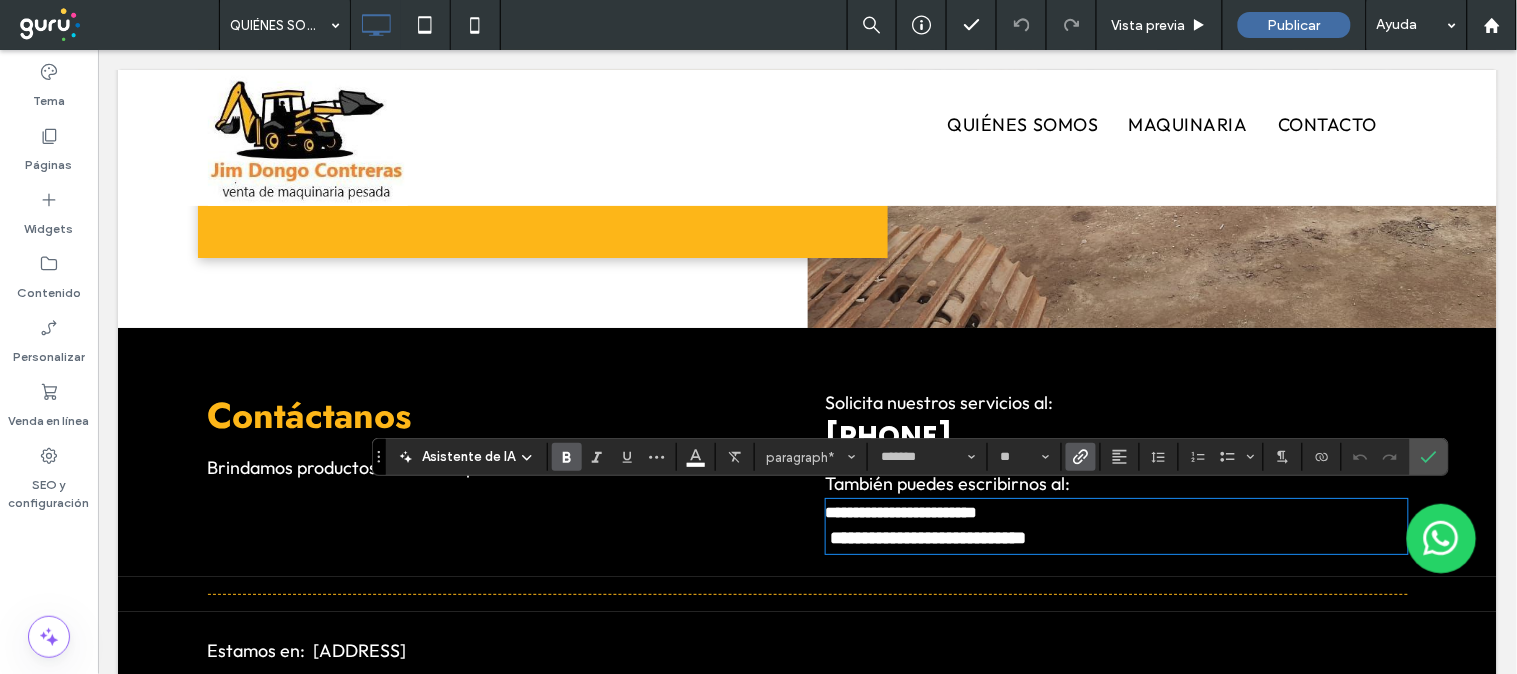 click on "+51 914 529 110" at bounding box center [1116, 435] 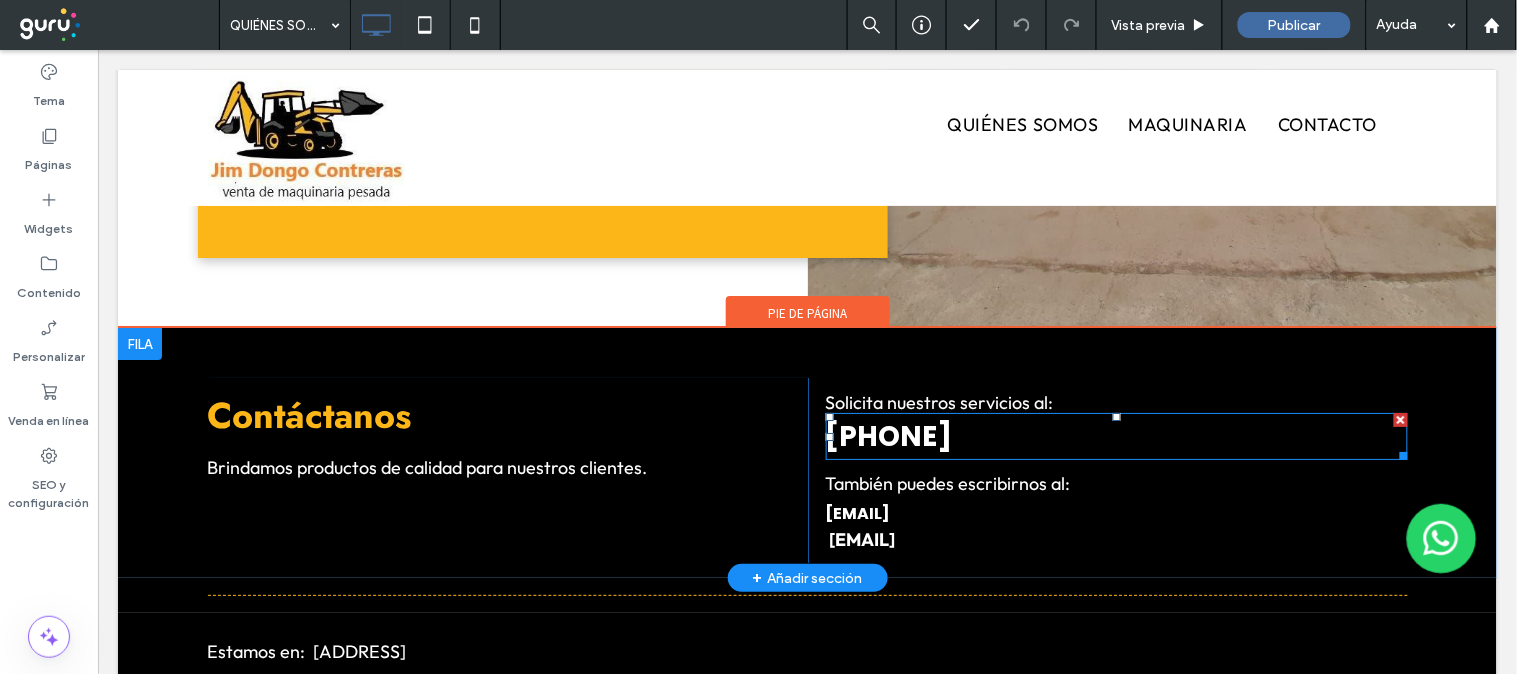 click on "+51 914 529 110" at bounding box center [1116, 435] 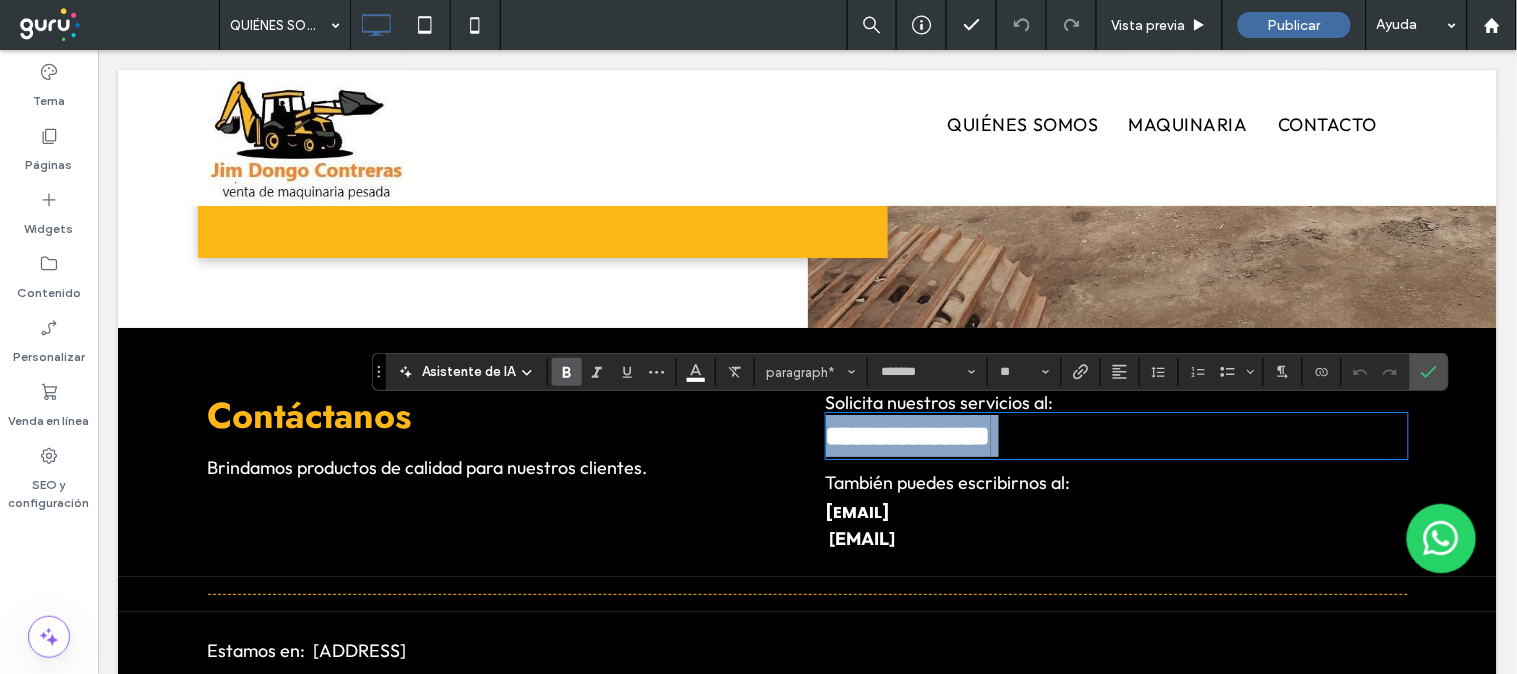 copy on "**********" 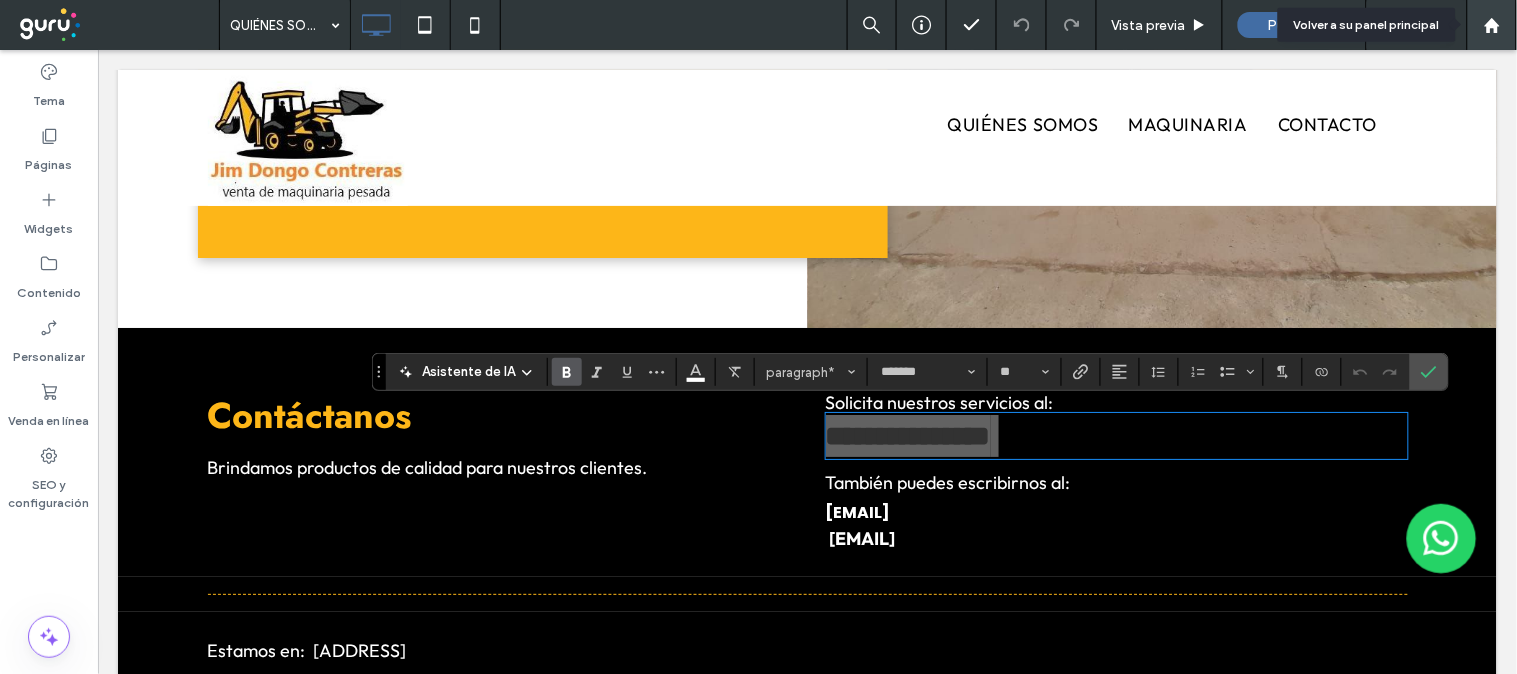 click at bounding box center (1492, 25) 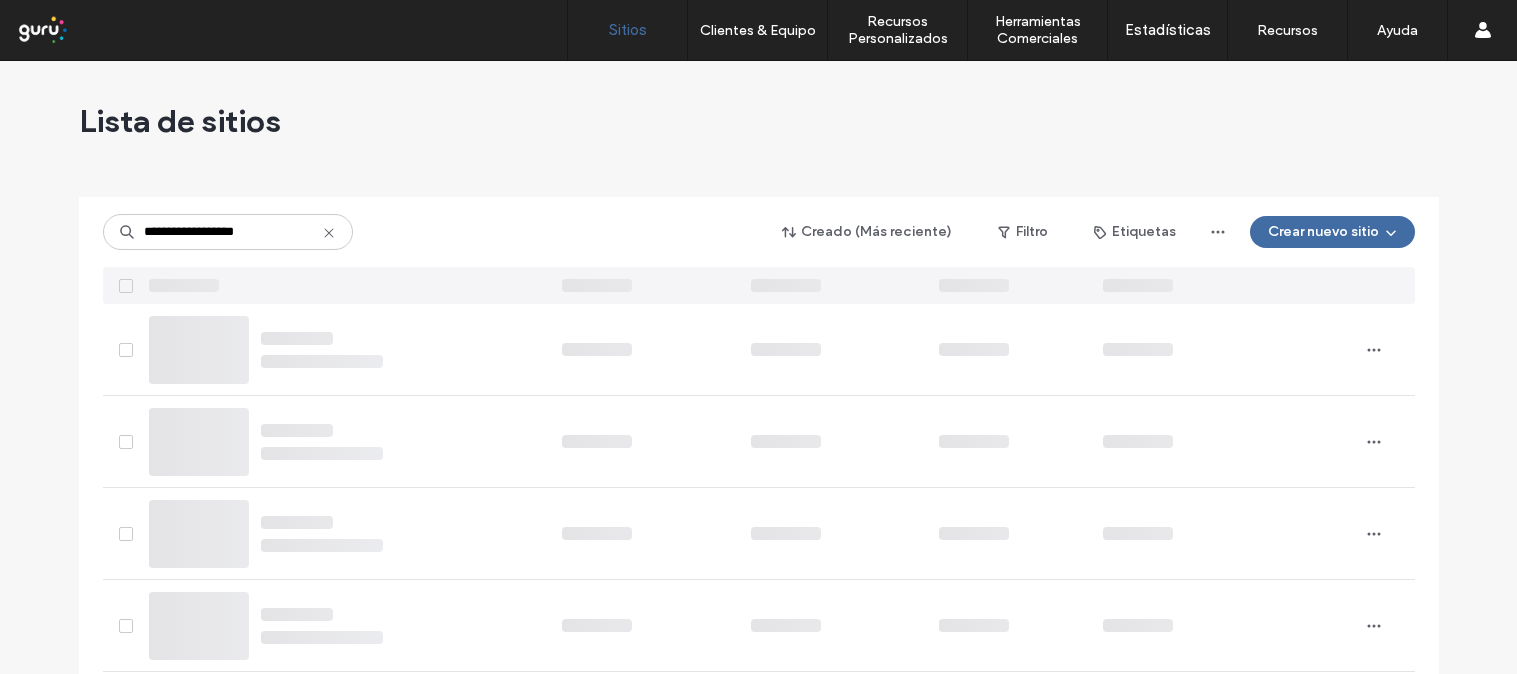 scroll, scrollTop: 0, scrollLeft: 0, axis: both 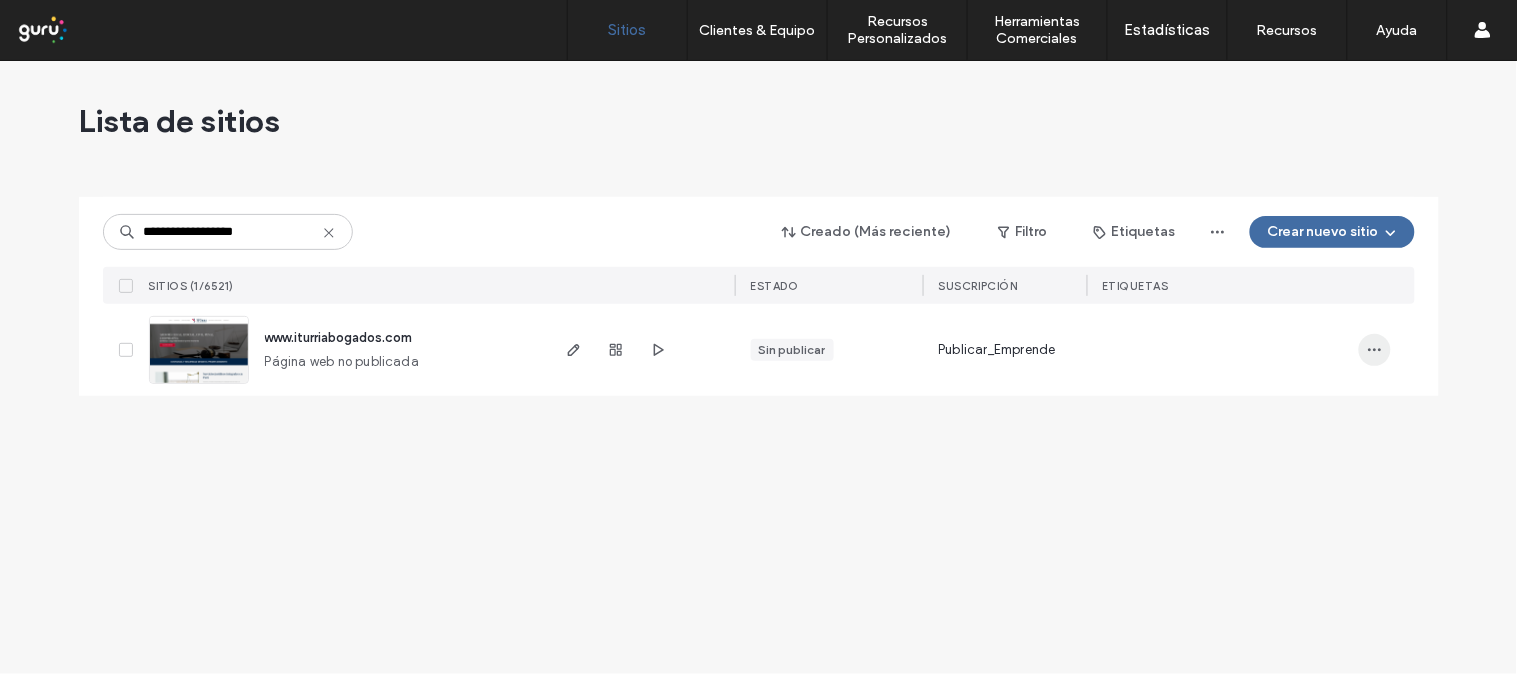 type on "**********" 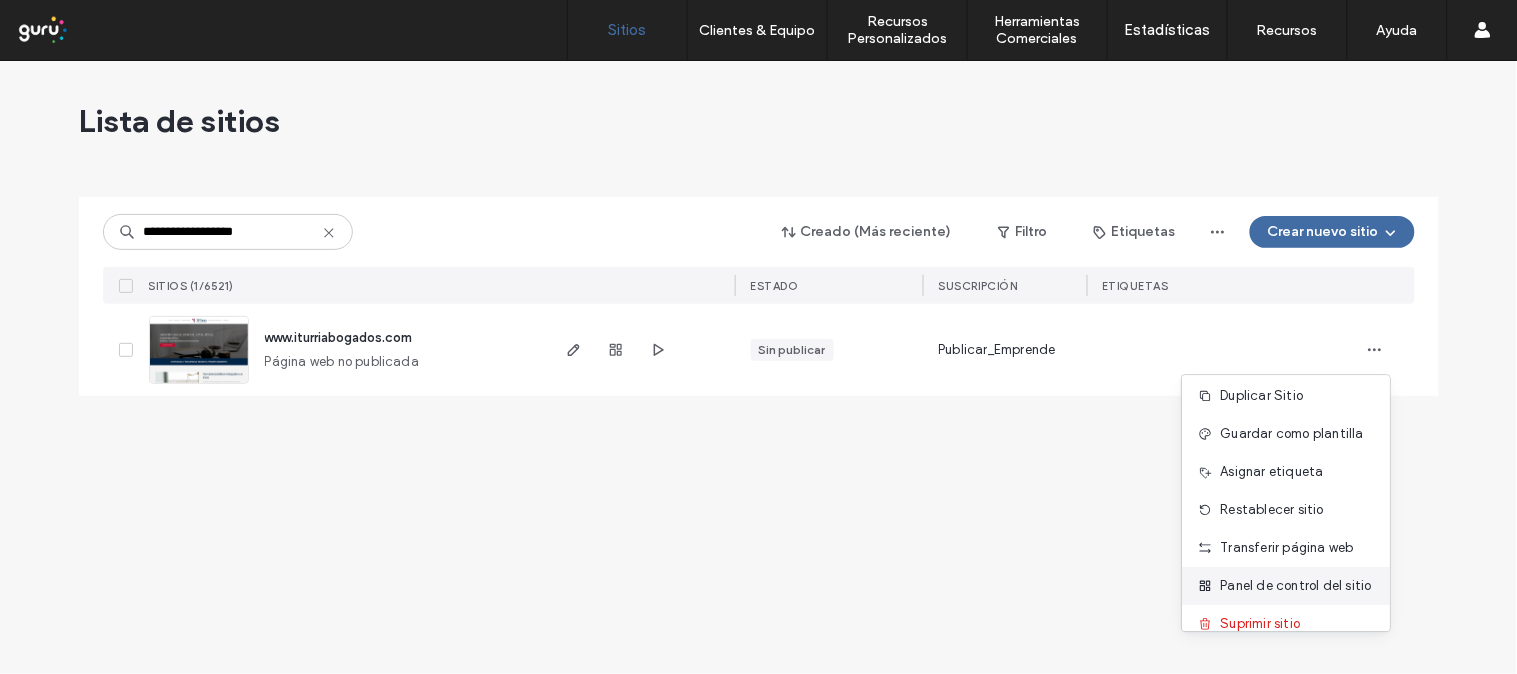 scroll, scrollTop: 64, scrollLeft: 0, axis: vertical 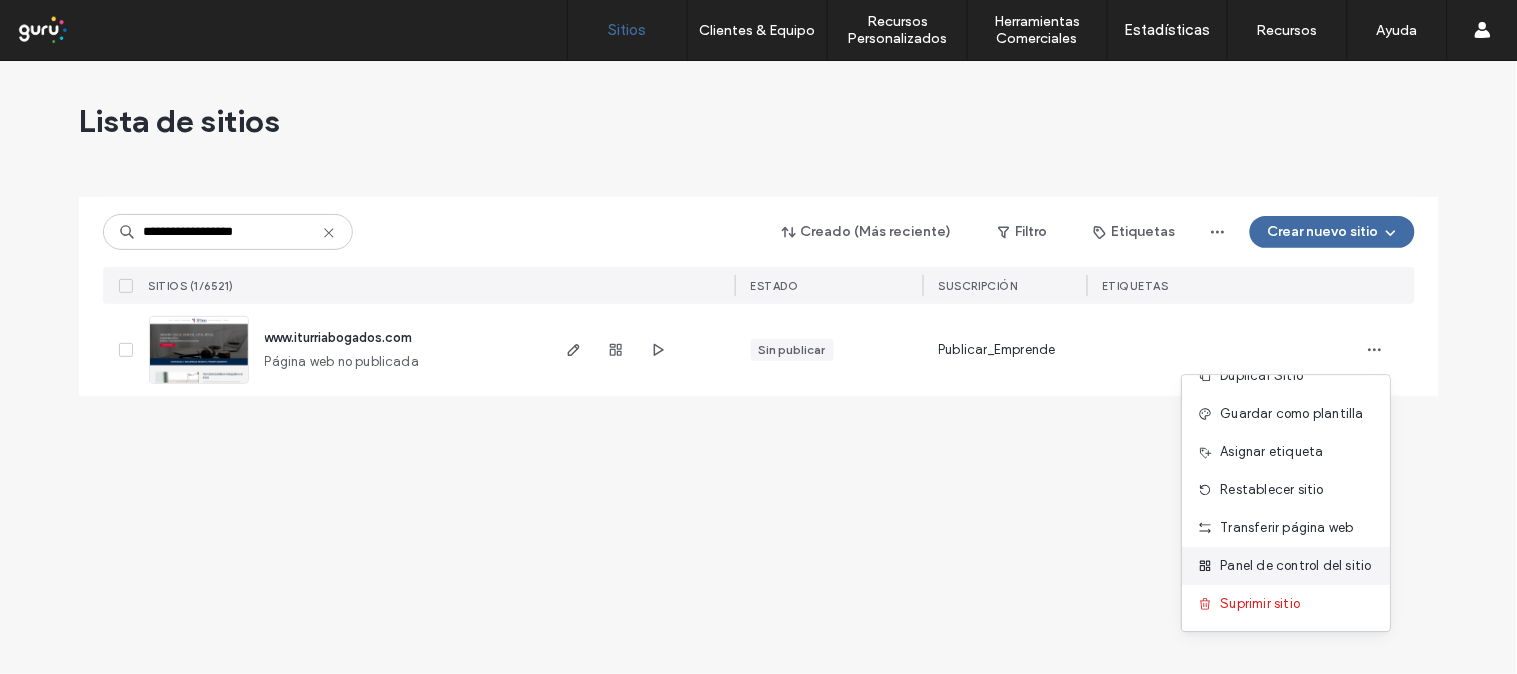 click on "Panel de control del sitio" at bounding box center (1296, 566) 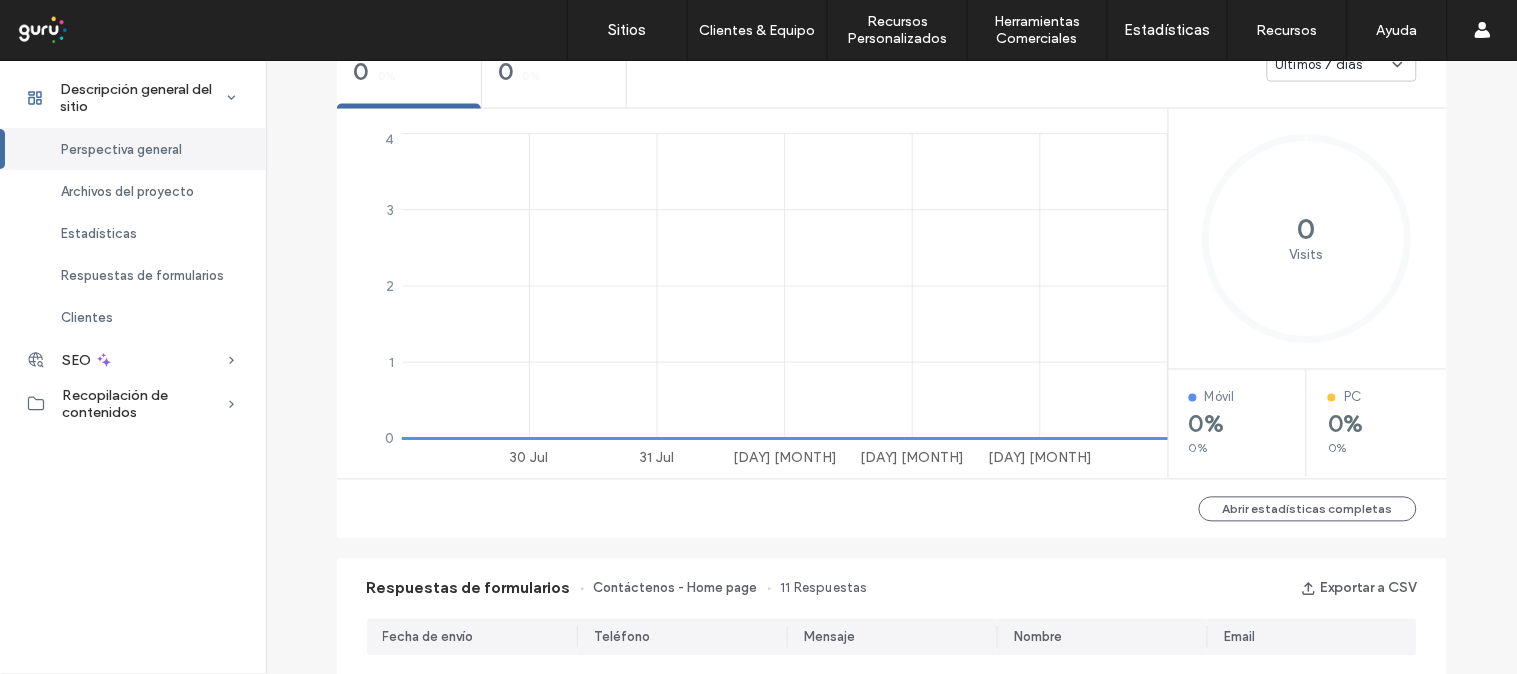 scroll, scrollTop: 244, scrollLeft: 0, axis: vertical 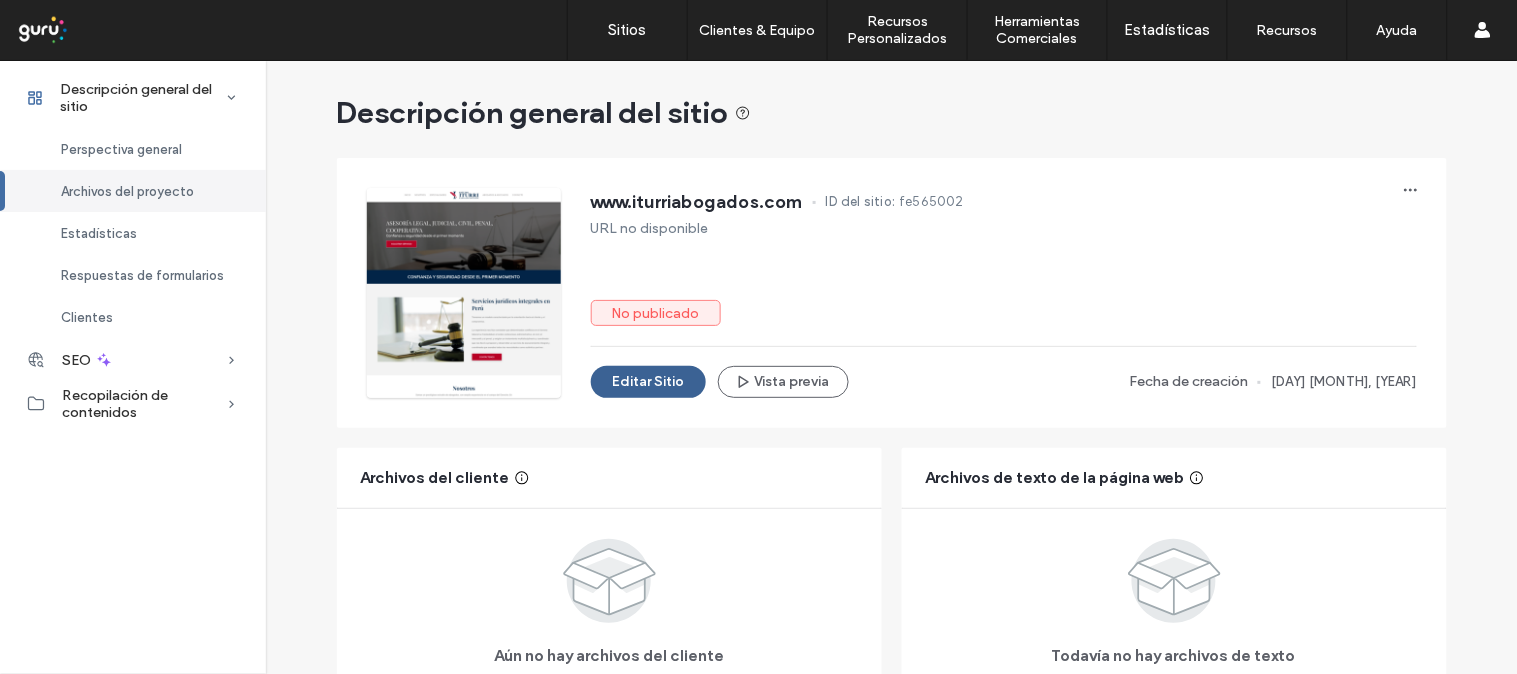 click on "Editar Sitio" at bounding box center (648, 382) 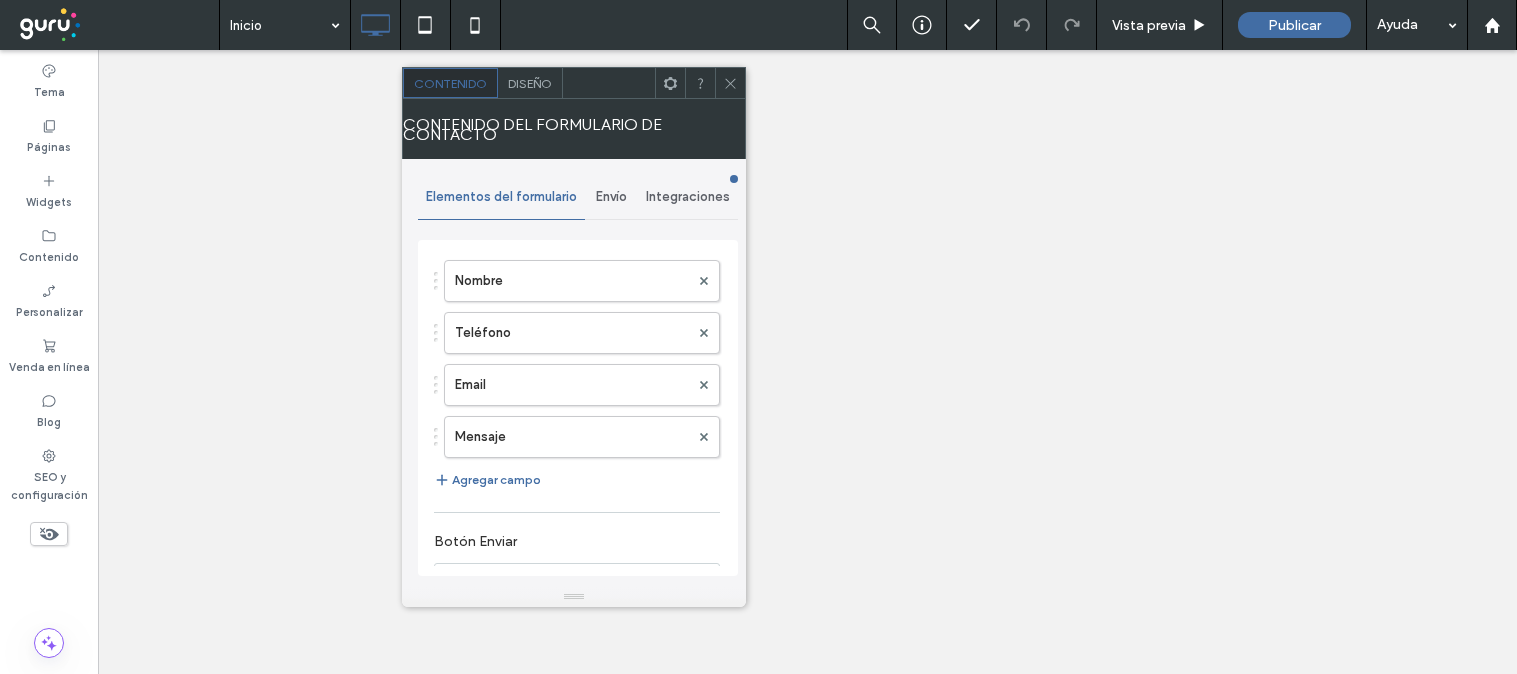 type on "**********" 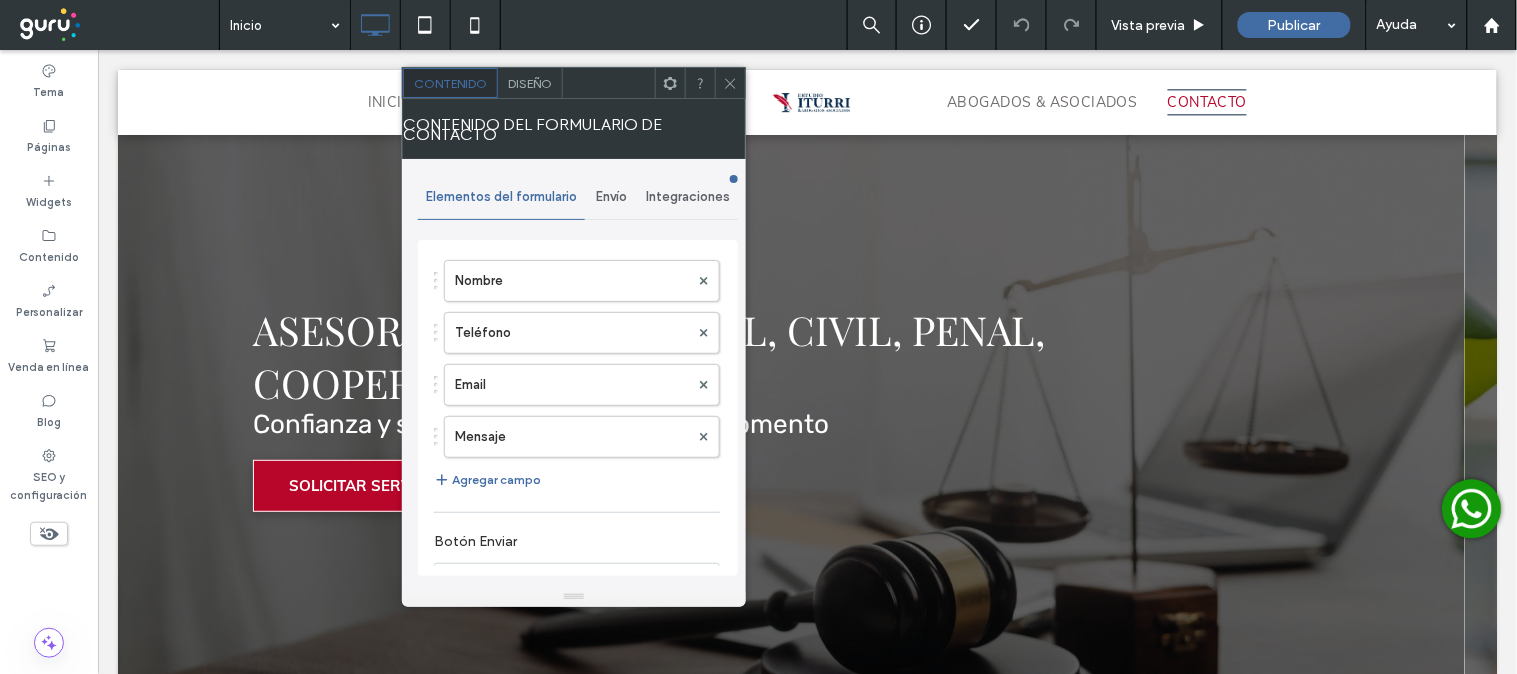 scroll, scrollTop: 4057, scrollLeft: 0, axis: vertical 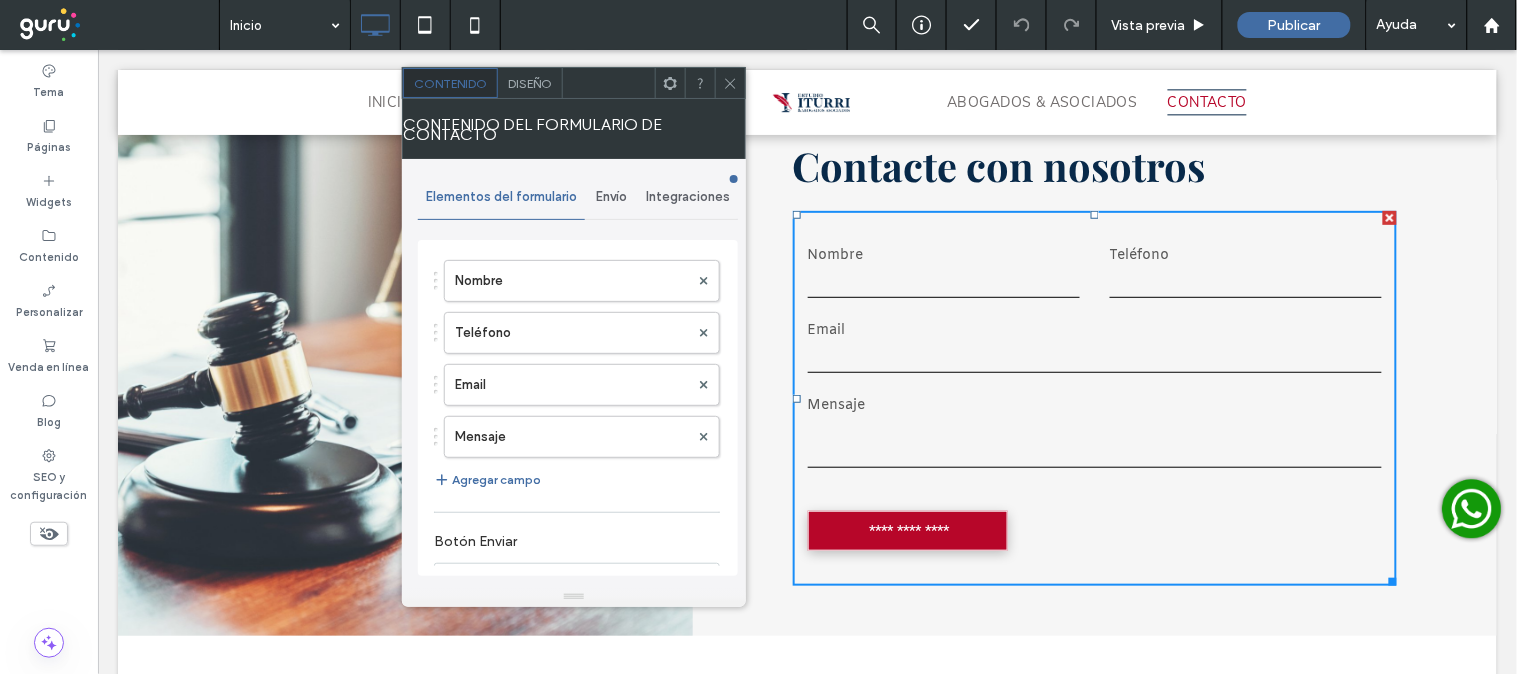 click on "Envío" at bounding box center [611, 197] 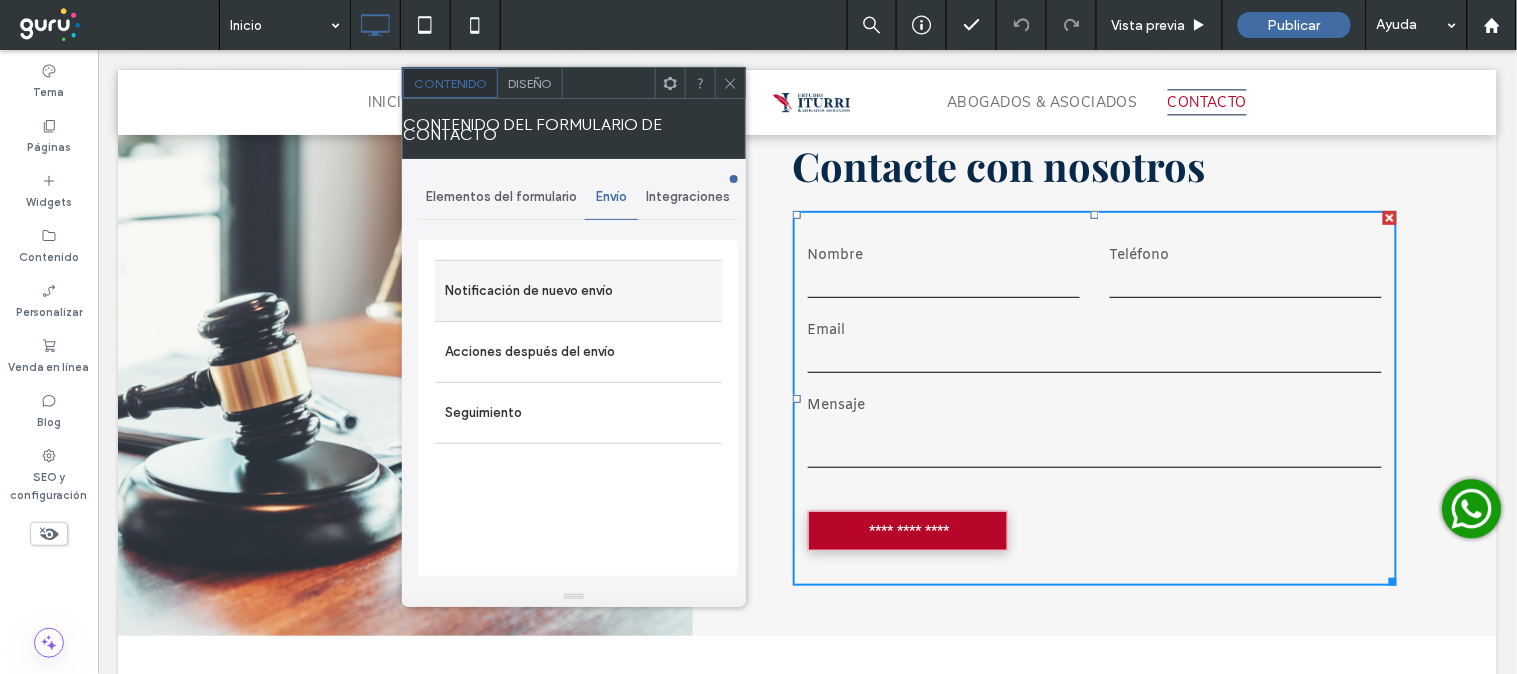 click on "Notificación de nuevo envío" at bounding box center (578, 291) 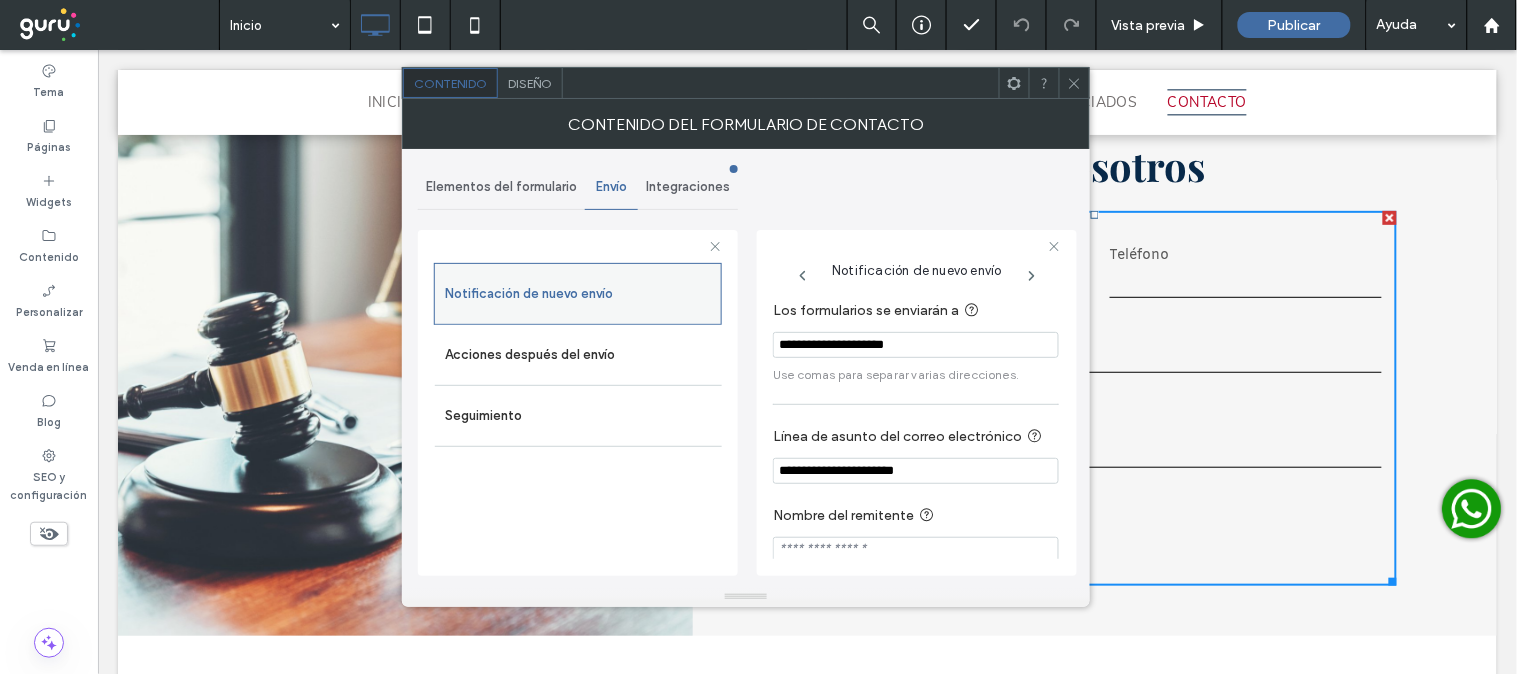 drag, startPoint x: 942, startPoint y: 354, endPoint x: 627, endPoint y: 304, distance: 318.94357 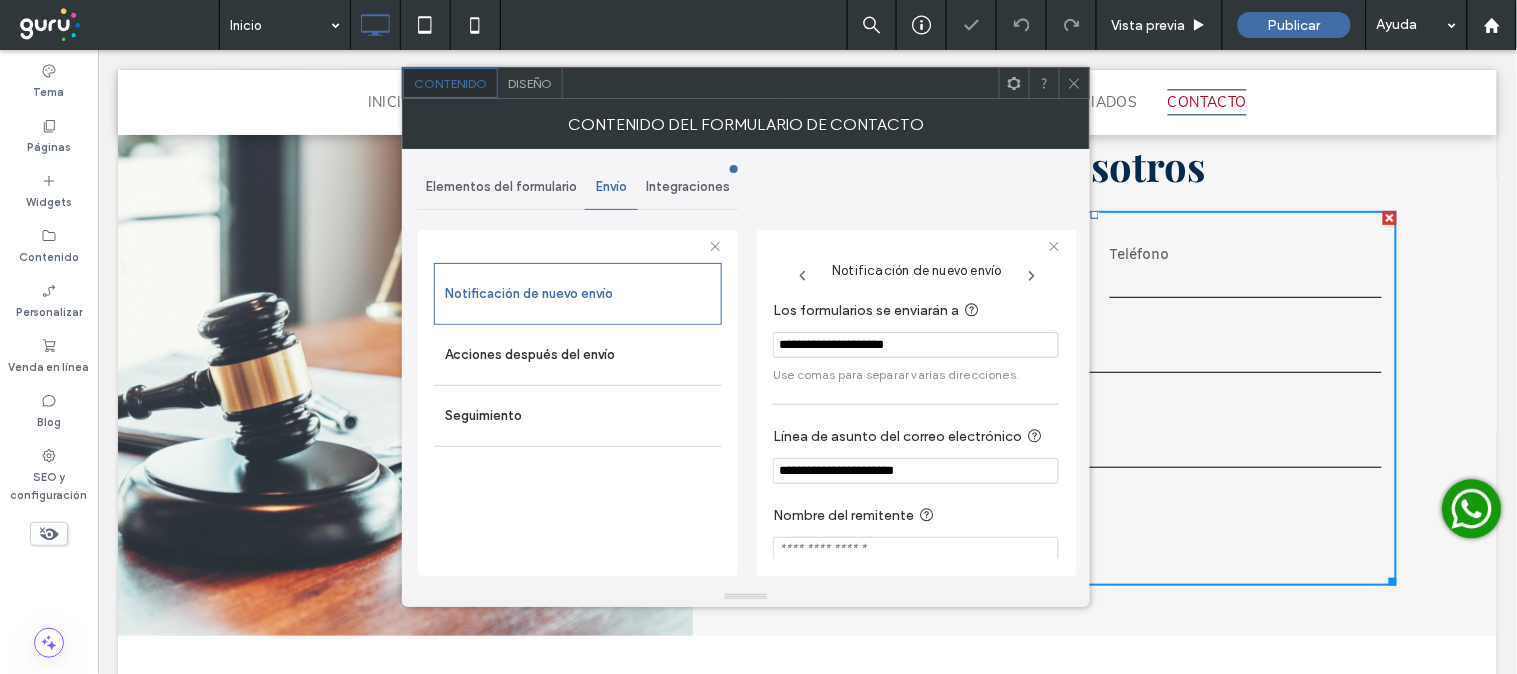 drag, startPoint x: 1077, startPoint y: 90, endPoint x: 1047, endPoint y: 10, distance: 85.44004 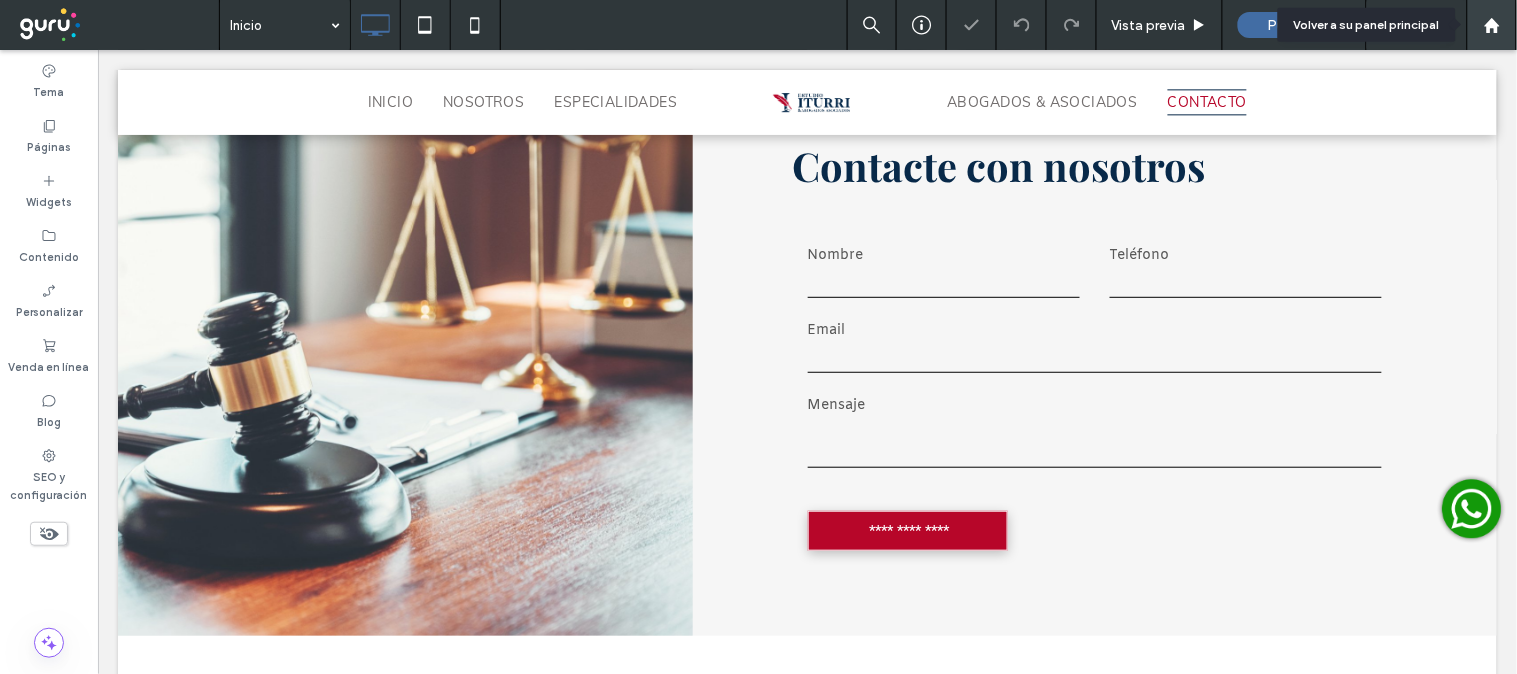 click at bounding box center (1492, 25) 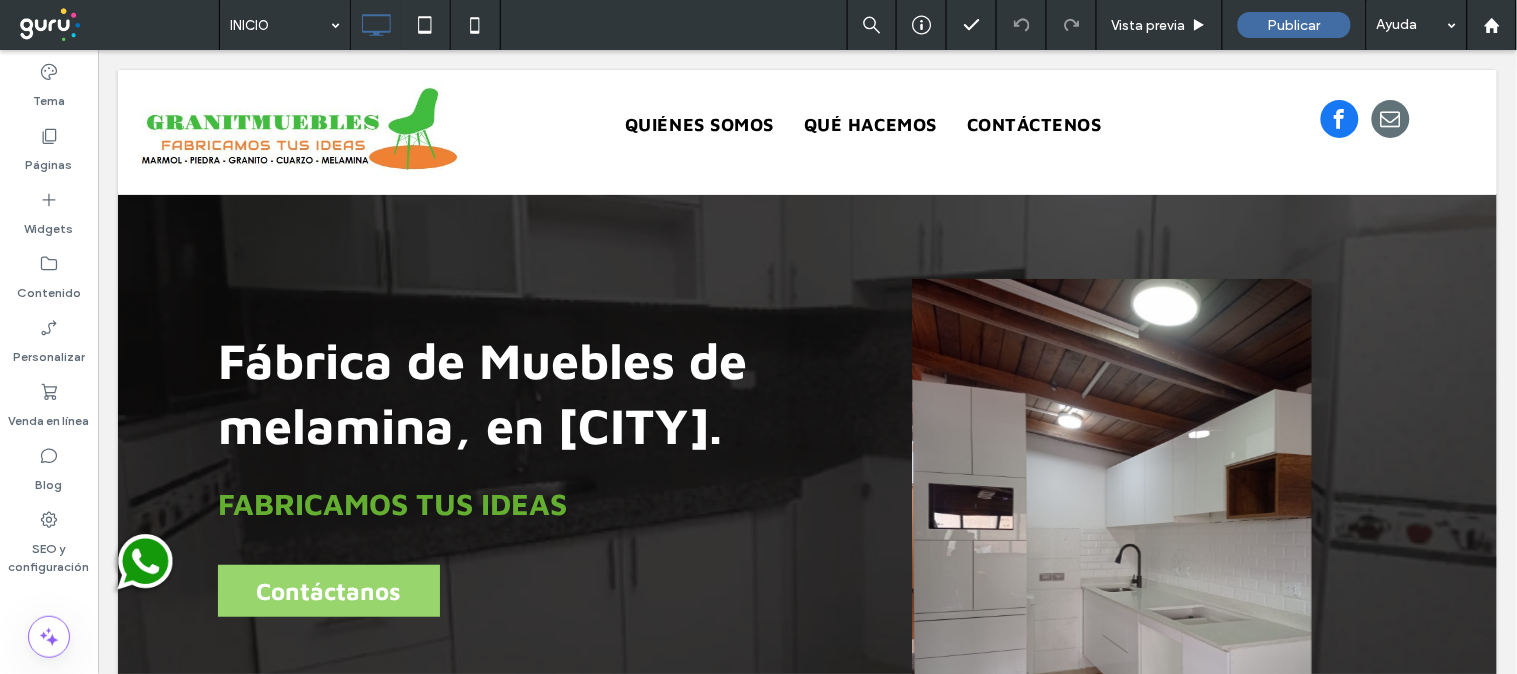 scroll, scrollTop: 0, scrollLeft: 0, axis: both 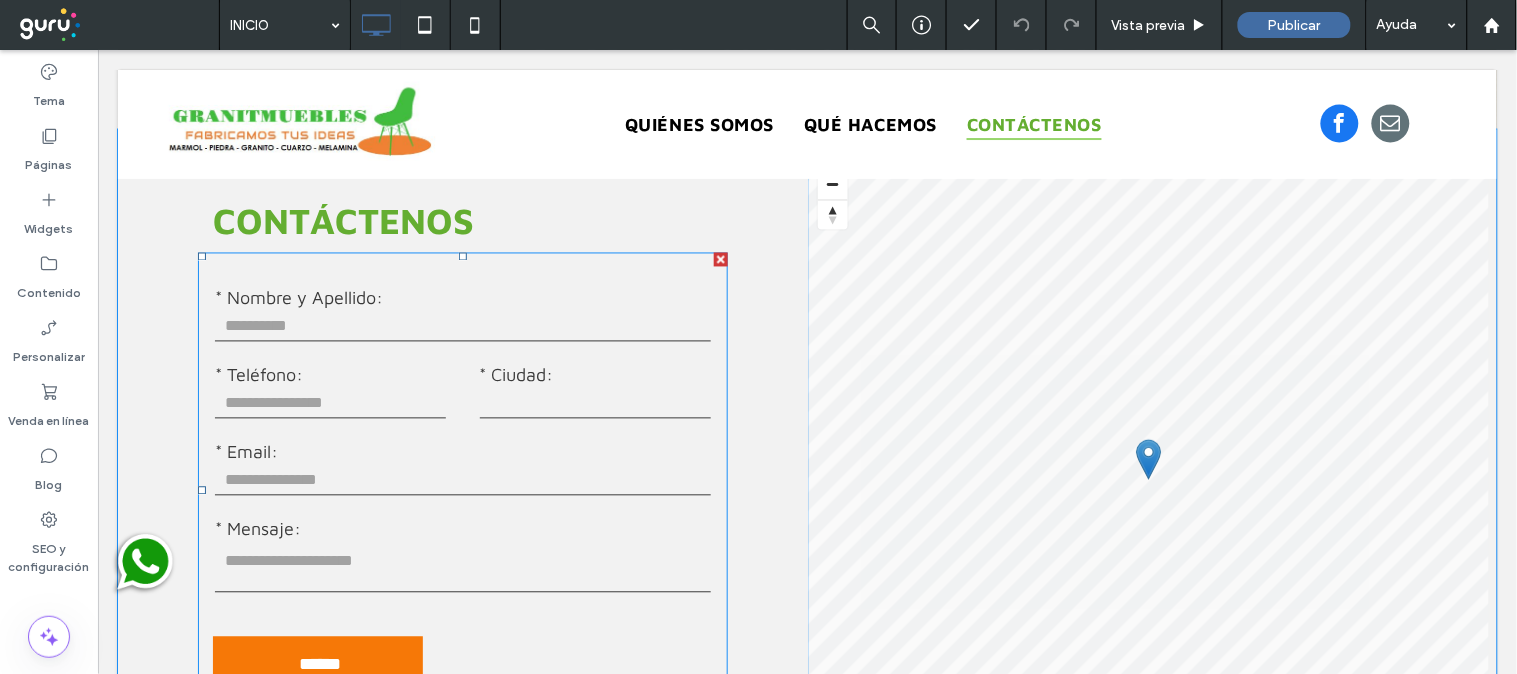 click at bounding box center (462, 326) 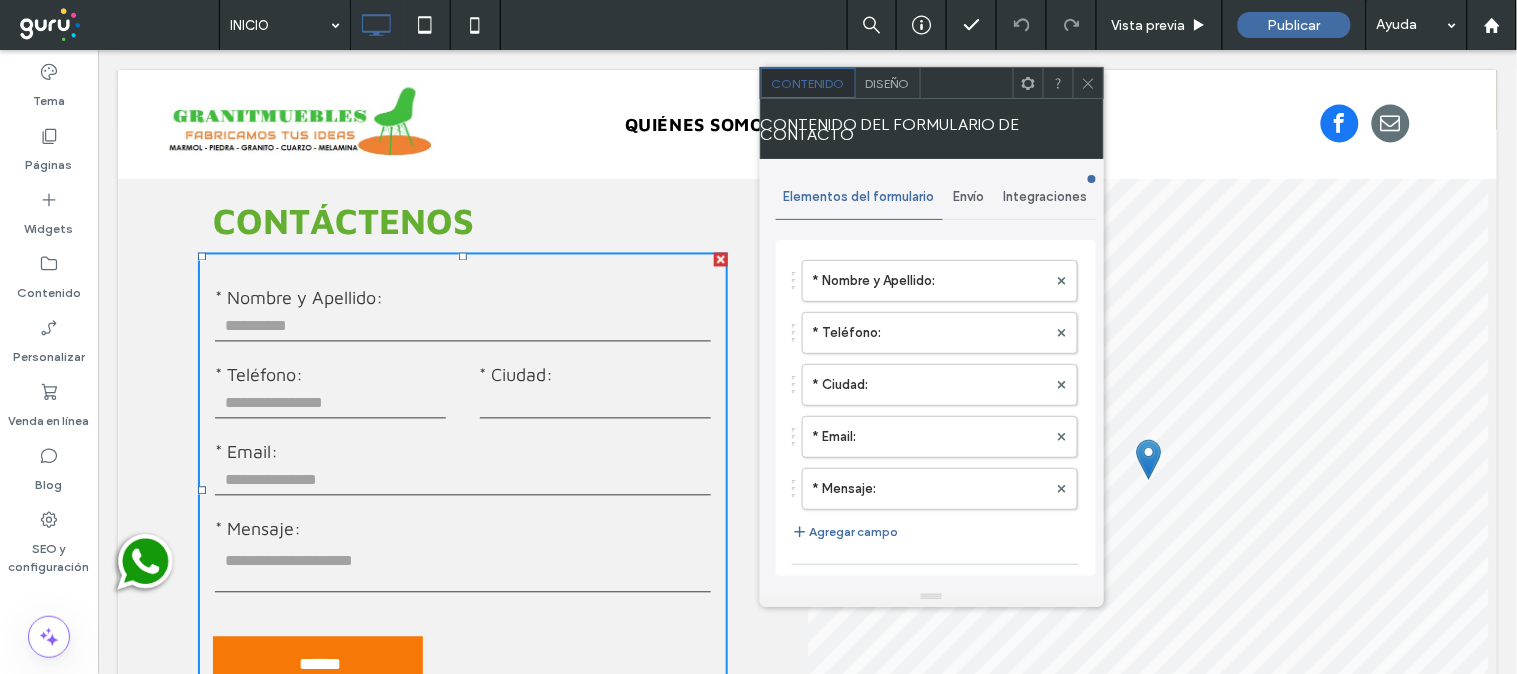 click on "Envío" at bounding box center [969, 197] 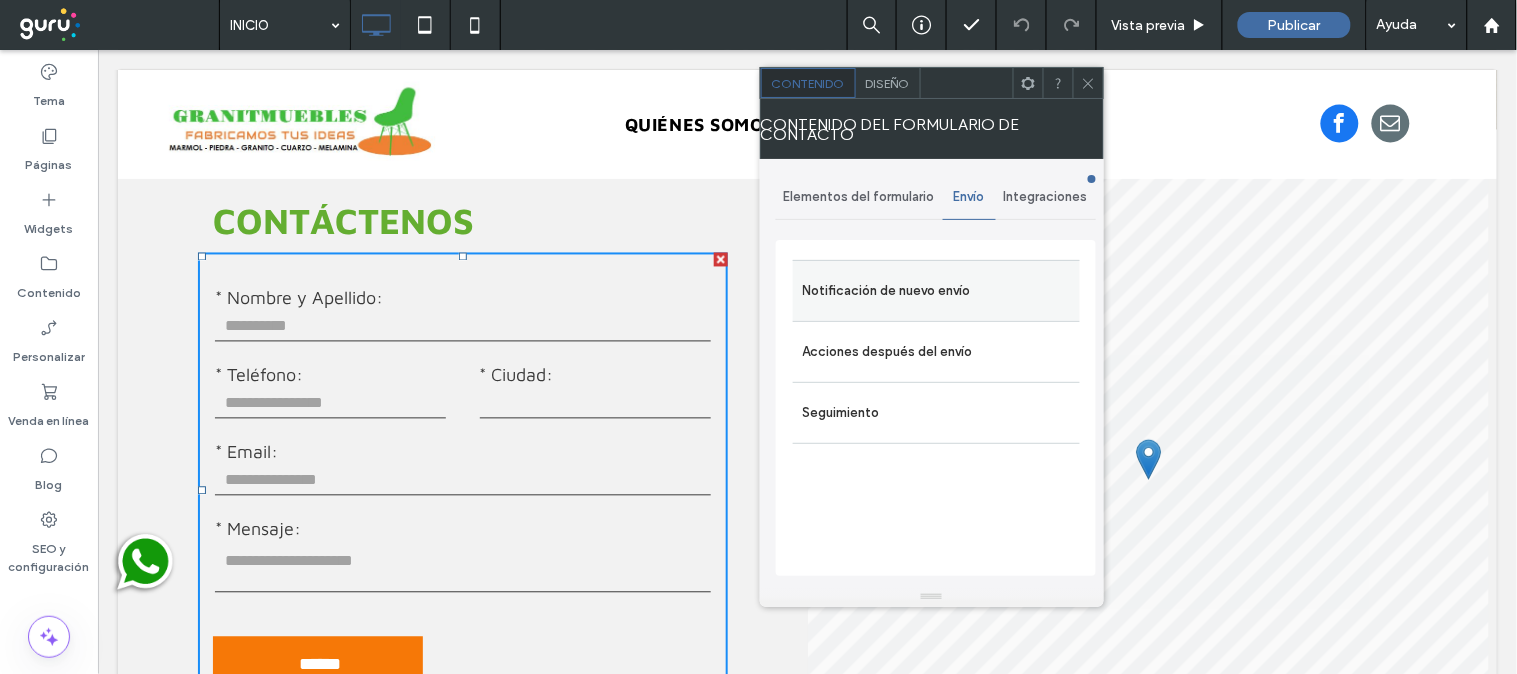 click on "Notificación de nuevo envío" at bounding box center [936, 291] 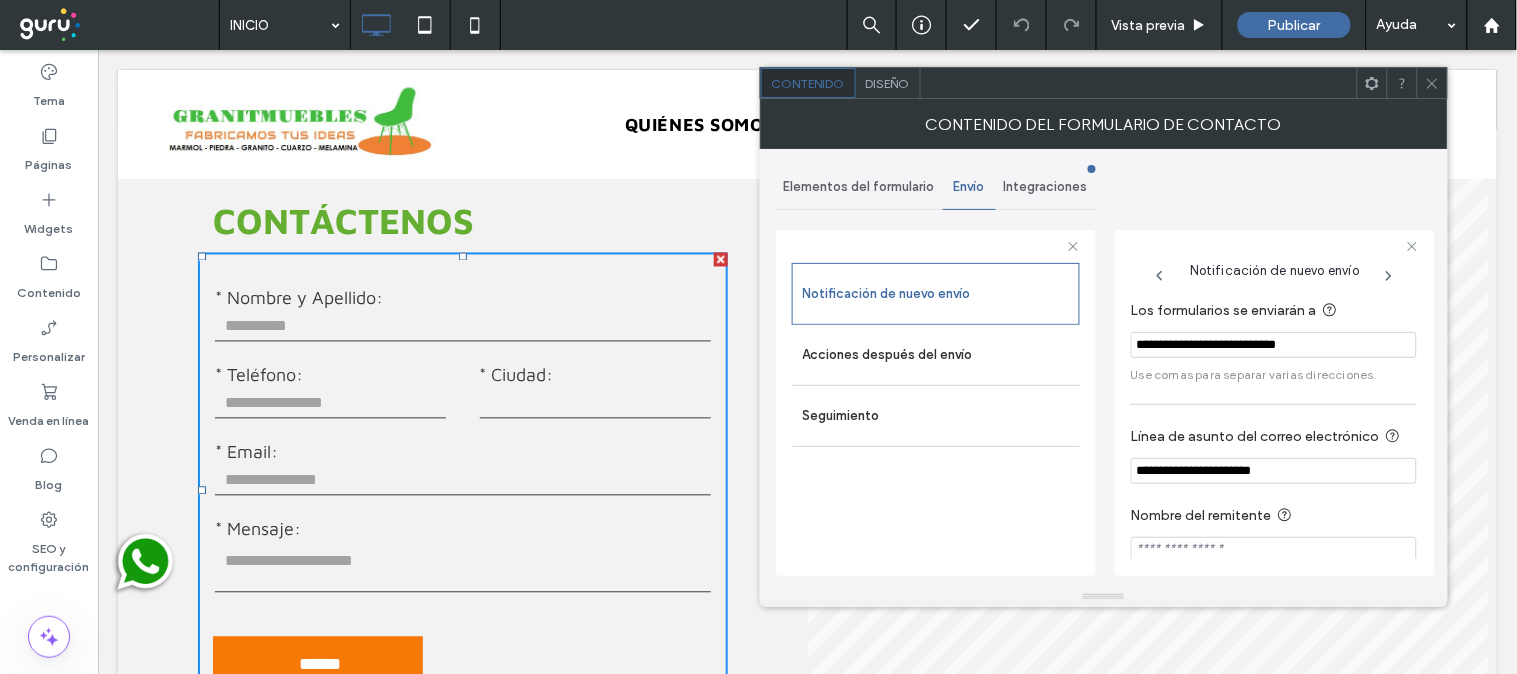 click on "**********" at bounding box center [1274, 345] 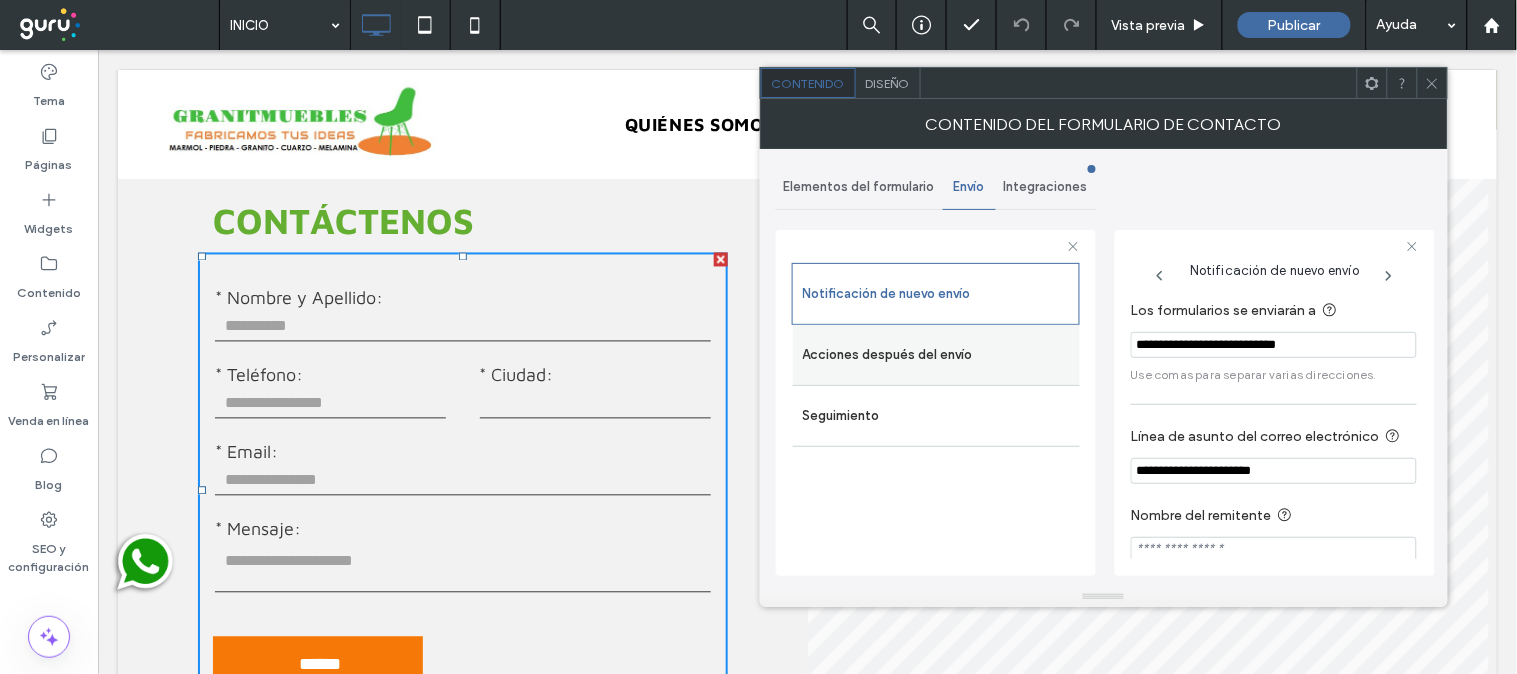 drag, startPoint x: 1330, startPoint y: 333, endPoint x: 1050, endPoint y: 355, distance: 280.86295 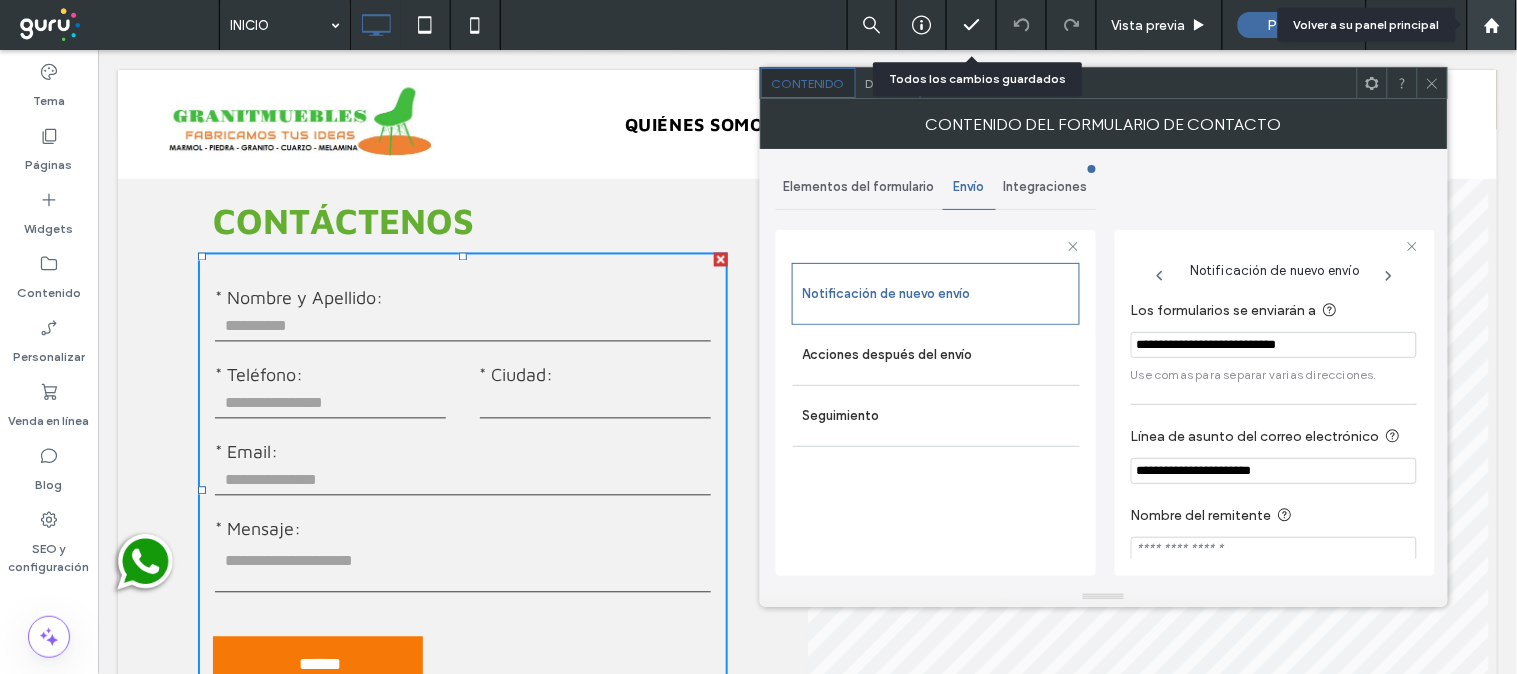 click 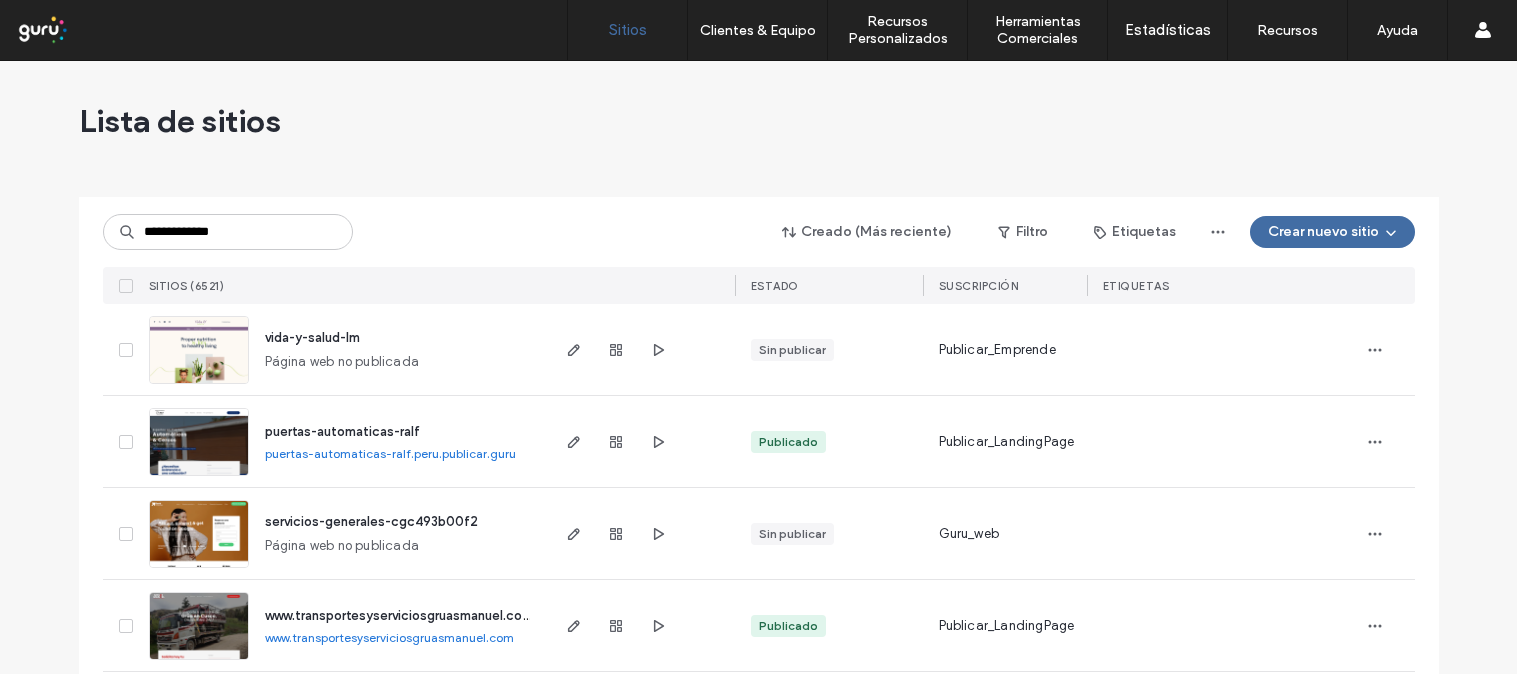 type on "**********" 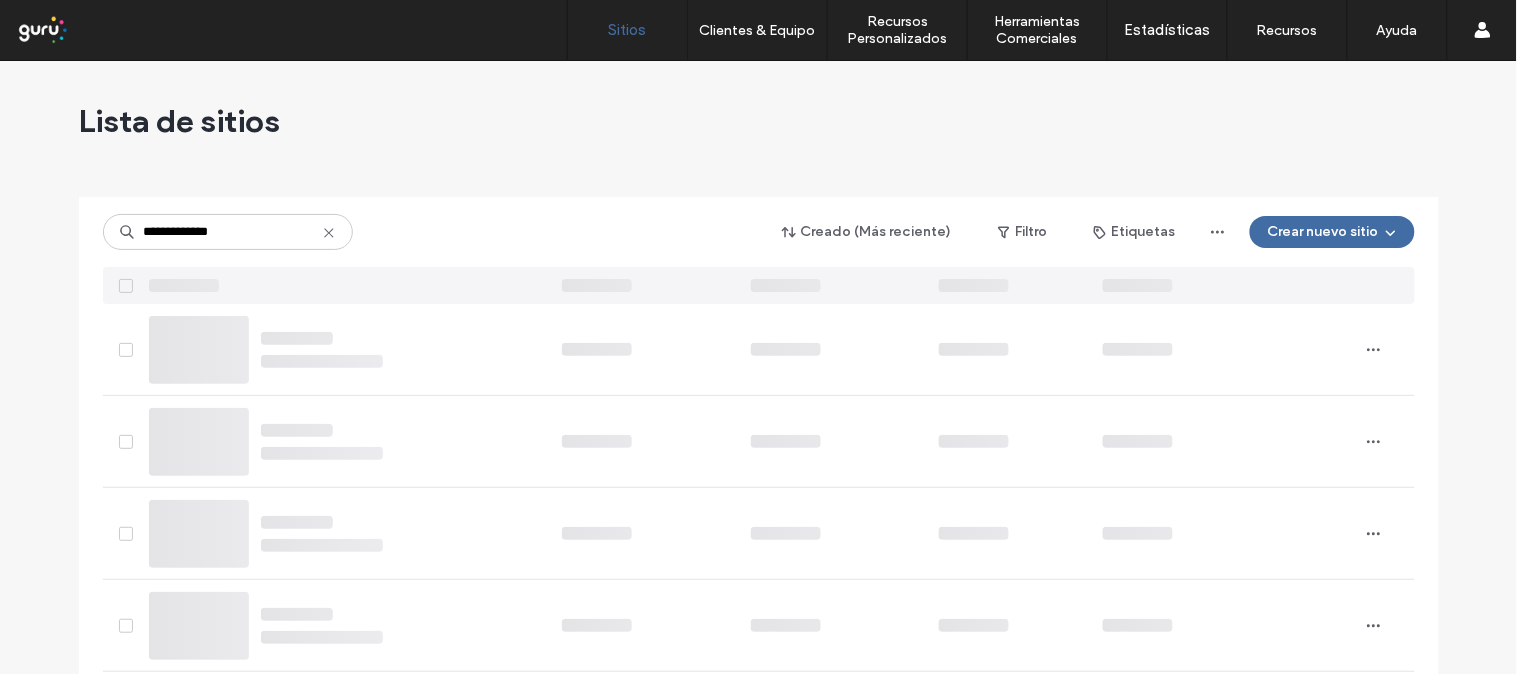 scroll, scrollTop: 0, scrollLeft: 0, axis: both 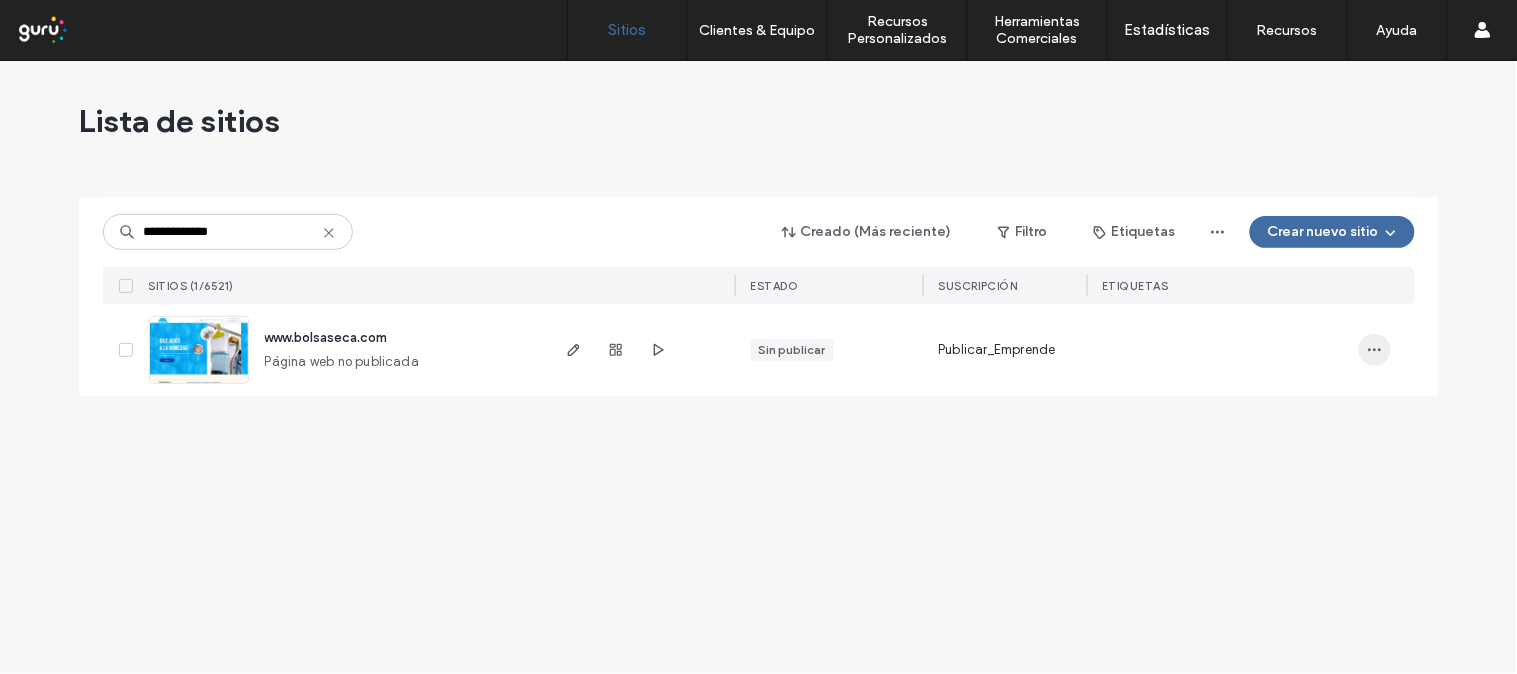 click 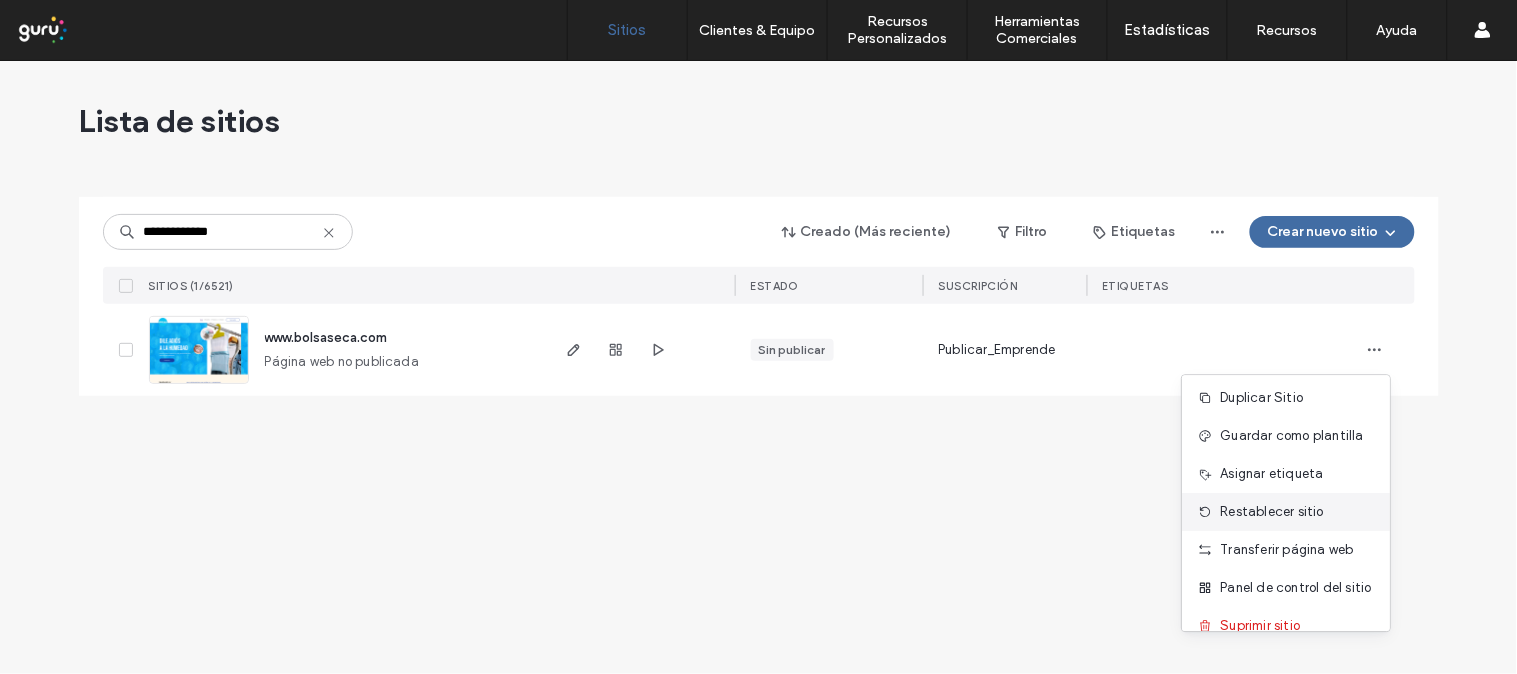 scroll, scrollTop: 64, scrollLeft: 0, axis: vertical 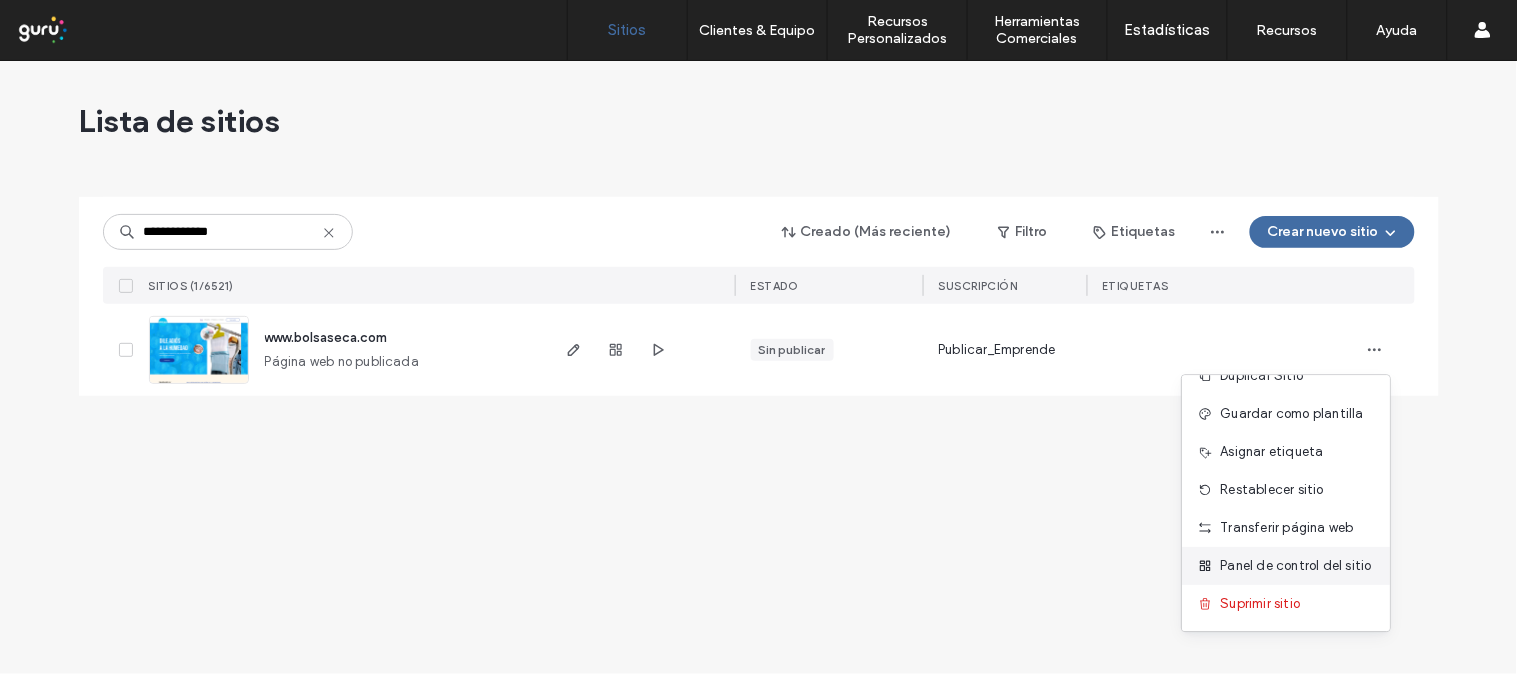 click on "Panel de control del sitio" at bounding box center (1296, 566) 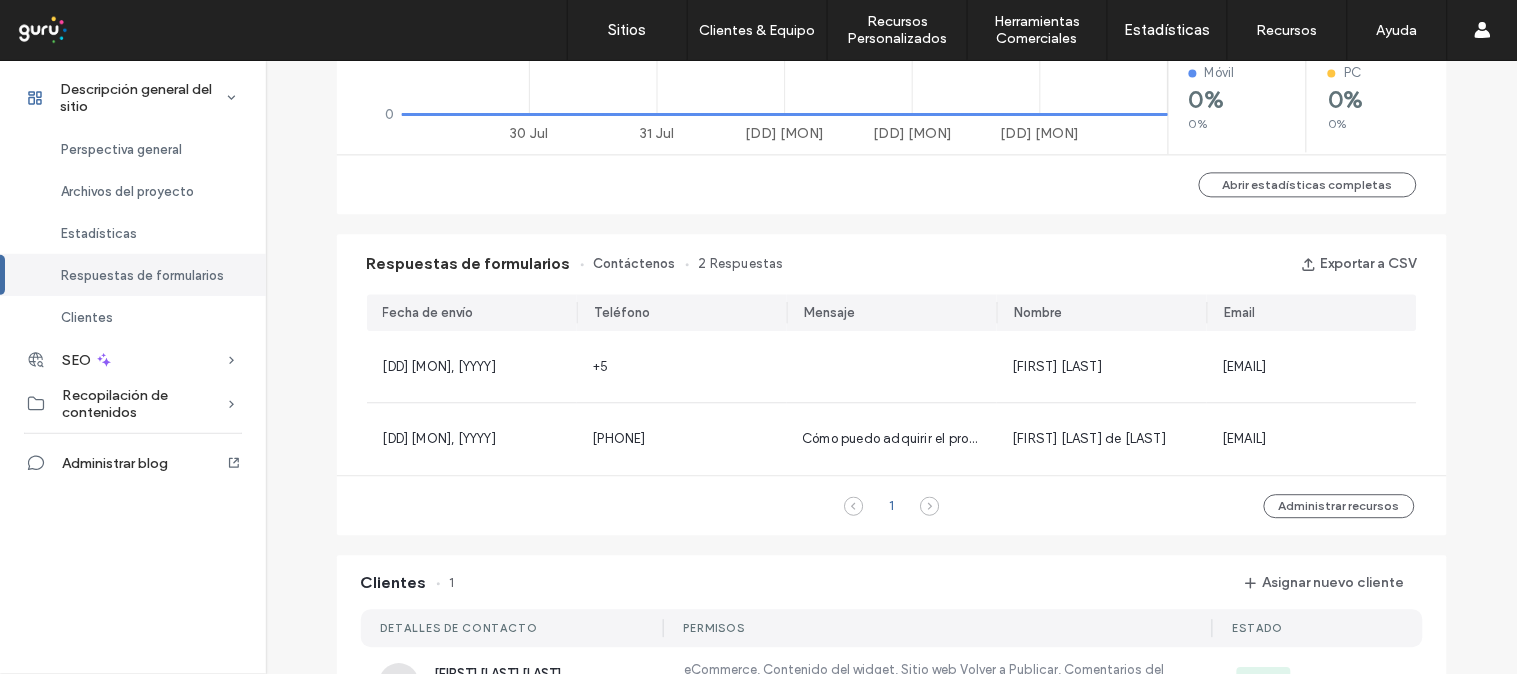 scroll, scrollTop: 1280, scrollLeft: 0, axis: vertical 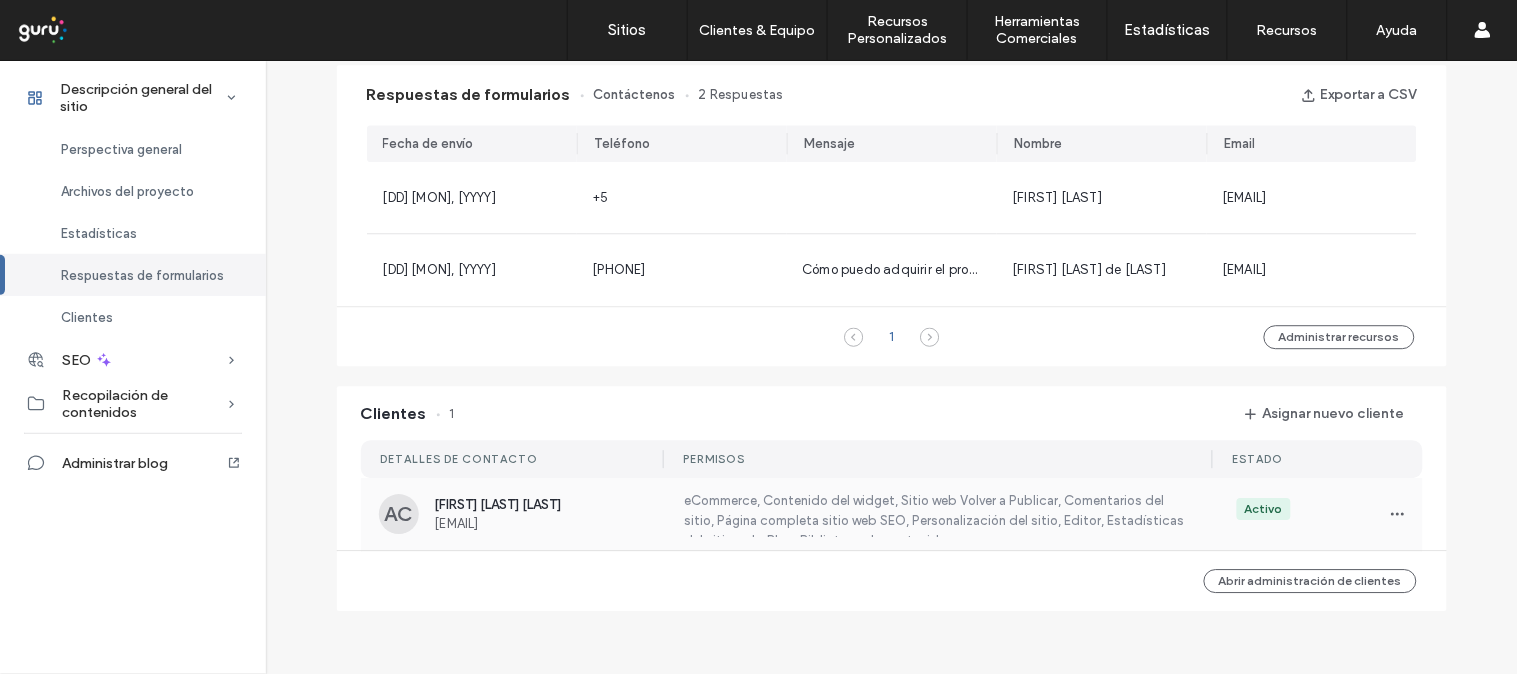 click on "finosacabadosperu@hotmail.com" at bounding box center [547, 523] 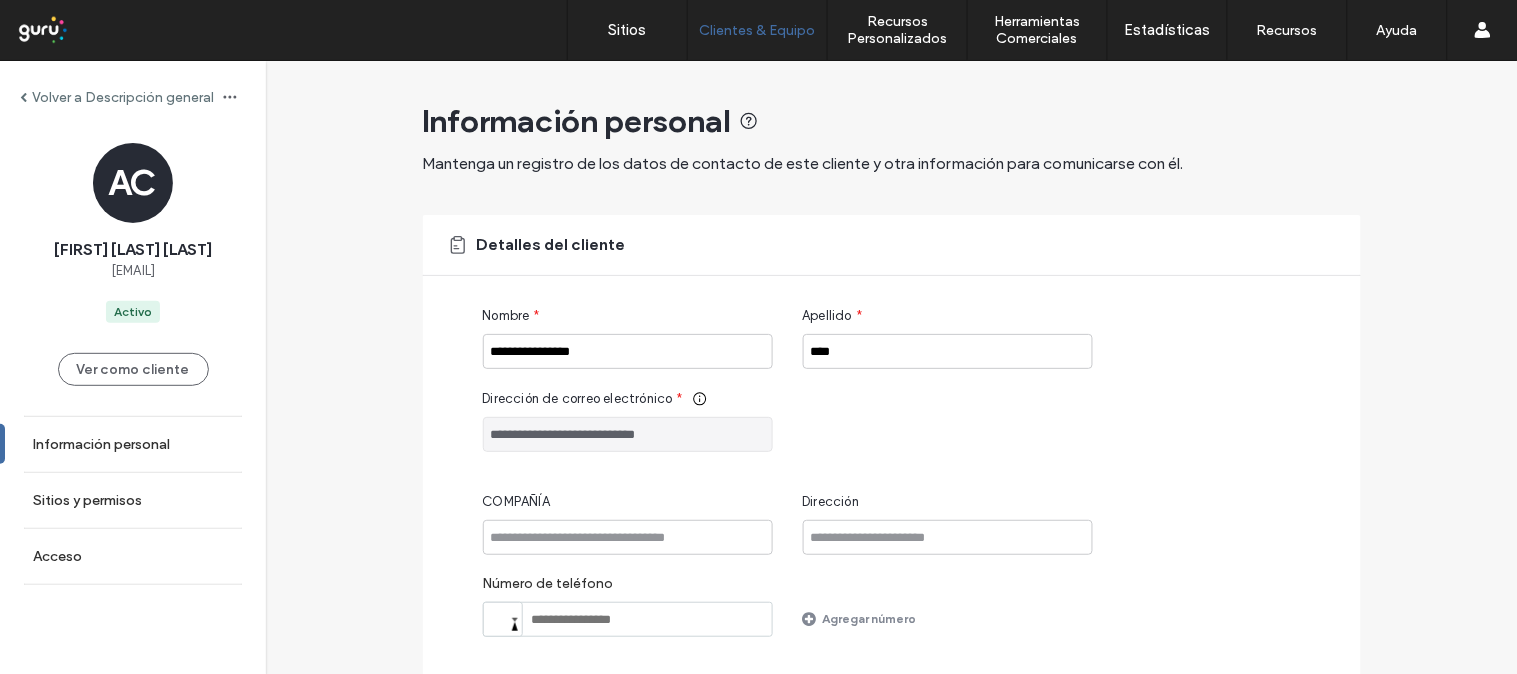 drag, startPoint x: 717, startPoint y: 435, endPoint x: 474, endPoint y: 417, distance: 243.66576 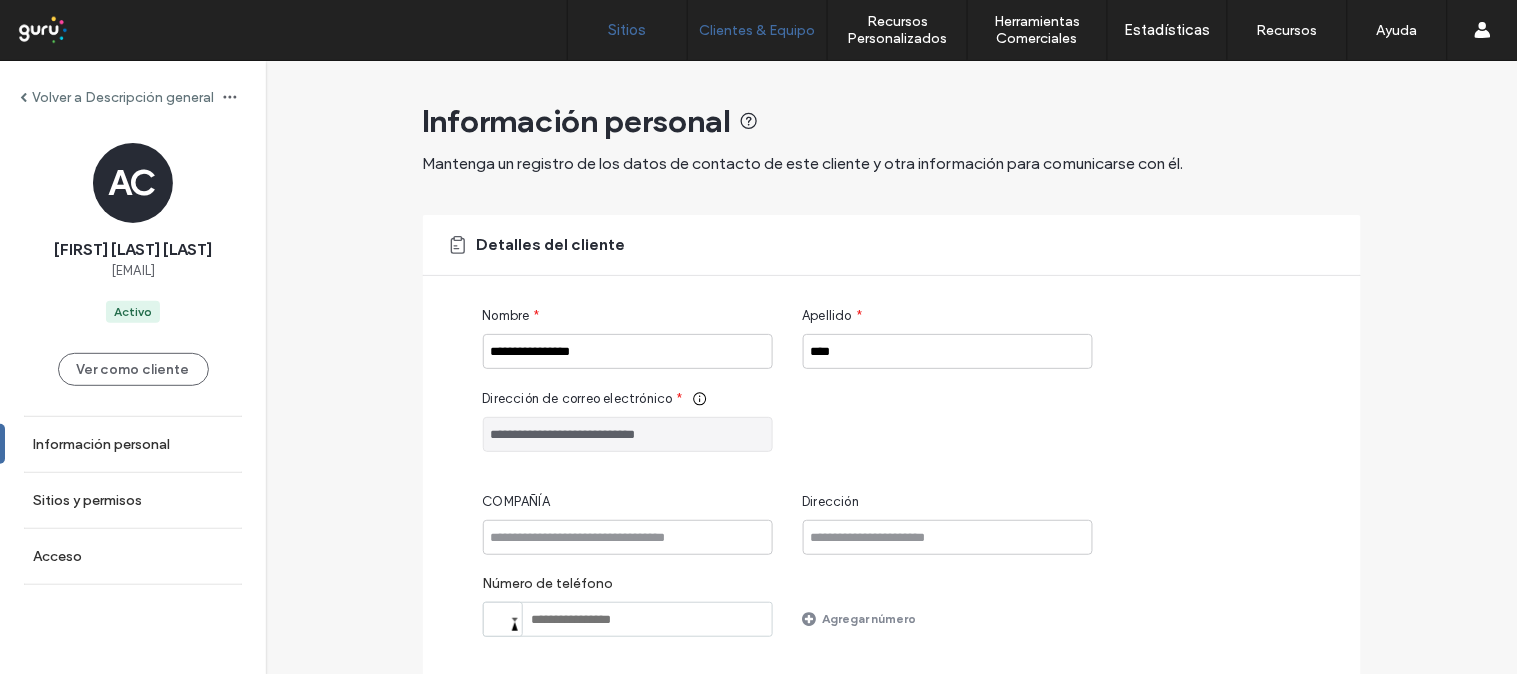 click on "Sitios" at bounding box center [628, 30] 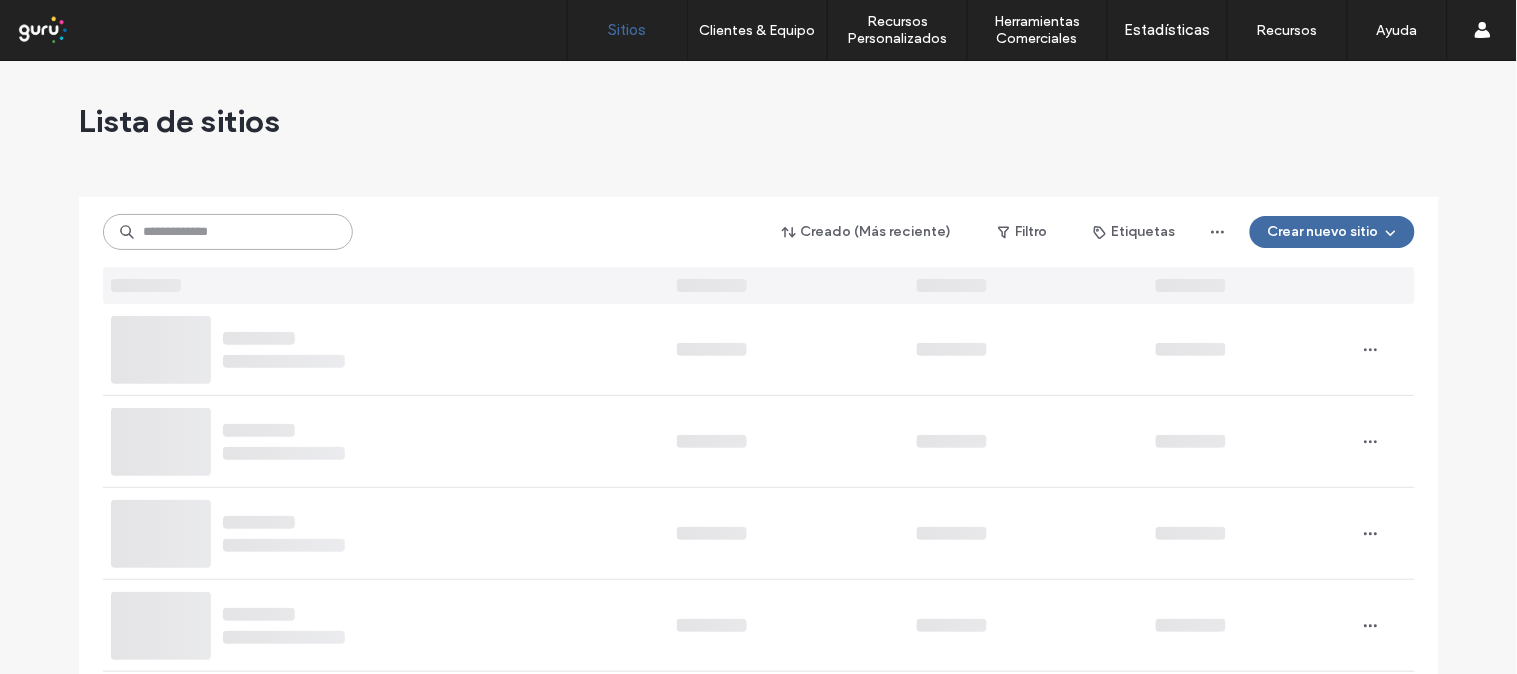 paste on "**********" 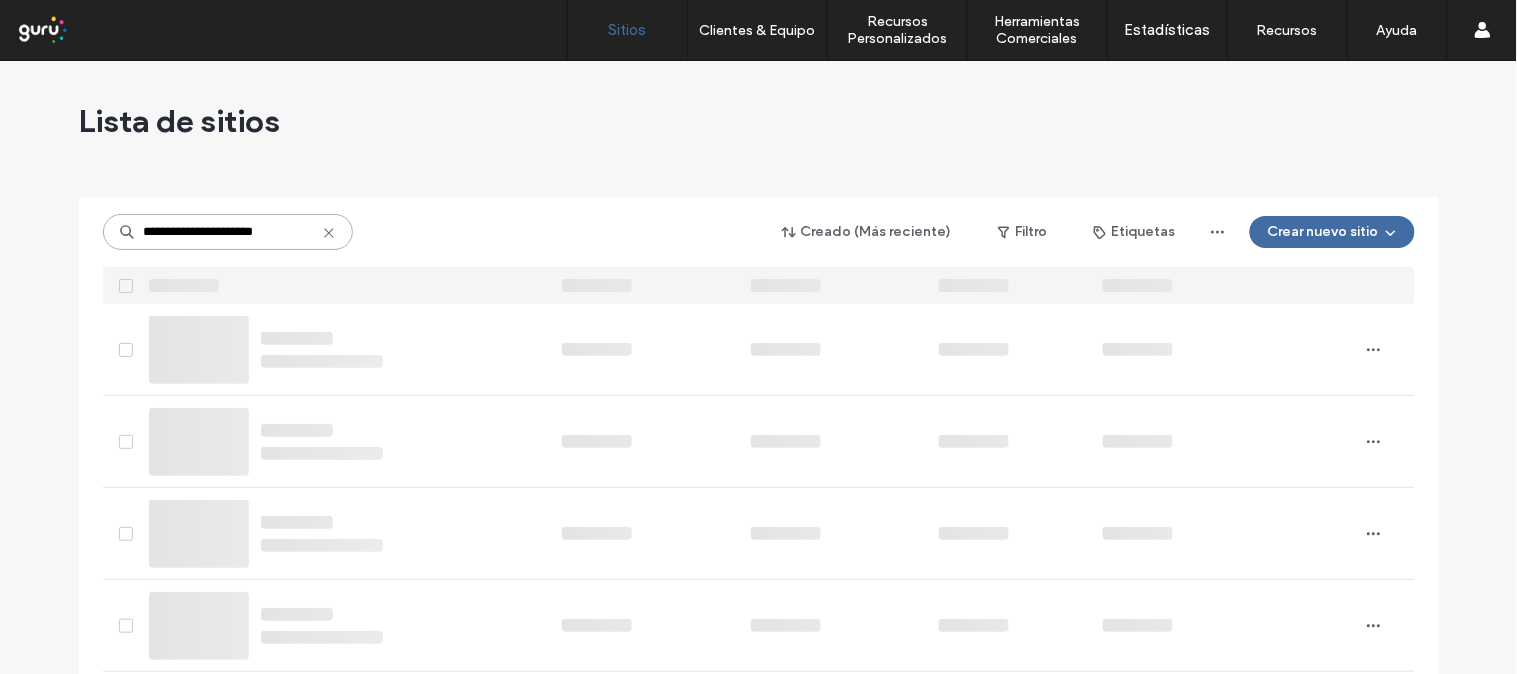 type on "**********" 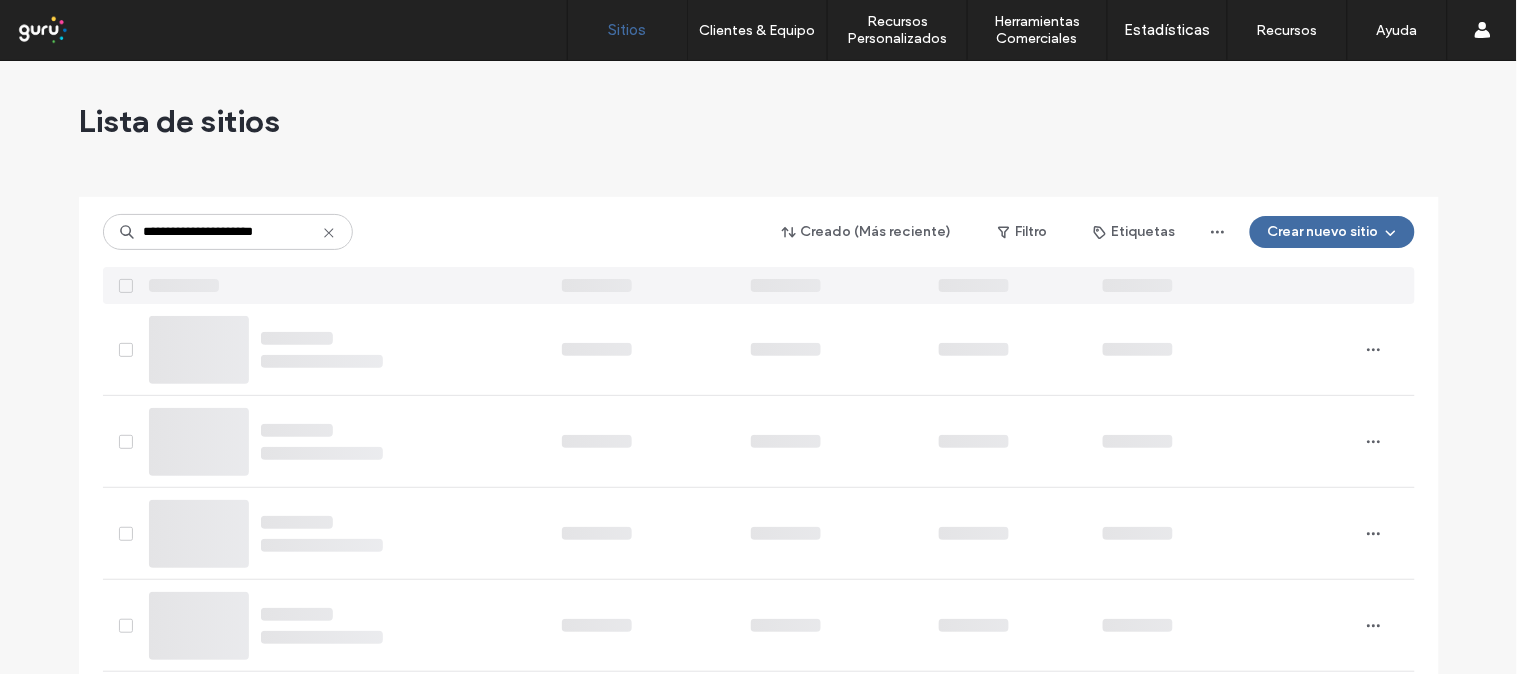 drag, startPoint x: 167, startPoint y: 227, endPoint x: 814, endPoint y: 143, distance: 652.43005 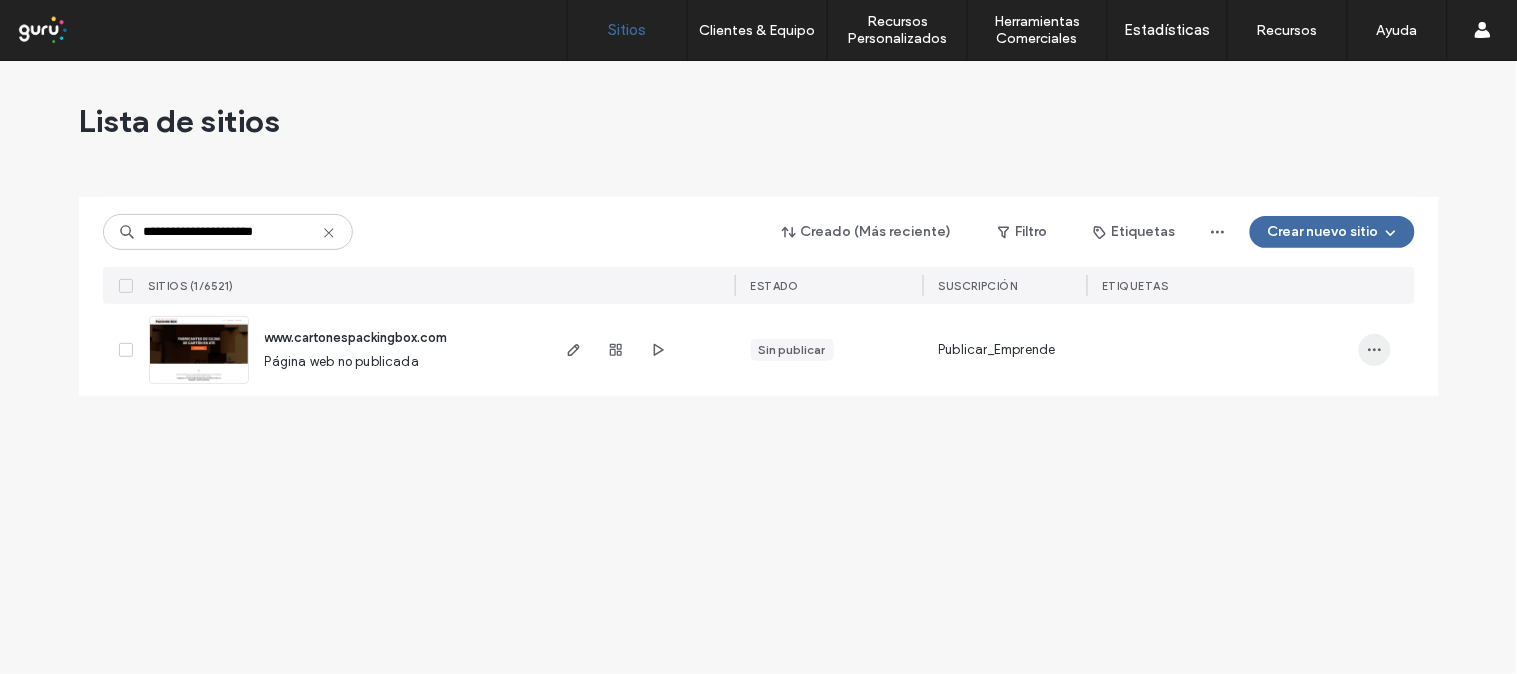 click at bounding box center [1375, 350] 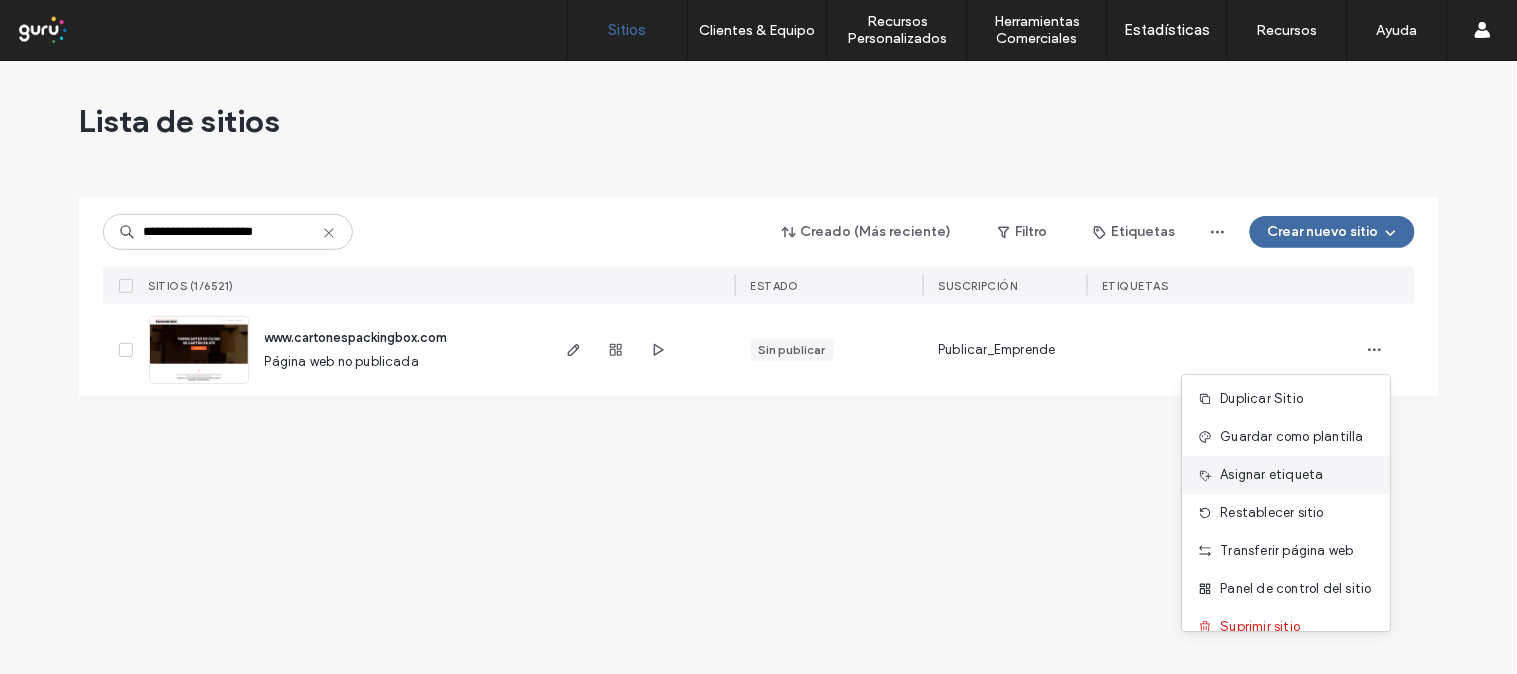 scroll, scrollTop: 64, scrollLeft: 0, axis: vertical 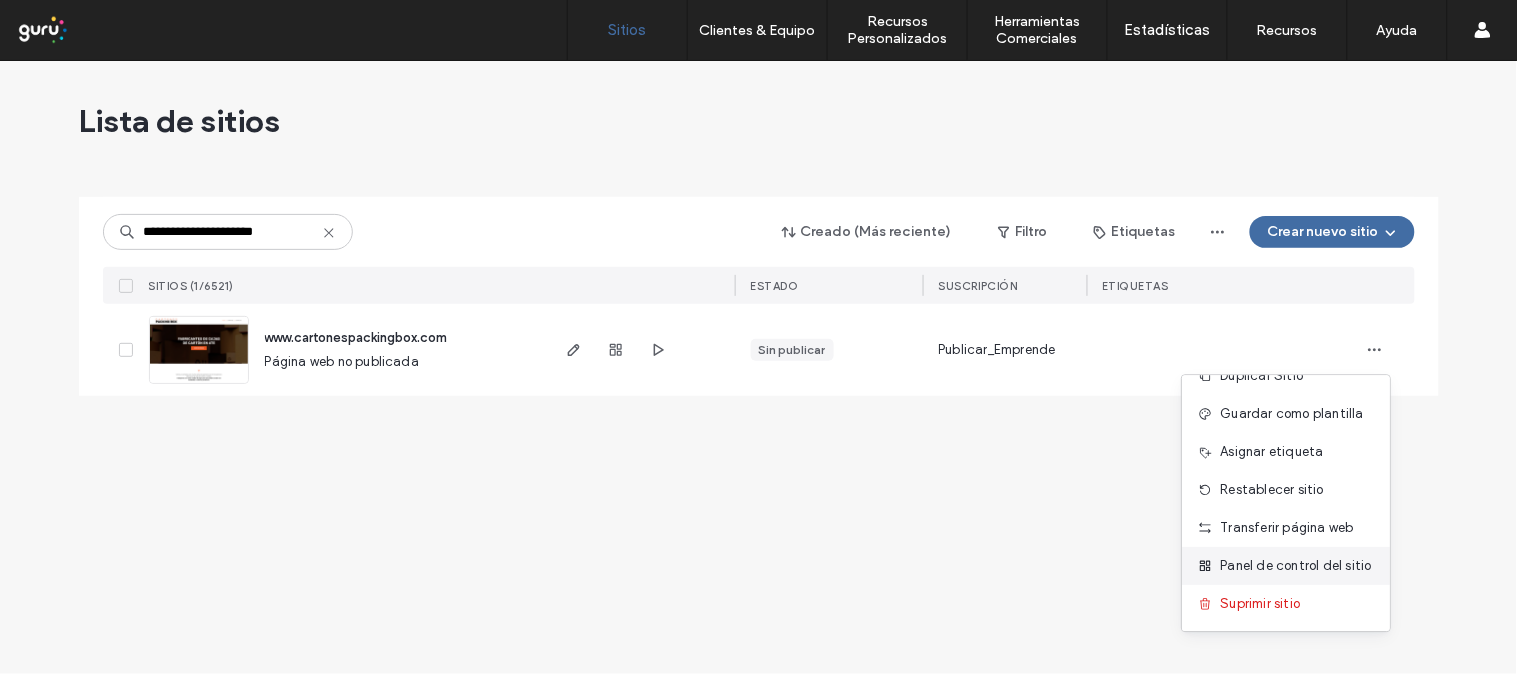 click on "Panel de control del sitio" at bounding box center (1296, 566) 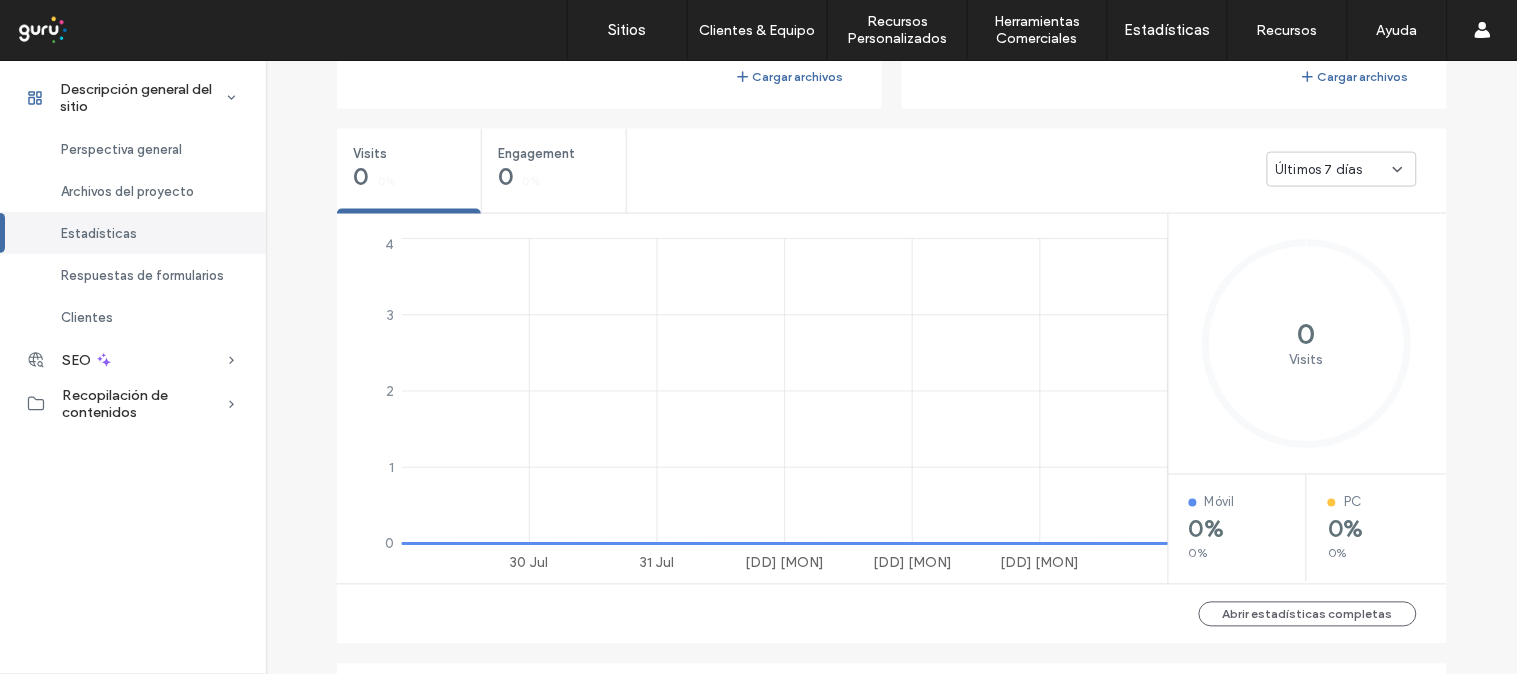 scroll, scrollTop: 1217, scrollLeft: 0, axis: vertical 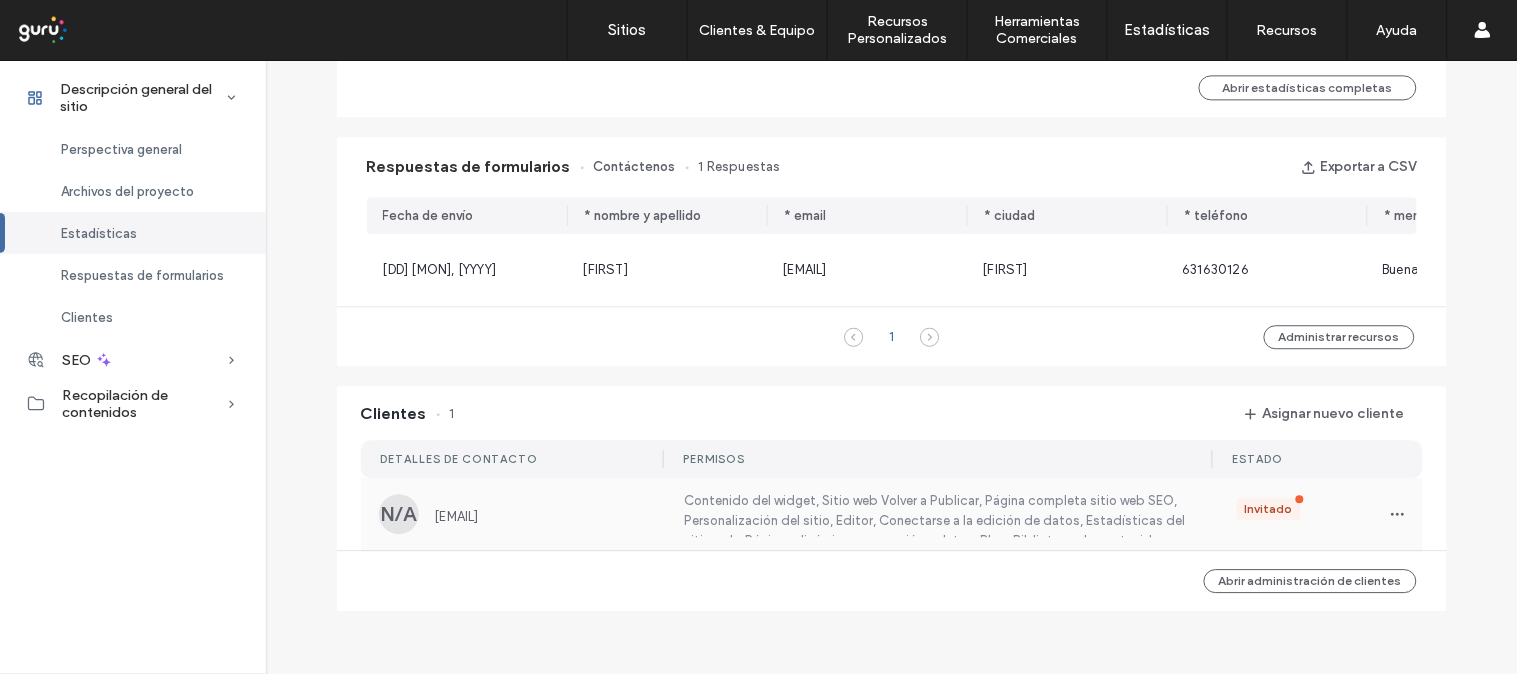 click on "N/A lizbetalvarezgarrdo@gmail.com" at bounding box center [519, 514] 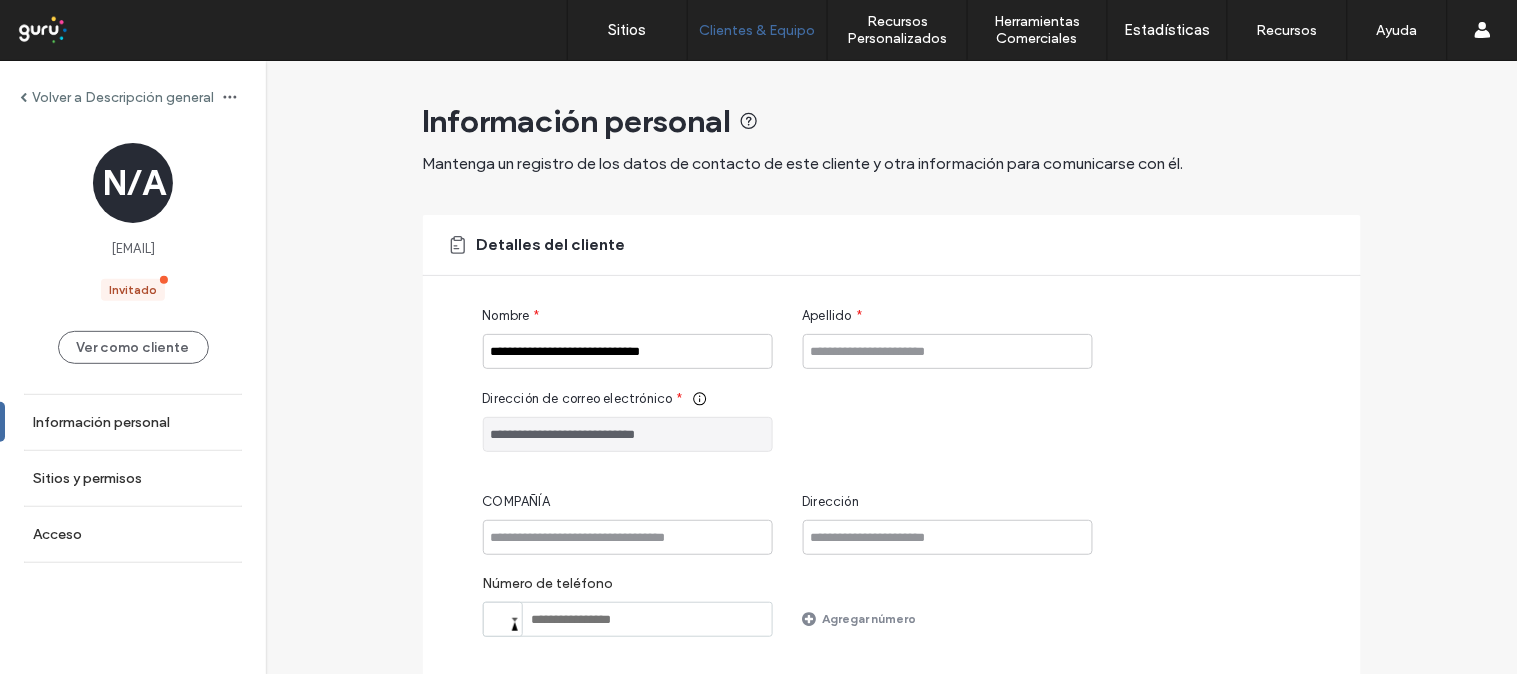 drag, startPoint x: 708, startPoint y: 423, endPoint x: 468, endPoint y: 438, distance: 240.46829 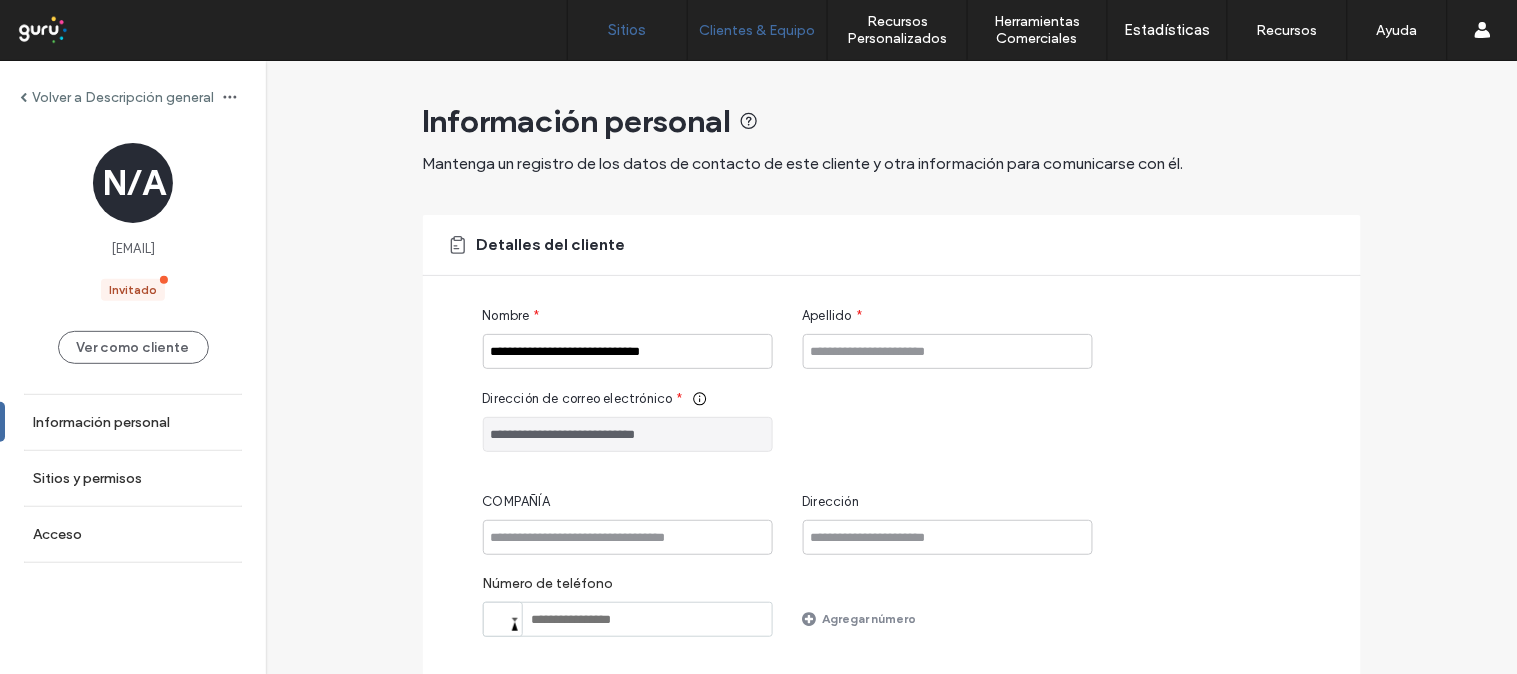 click on "Sitios" at bounding box center (627, 30) 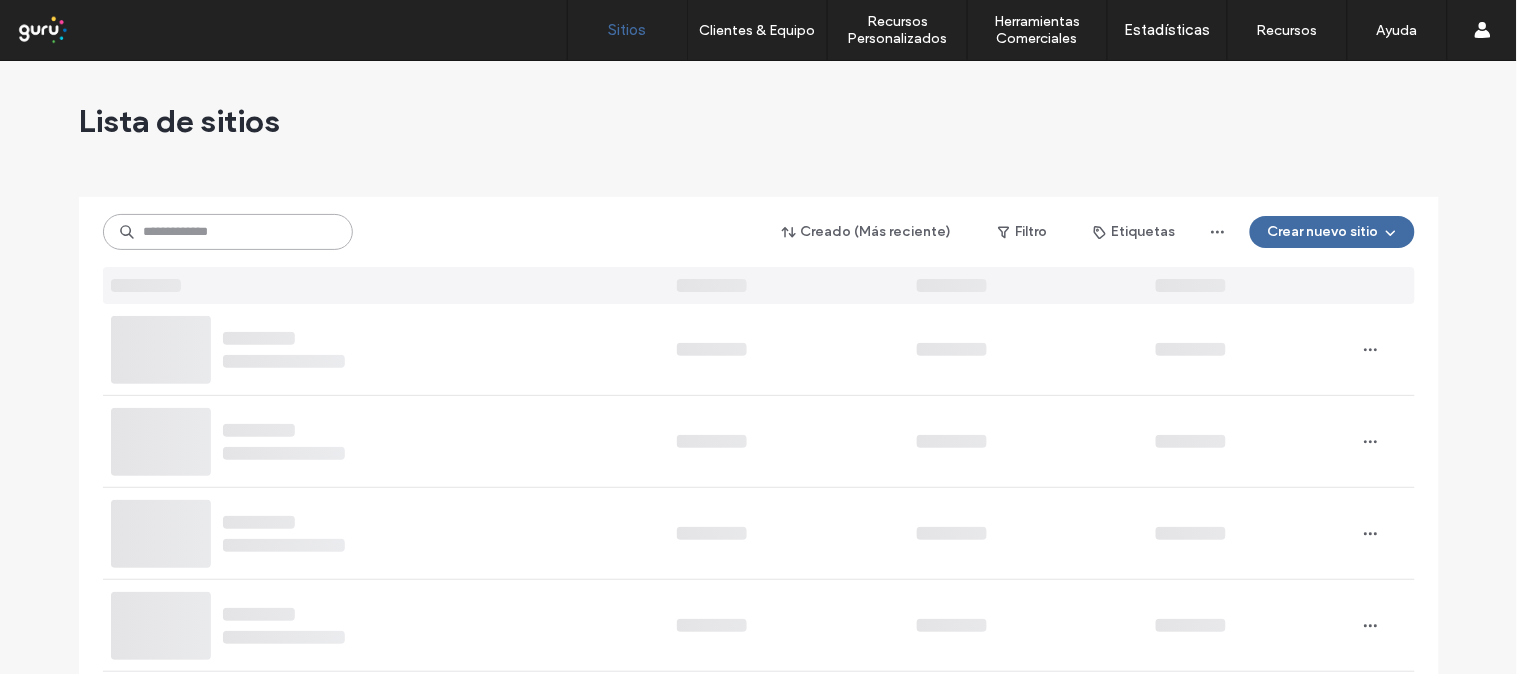 click at bounding box center (228, 232) 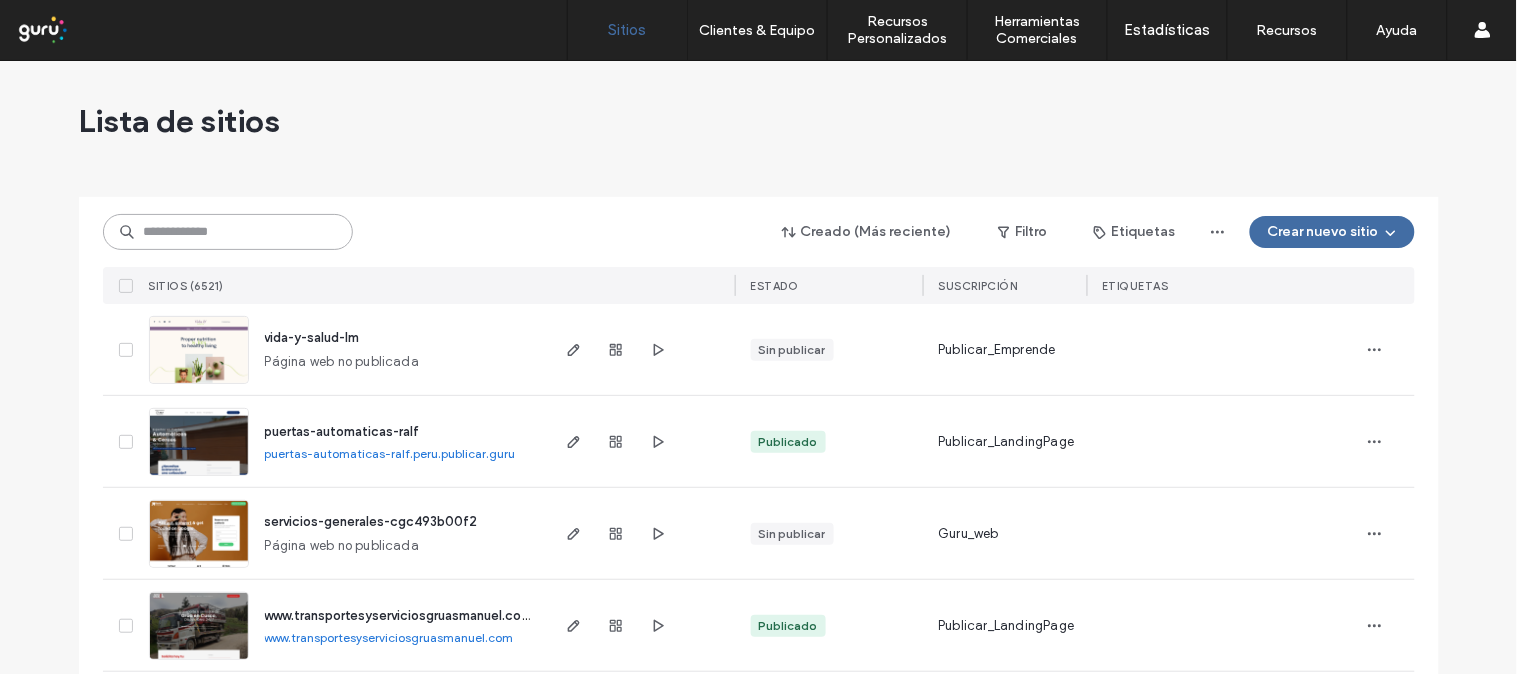 paste on "**********" 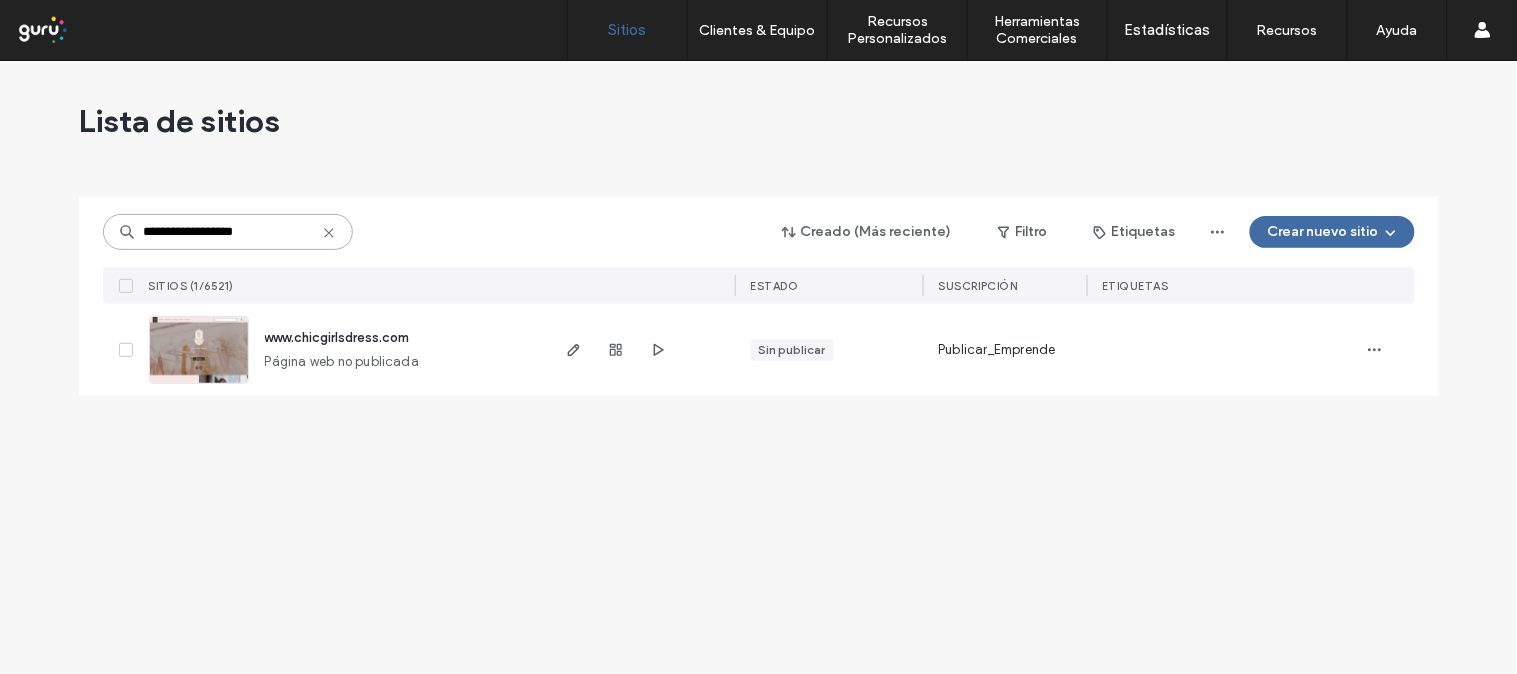type on "**********" 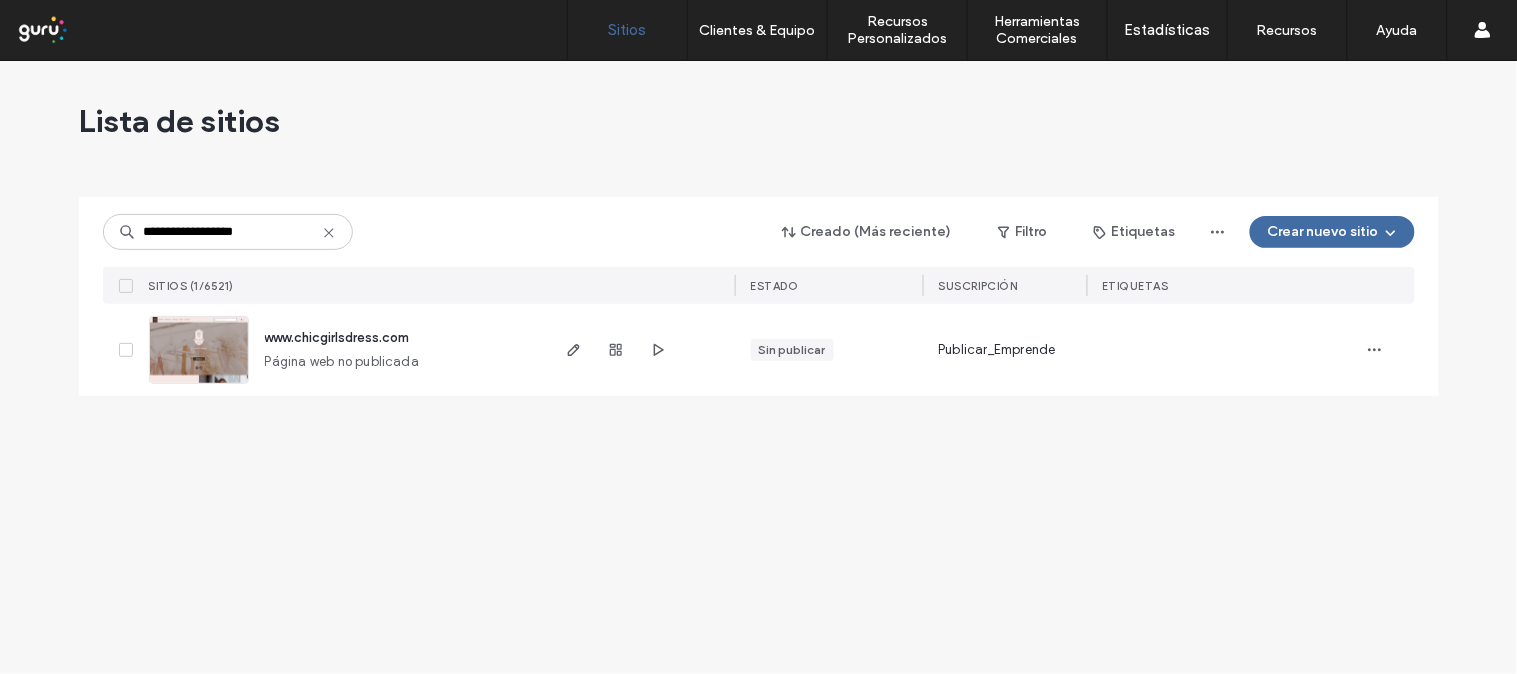 click on "**********" at bounding box center [759, 232] 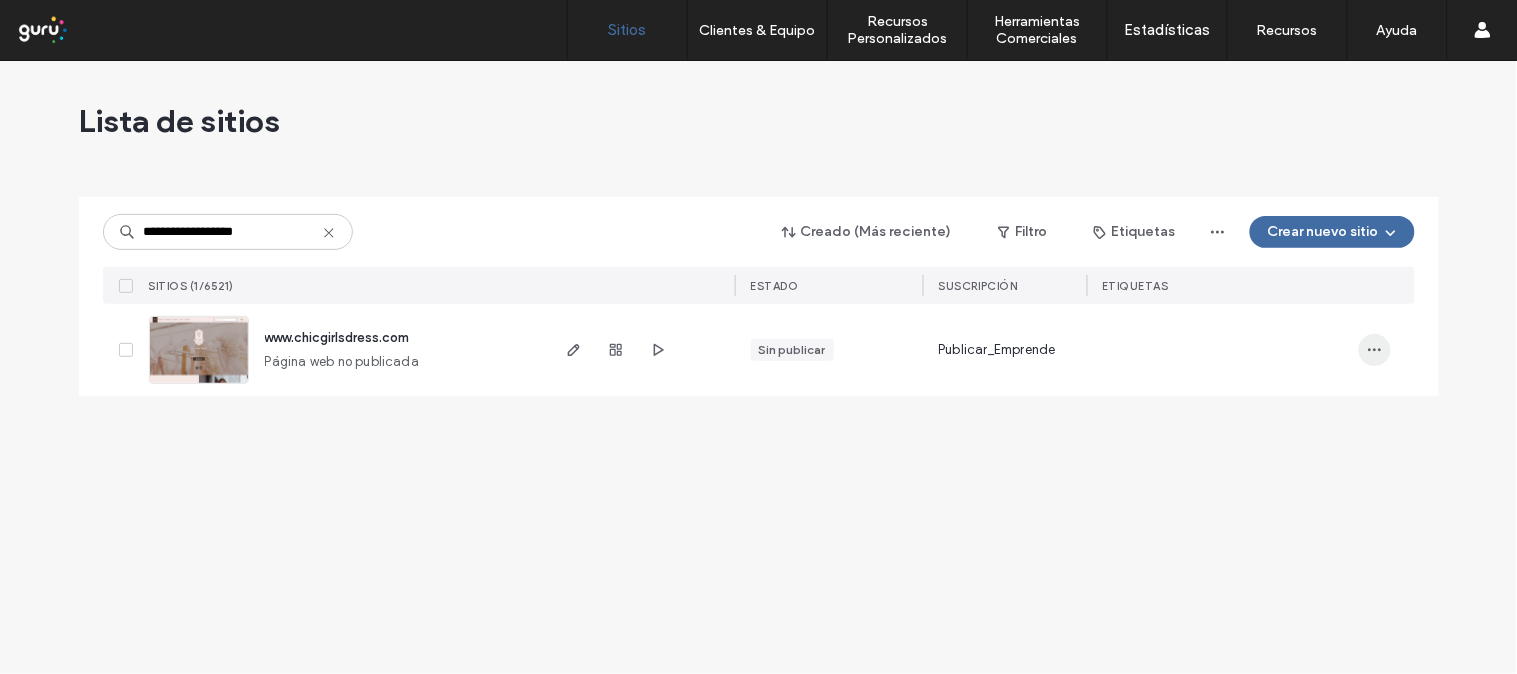 click 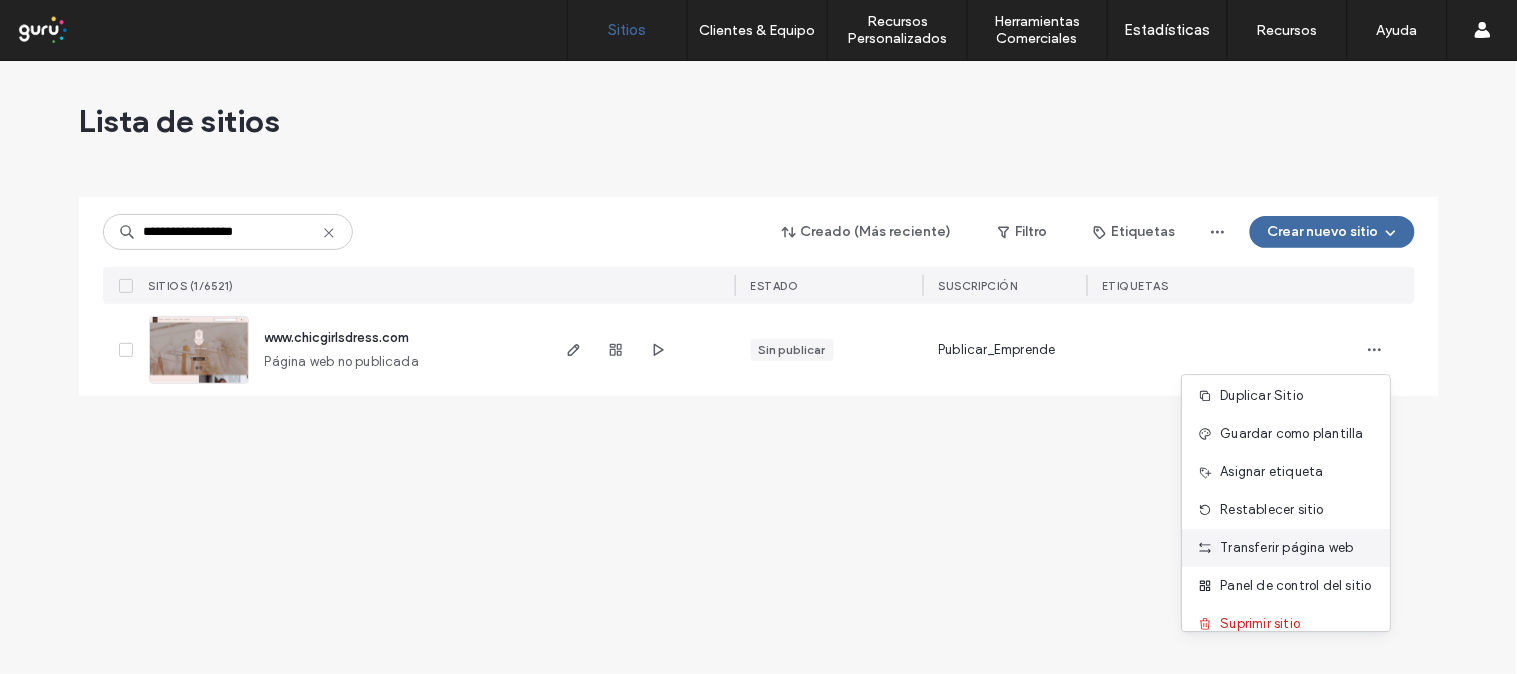 scroll, scrollTop: 64, scrollLeft: 0, axis: vertical 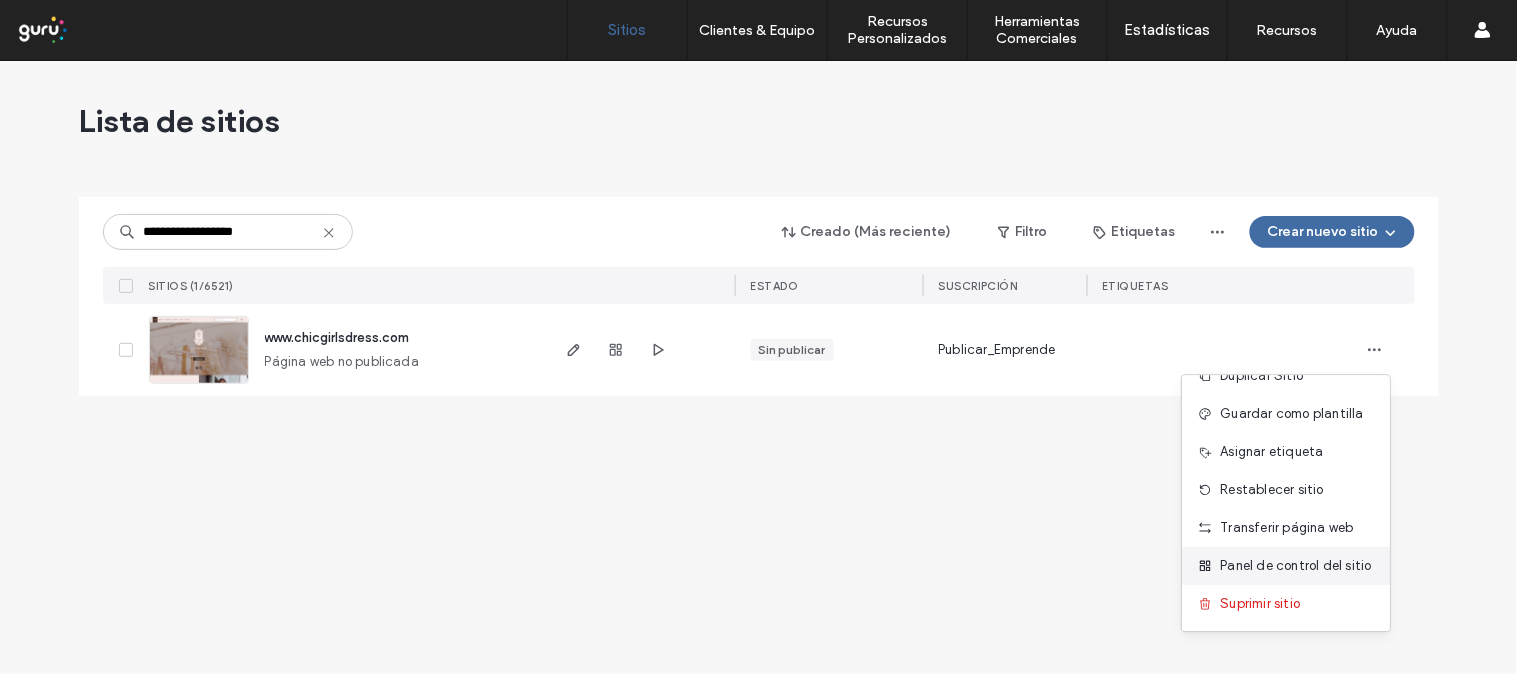 click on "Panel de control del sitio" at bounding box center (1296, 566) 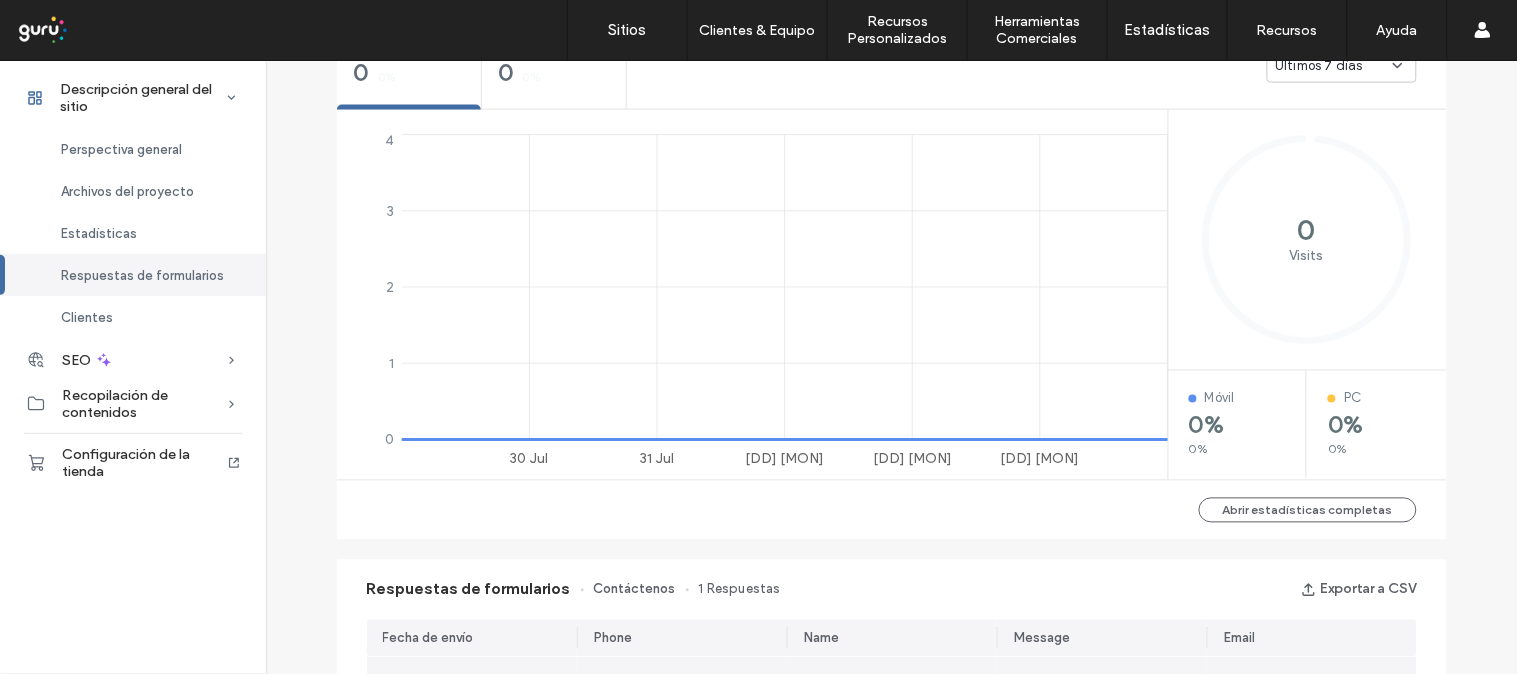 scroll, scrollTop: 1207, scrollLeft: 0, axis: vertical 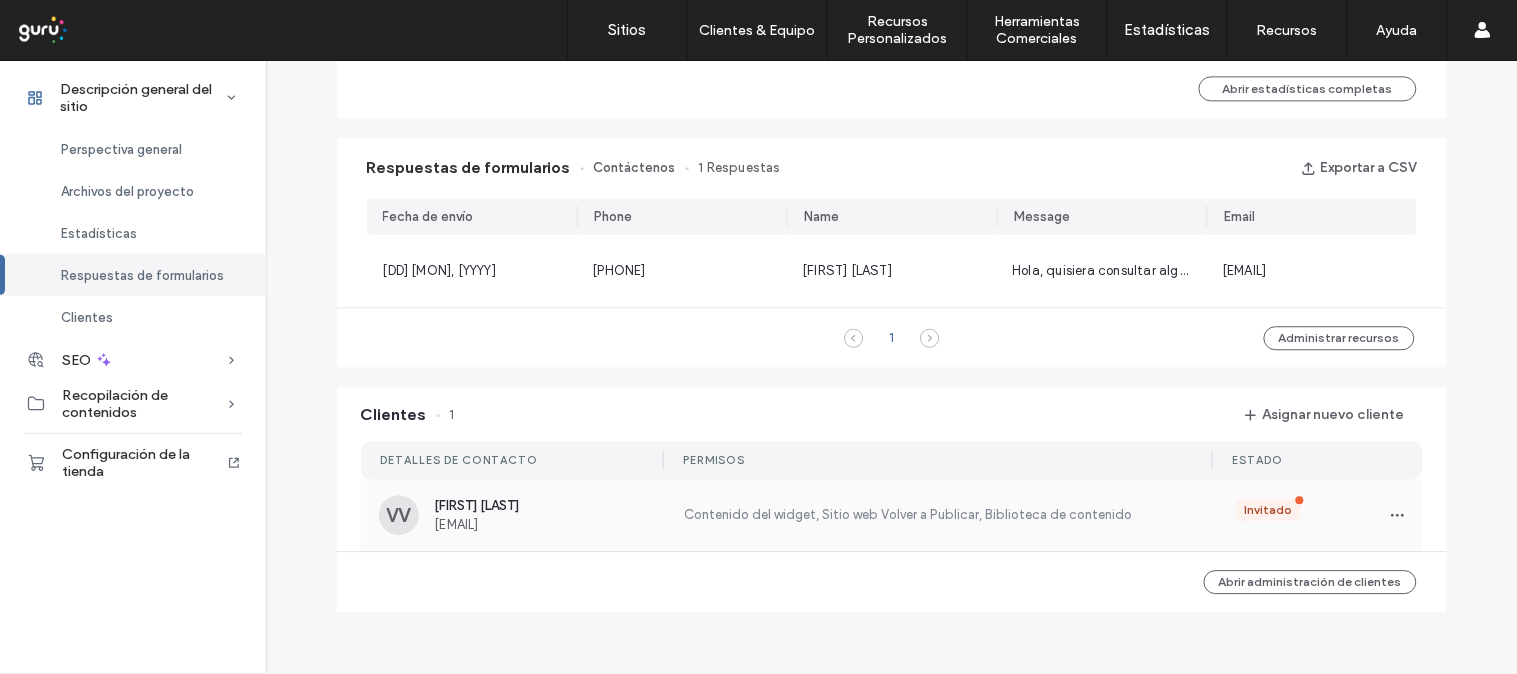 click on "anyi16_2@hotmail.com" at bounding box center (547, 524) 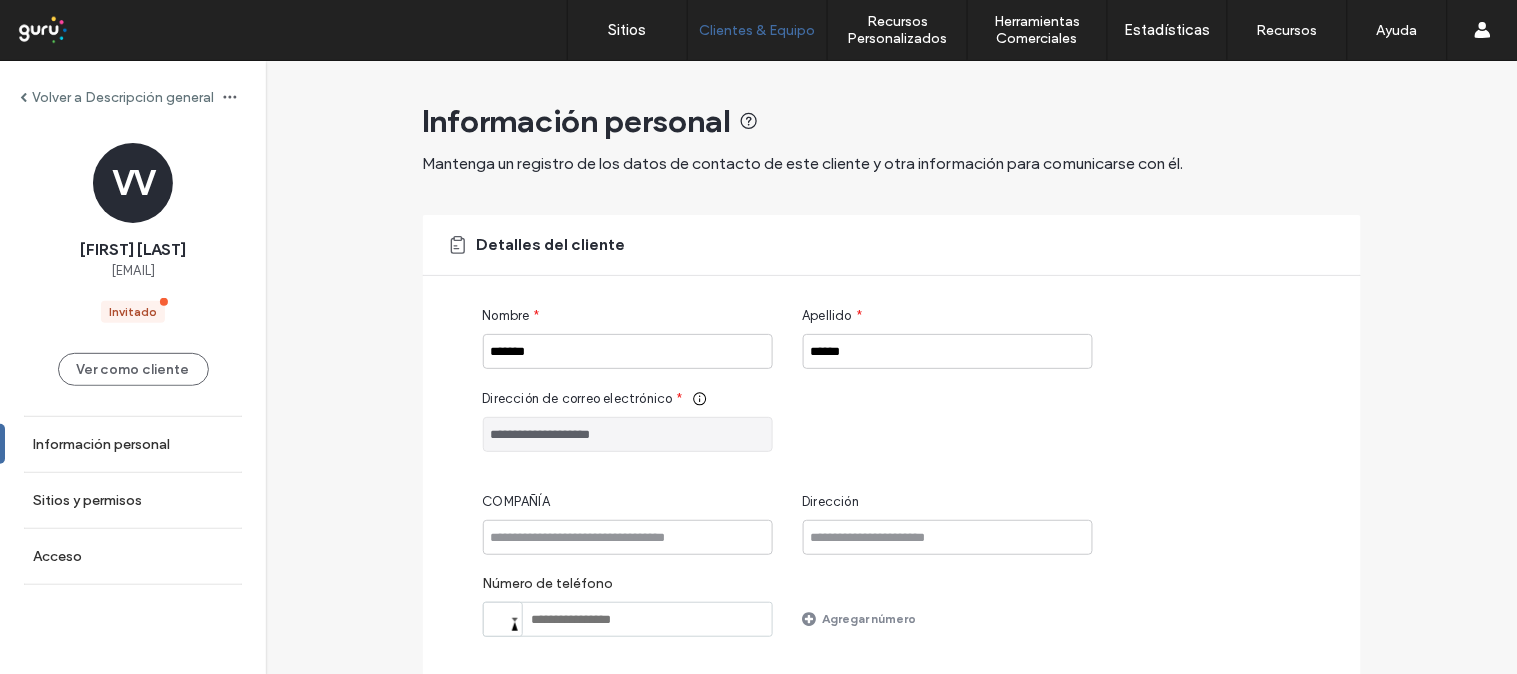 drag, startPoint x: 640, startPoint y: 425, endPoint x: 378, endPoint y: 441, distance: 262.4881 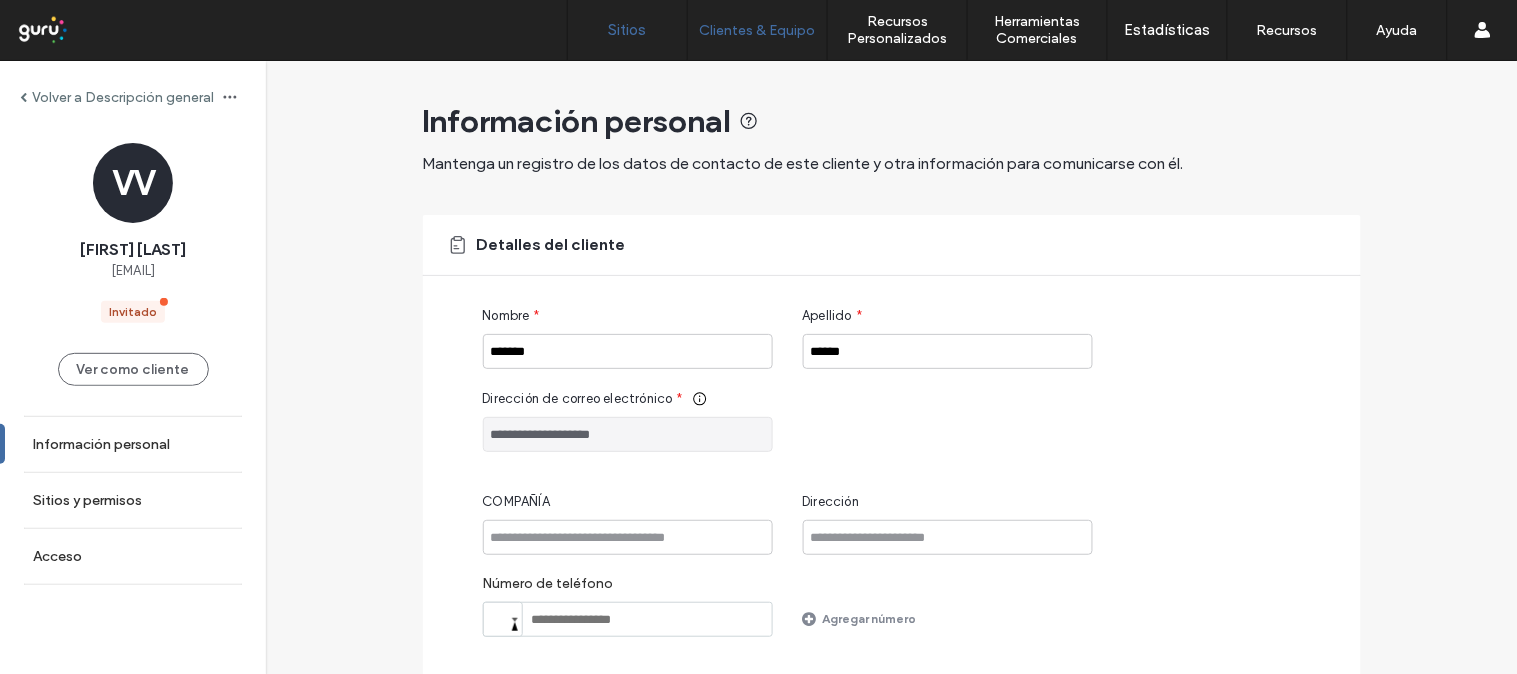 click on "Sitios" at bounding box center (628, 30) 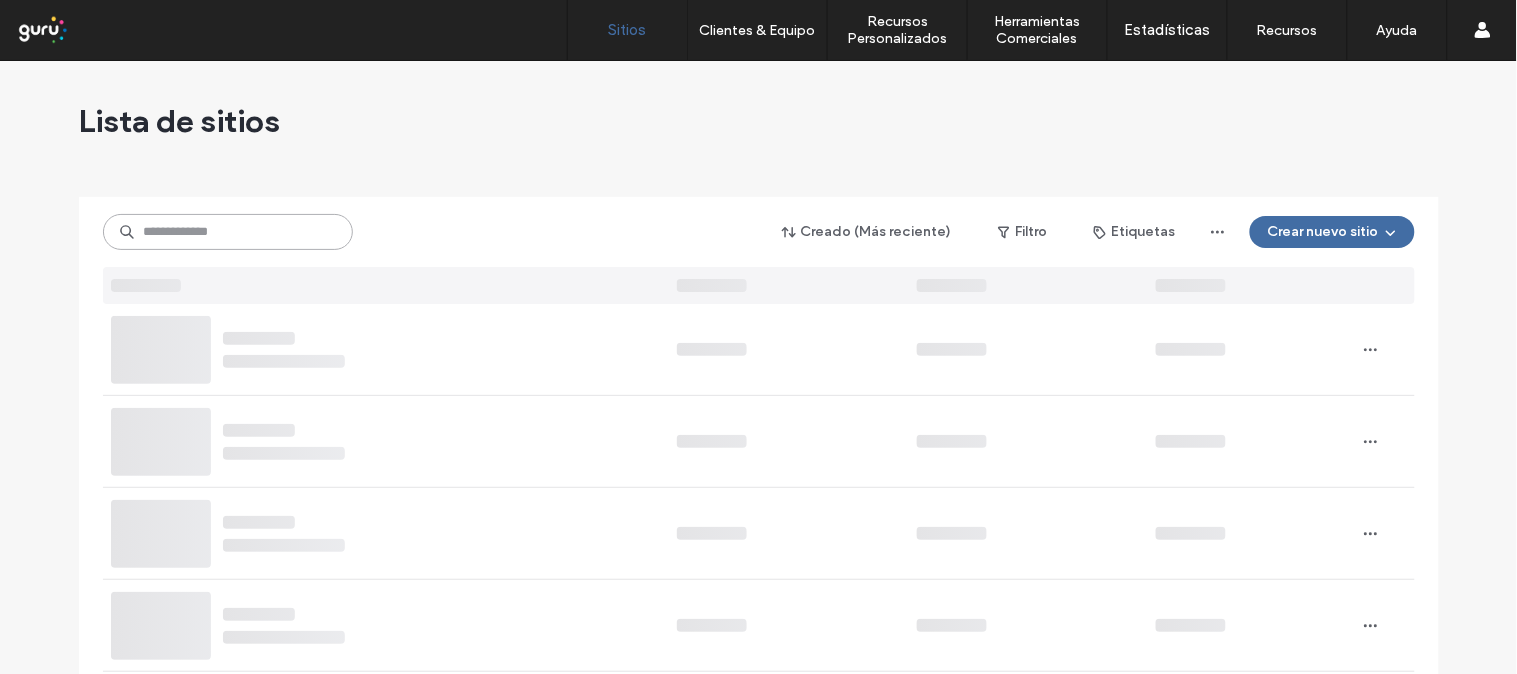 paste on "**********" 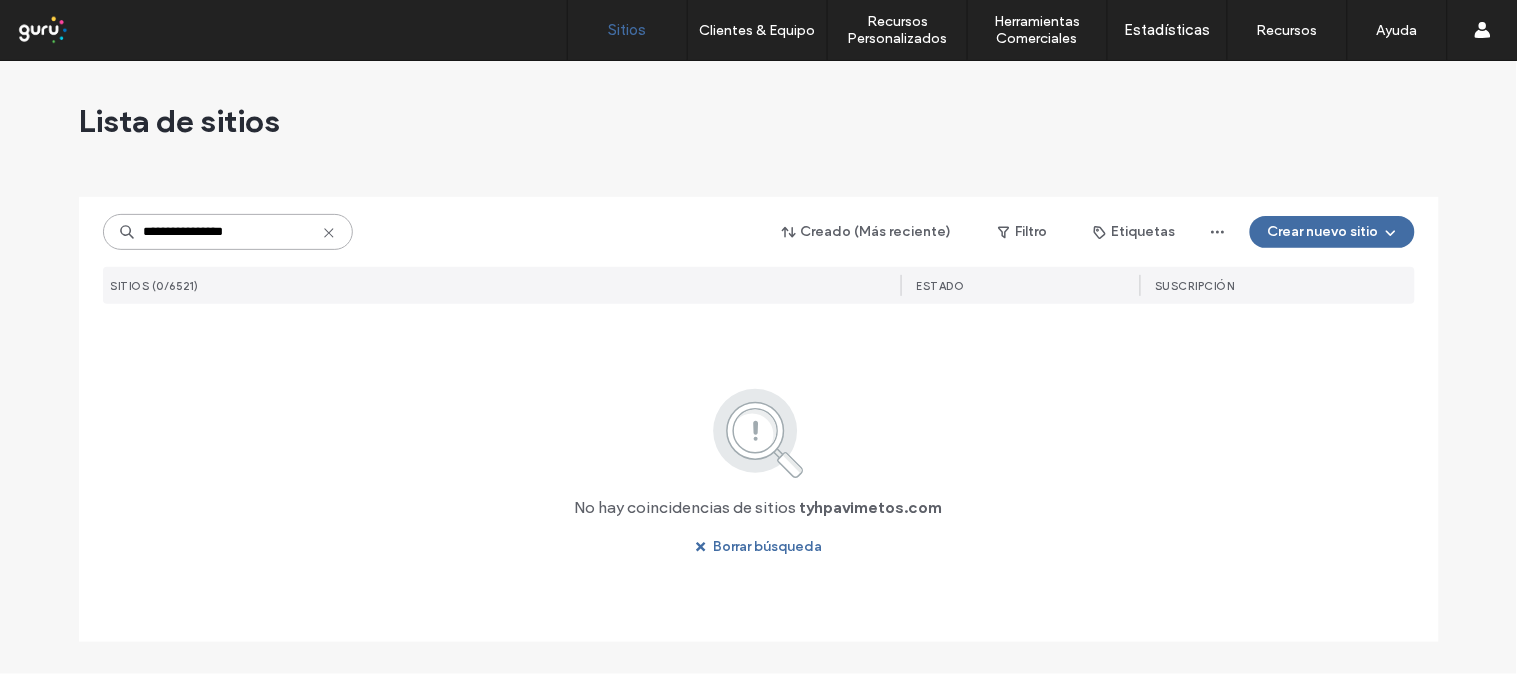 type on "**********" 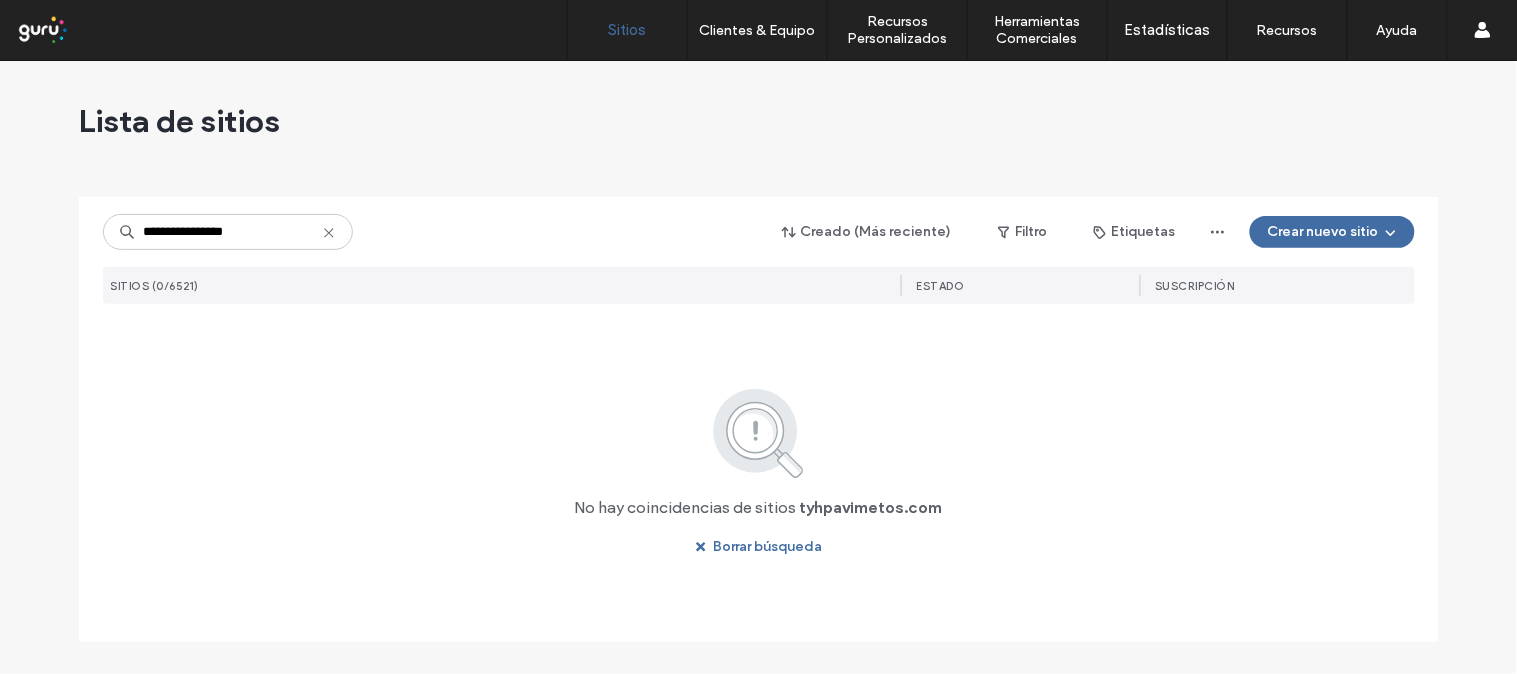 click 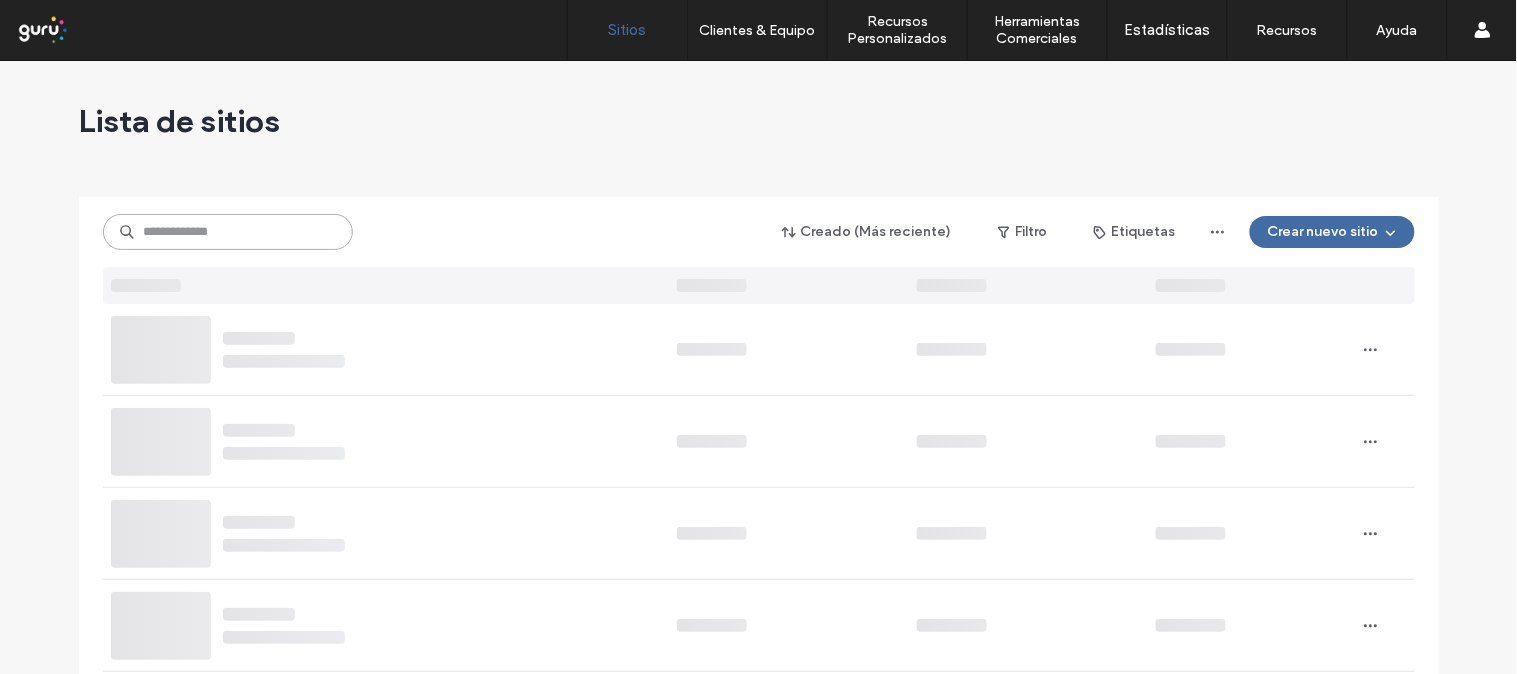 paste on "**********" 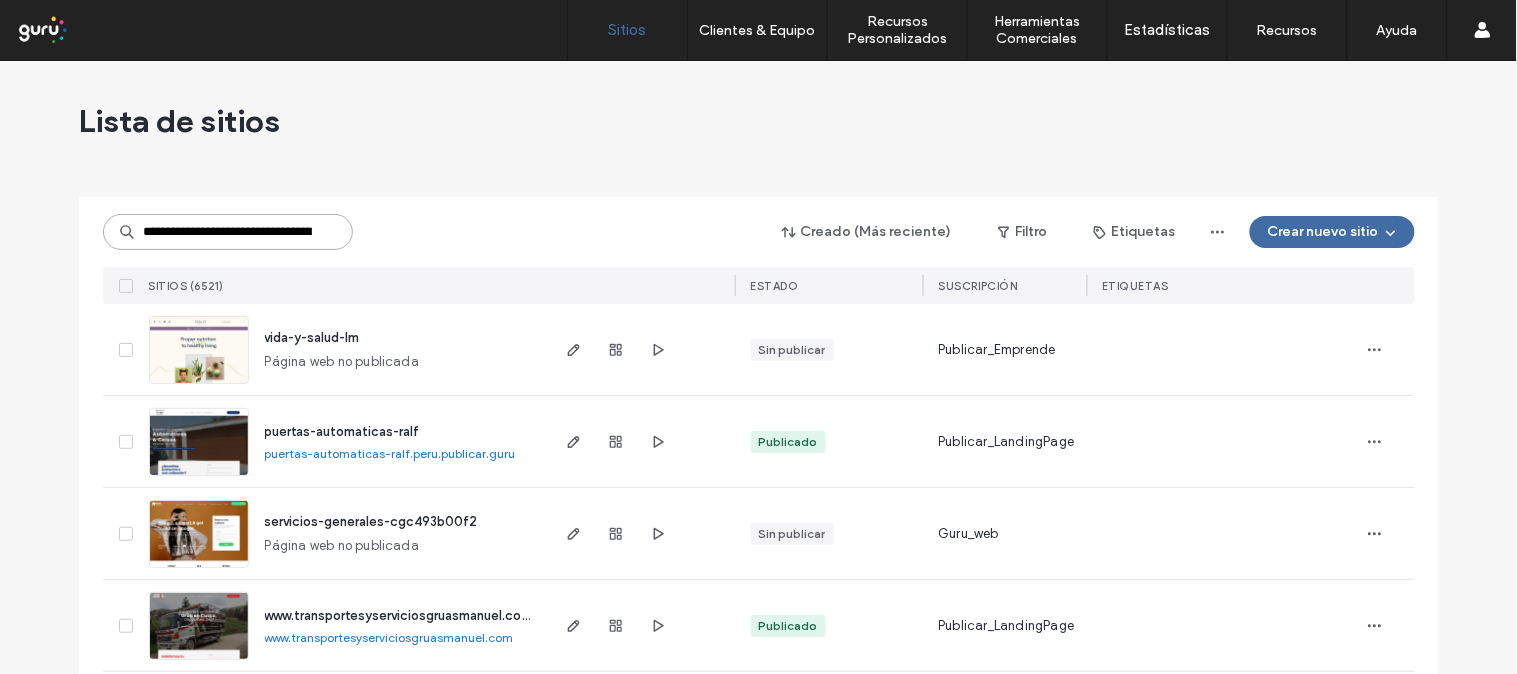 scroll, scrollTop: 0, scrollLeft: 51, axis: horizontal 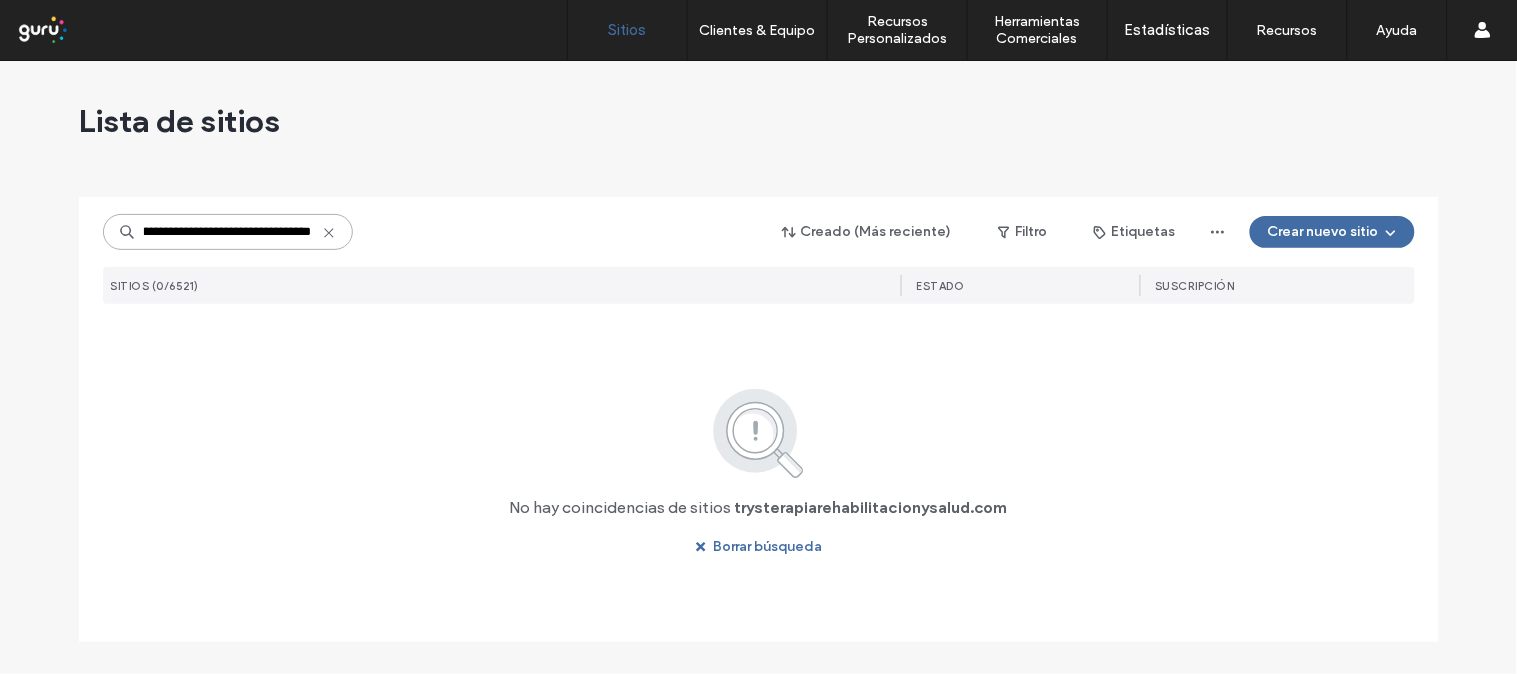 type on "**********" 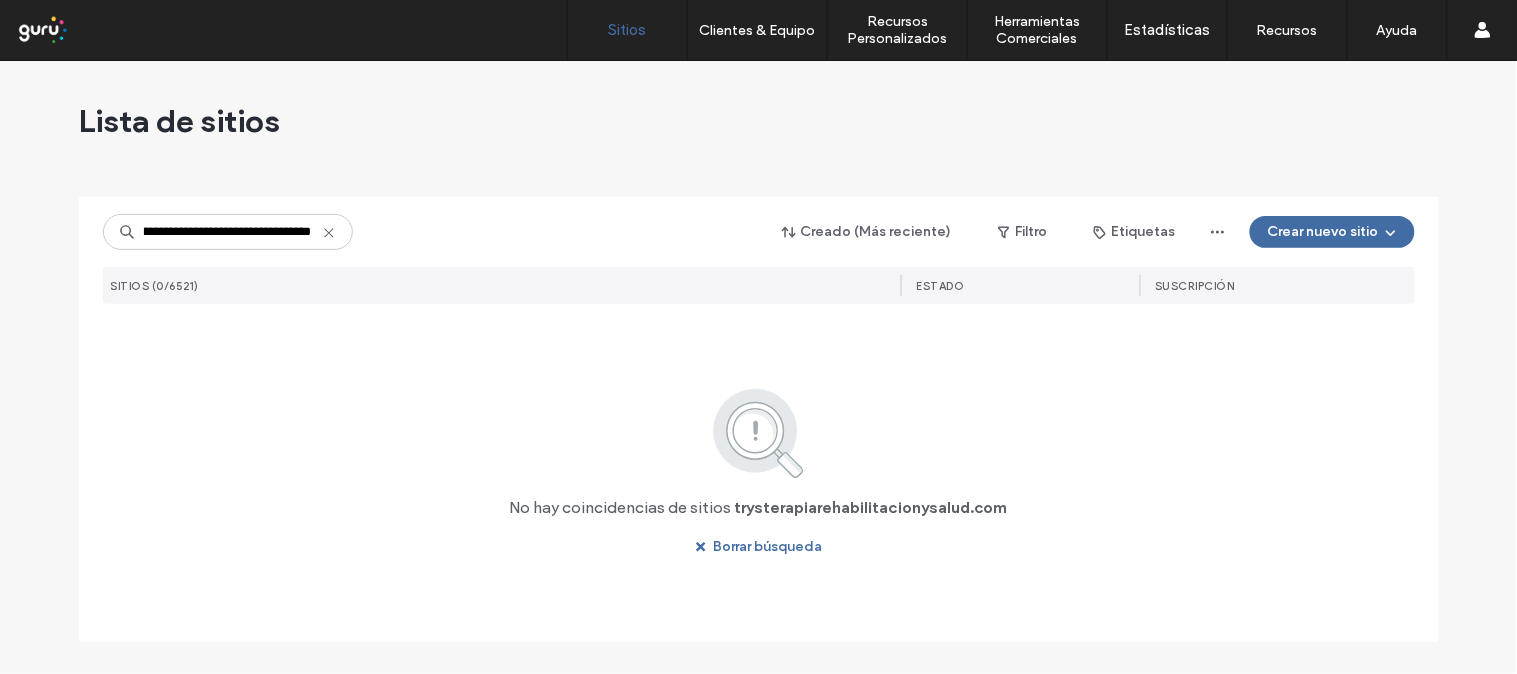 scroll, scrollTop: 0, scrollLeft: 0, axis: both 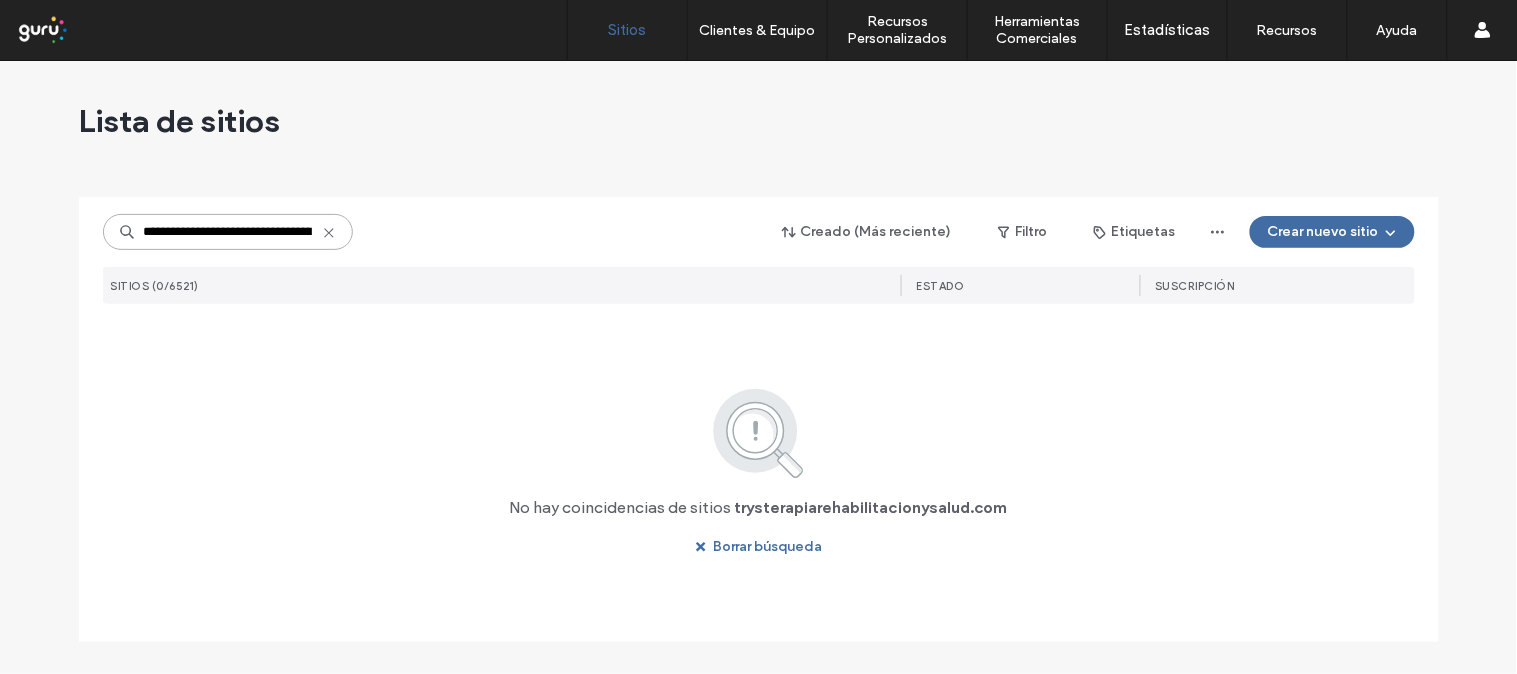 click on "**********" at bounding box center (228, 232) 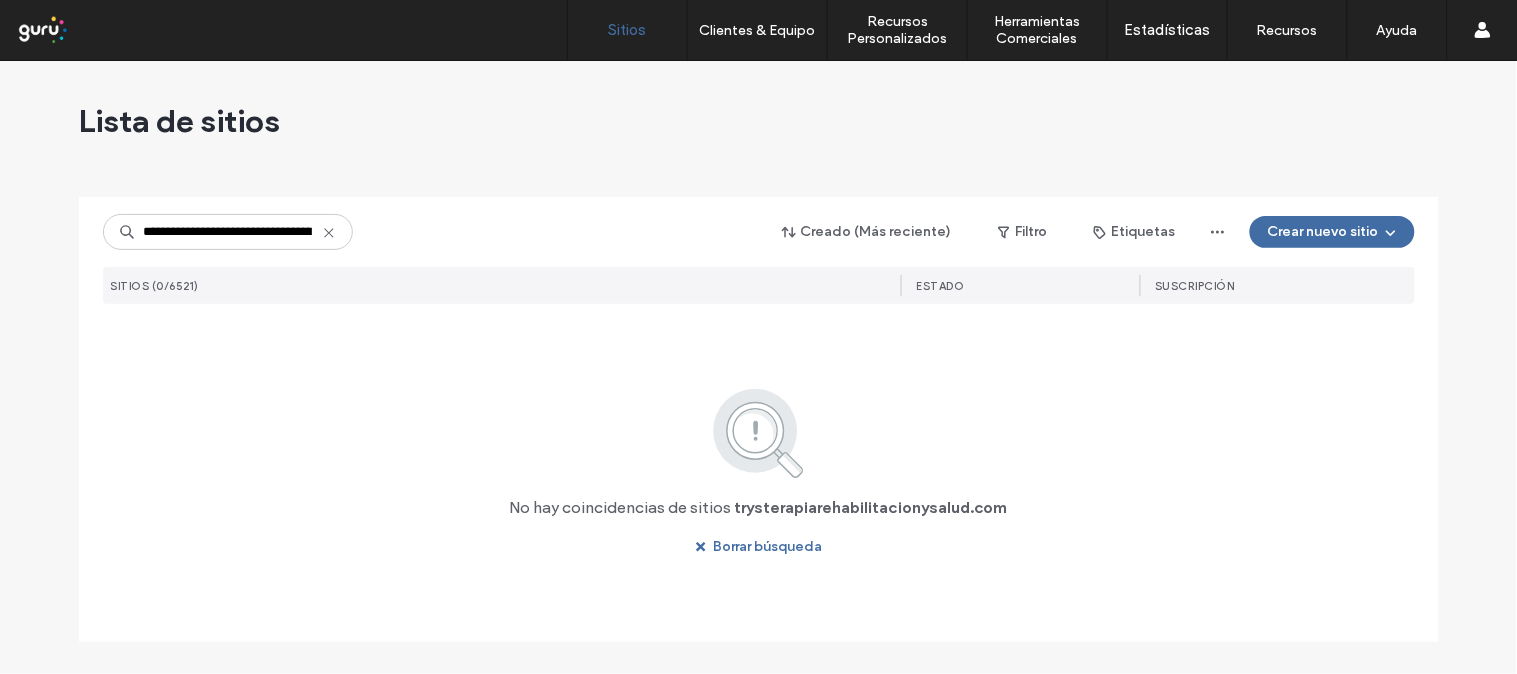 click 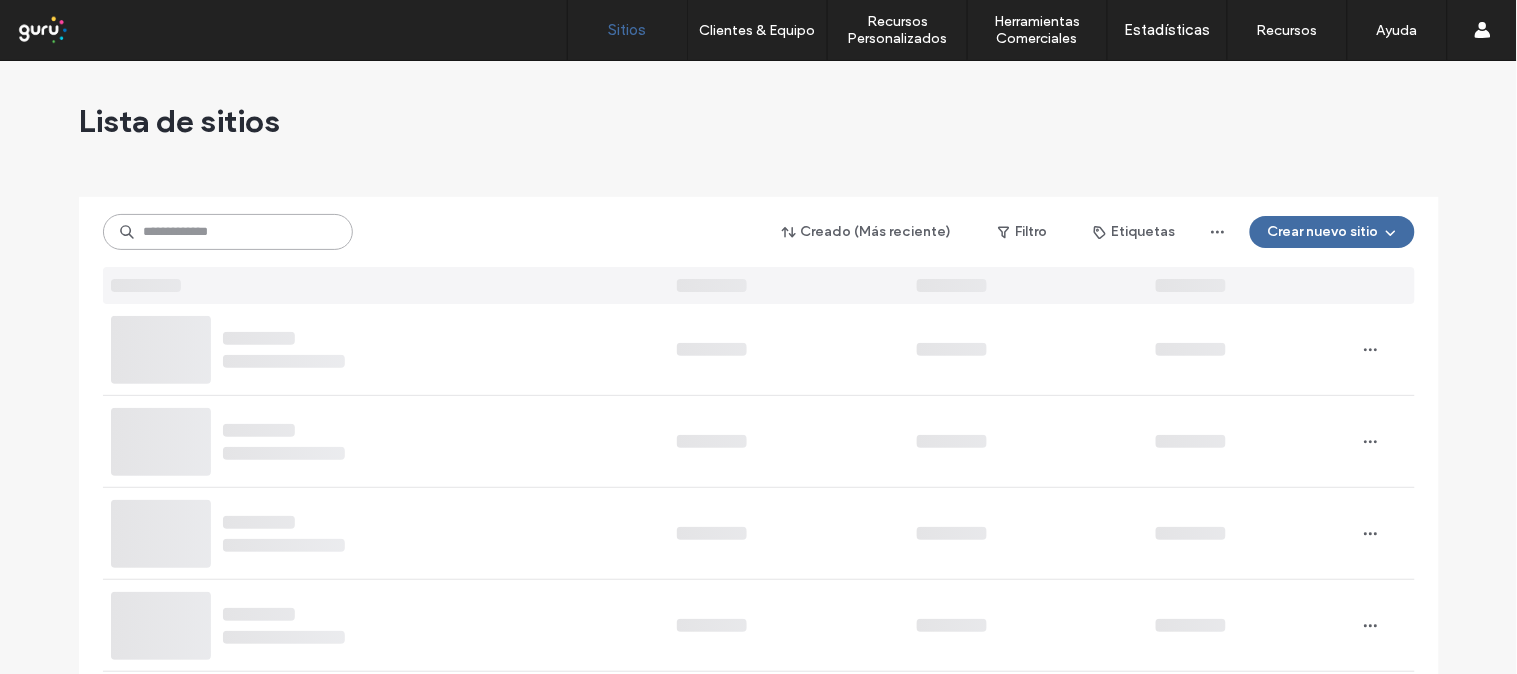 scroll, scrollTop: 0, scrollLeft: 0, axis: both 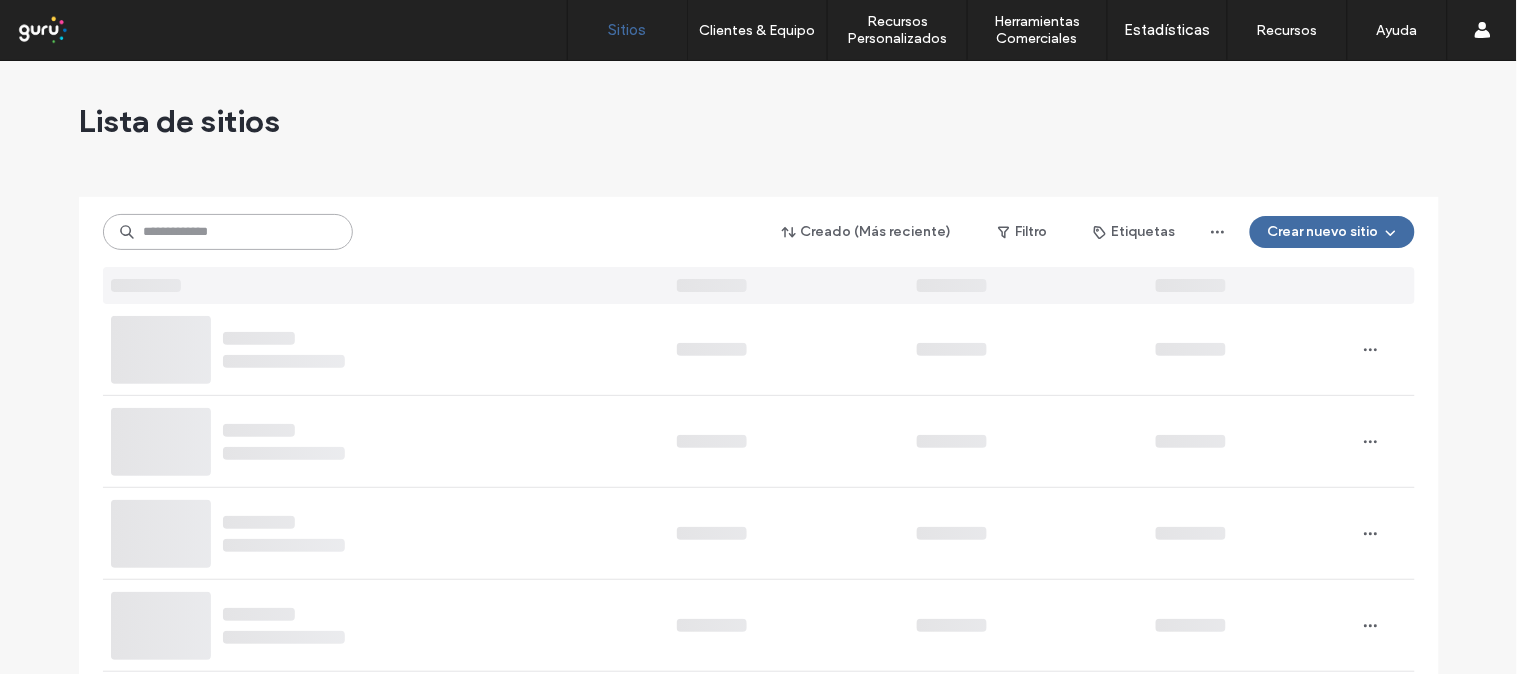 paste on "**********" 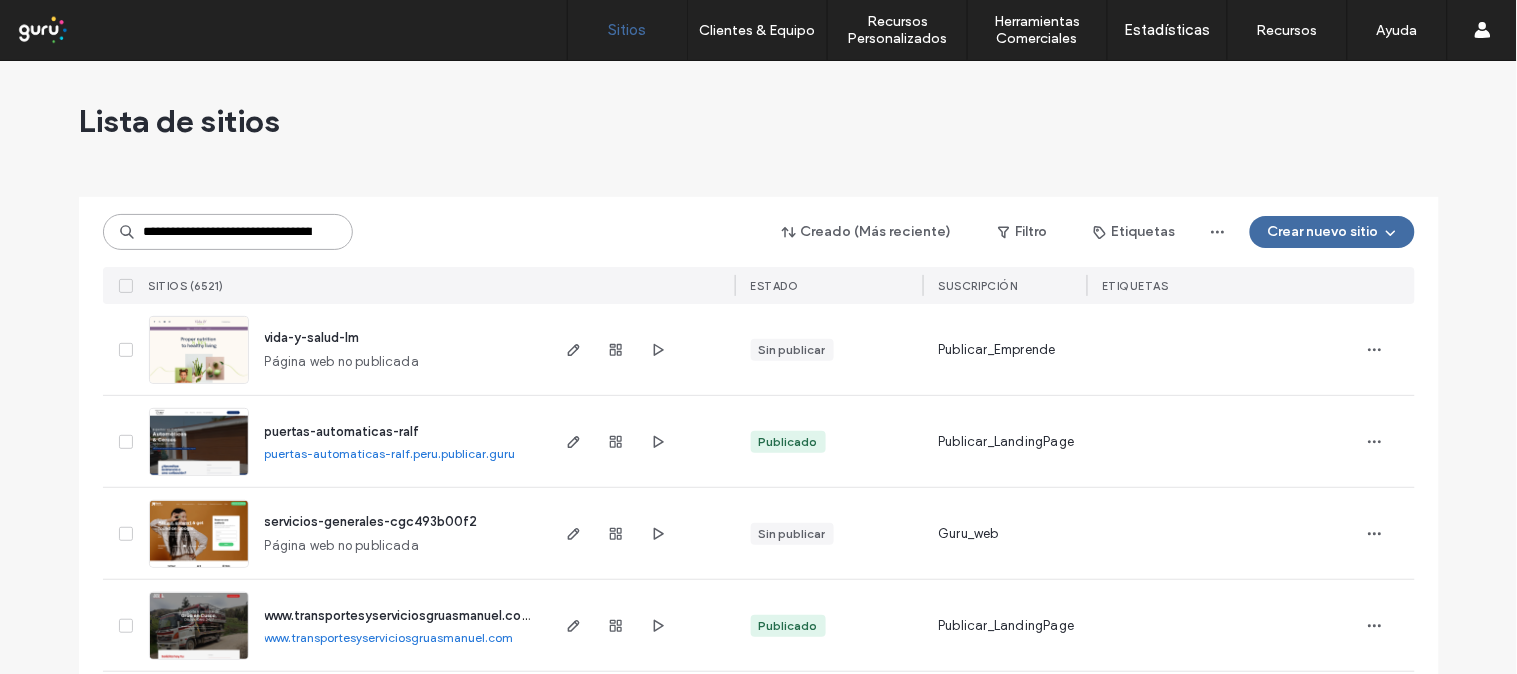 scroll, scrollTop: 0, scrollLeft: 51, axis: horizontal 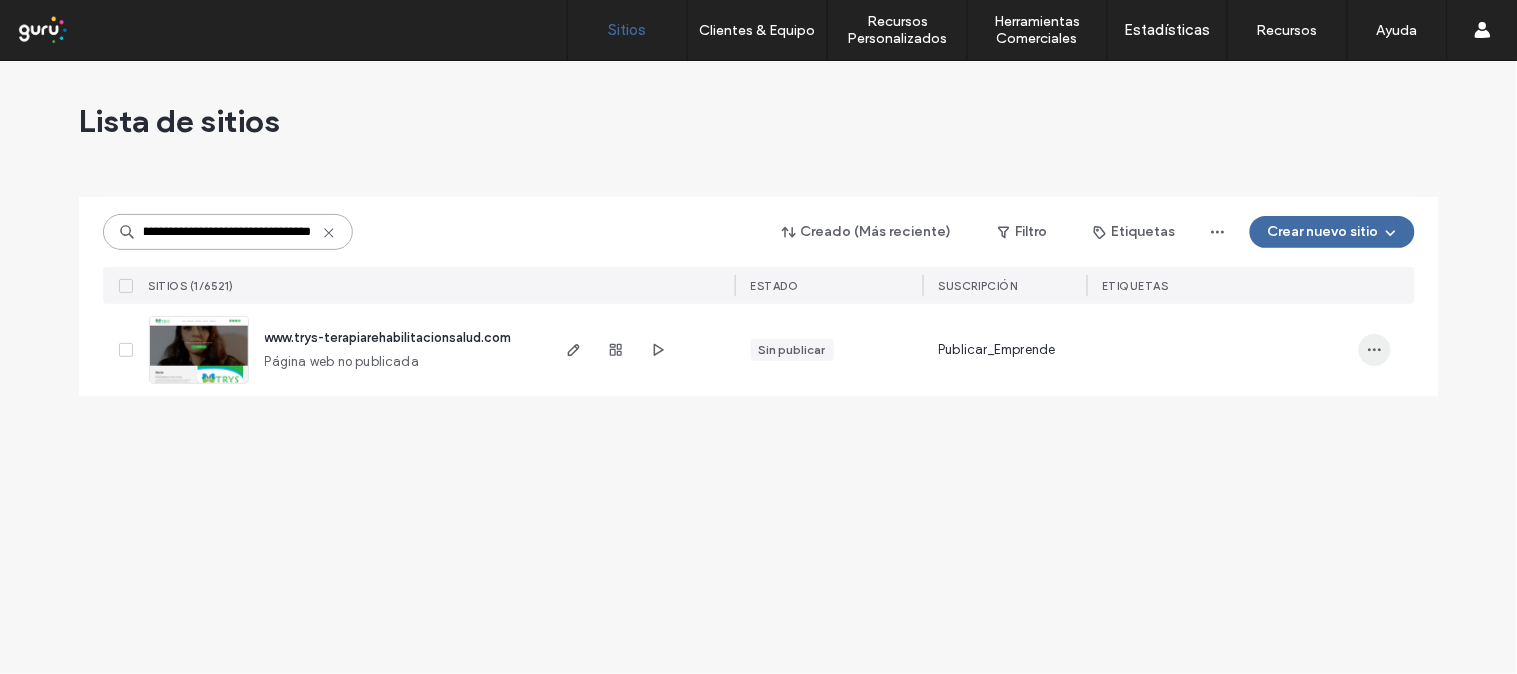 type on "**********" 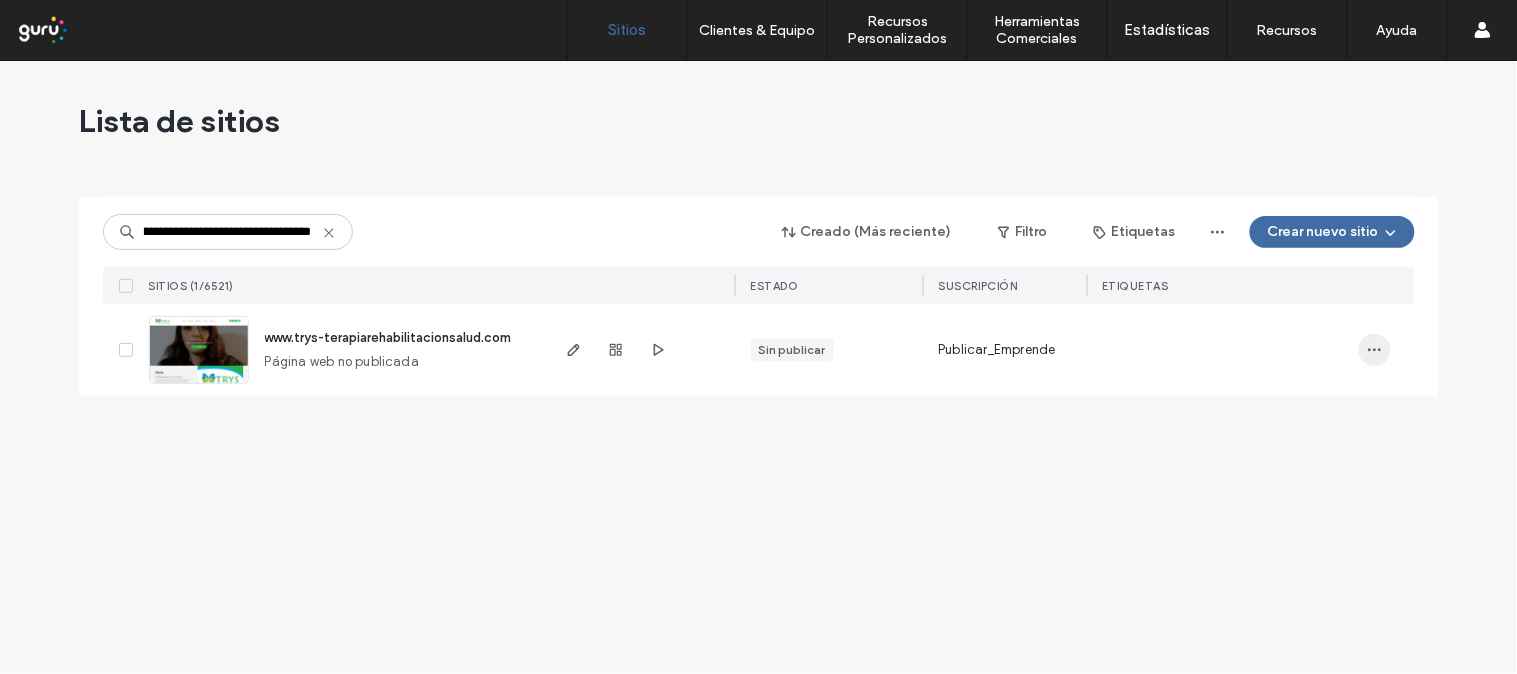 scroll, scrollTop: 0, scrollLeft: 0, axis: both 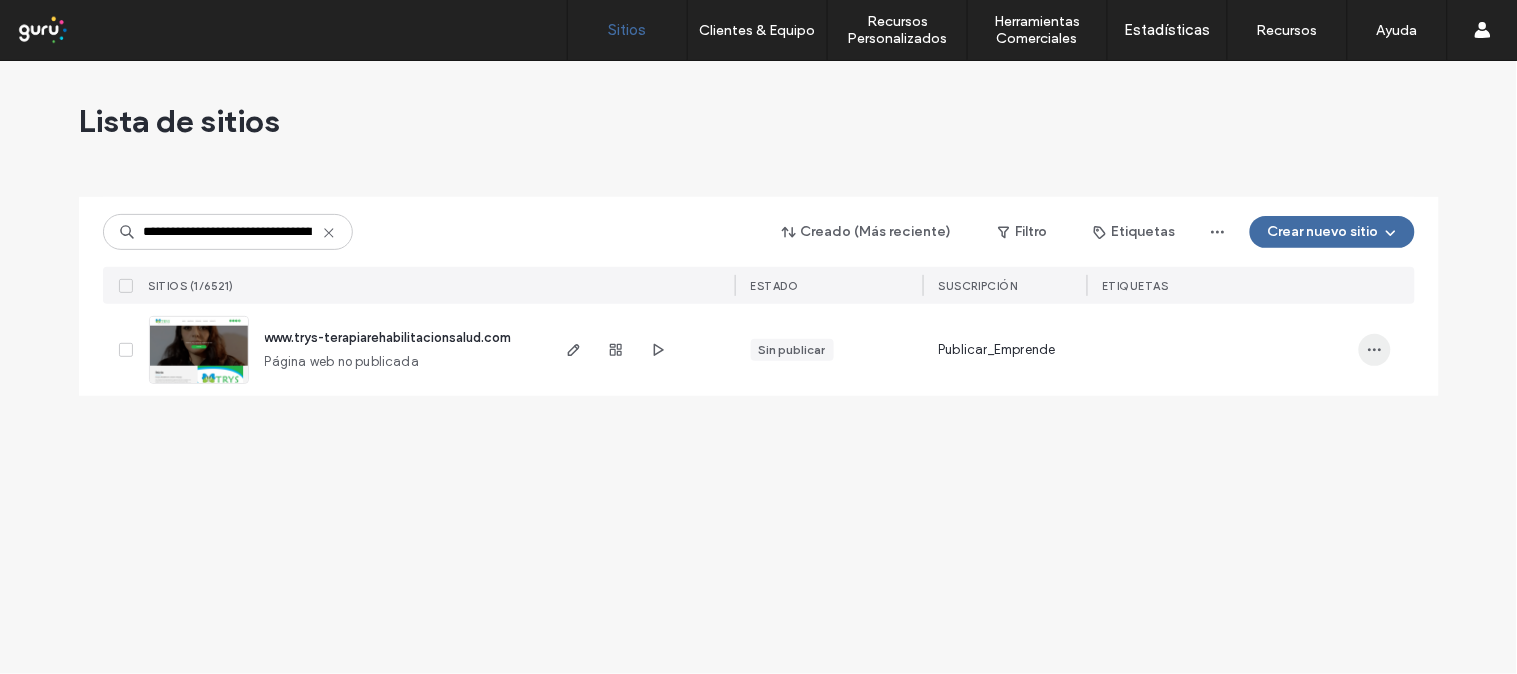 click at bounding box center (1375, 350) 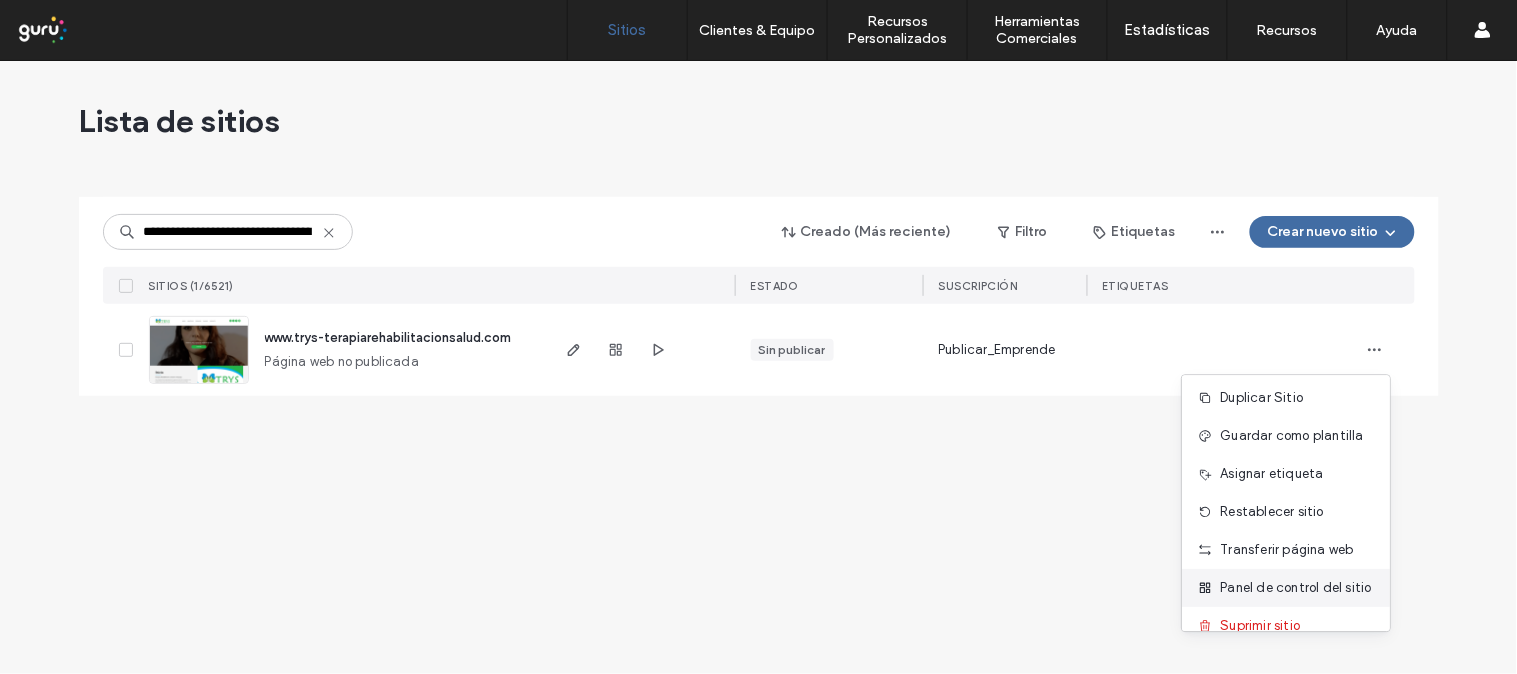 scroll, scrollTop: 64, scrollLeft: 0, axis: vertical 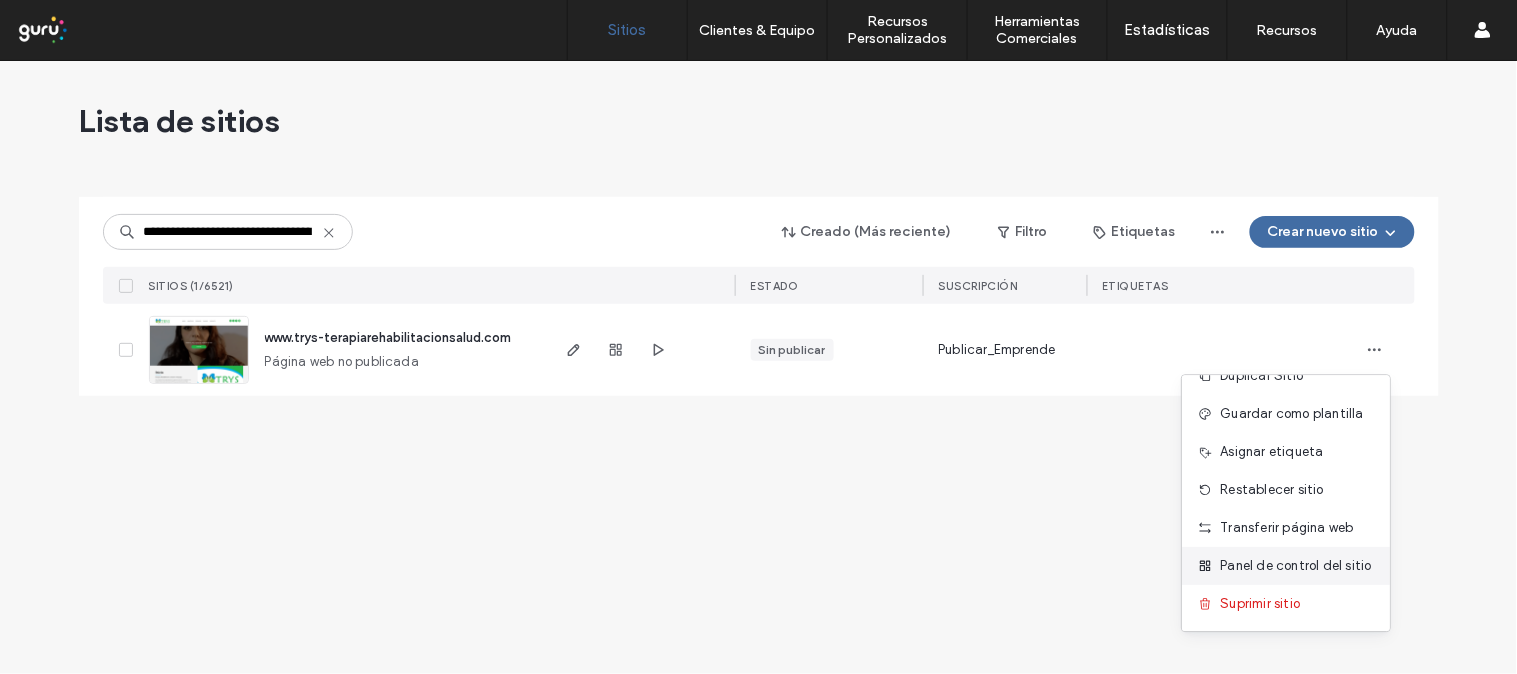 click on "Panel de control del sitio" at bounding box center [1296, 566] 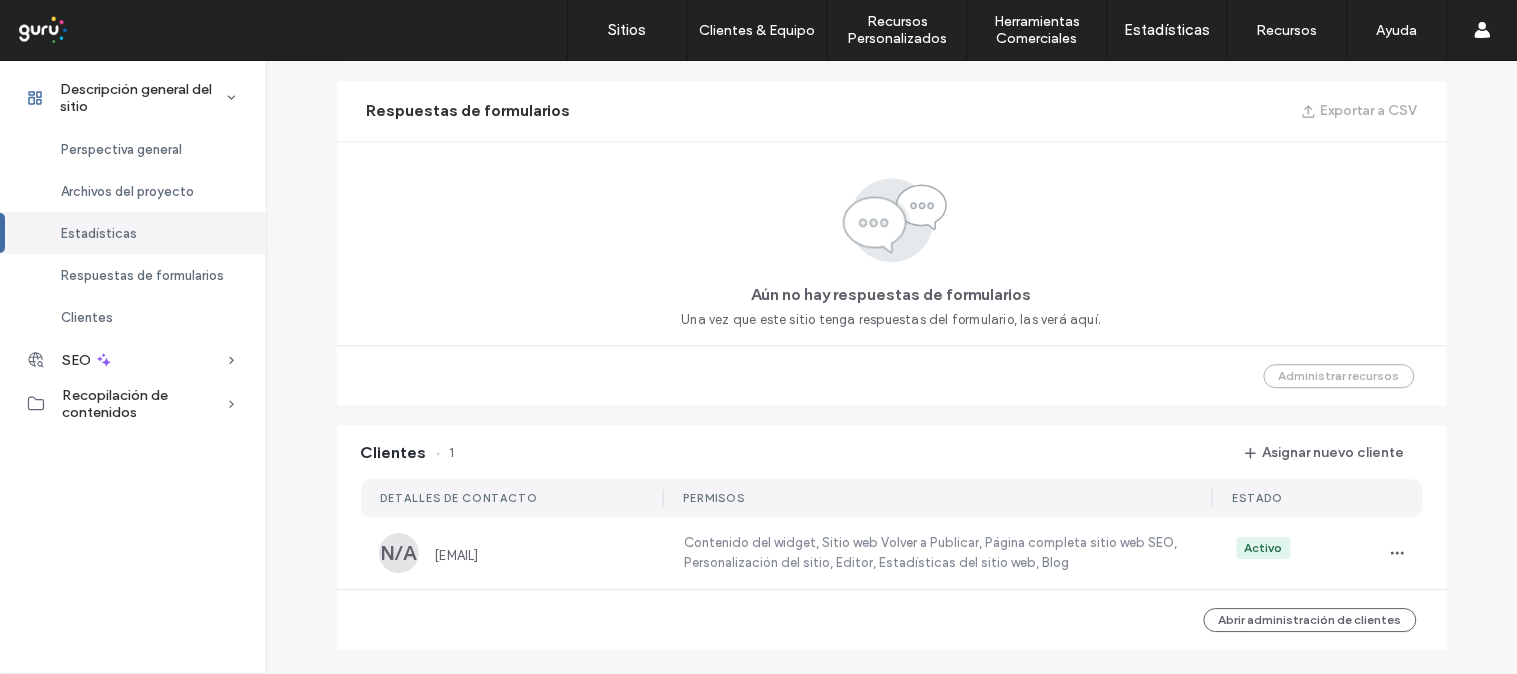 scroll, scrollTop: 1303, scrollLeft: 0, axis: vertical 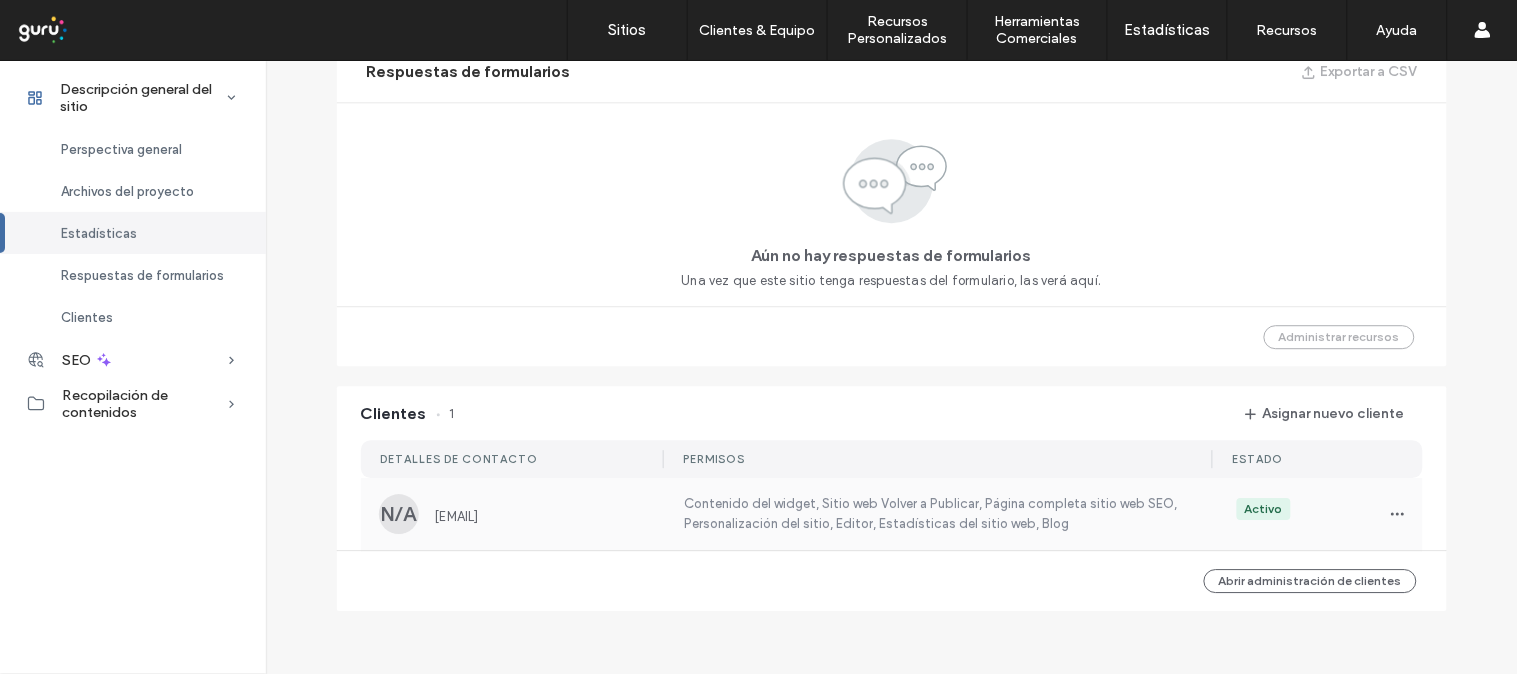 click on "rosa_1044@hotmail.com" at bounding box center [547, 516] 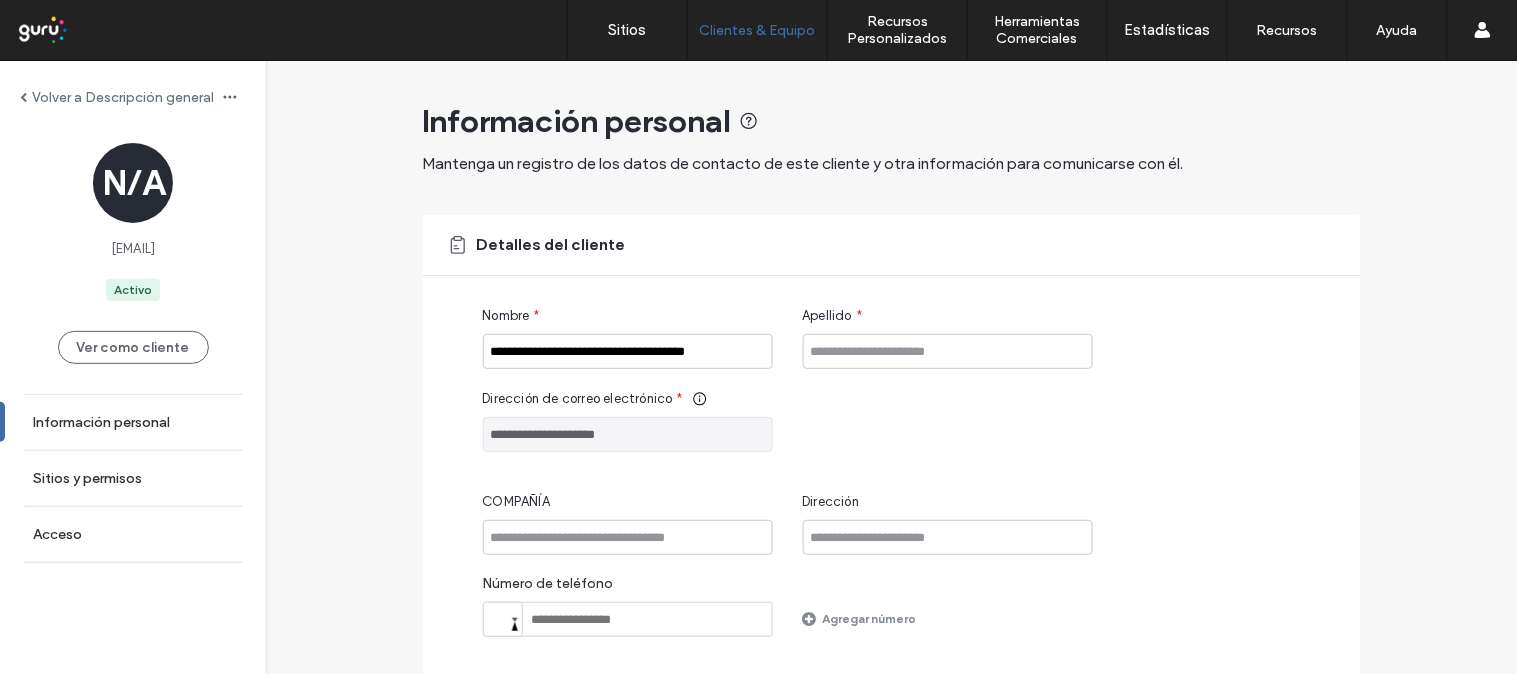drag, startPoint x: 660, startPoint y: 435, endPoint x: 468, endPoint y: 435, distance: 192 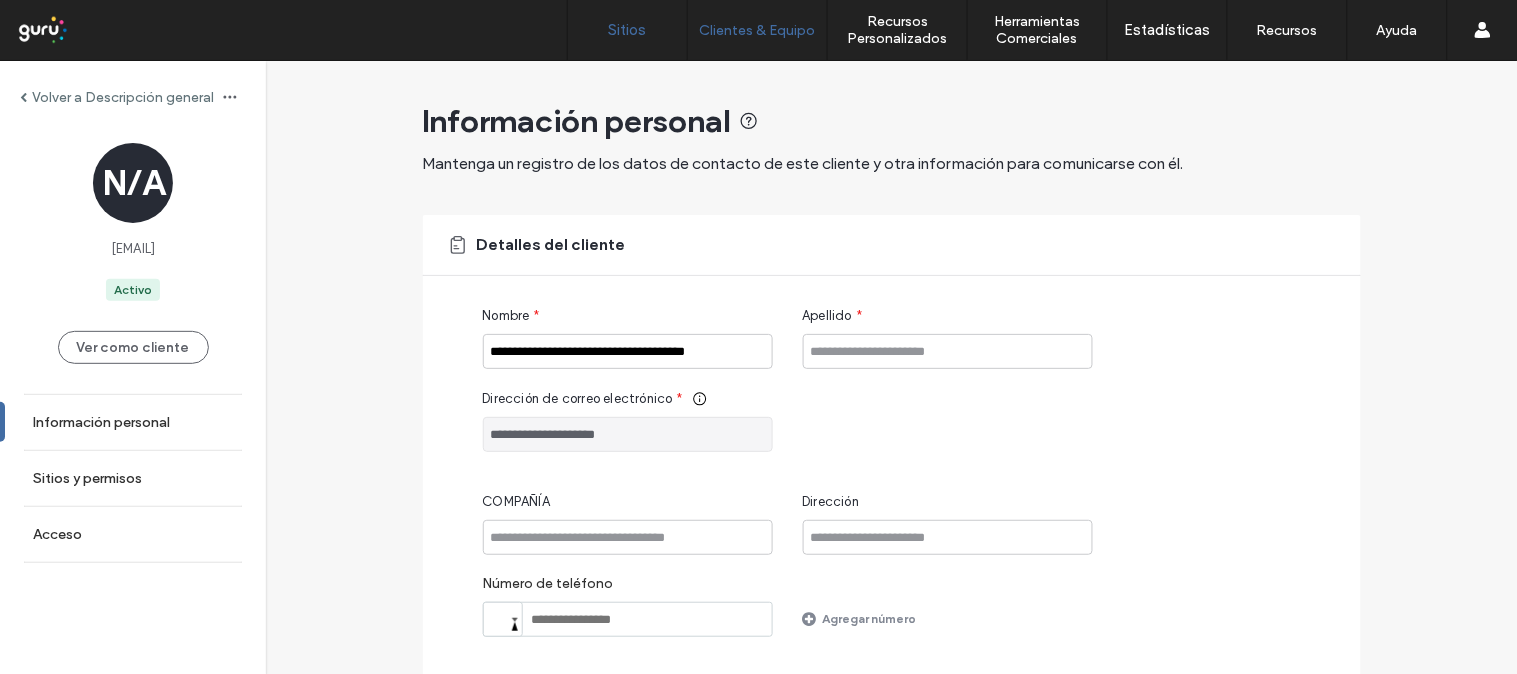 click on "Sitios" at bounding box center (628, 30) 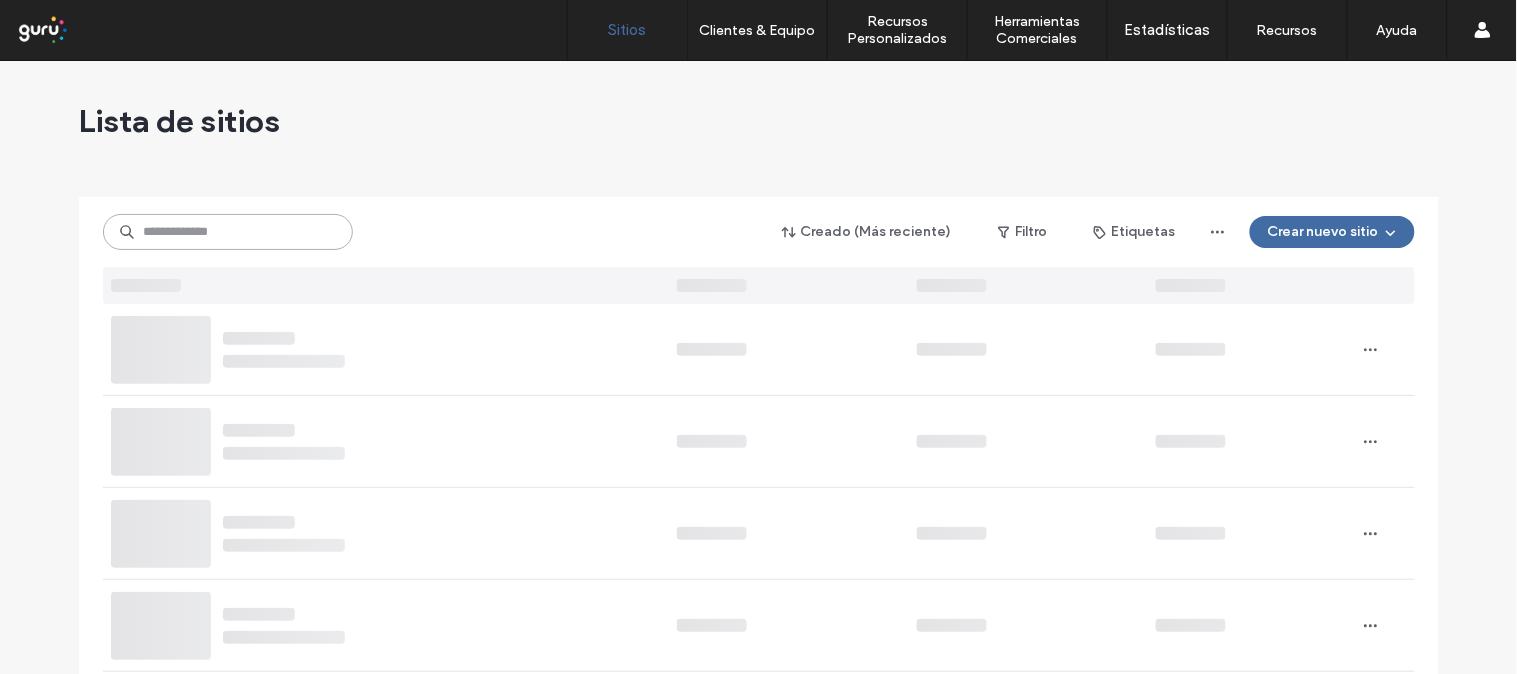 click at bounding box center [228, 232] 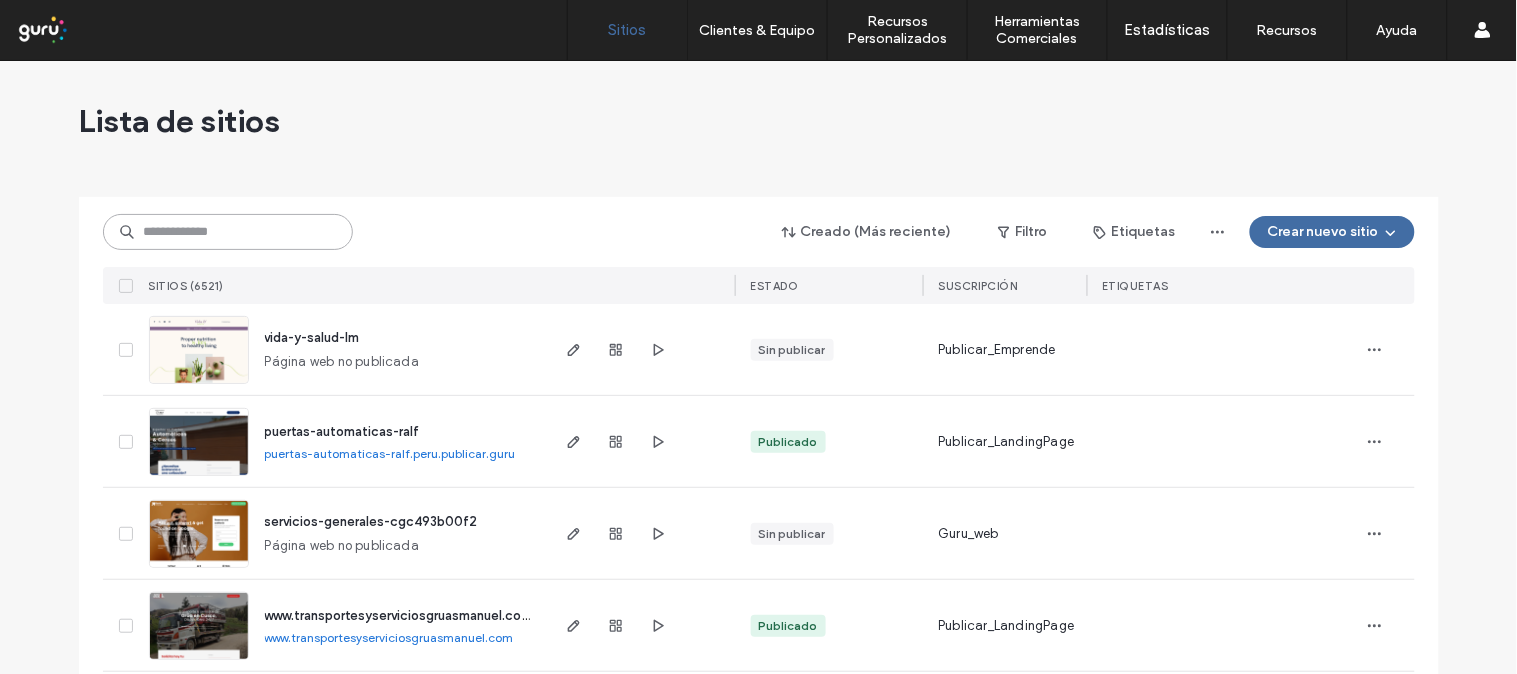 paste on "**********" 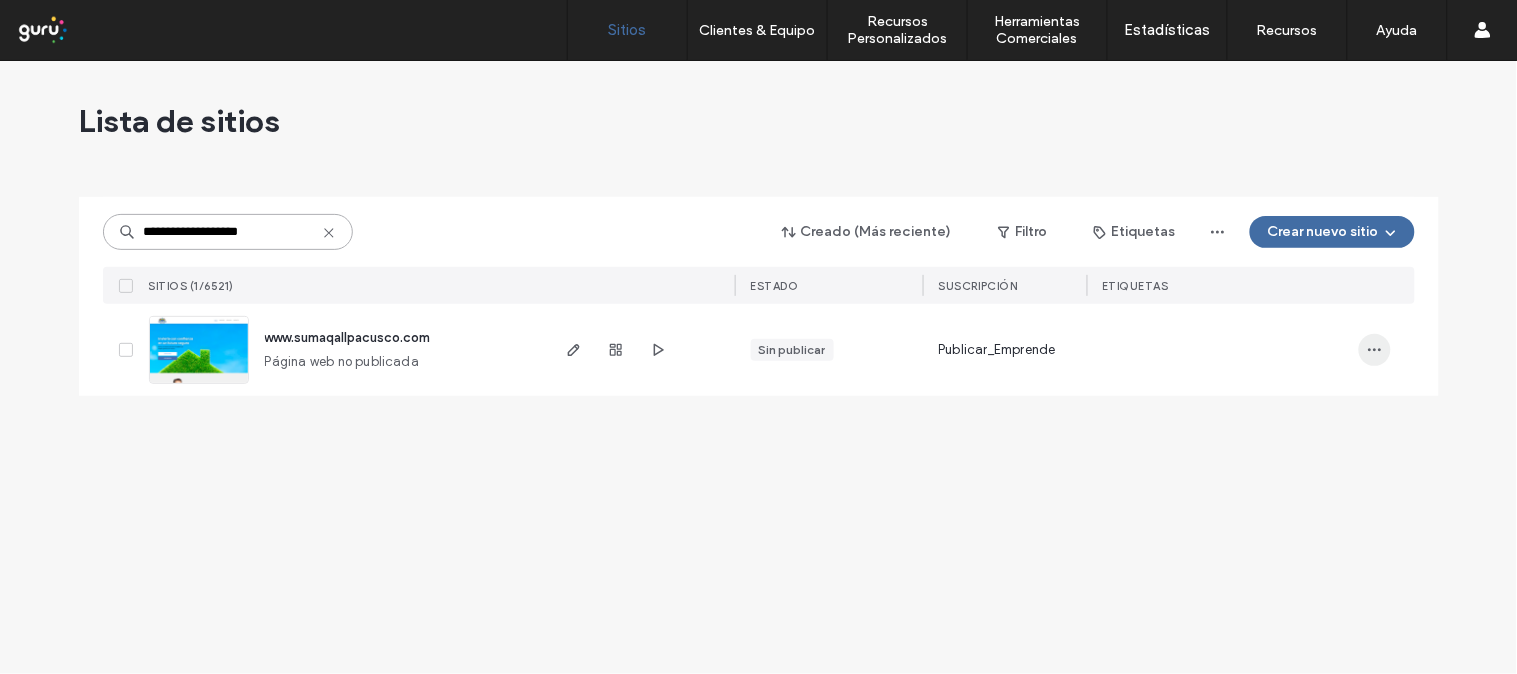 type on "**********" 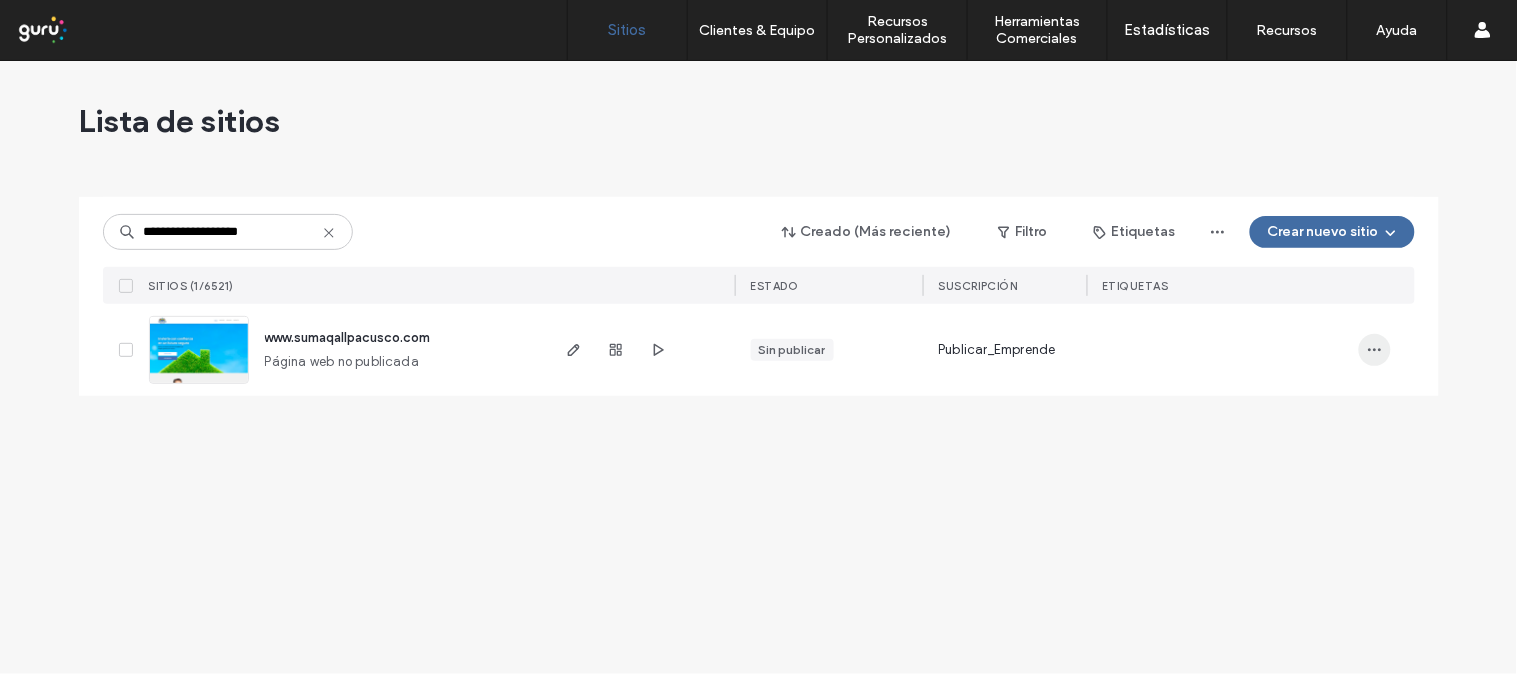 click 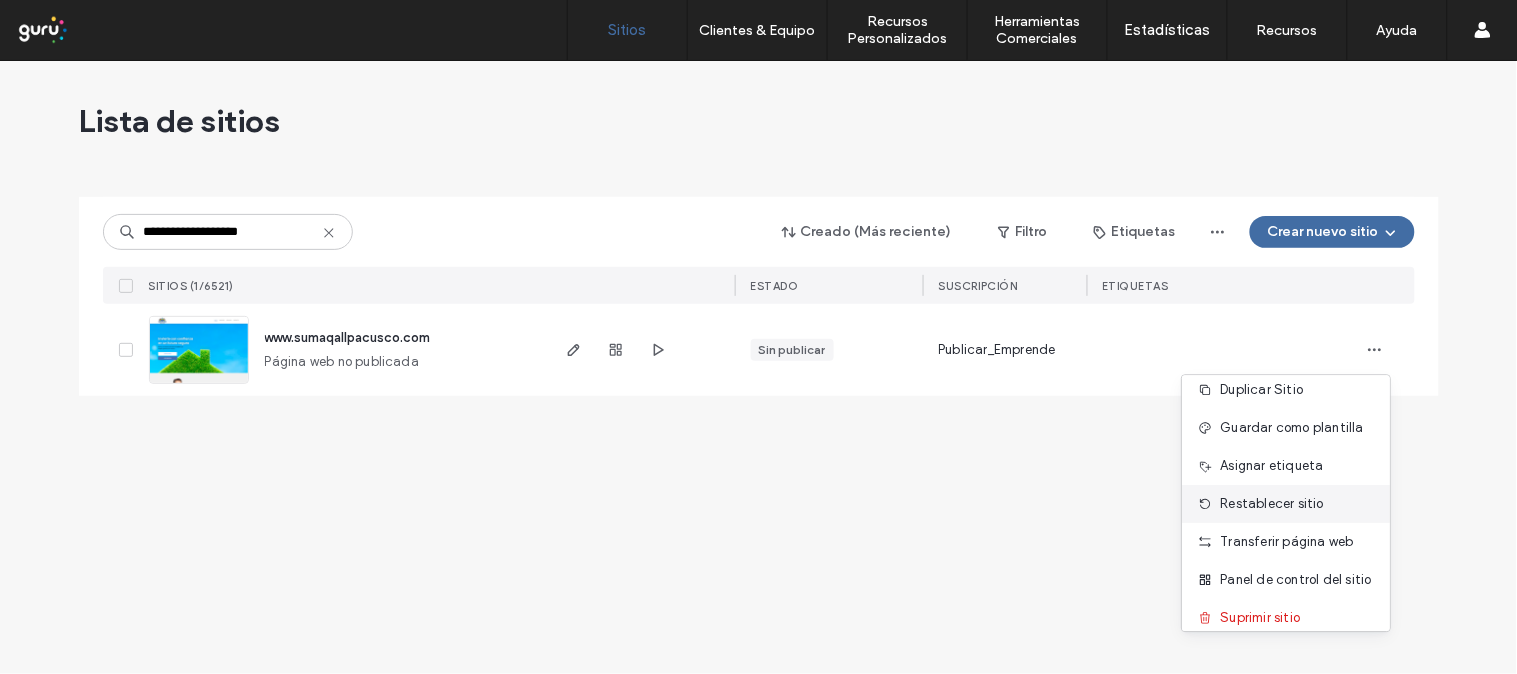 scroll, scrollTop: 64, scrollLeft: 0, axis: vertical 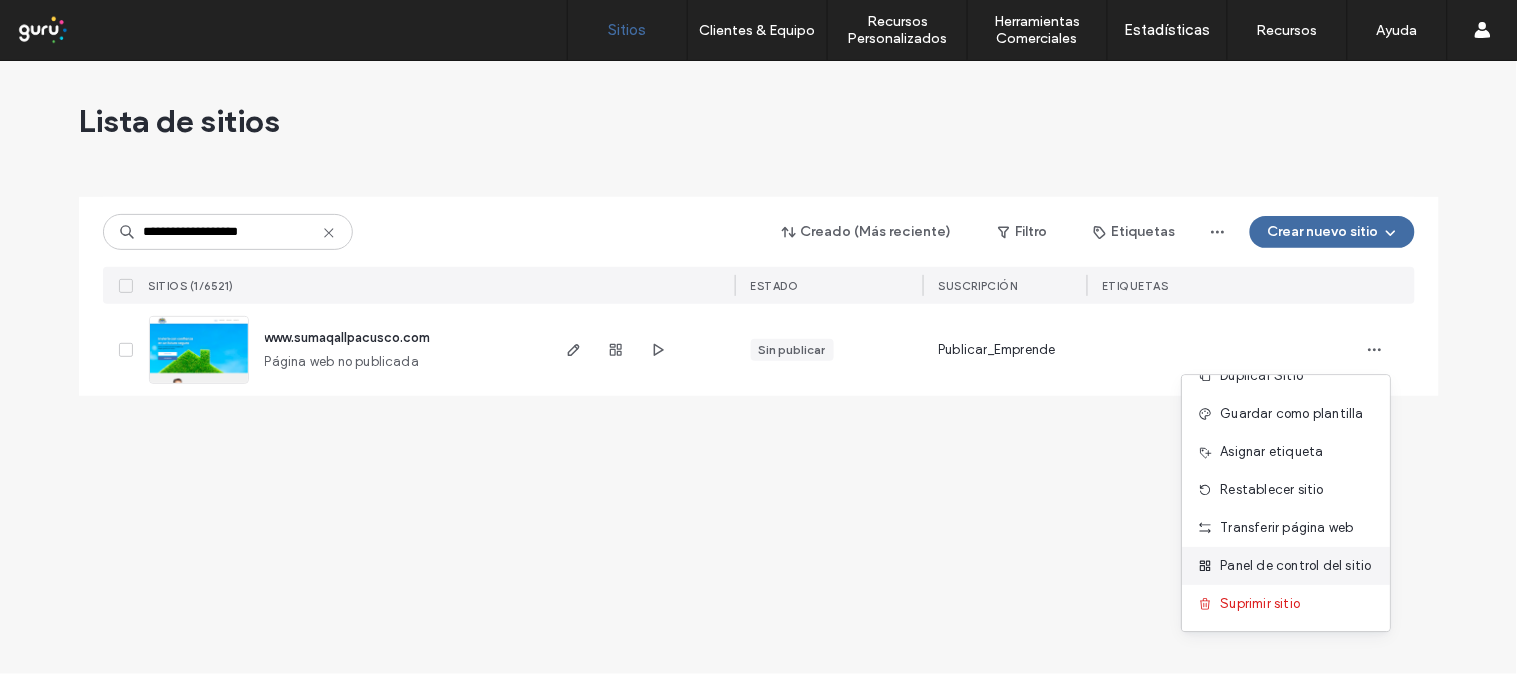 click on "Panel de control del sitio" at bounding box center (1296, 566) 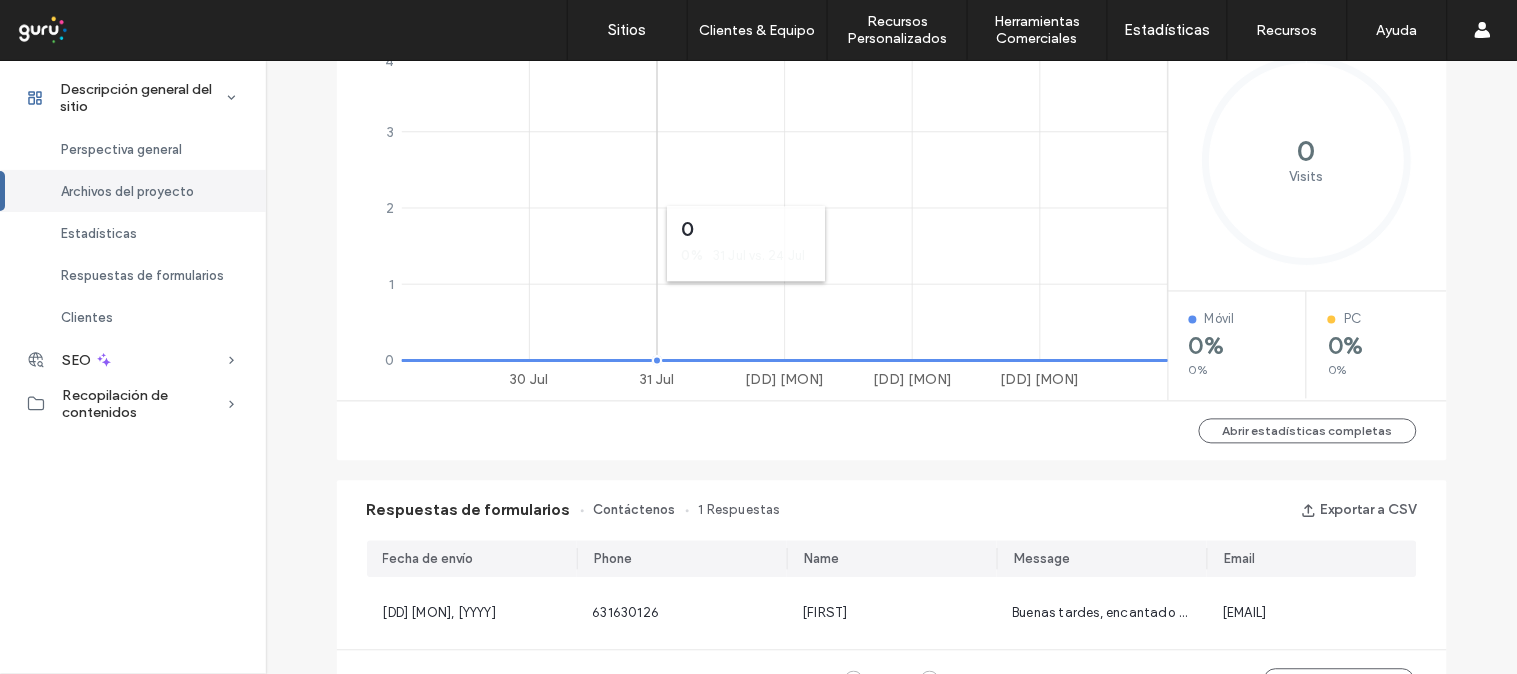 scroll, scrollTop: 1207, scrollLeft: 0, axis: vertical 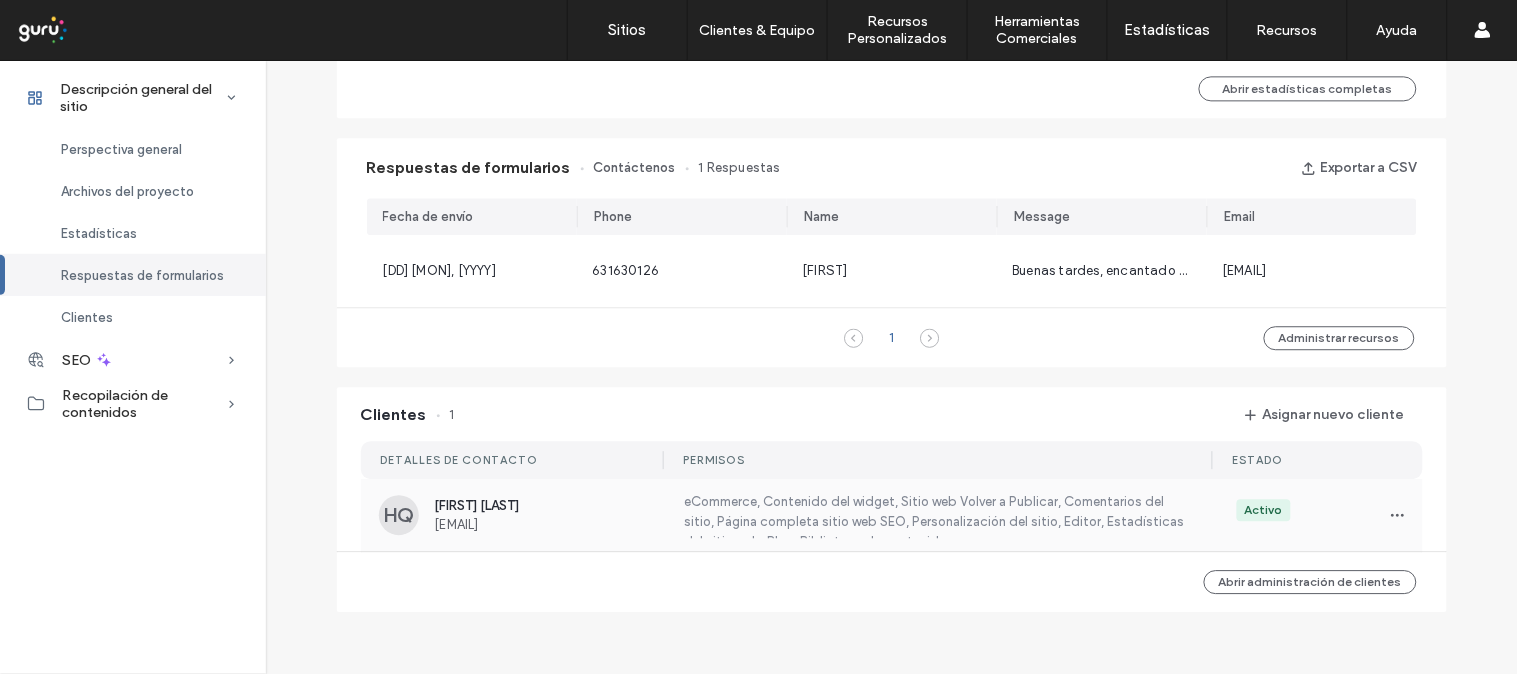 click on "Hector Quispe" at bounding box center (547, 505) 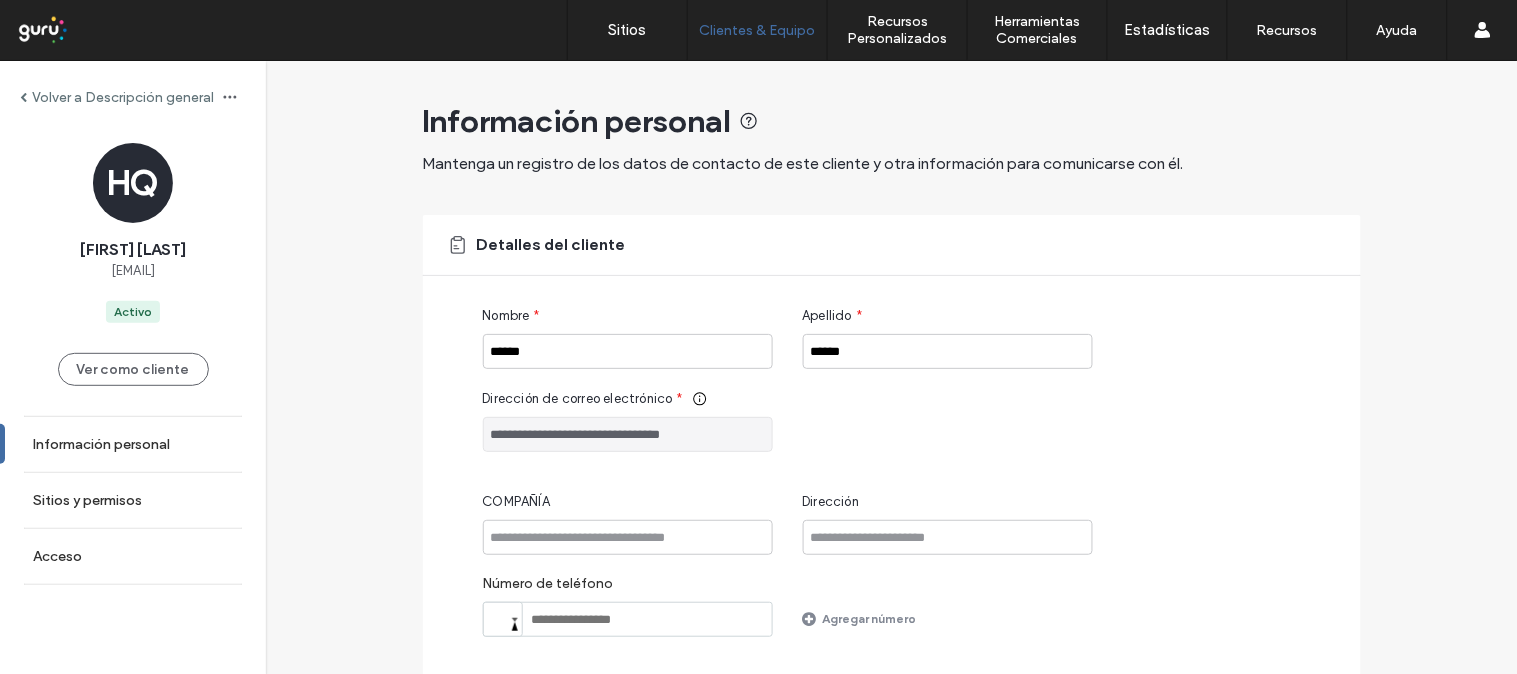 drag, startPoint x: 740, startPoint y: 437, endPoint x: 376, endPoint y: 398, distance: 366.0833 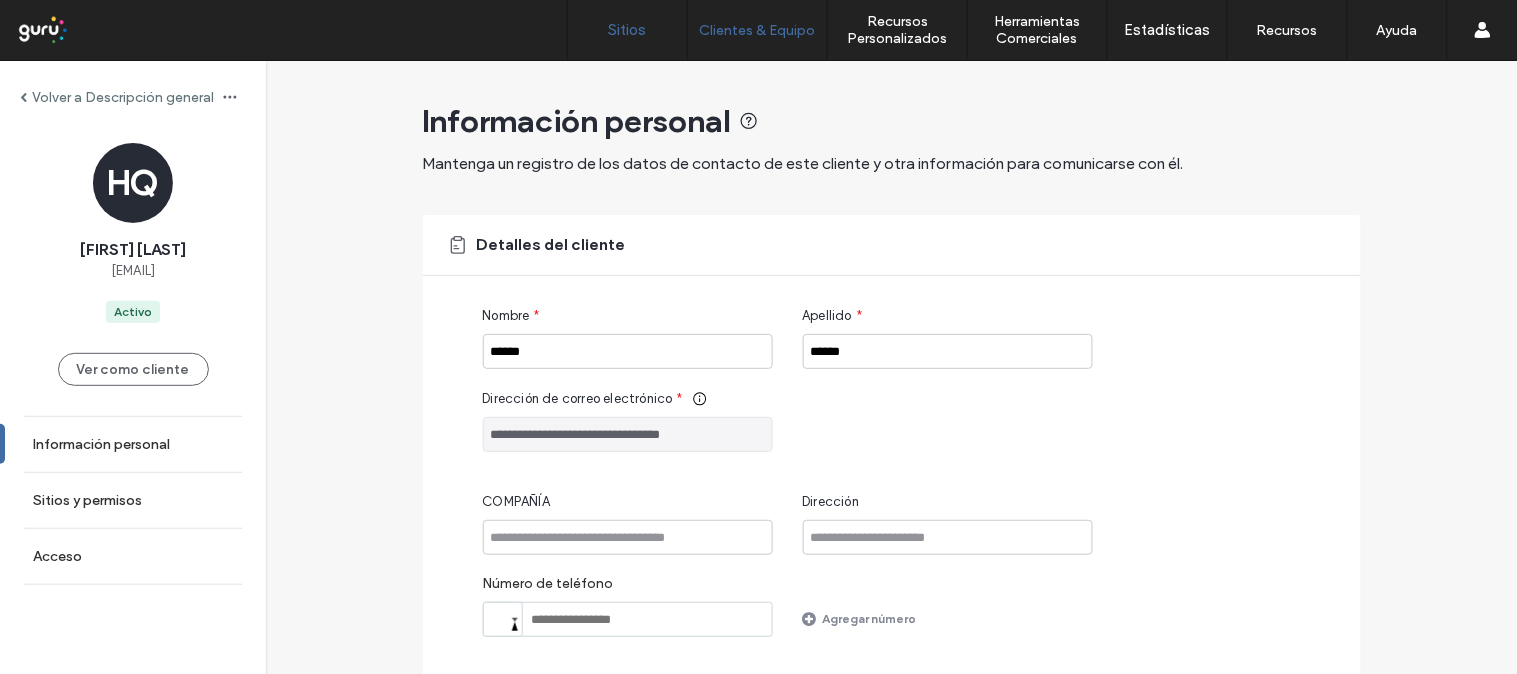 click on "Sitios" at bounding box center [627, 30] 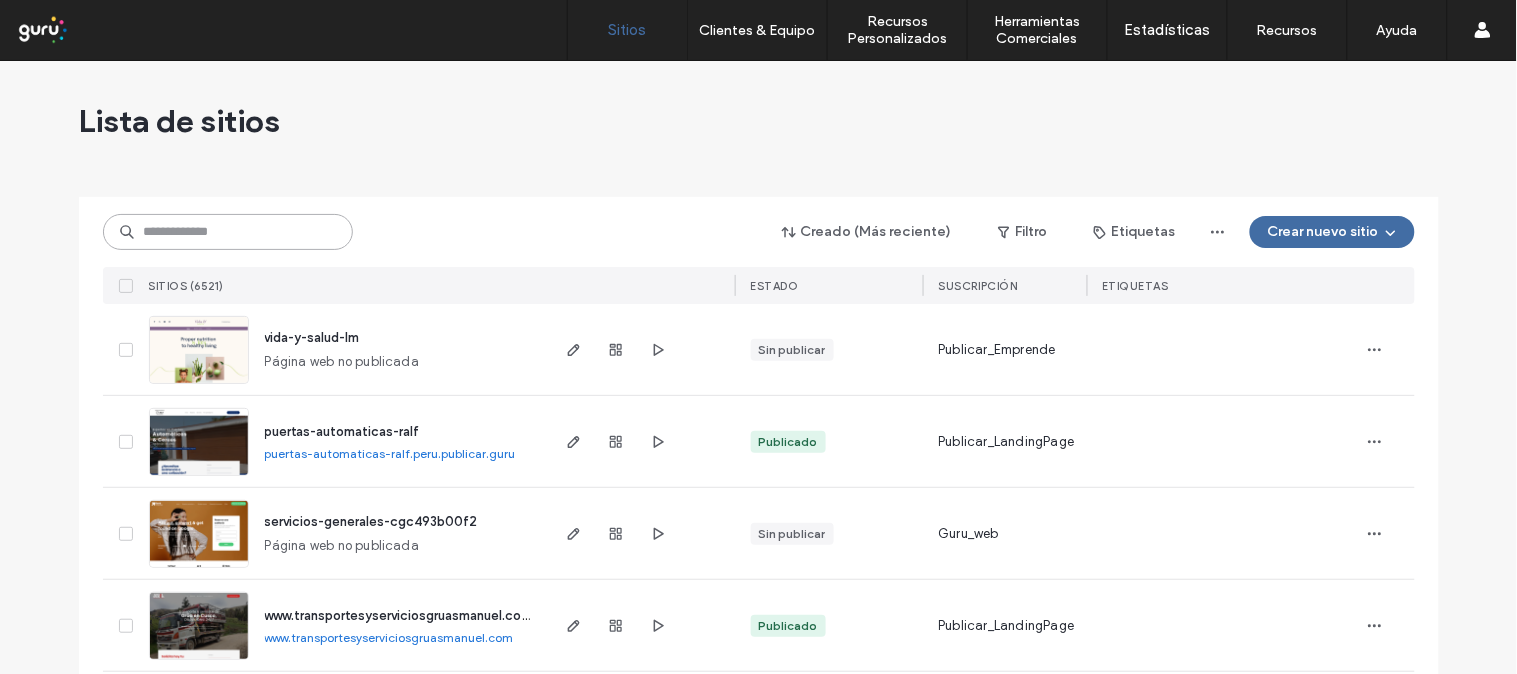 paste on "**********" 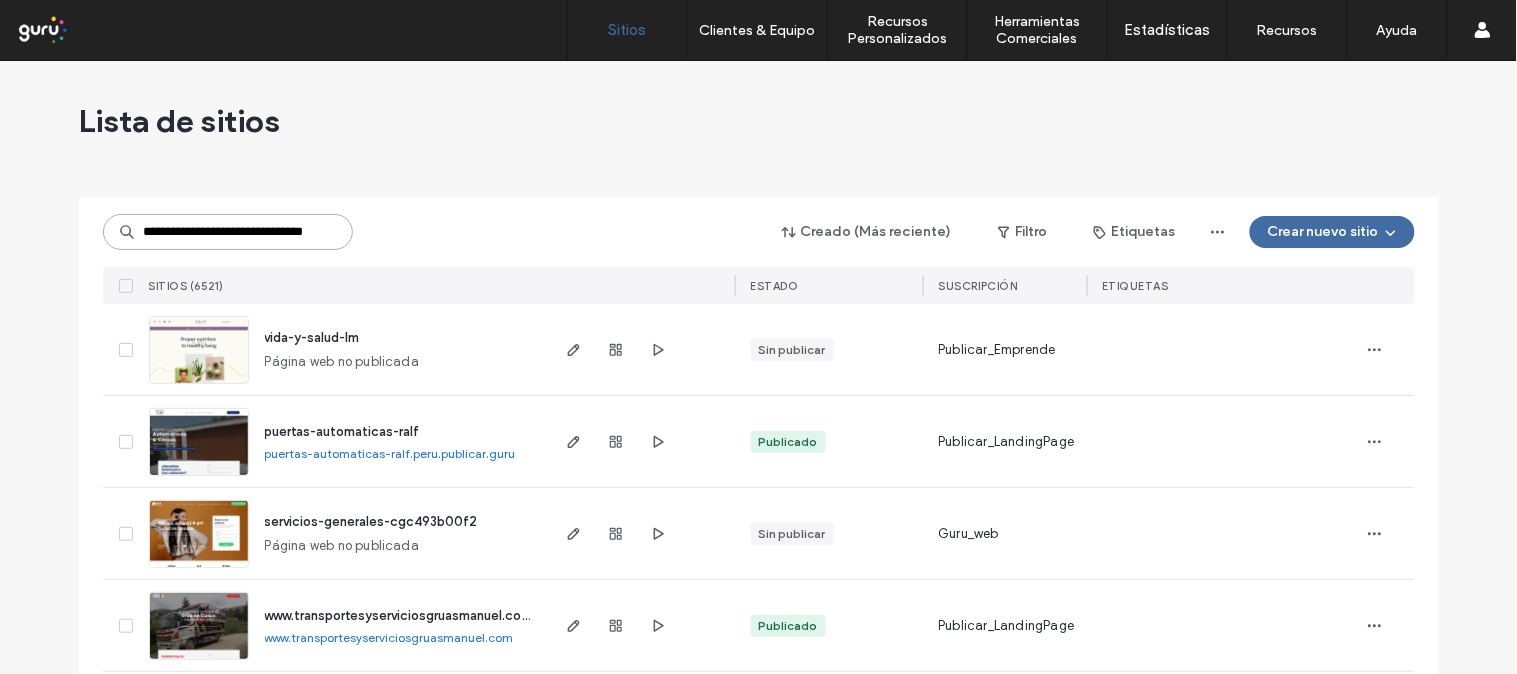 scroll, scrollTop: 0, scrollLeft: 64, axis: horizontal 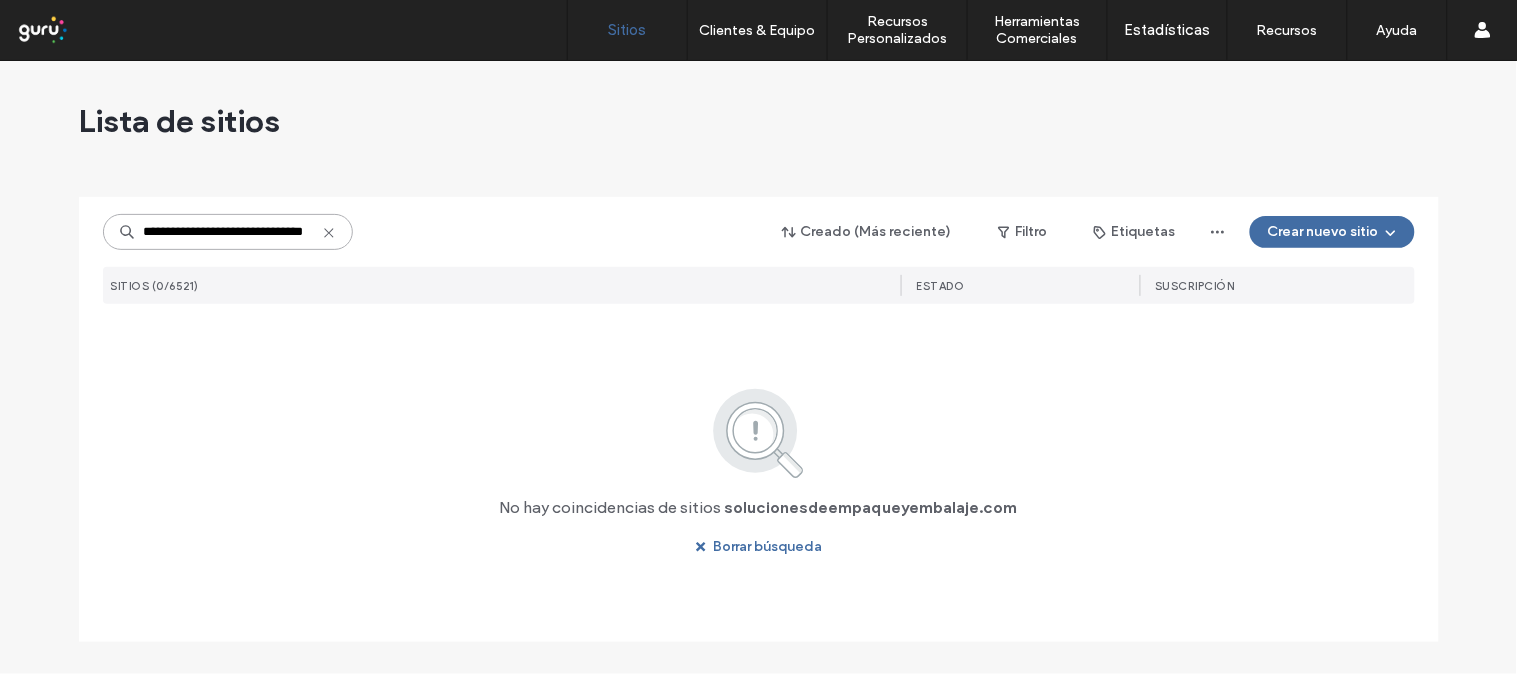 type on "**********" 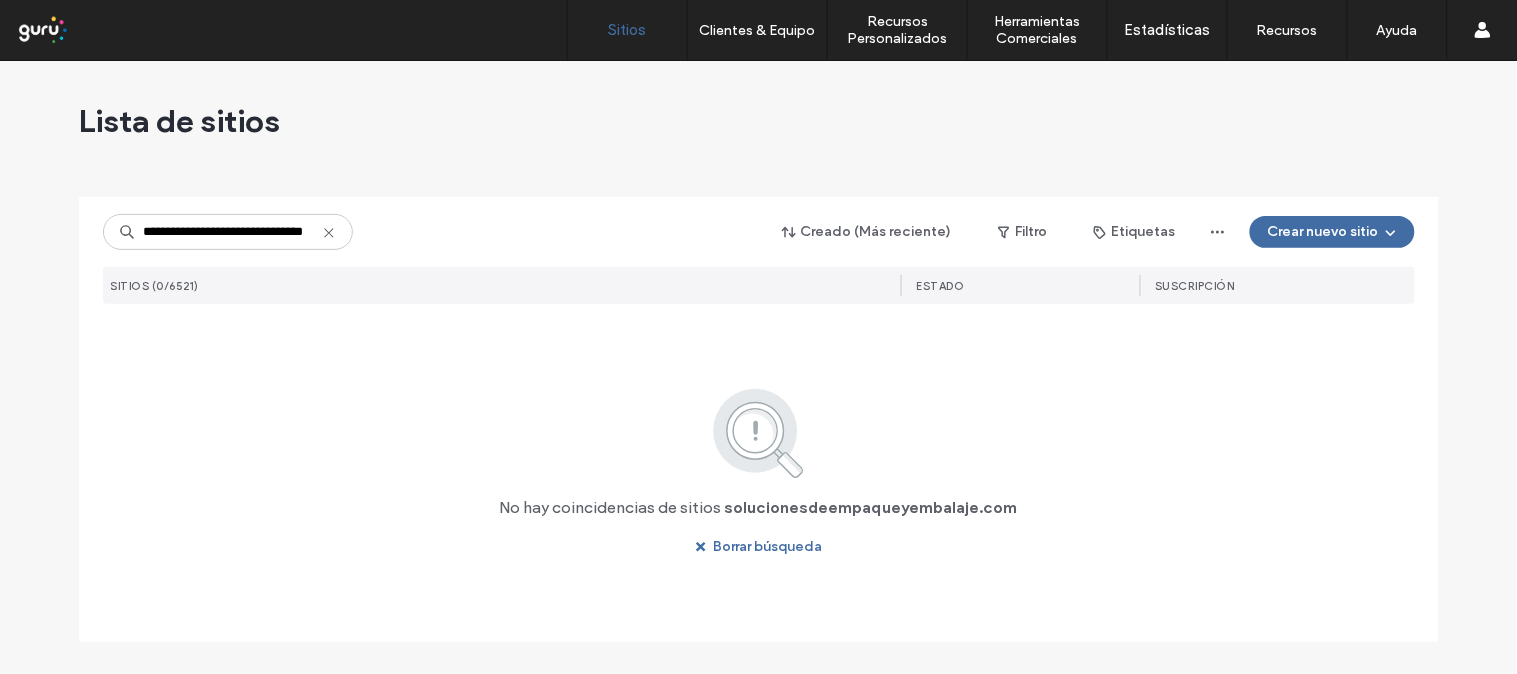 scroll, scrollTop: 0, scrollLeft: 0, axis: both 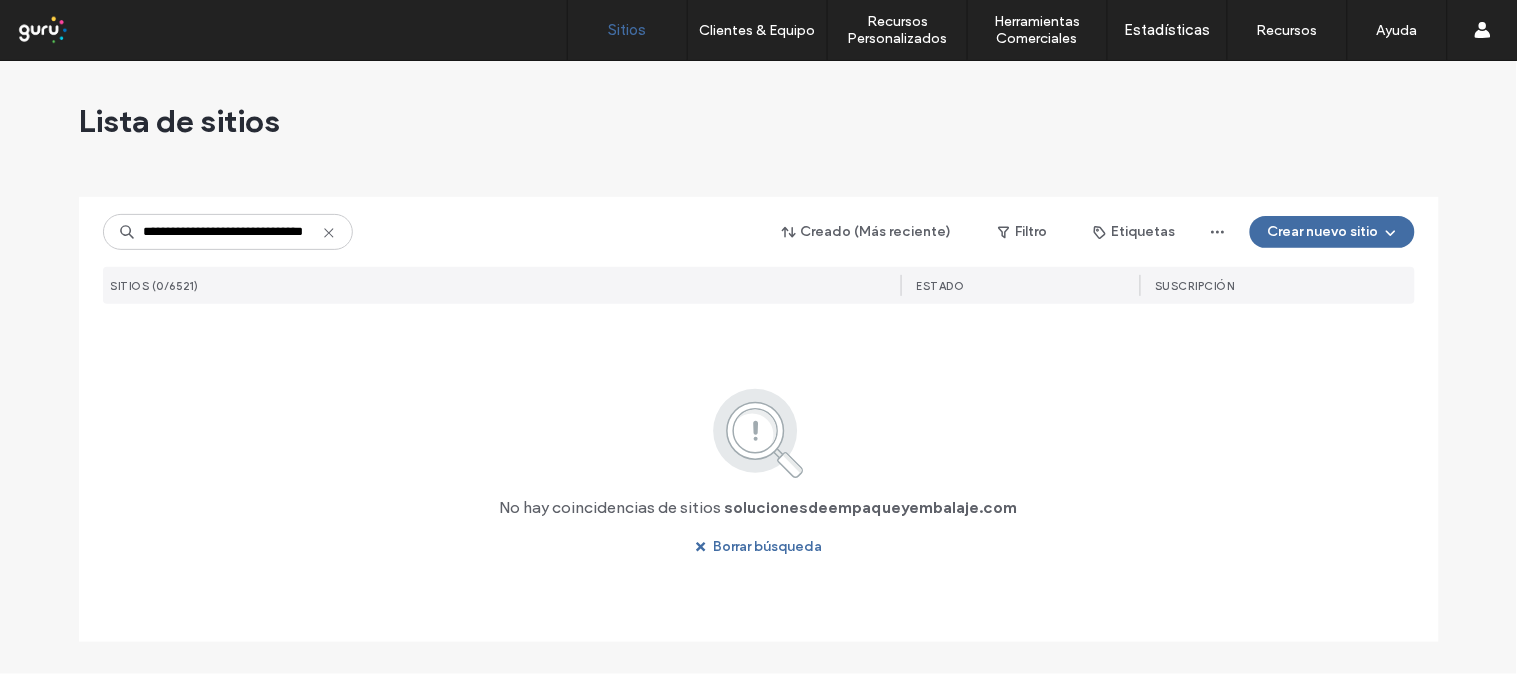 type on "**********" 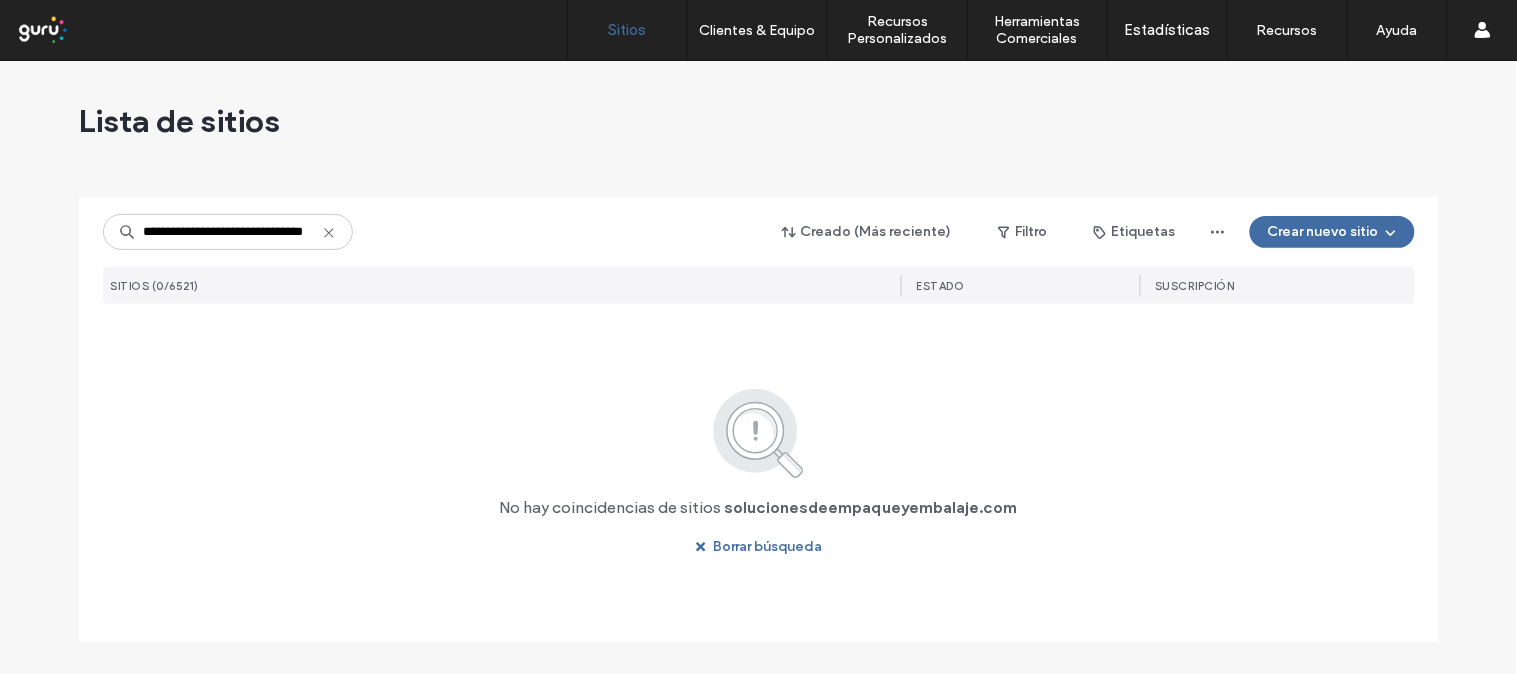 click 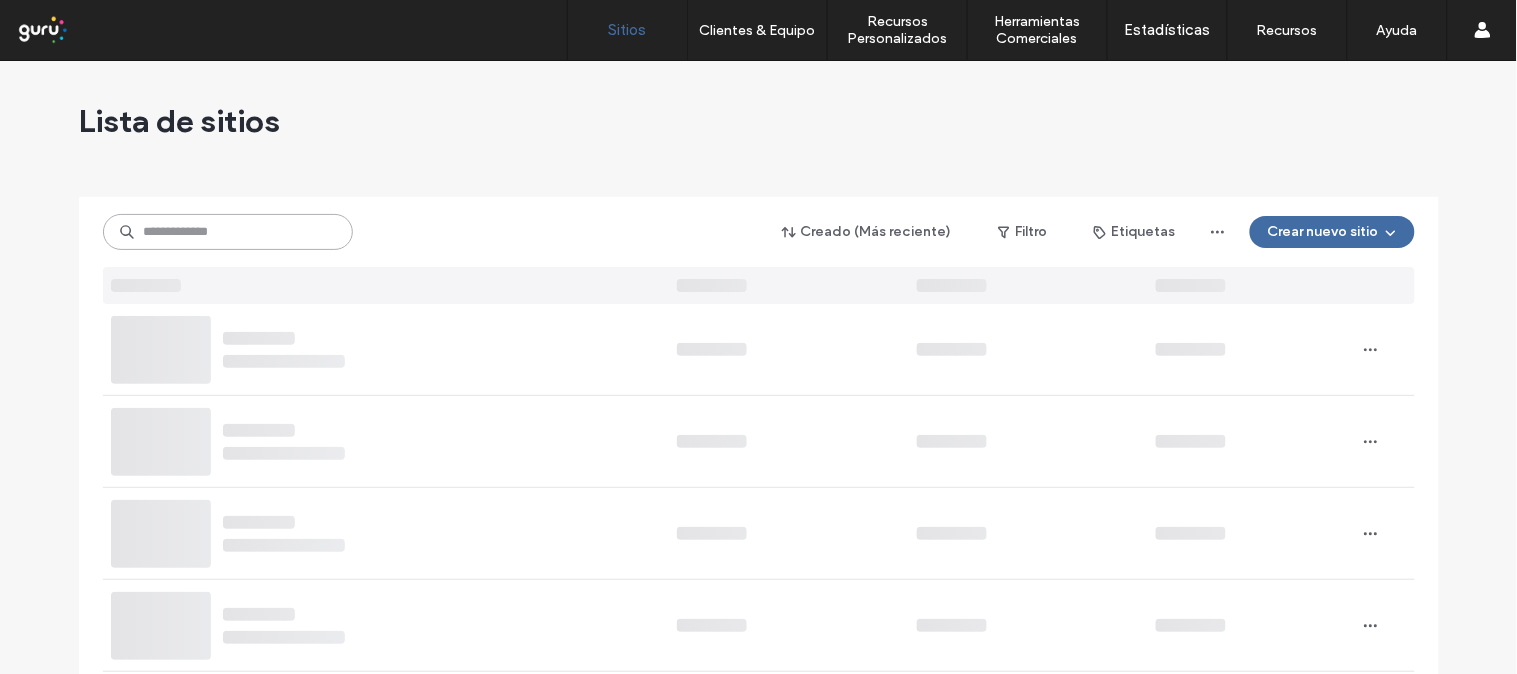 paste on "**********" 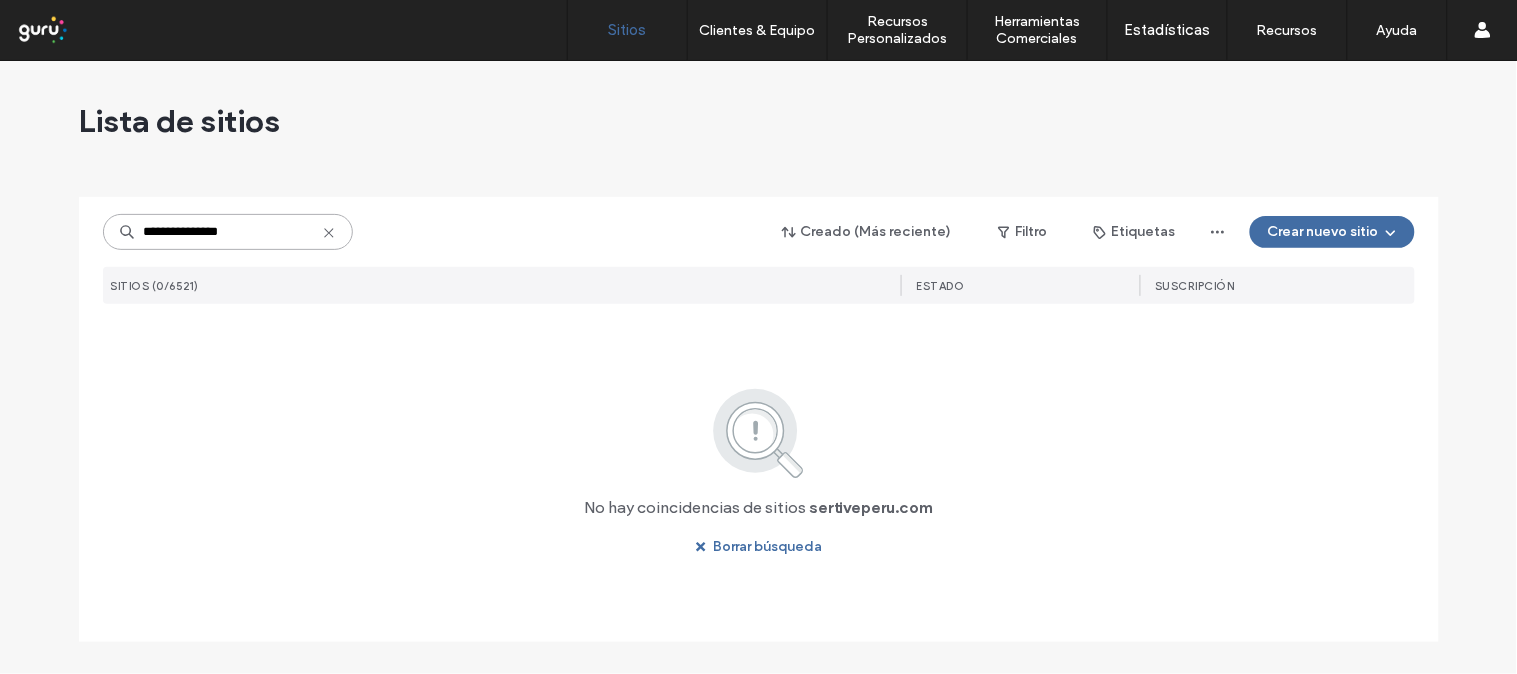 type on "**********" 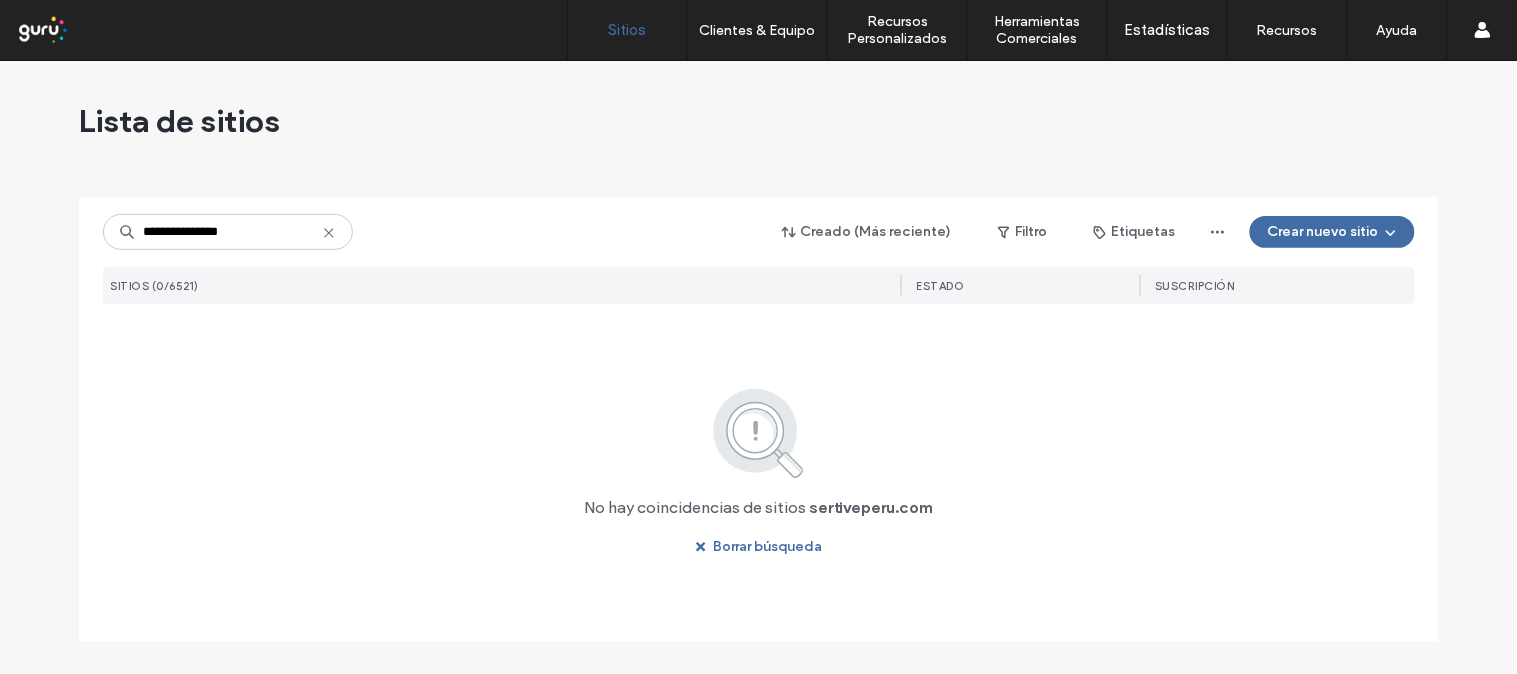 click 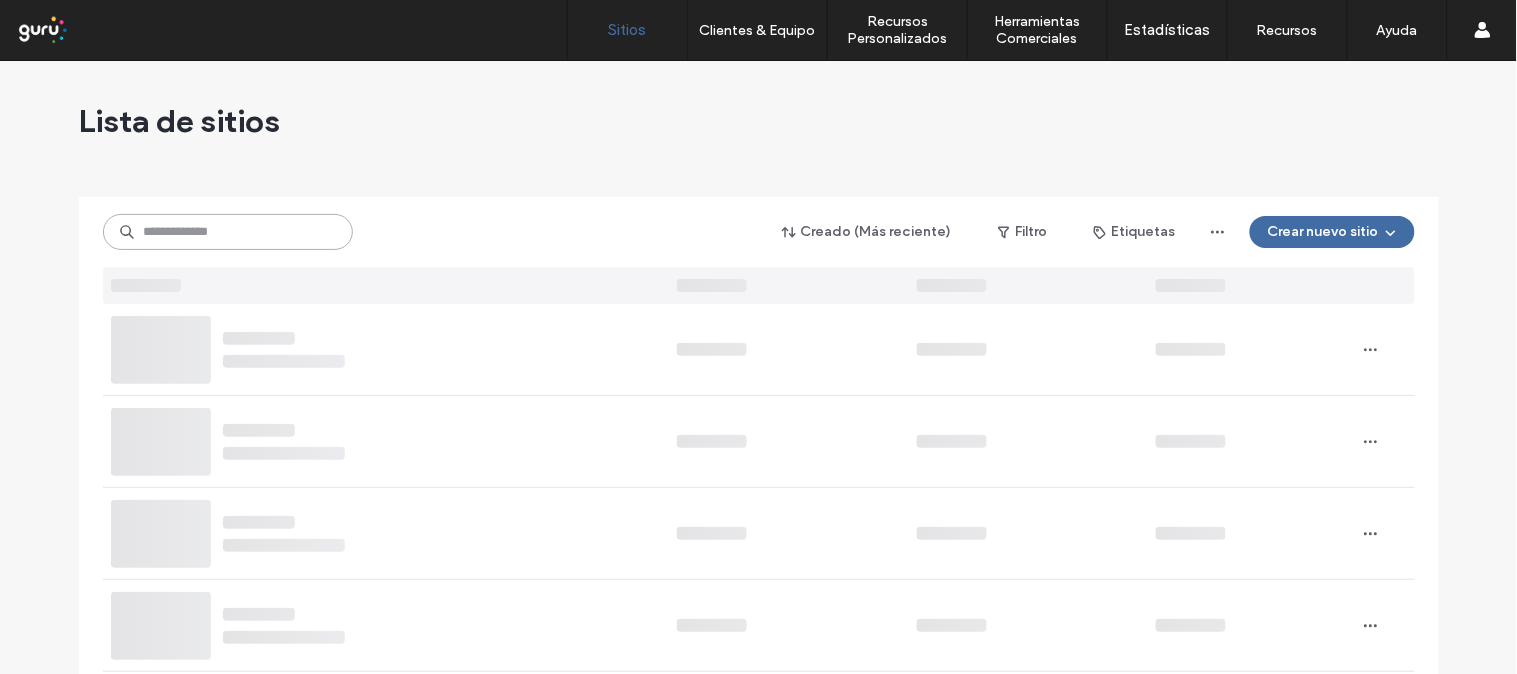 paste on "**********" 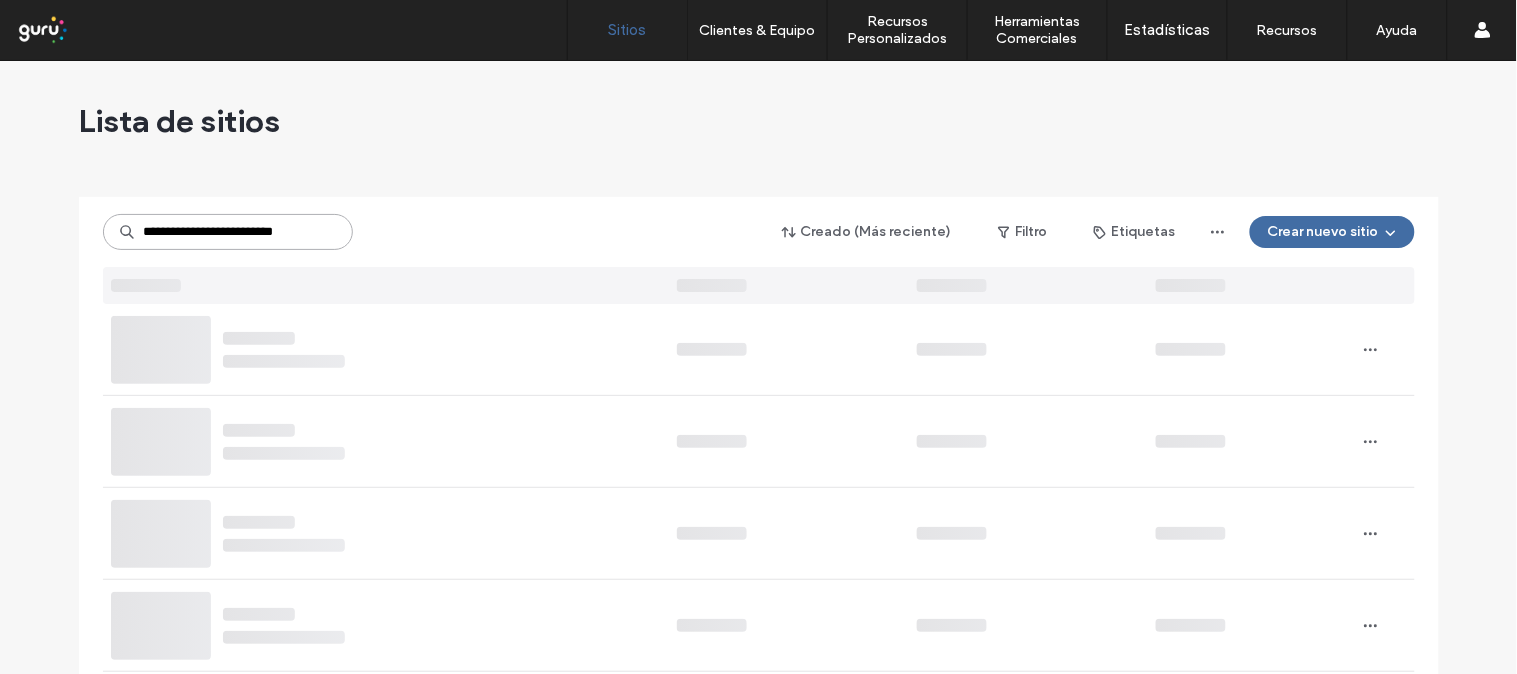 scroll, scrollTop: 0, scrollLeft: 15, axis: horizontal 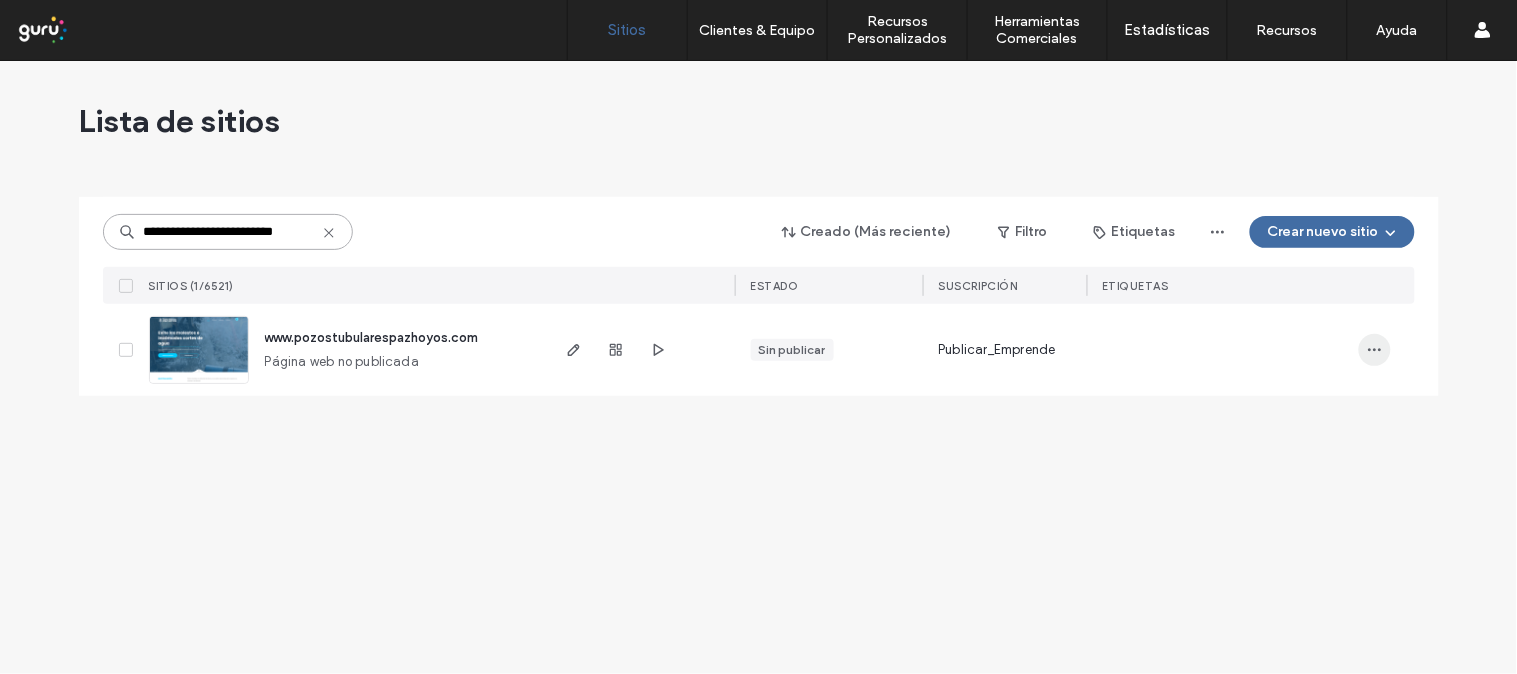 type on "**********" 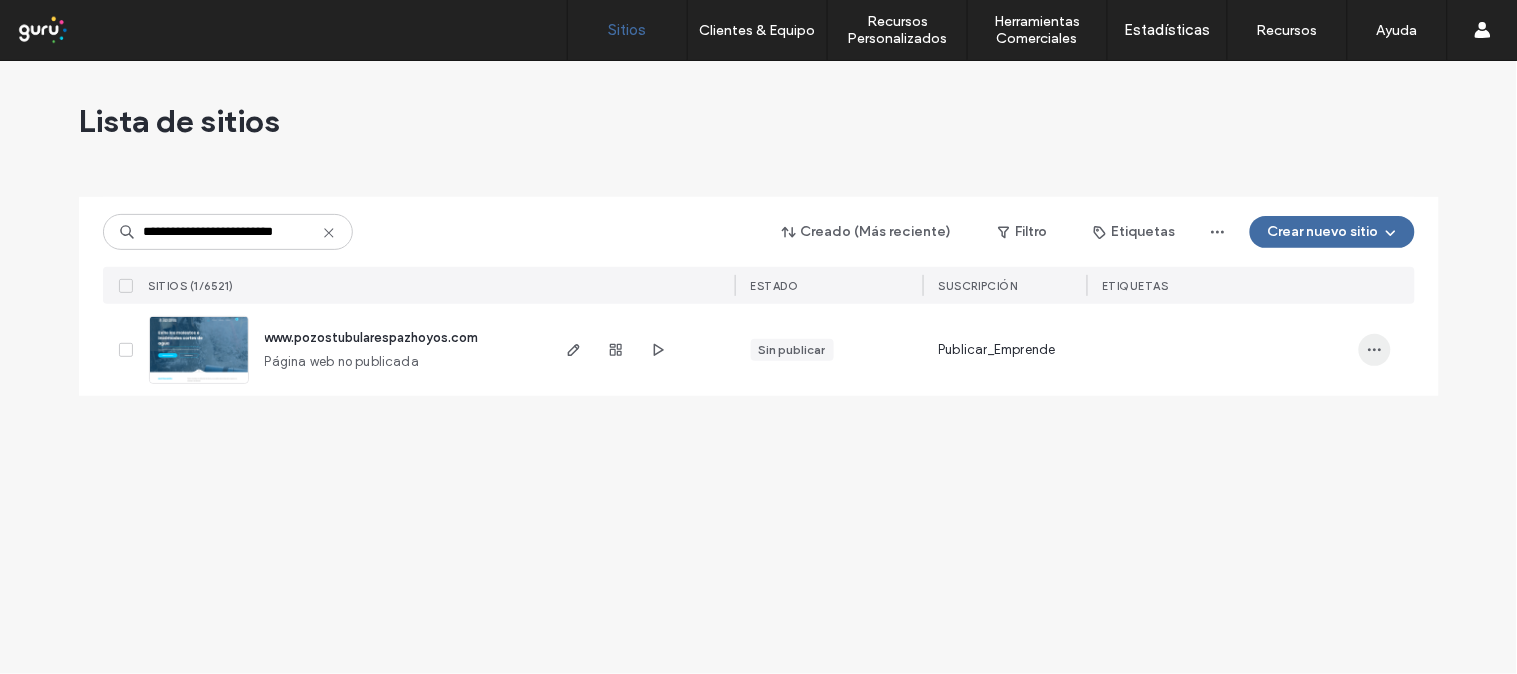 scroll, scrollTop: 0, scrollLeft: 0, axis: both 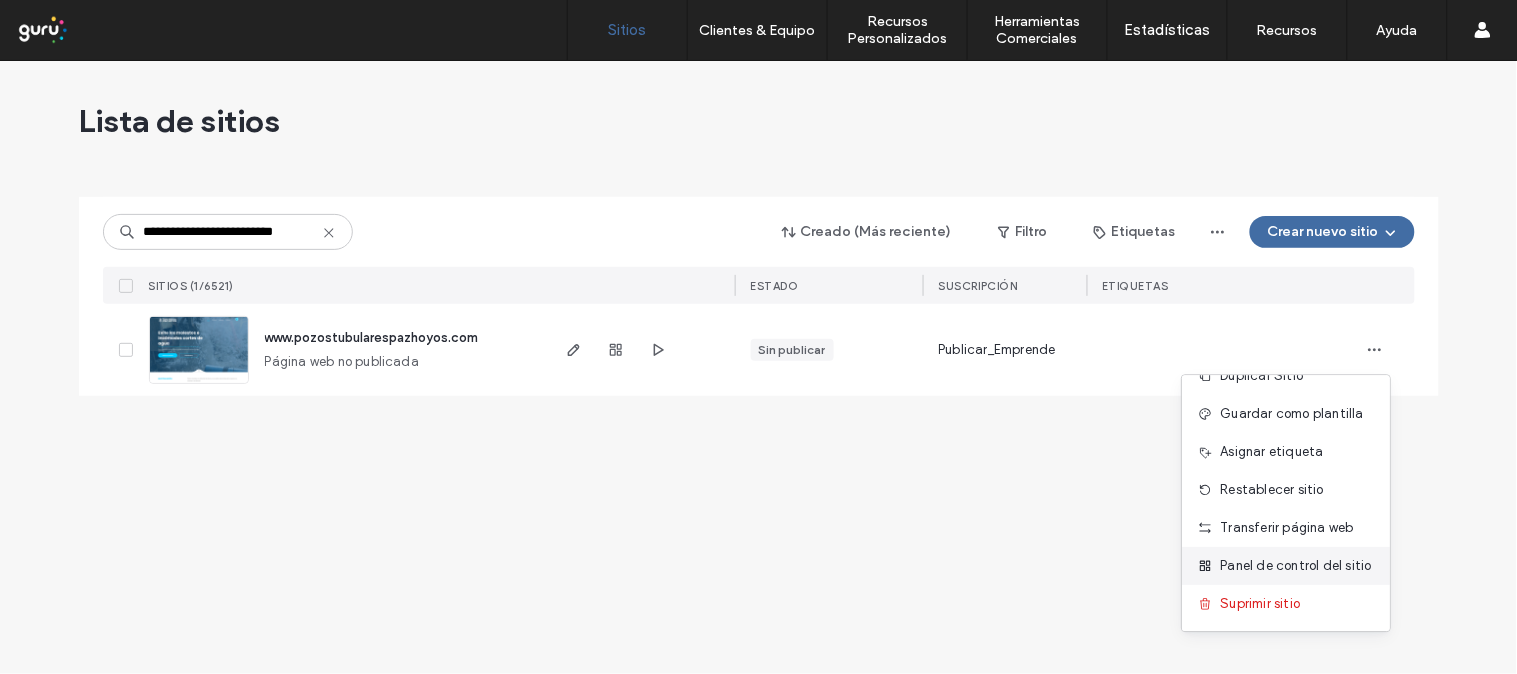 click on "Panel de control del sitio" at bounding box center [1296, 566] 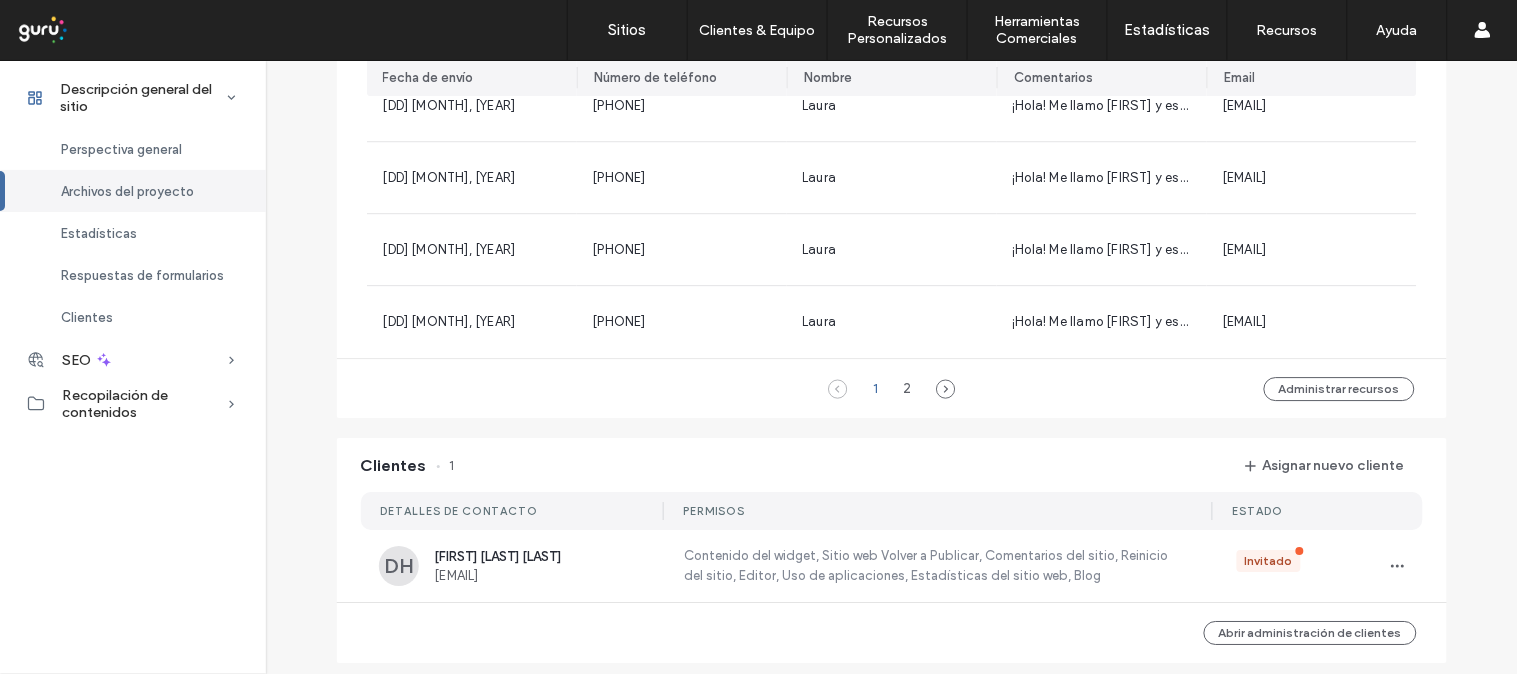 scroll, scrollTop: 1496, scrollLeft: 0, axis: vertical 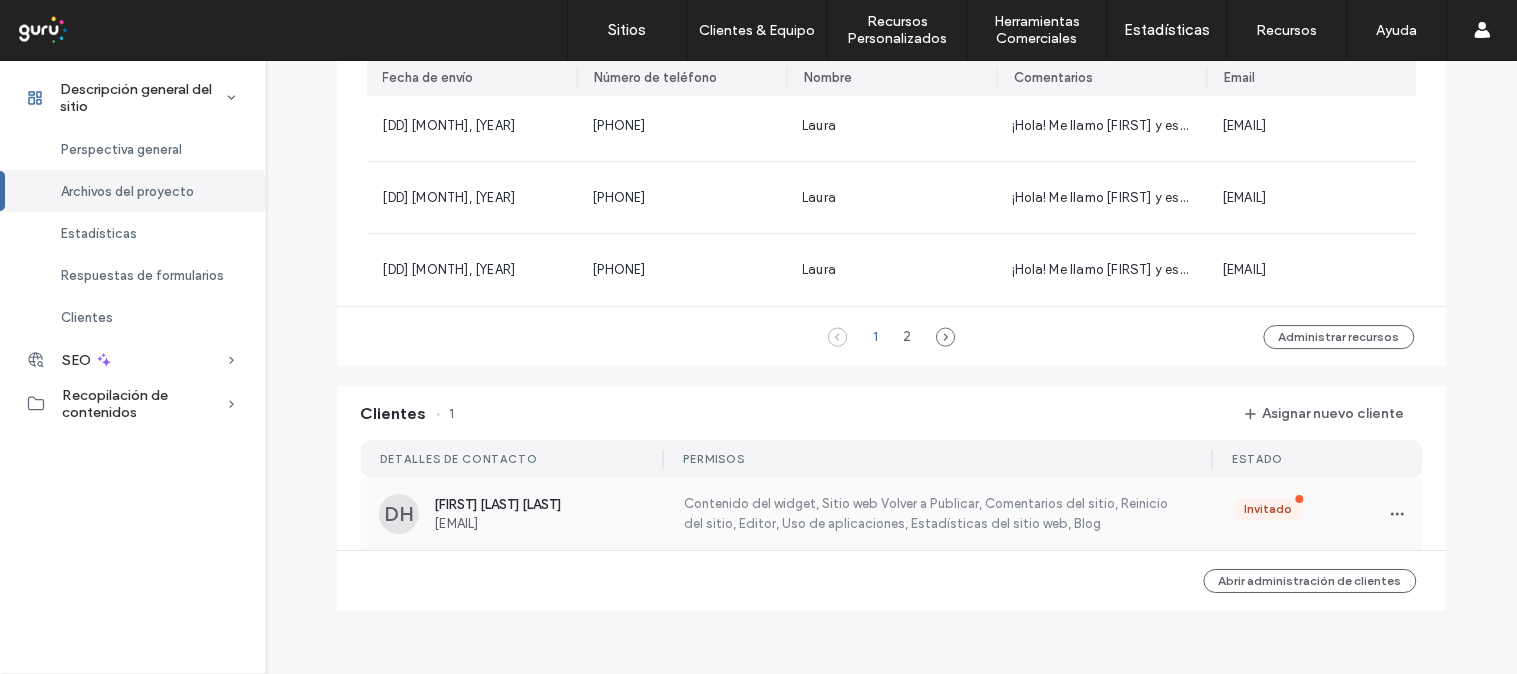 click on "davidpazhoyos@gmail.com" at bounding box center [547, 523] 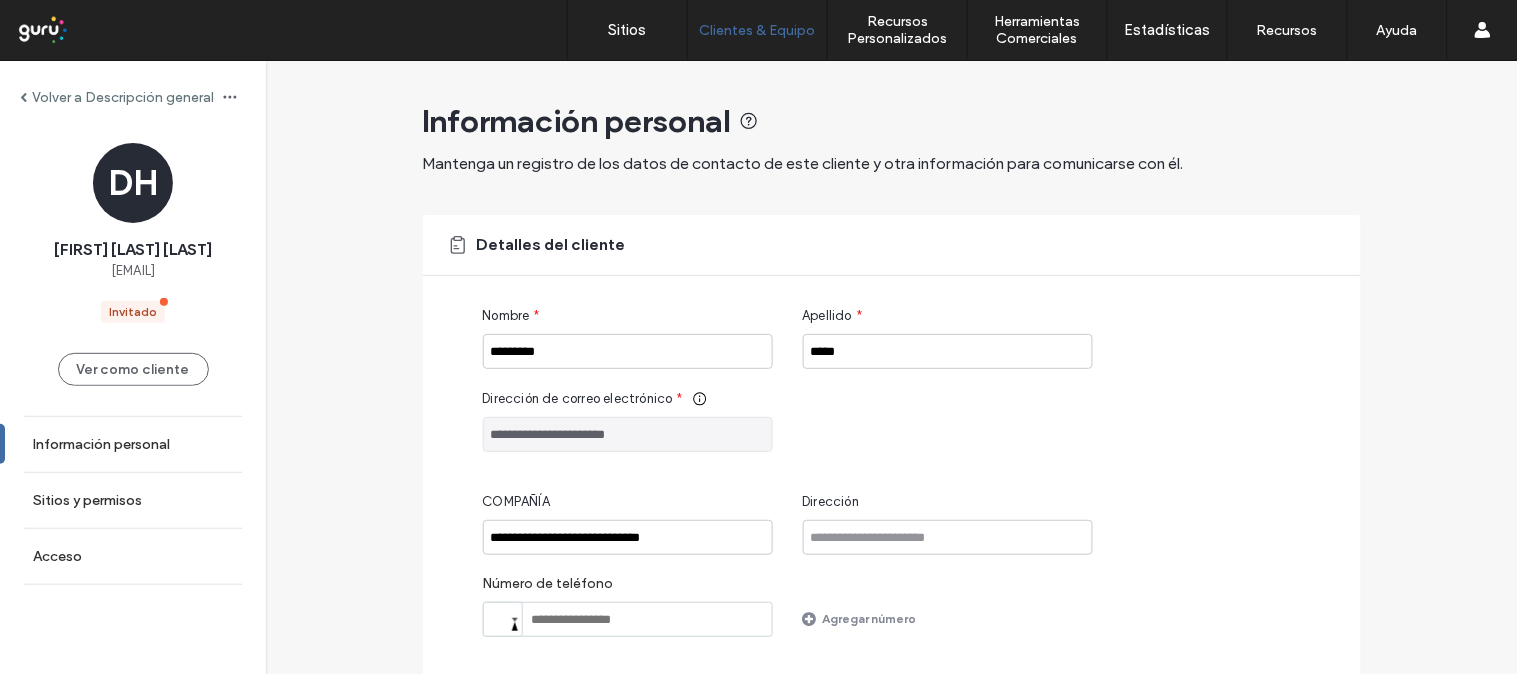 drag, startPoint x: 665, startPoint y: 433, endPoint x: 425, endPoint y: 436, distance: 240.01875 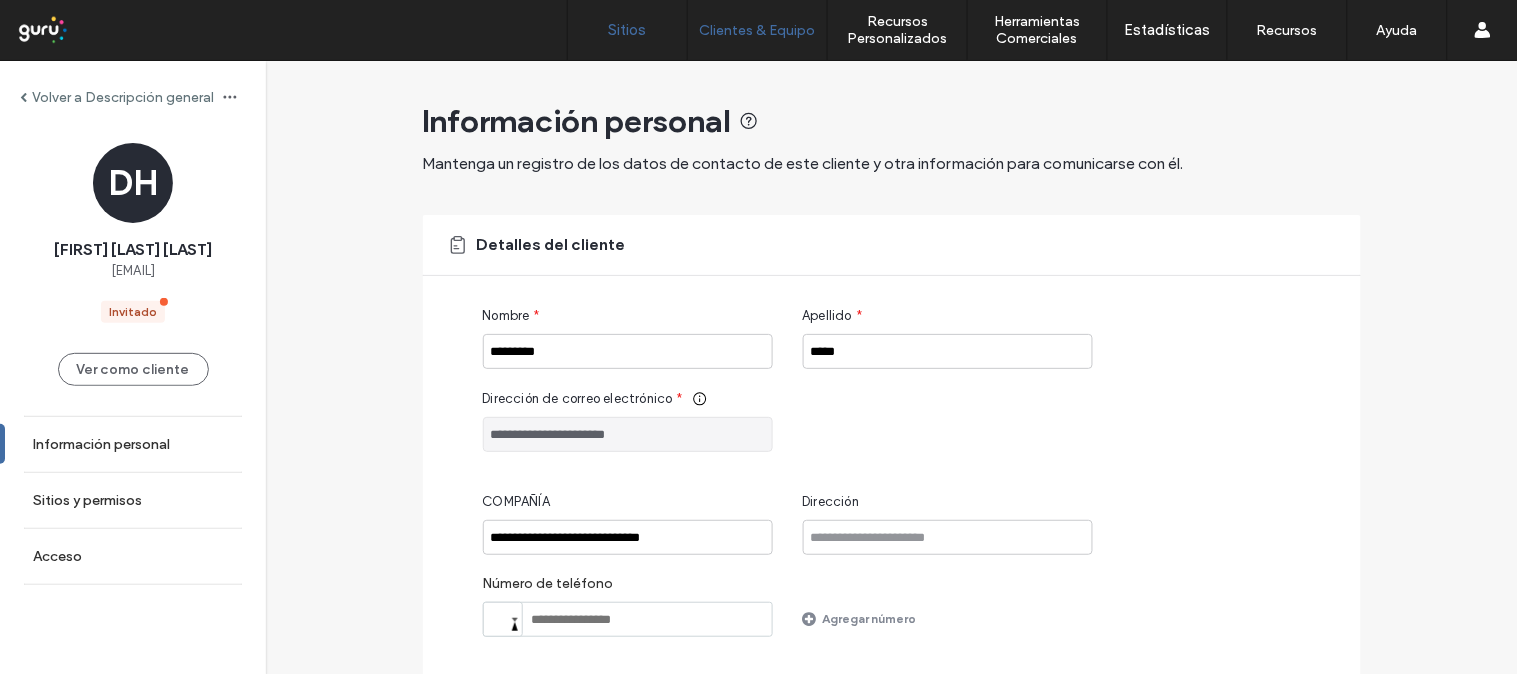 click on "Sitios" at bounding box center [628, 30] 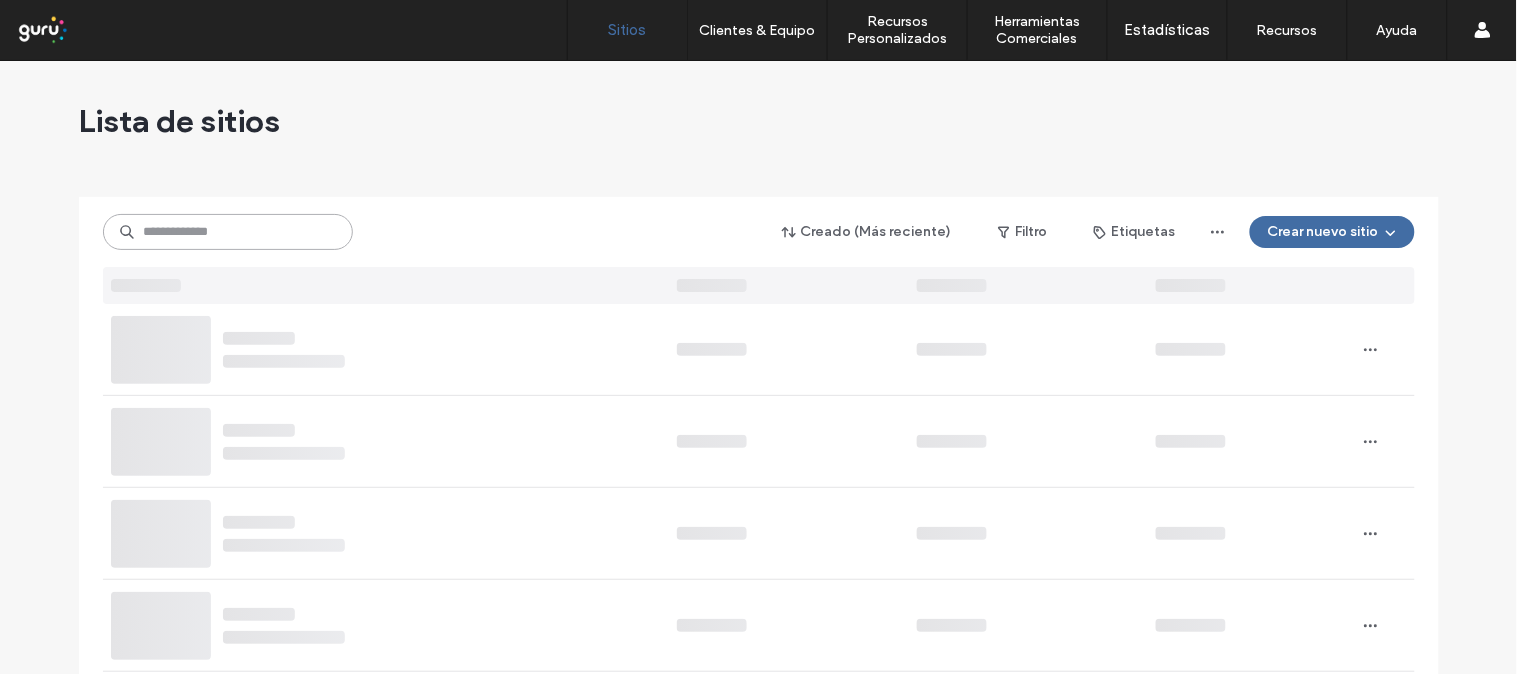 drag, startPoint x: 244, startPoint y: 250, endPoint x: 570, endPoint y: 214, distance: 327.98172 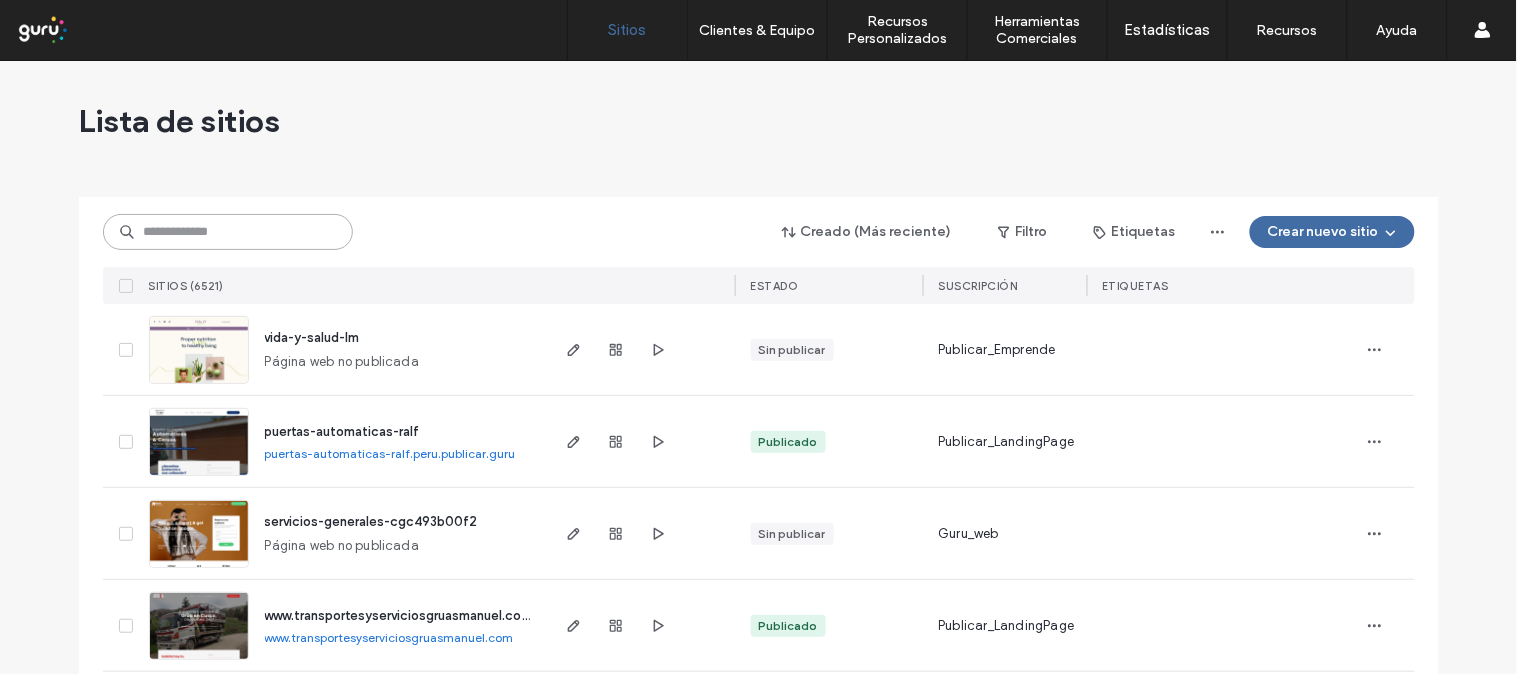 paste on "**********" 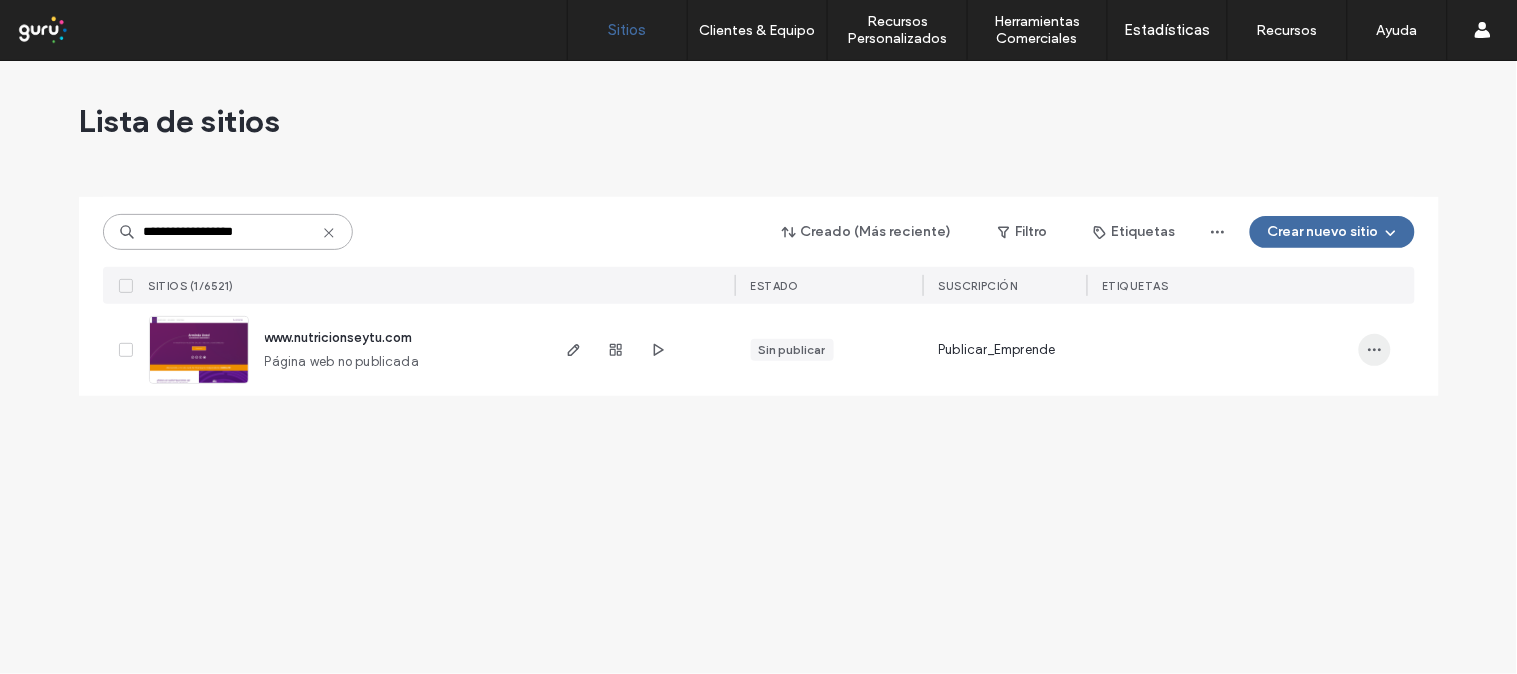 type on "**********" 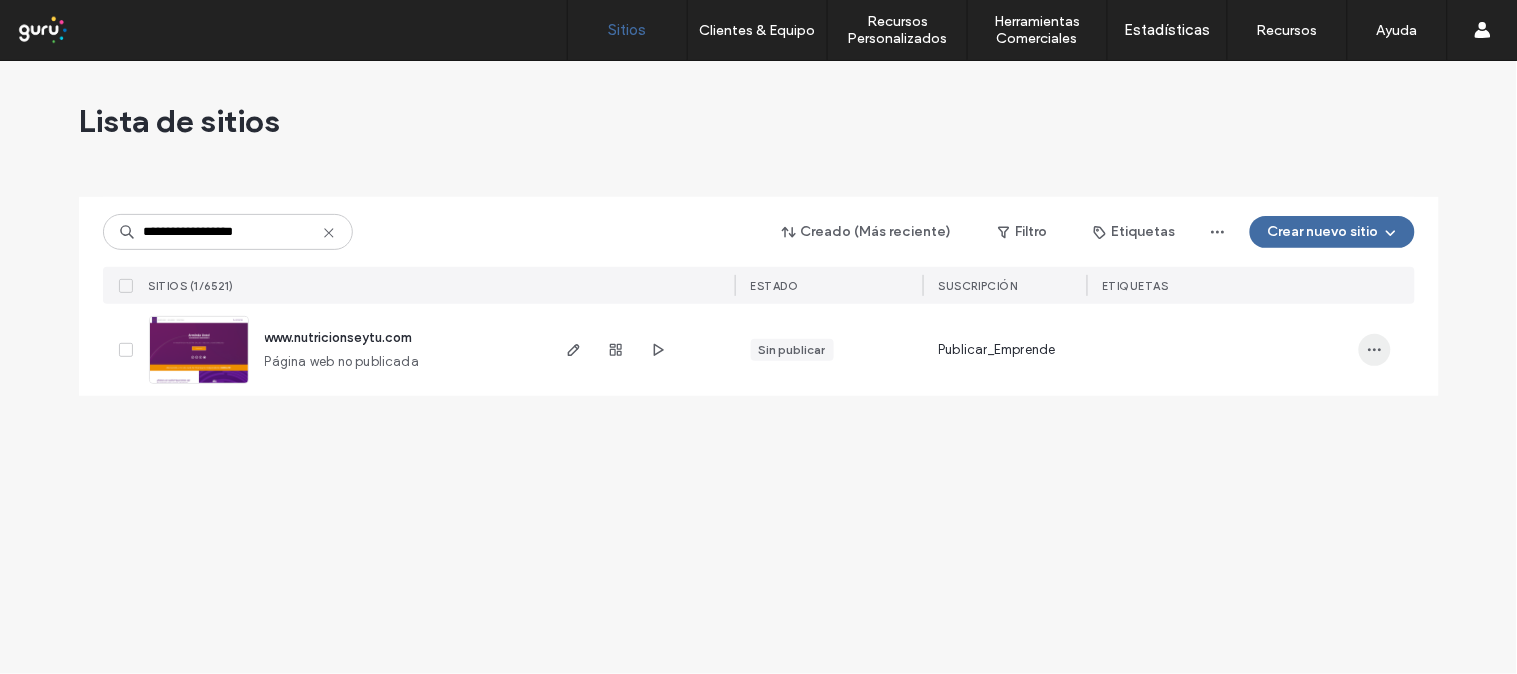 click 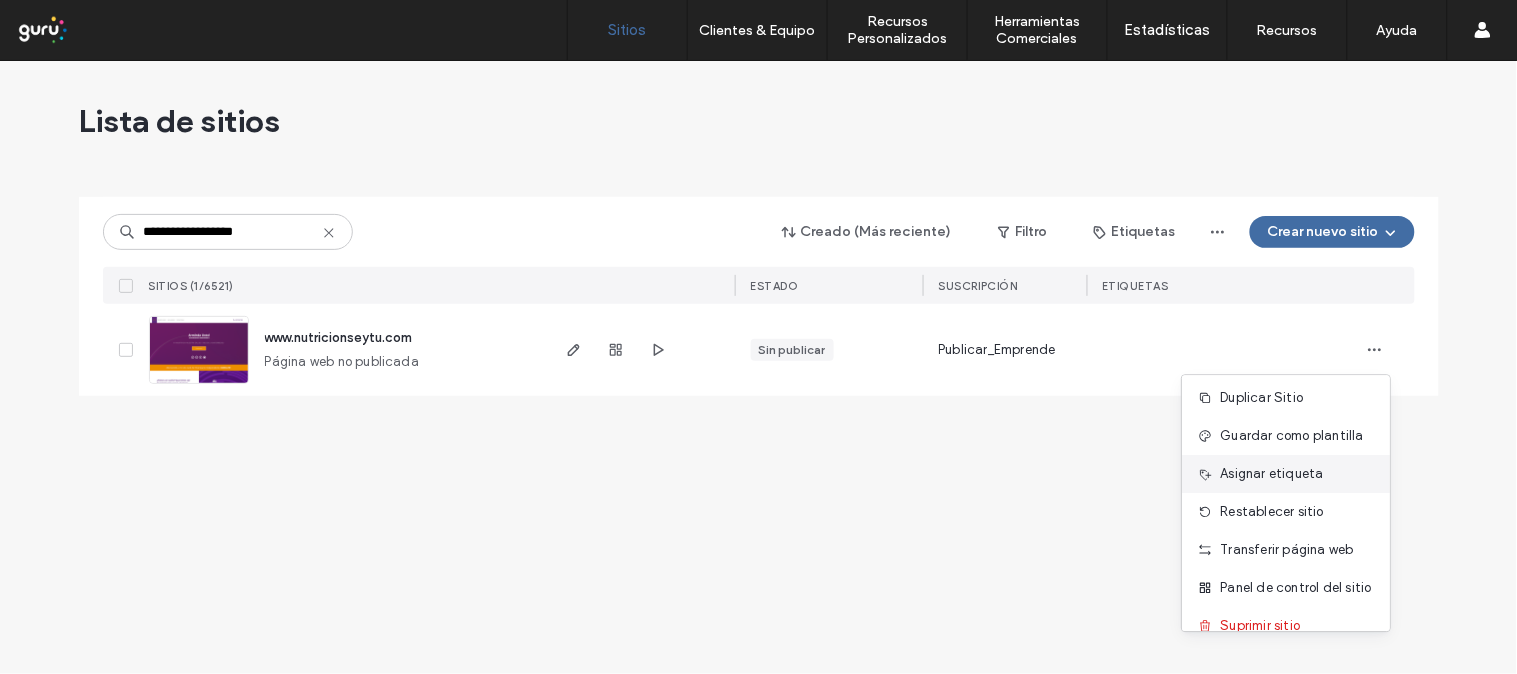 scroll, scrollTop: 64, scrollLeft: 0, axis: vertical 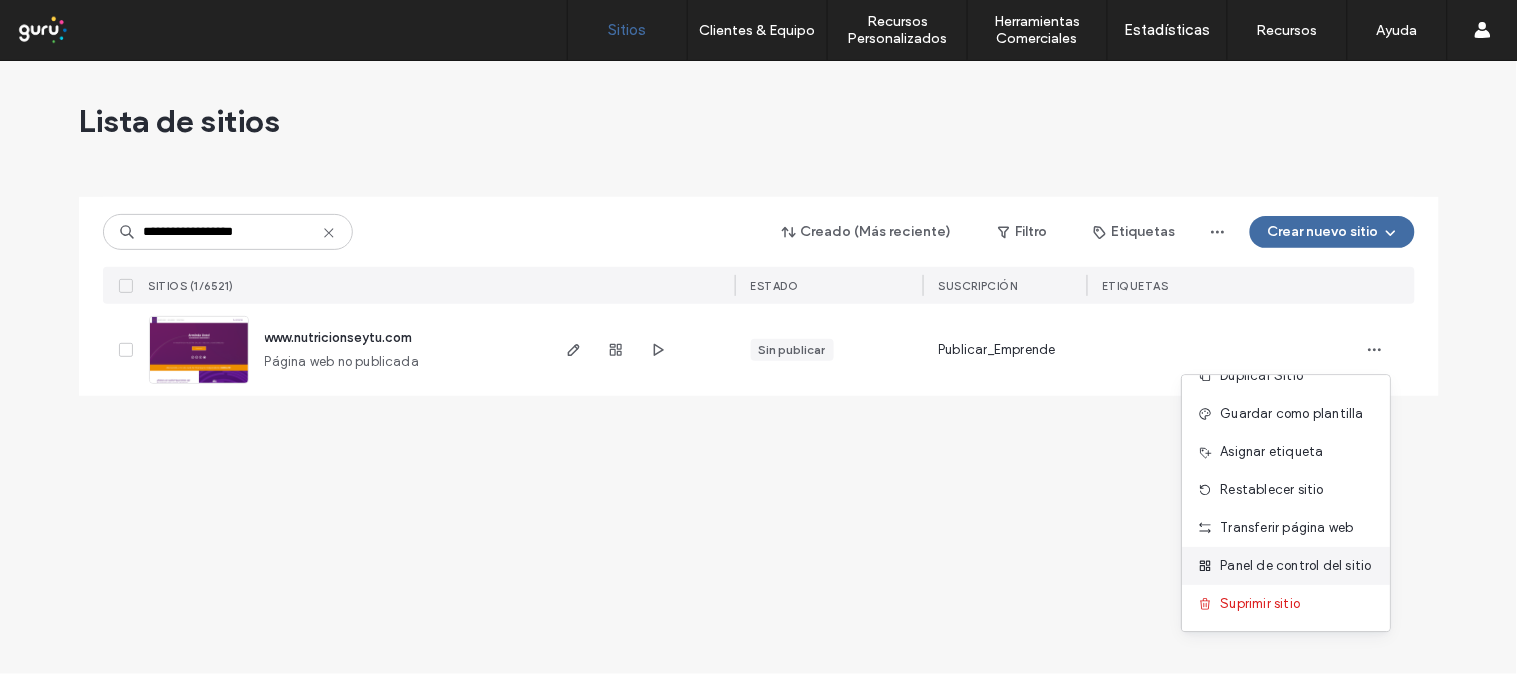 click on "Panel de control del sitio" at bounding box center (1296, 566) 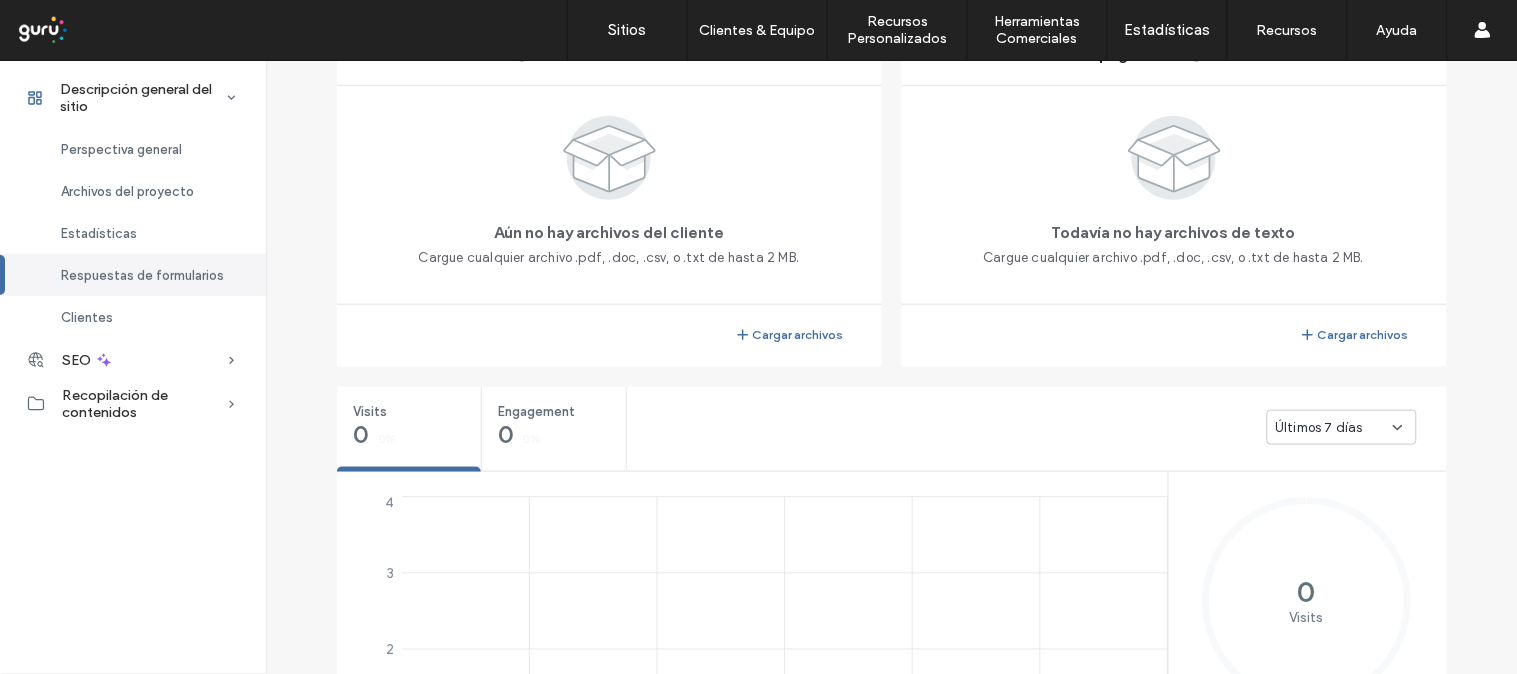 scroll, scrollTop: 51, scrollLeft: 0, axis: vertical 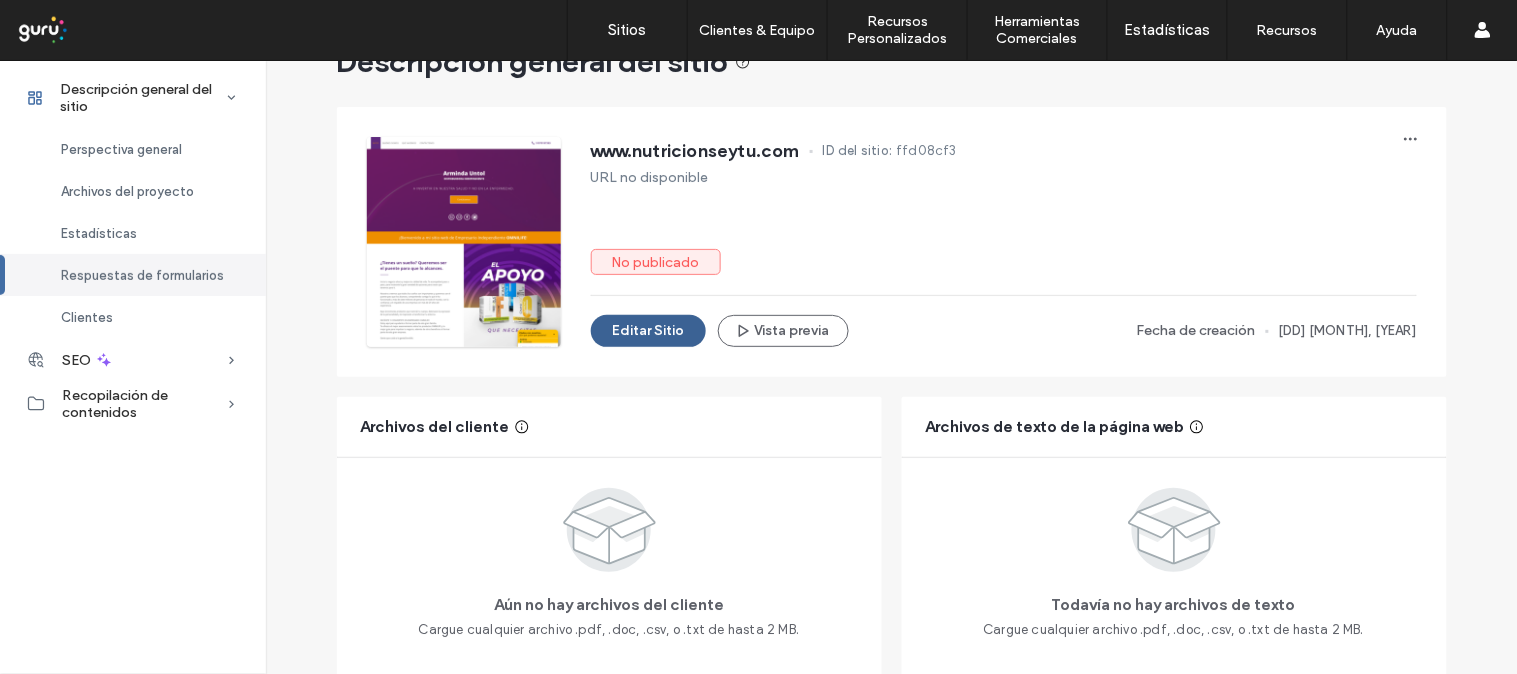 click on "Editar Sitio" at bounding box center [648, 331] 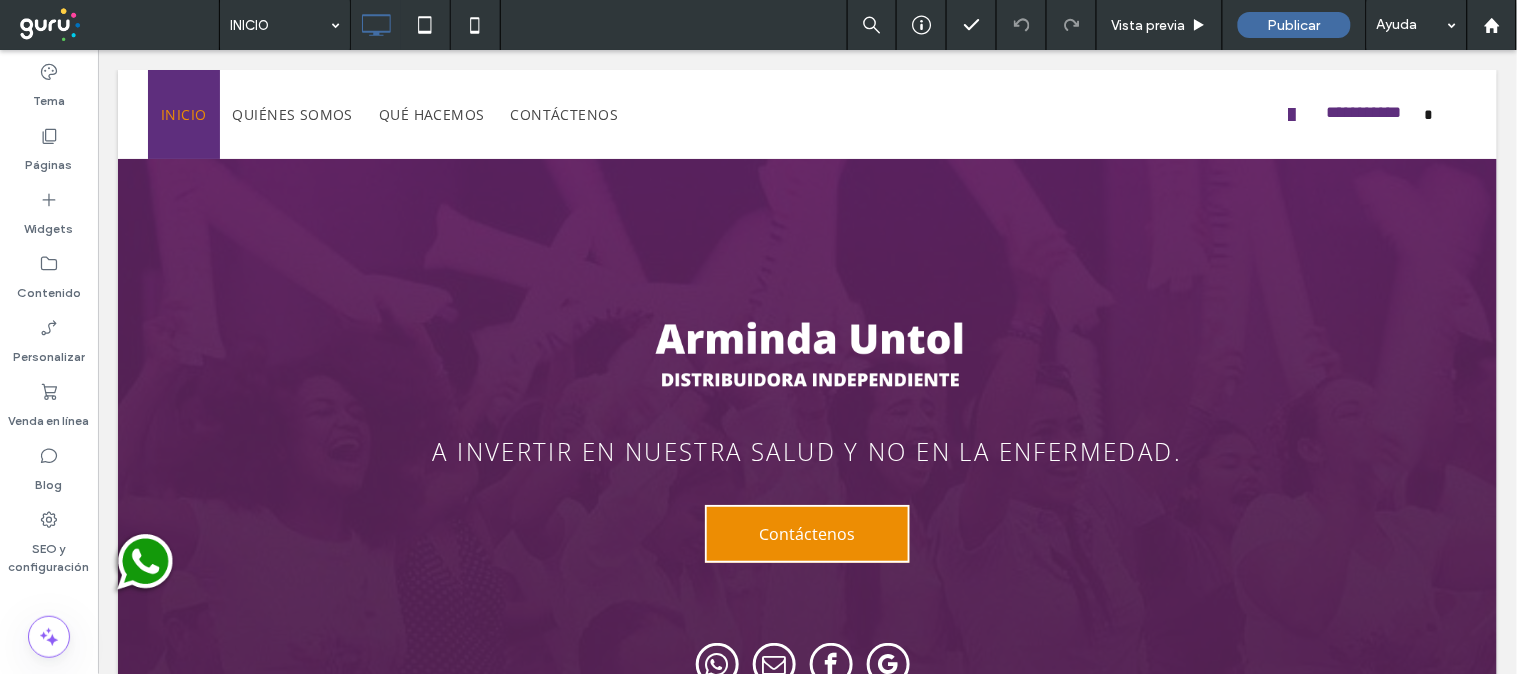 scroll, scrollTop: 3398, scrollLeft: 0, axis: vertical 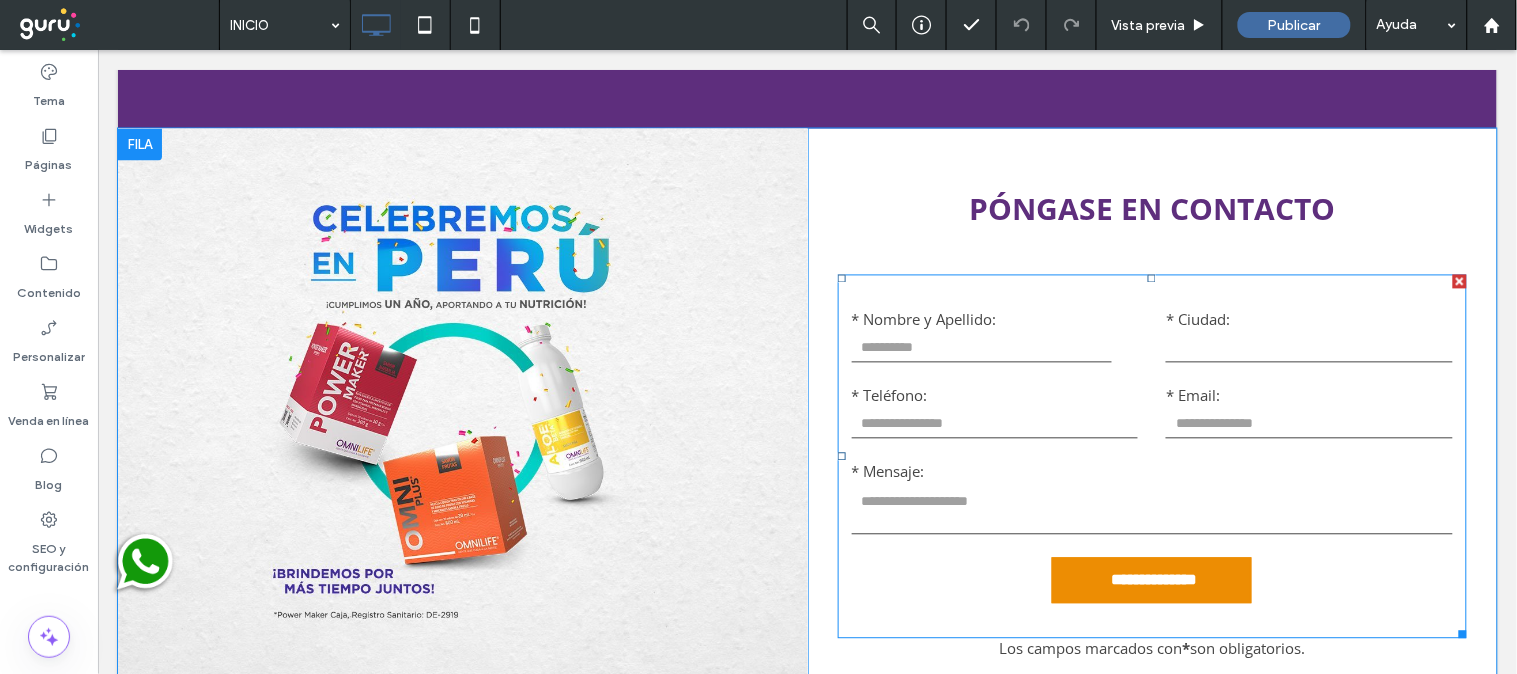 click at bounding box center [981, 347] 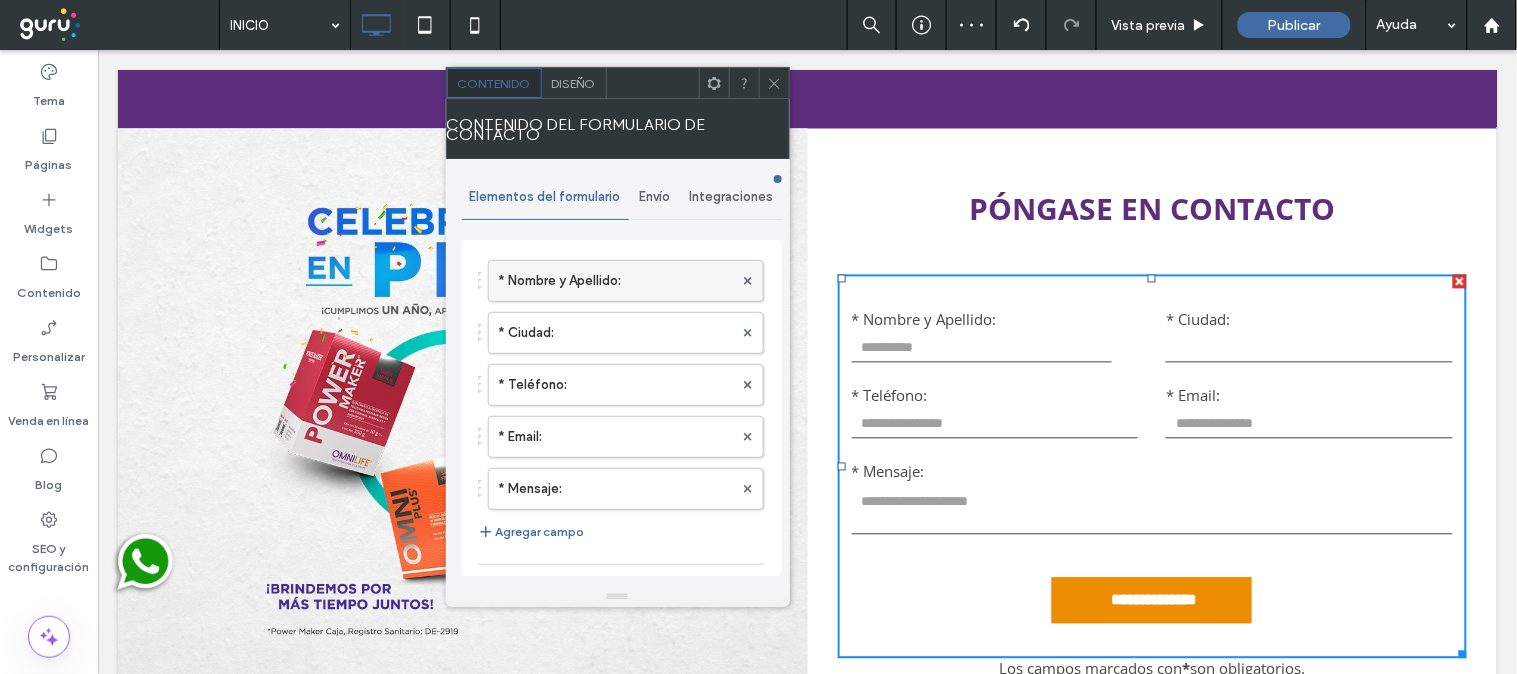 click on "* Nombre y Apellido:" at bounding box center [616, 281] 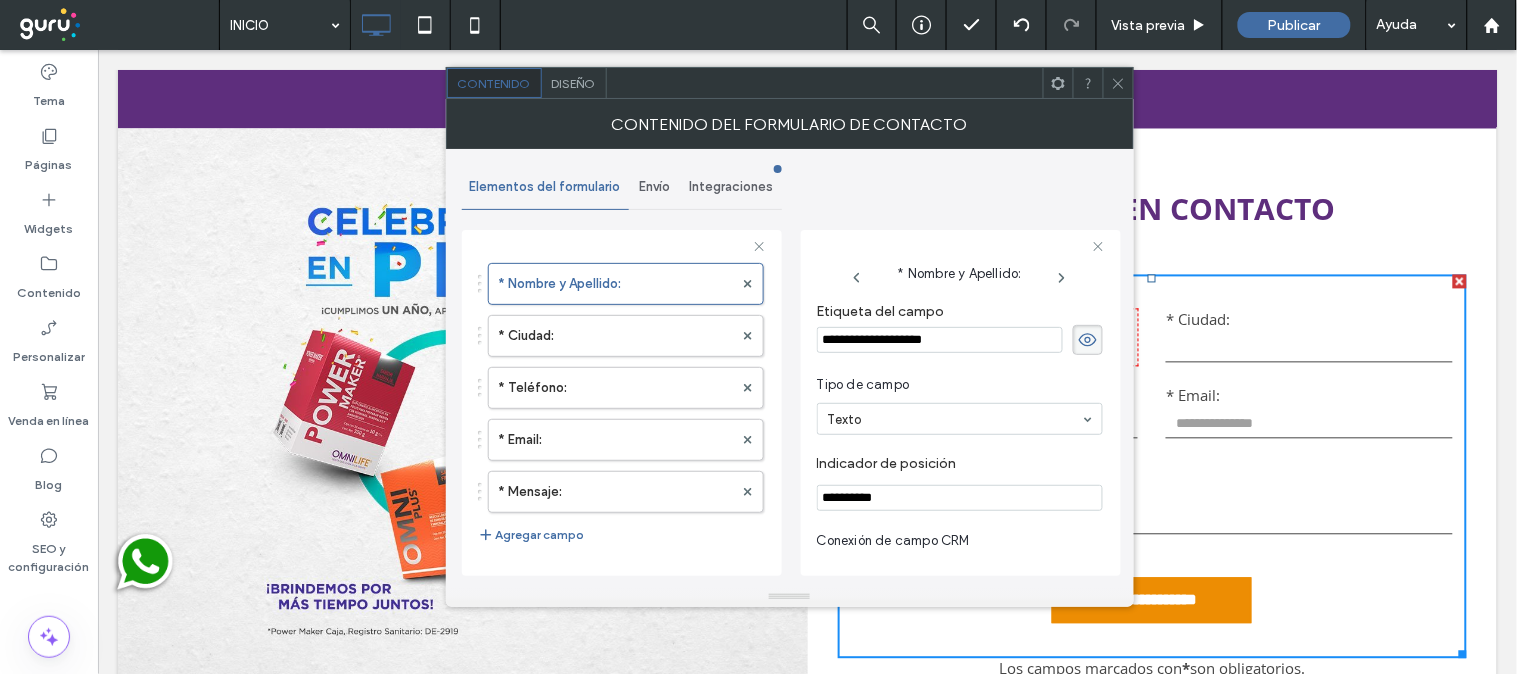 click on "Envío" at bounding box center [655, 187] 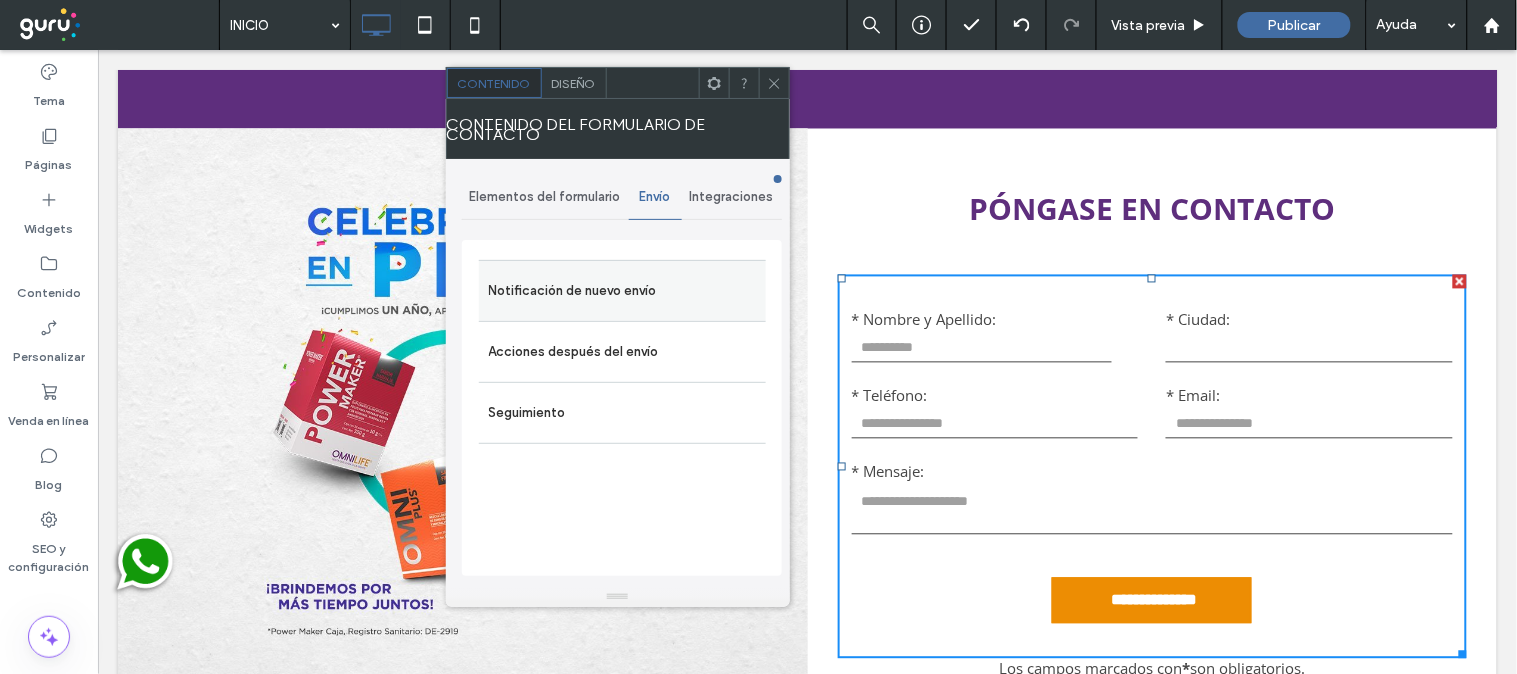 click on "Notificación de nuevo envío" at bounding box center (622, 291) 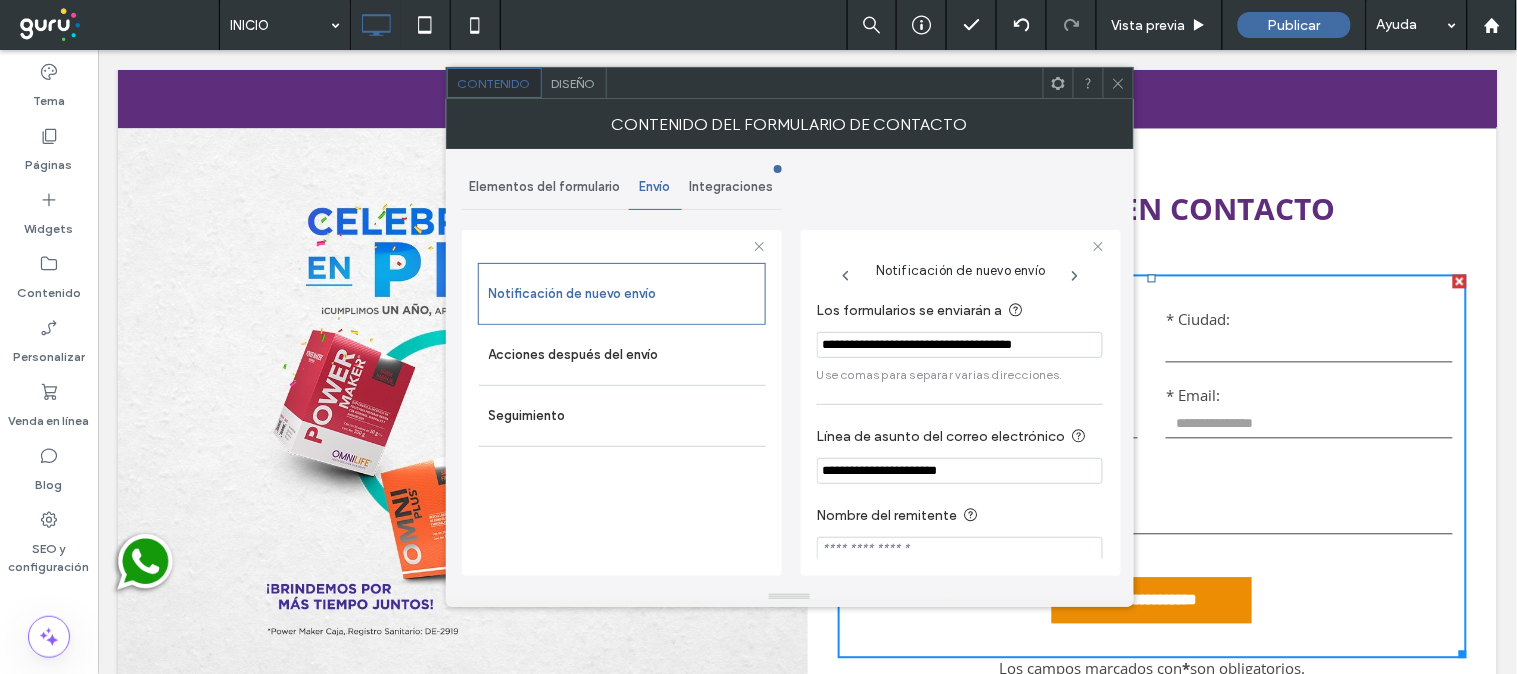 scroll, scrollTop: 0, scrollLeft: 3, axis: horizontal 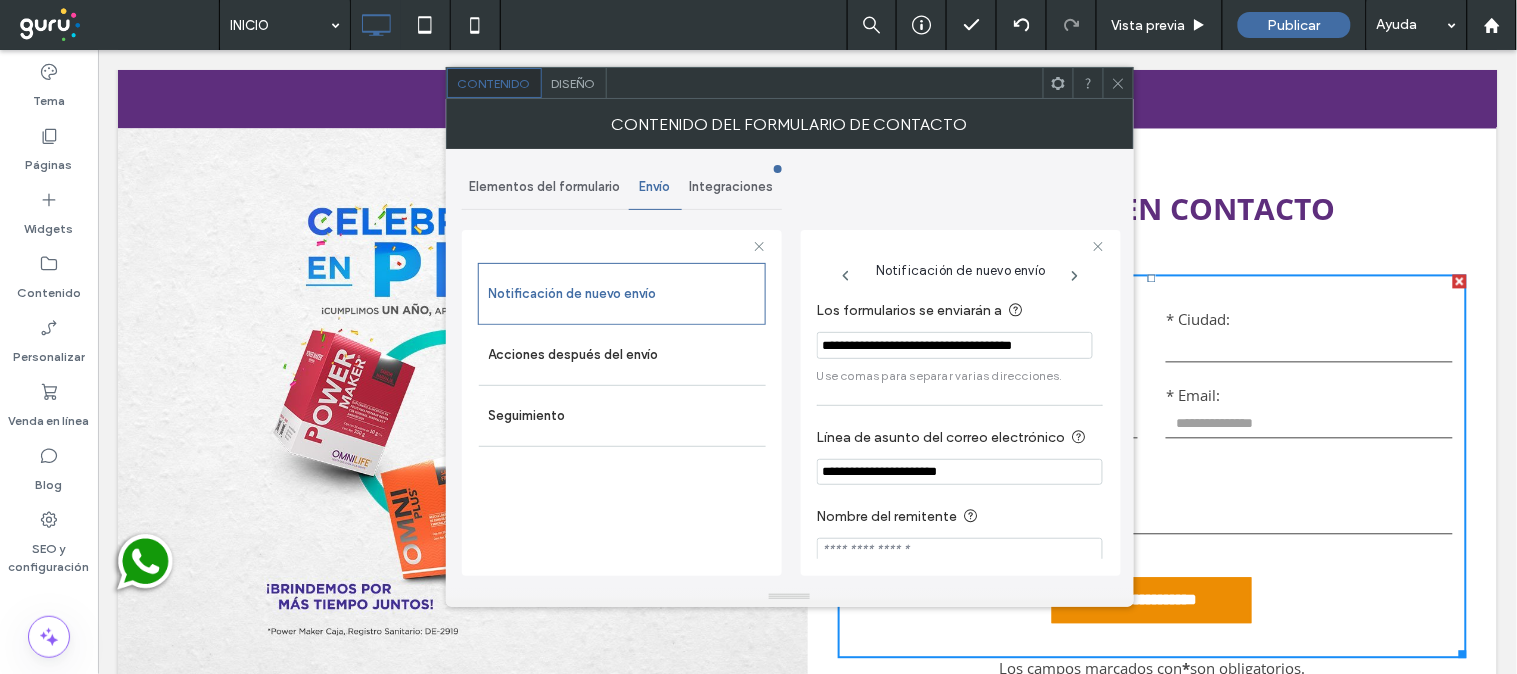 drag, startPoint x: 918, startPoint y: 396, endPoint x: 1165, endPoint y: 336, distance: 254.183 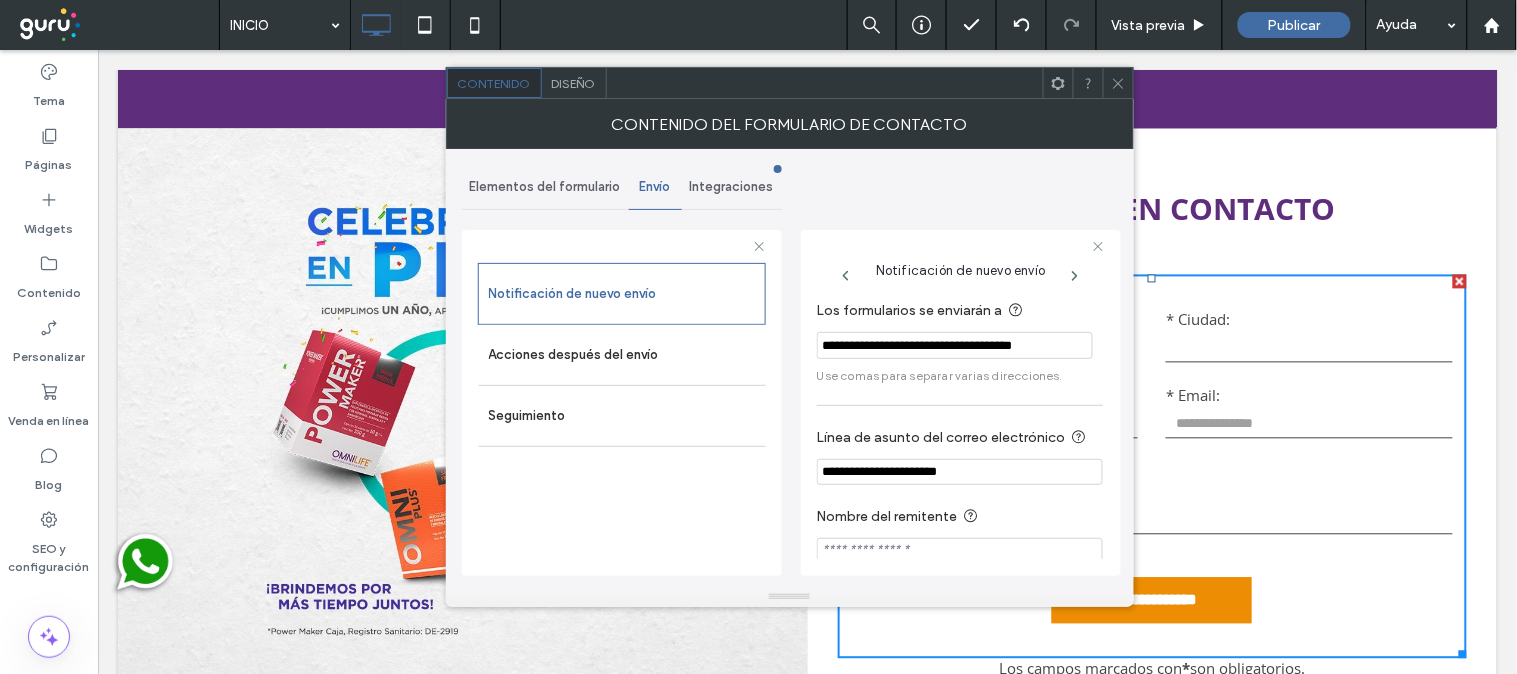 scroll, scrollTop: 0, scrollLeft: 0, axis: both 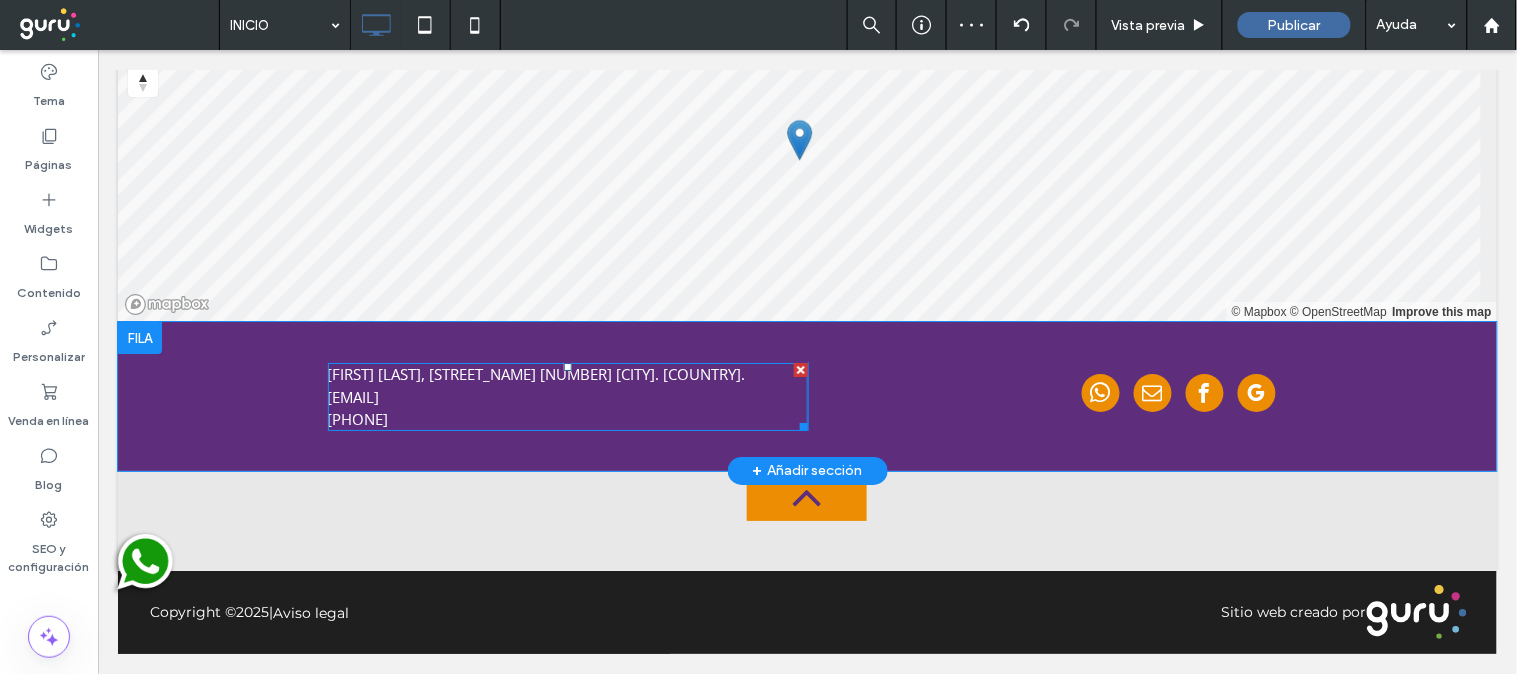 click on "+51970197393" at bounding box center [567, 418] 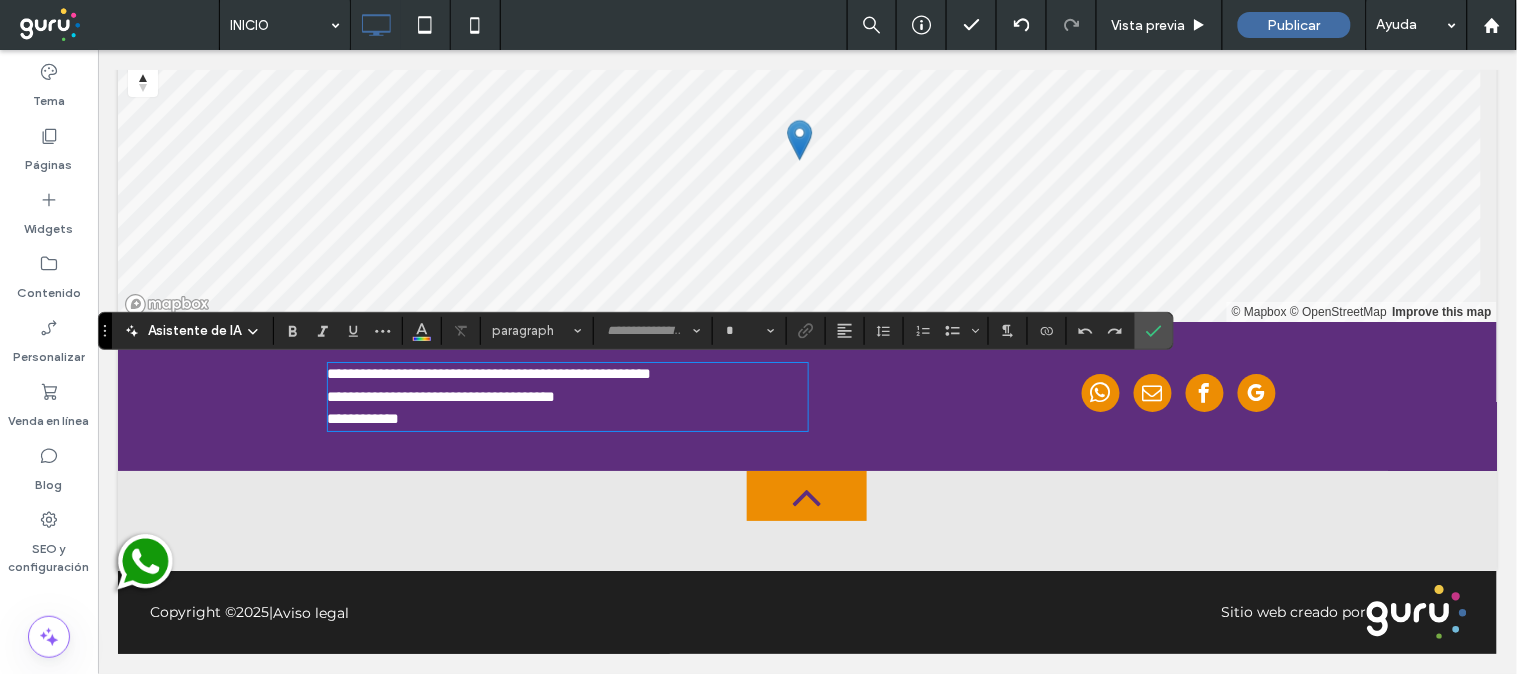 type on "*********" 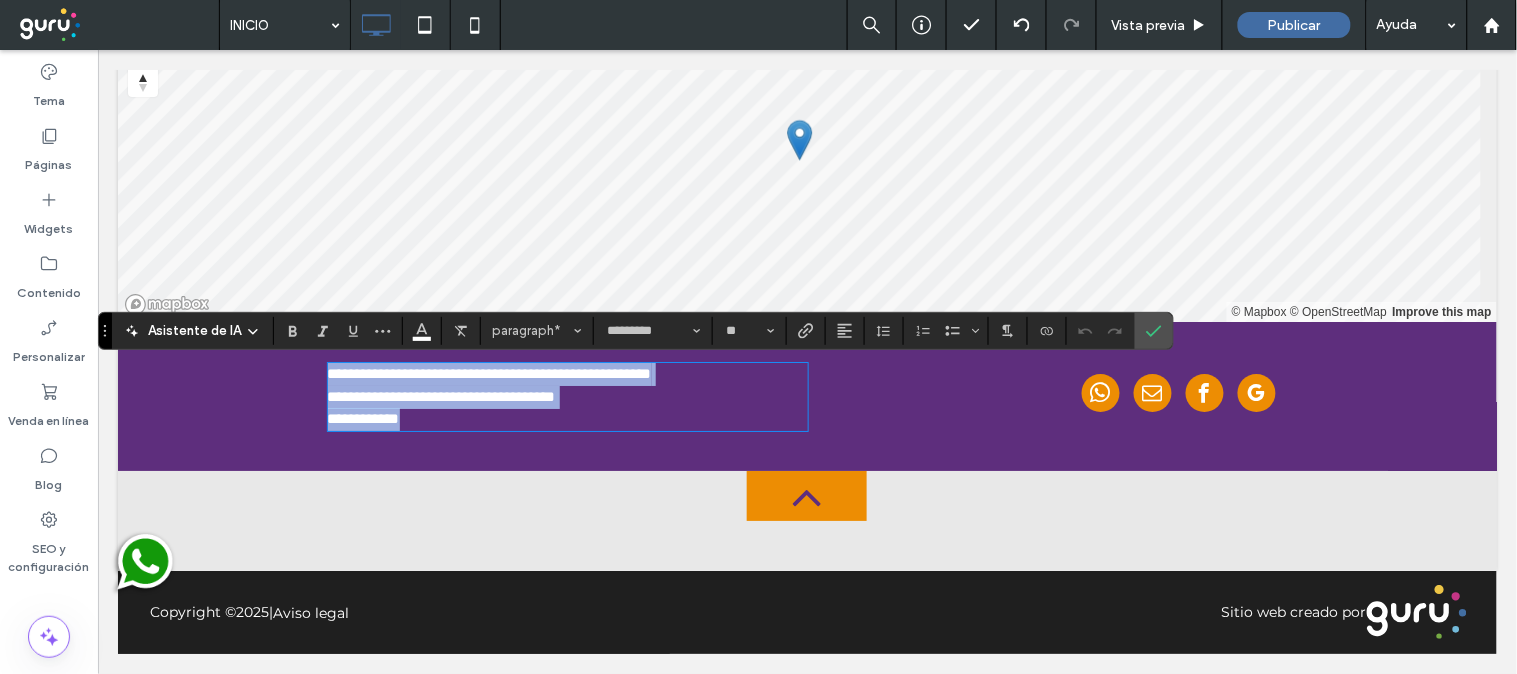click on "**********" at bounding box center [567, 418] 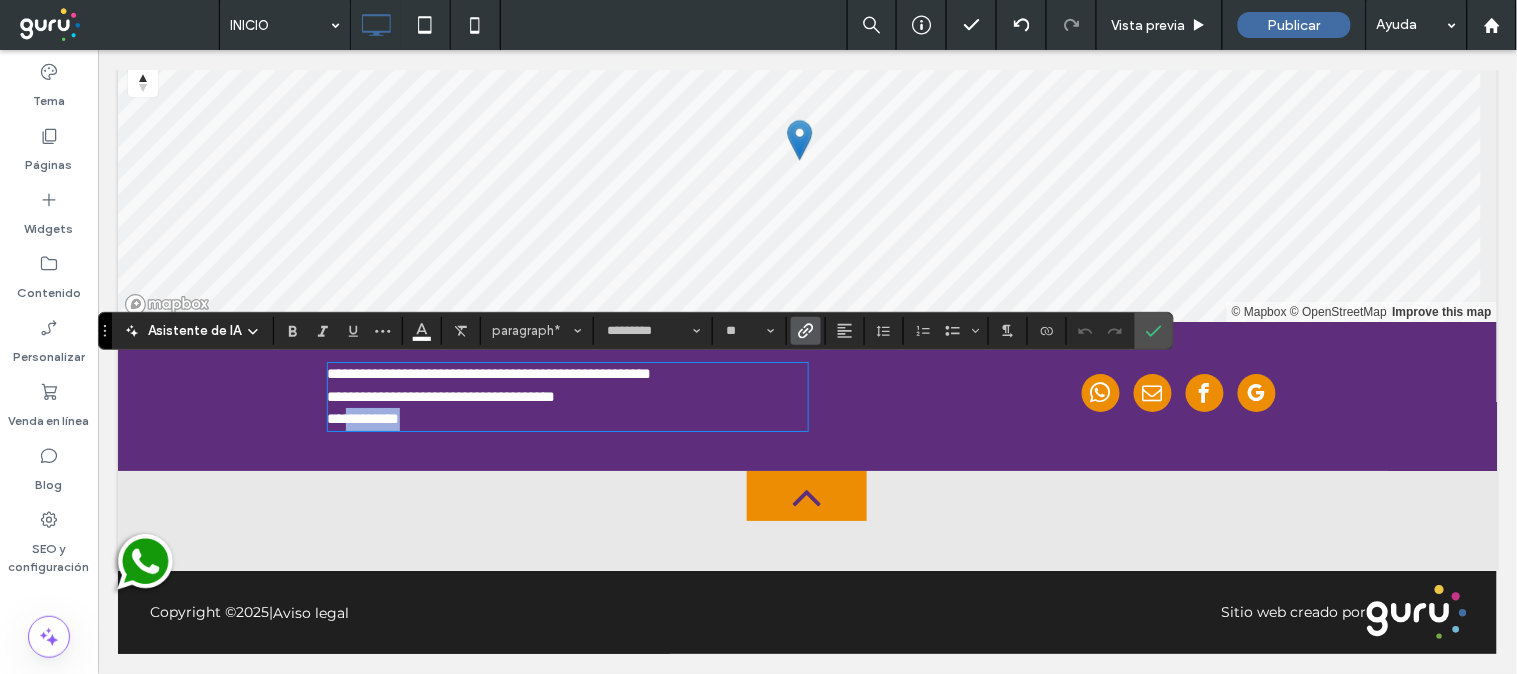 drag, startPoint x: 425, startPoint y: 414, endPoint x: 345, endPoint y: 417, distance: 80.05623 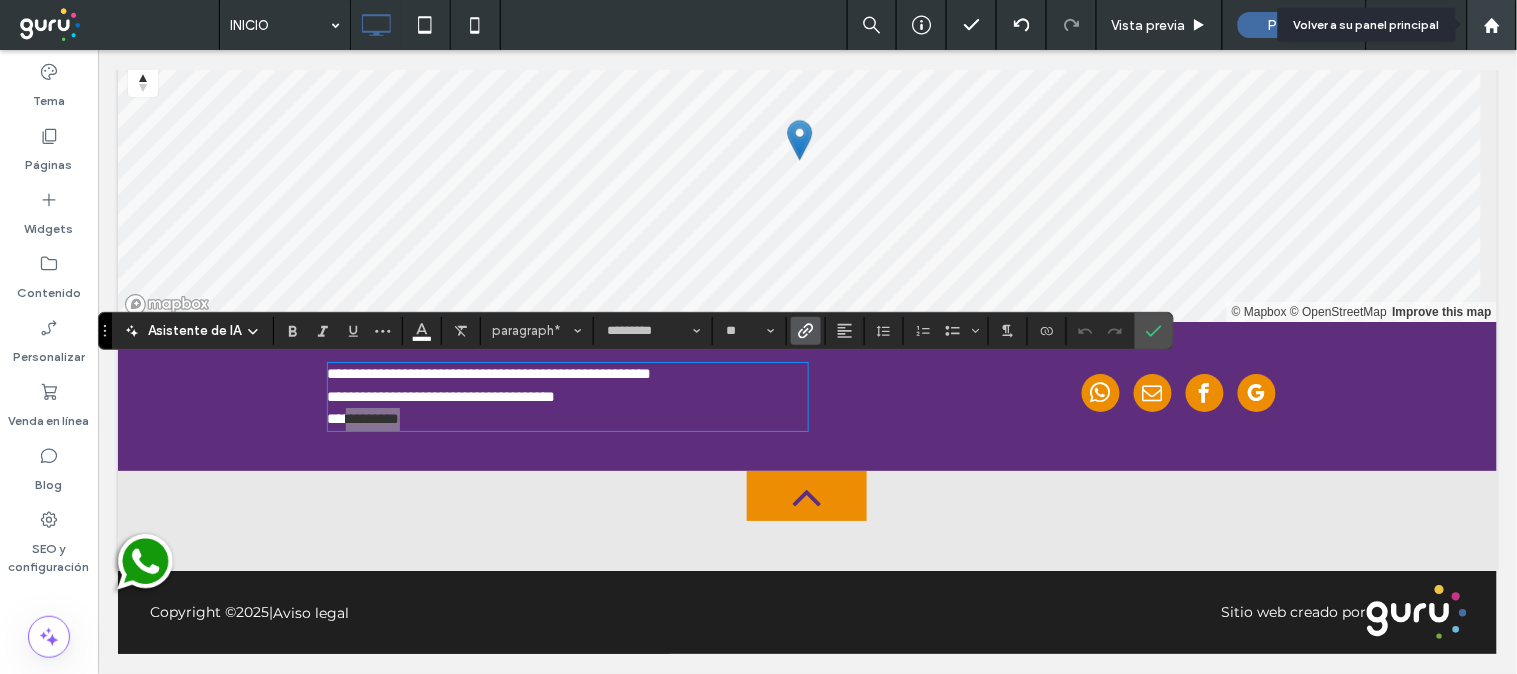 drag, startPoint x: 1500, startPoint y: 24, endPoint x: 1473, endPoint y: 34, distance: 28.79236 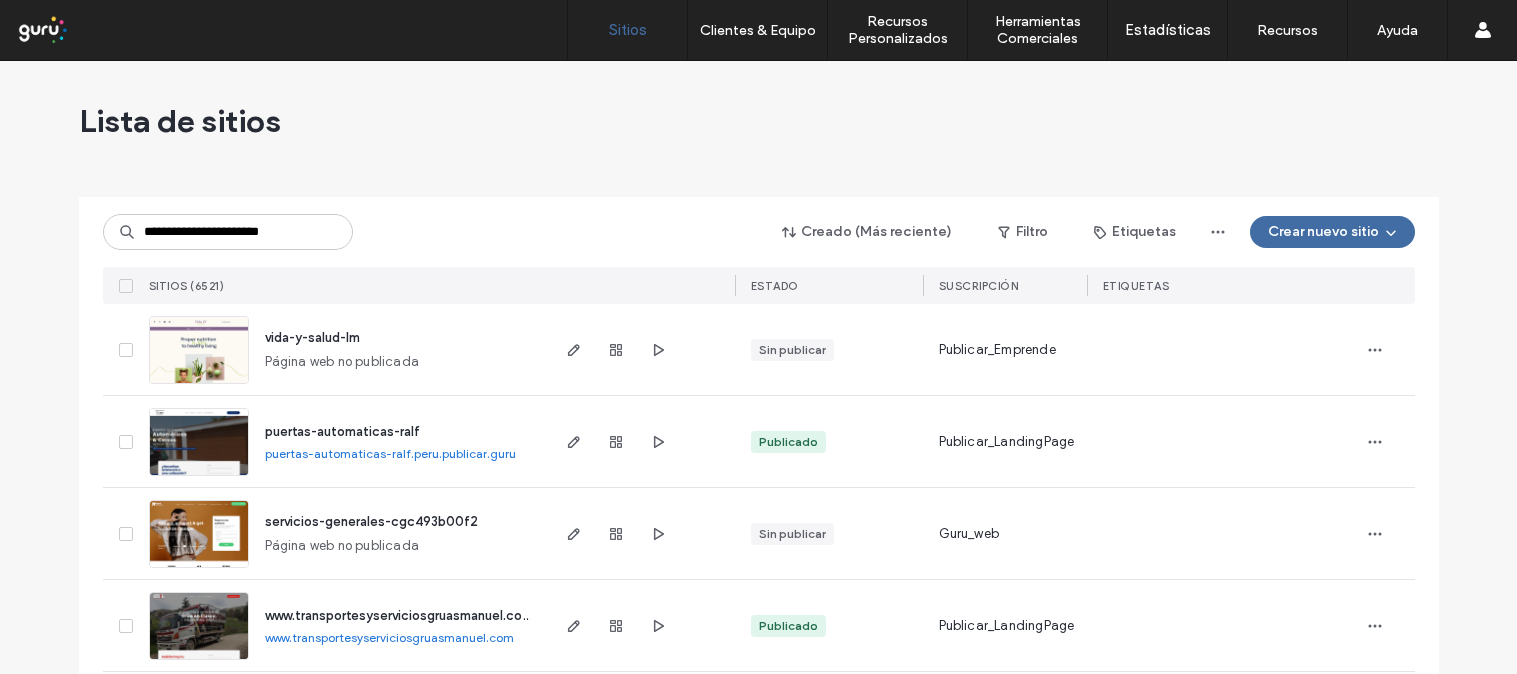 scroll, scrollTop: 0, scrollLeft: 0, axis: both 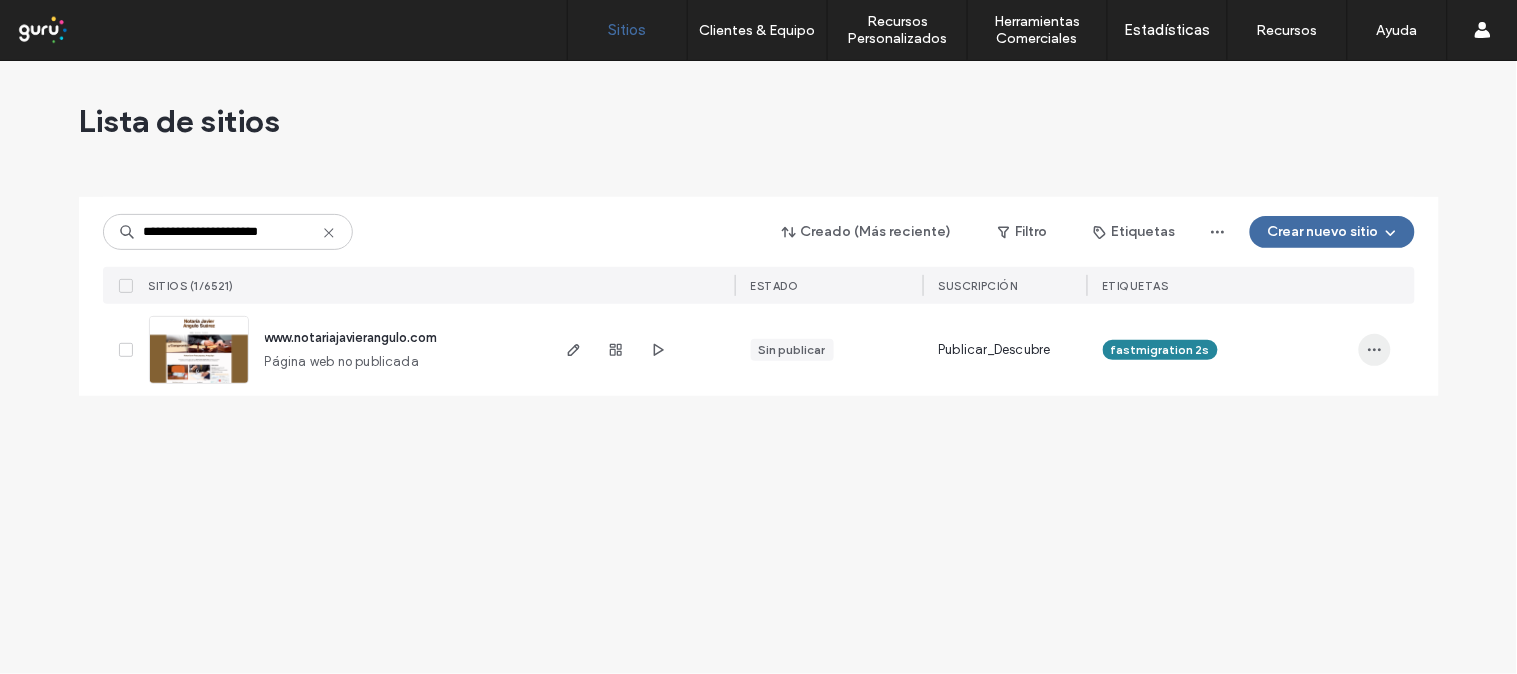 type on "**********" 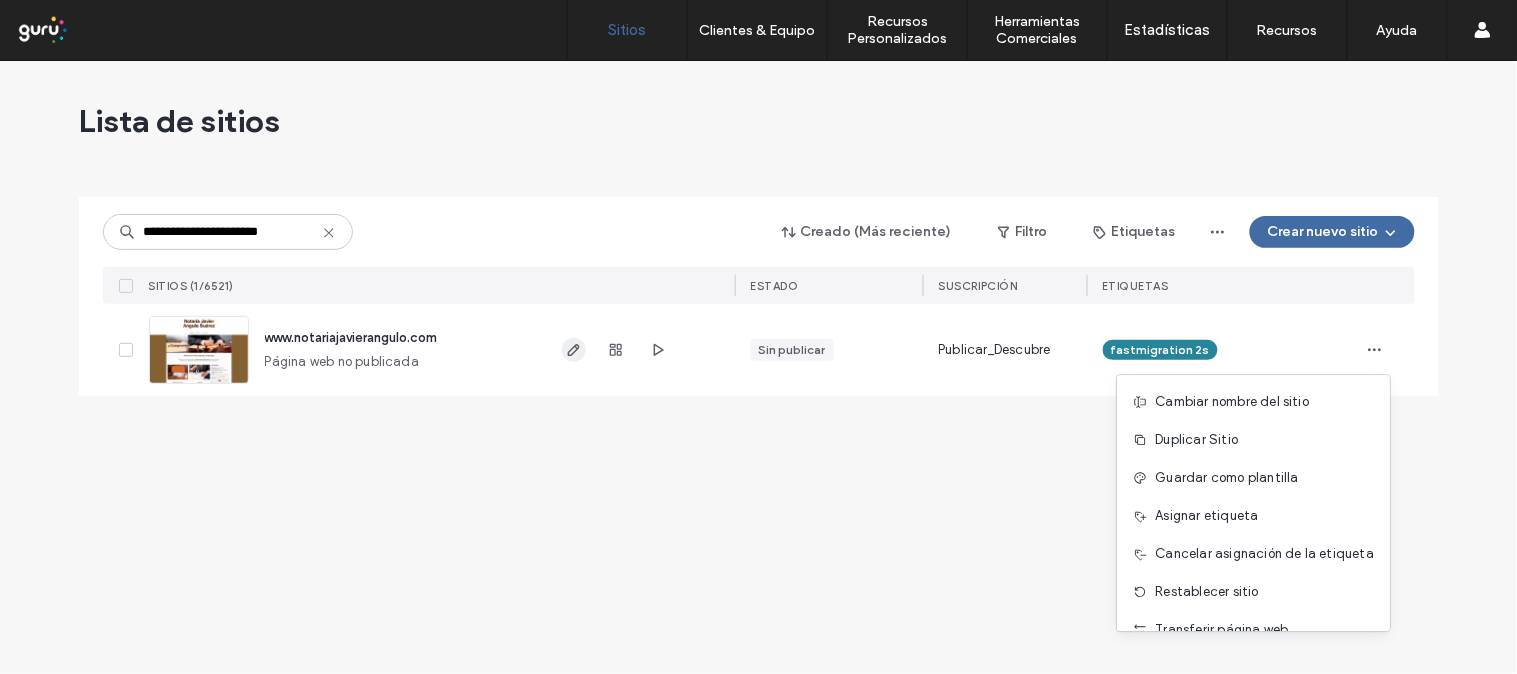 click 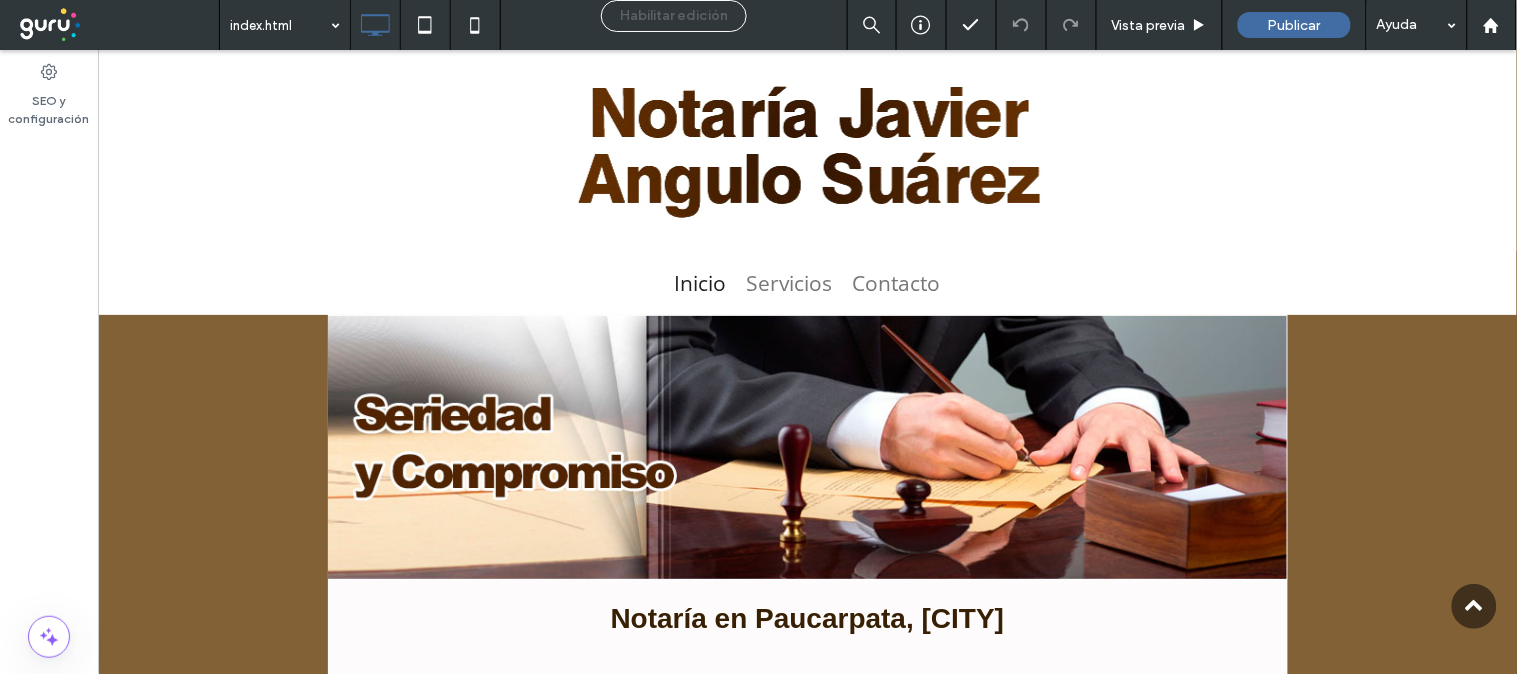 scroll, scrollTop: 686, scrollLeft: 0, axis: vertical 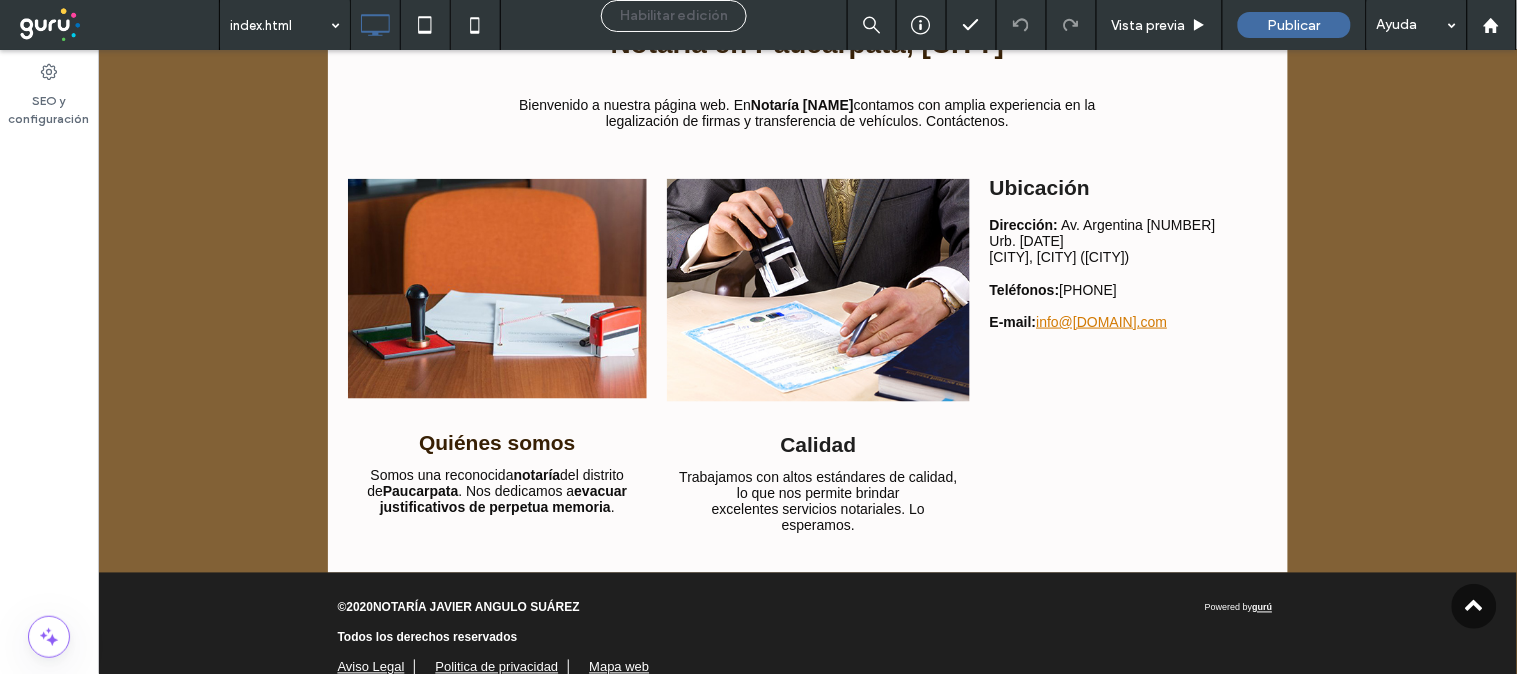 drag, startPoint x: 1171, startPoint y: 281, endPoint x: 1065, endPoint y: 289, distance: 106.30146 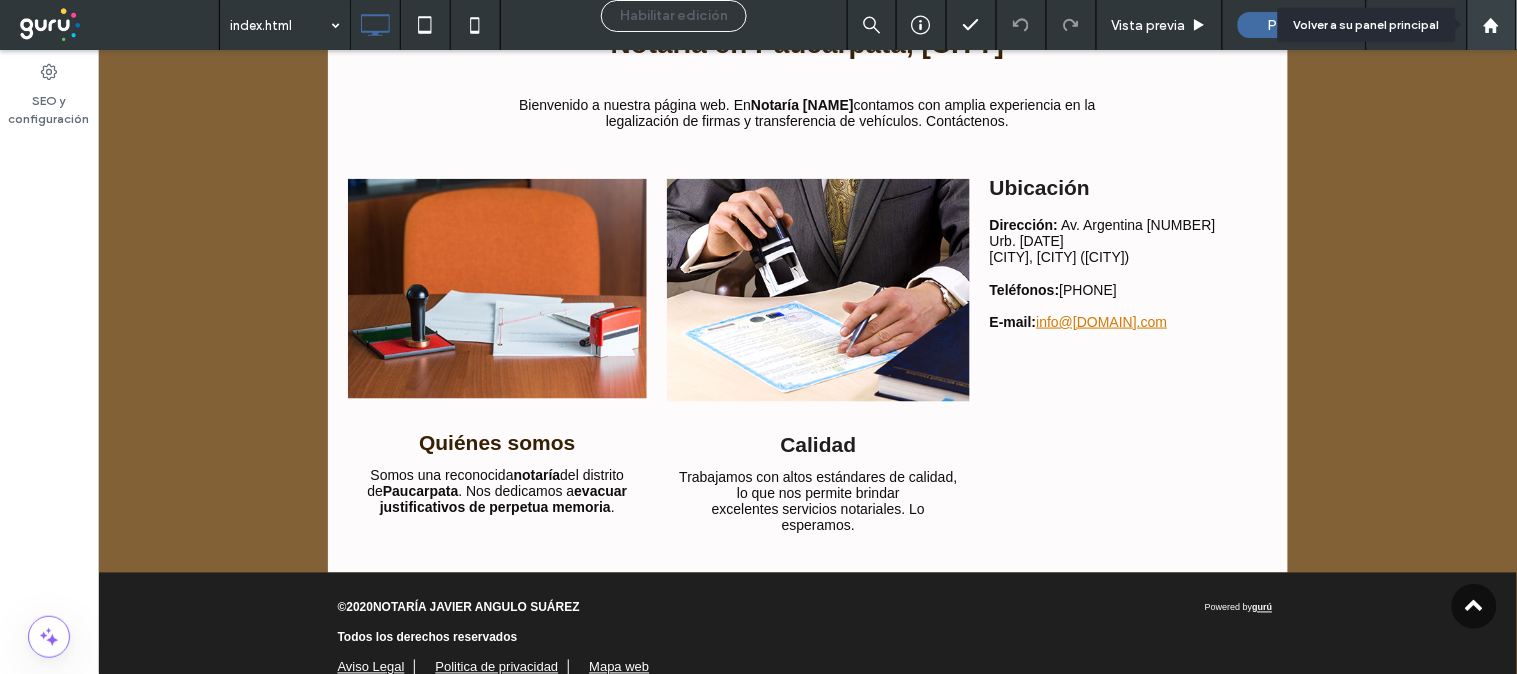 click 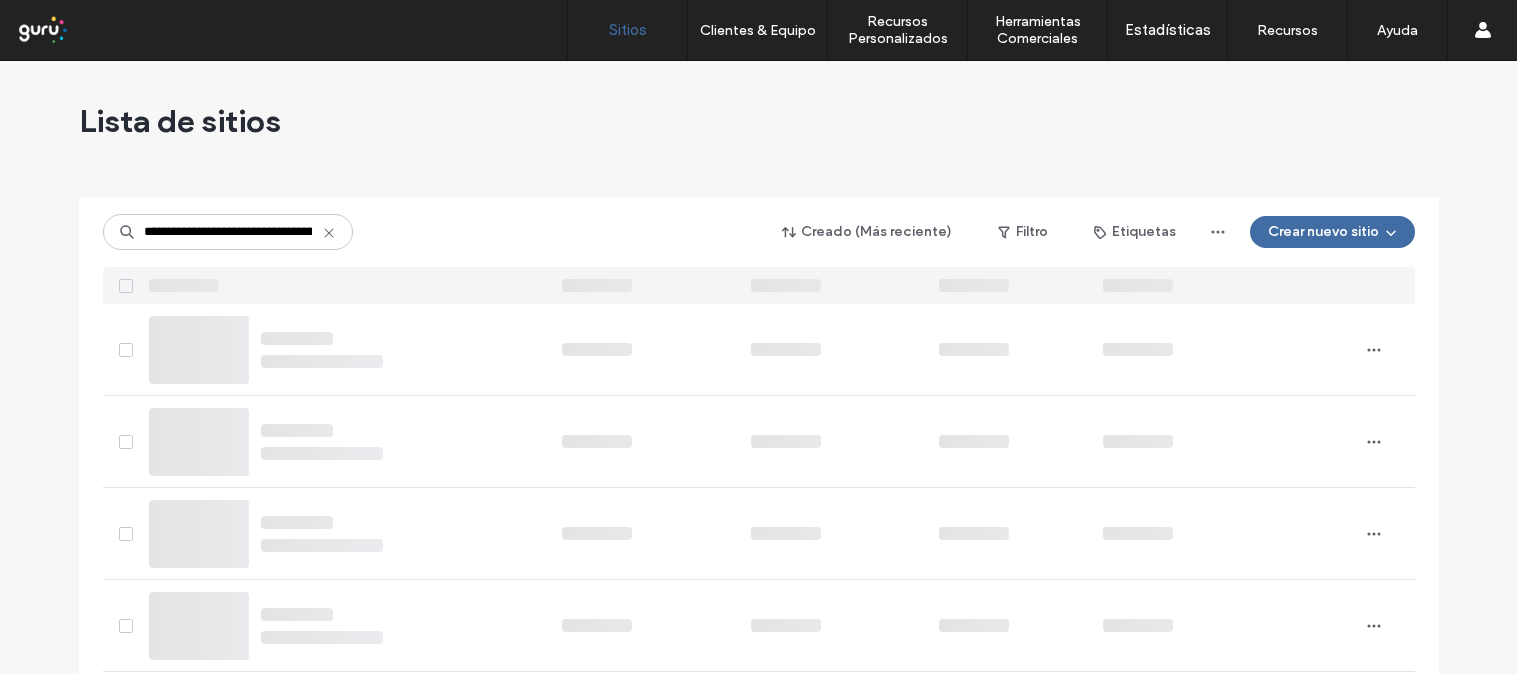 scroll, scrollTop: 0, scrollLeft: 0, axis: both 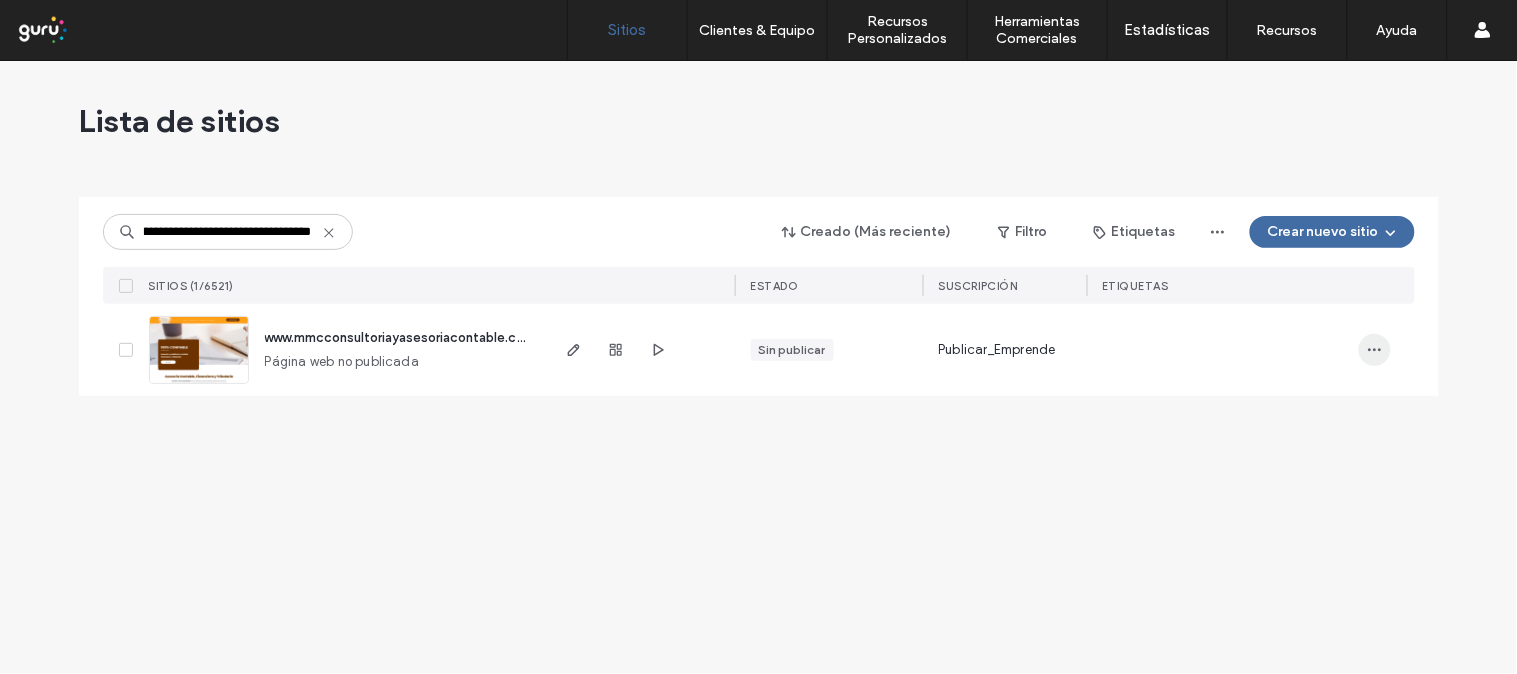 type on "**********" 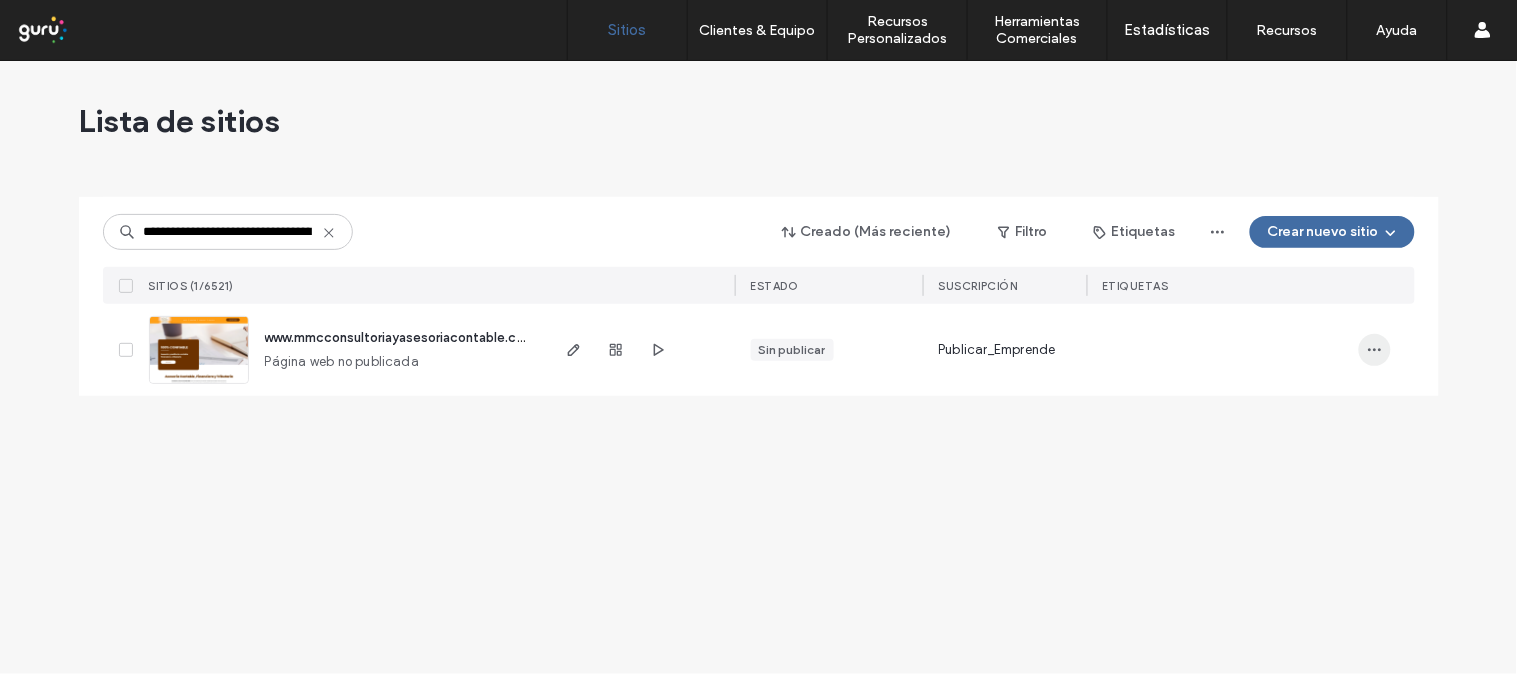 click 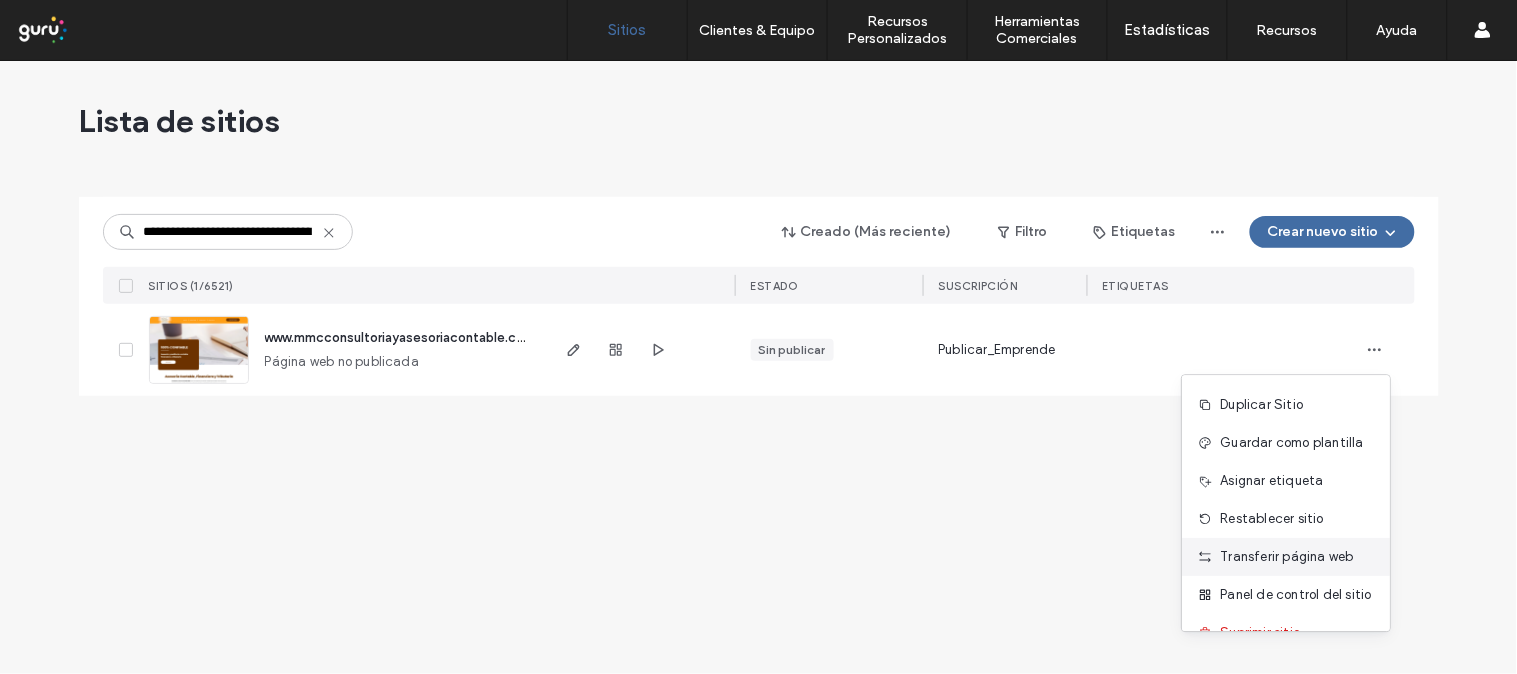 scroll, scrollTop: 64, scrollLeft: 0, axis: vertical 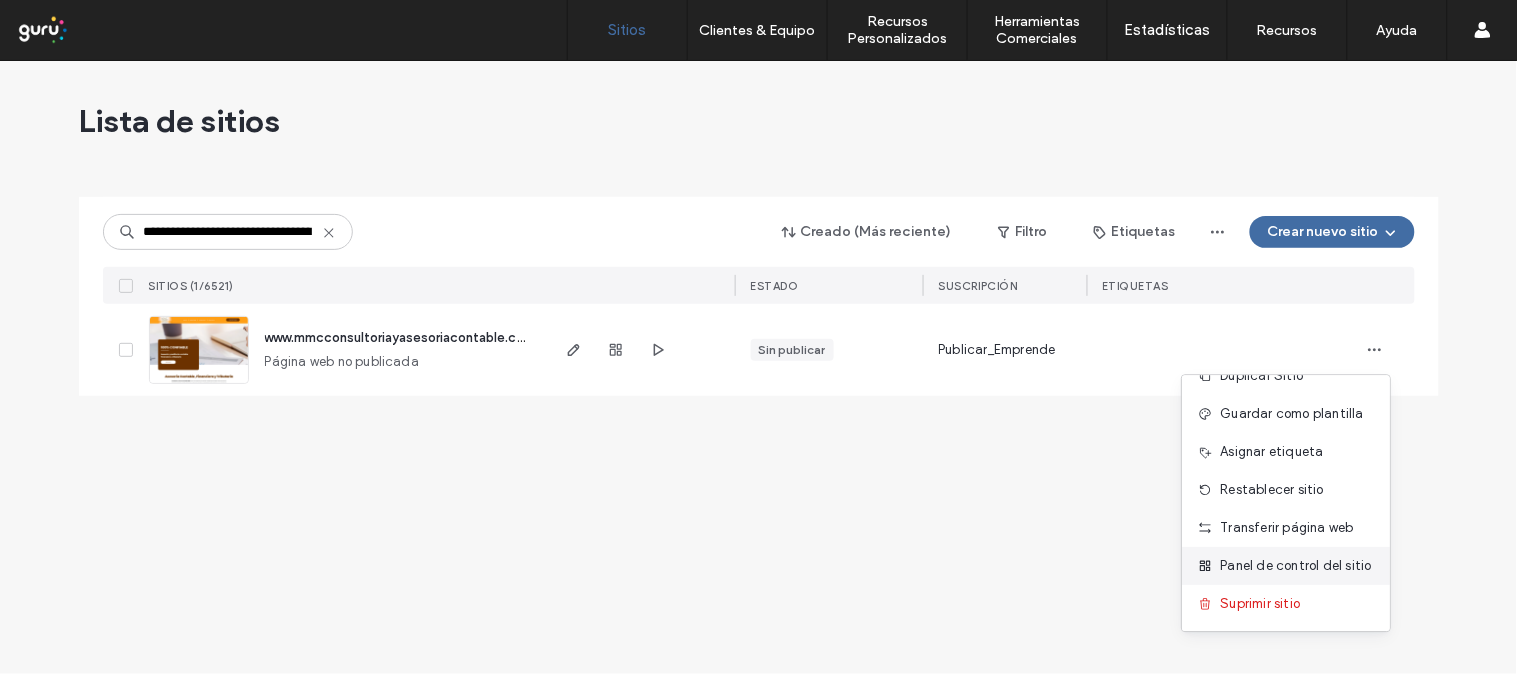 click on "Panel de control del sitio" at bounding box center [1296, 566] 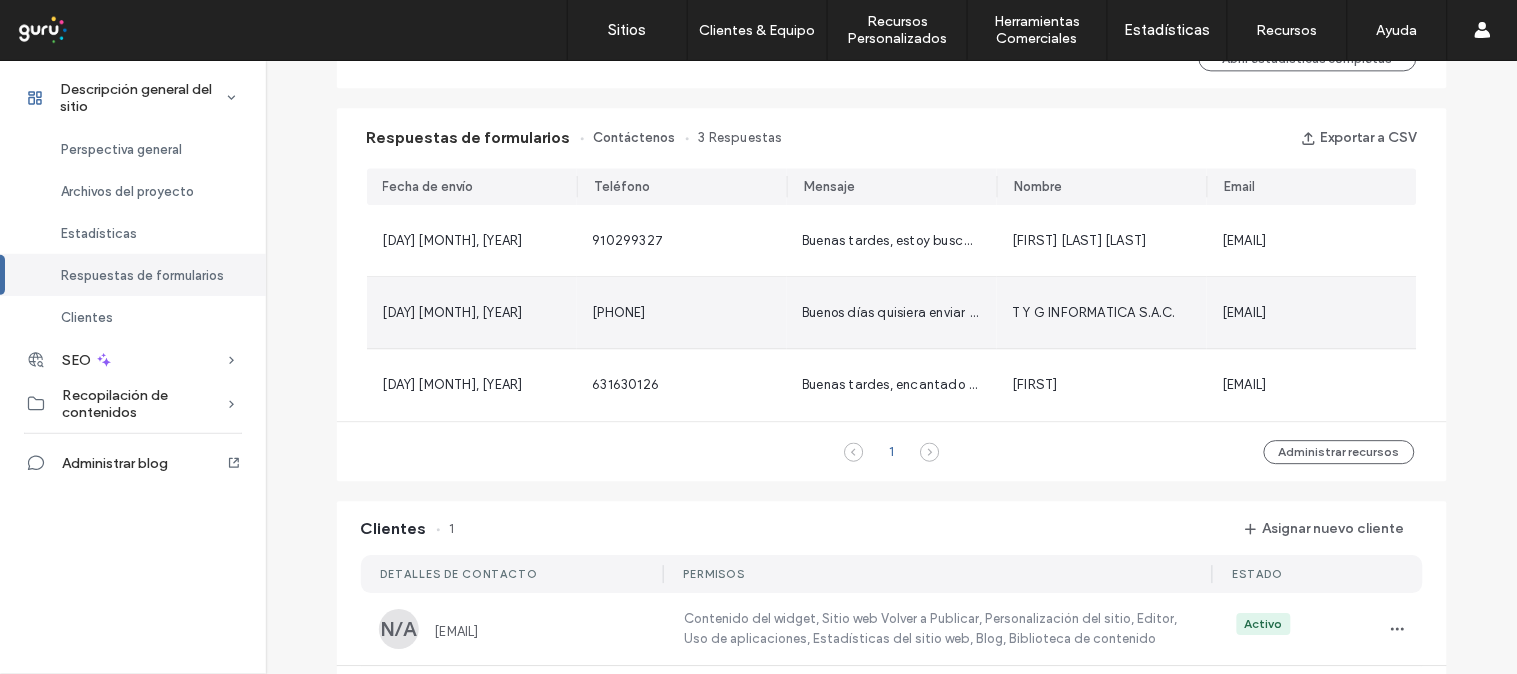 scroll, scrollTop: 1352, scrollLeft: 0, axis: vertical 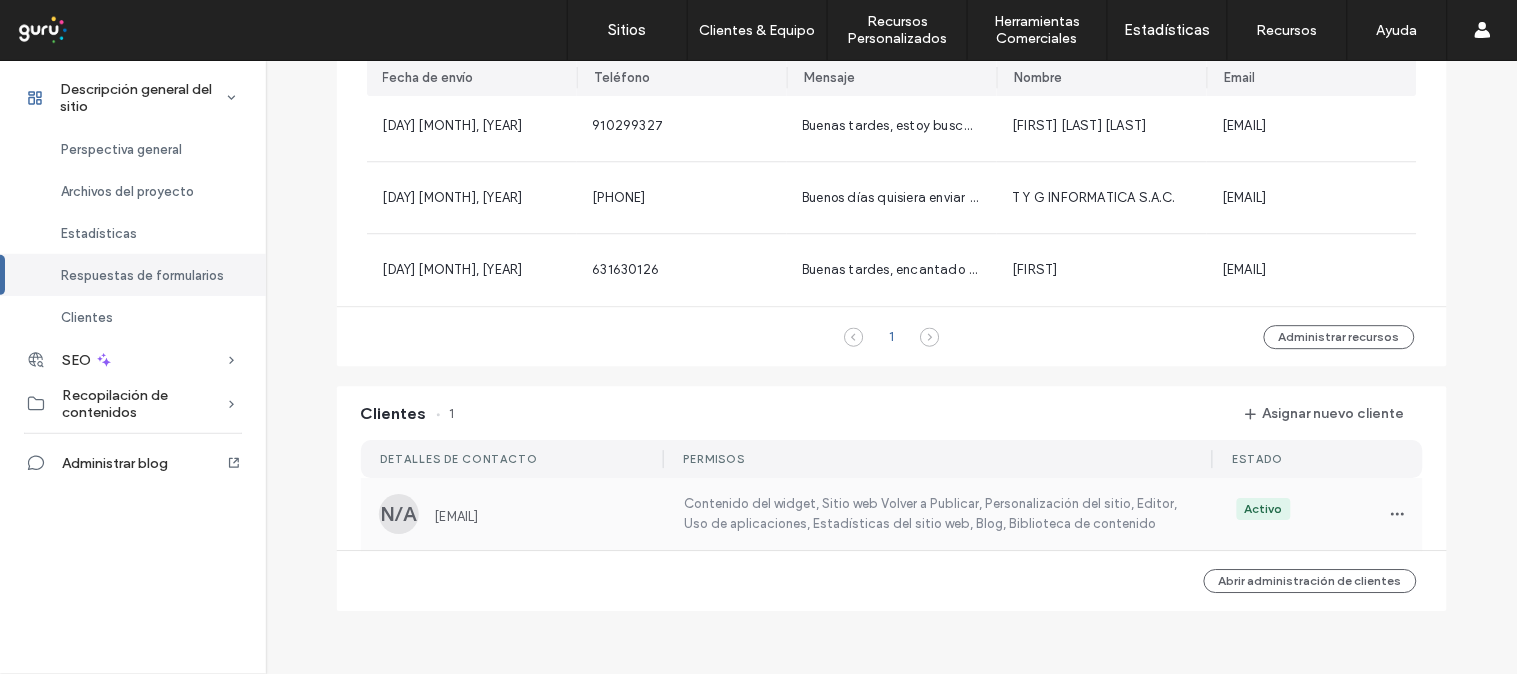 click on "kari-019@hotmail.com" at bounding box center [547, 514] 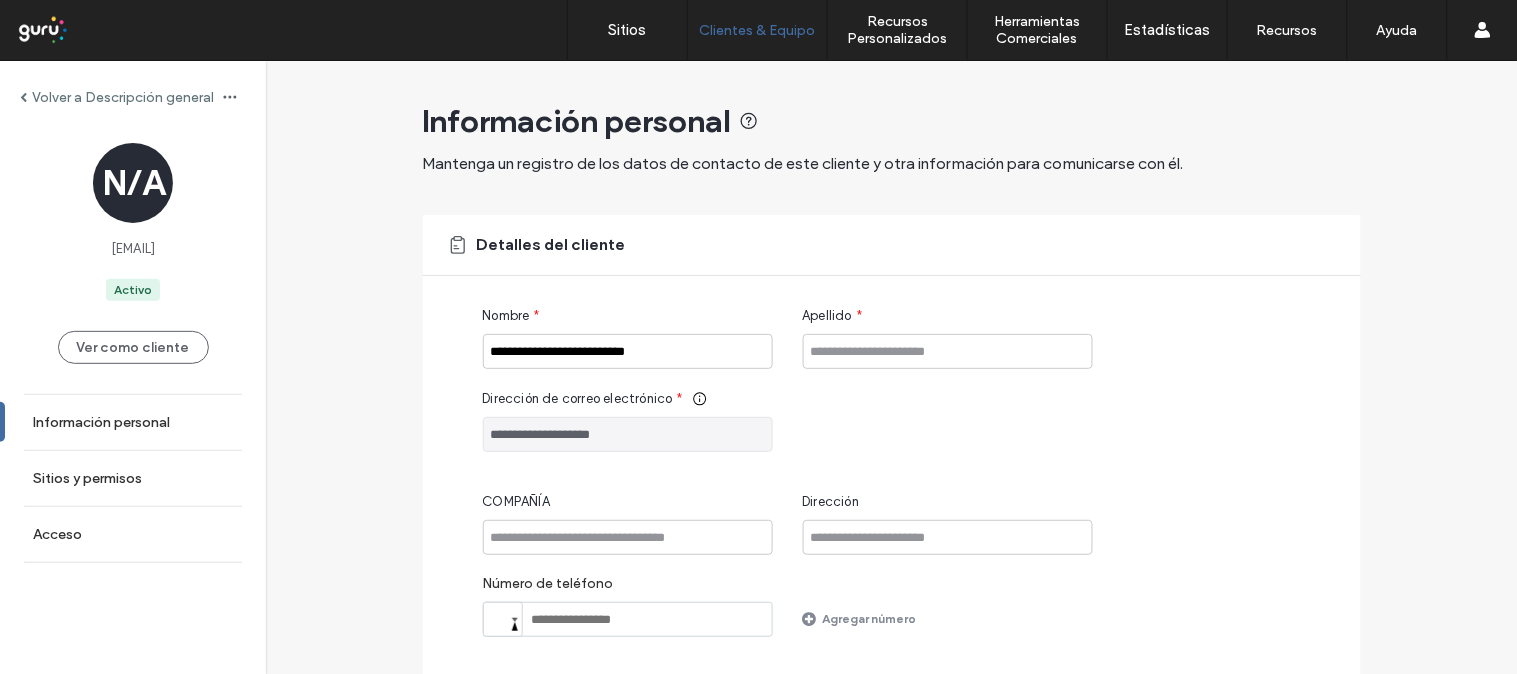 drag, startPoint x: 638, startPoint y: 433, endPoint x: 441, endPoint y: 402, distance: 199.42416 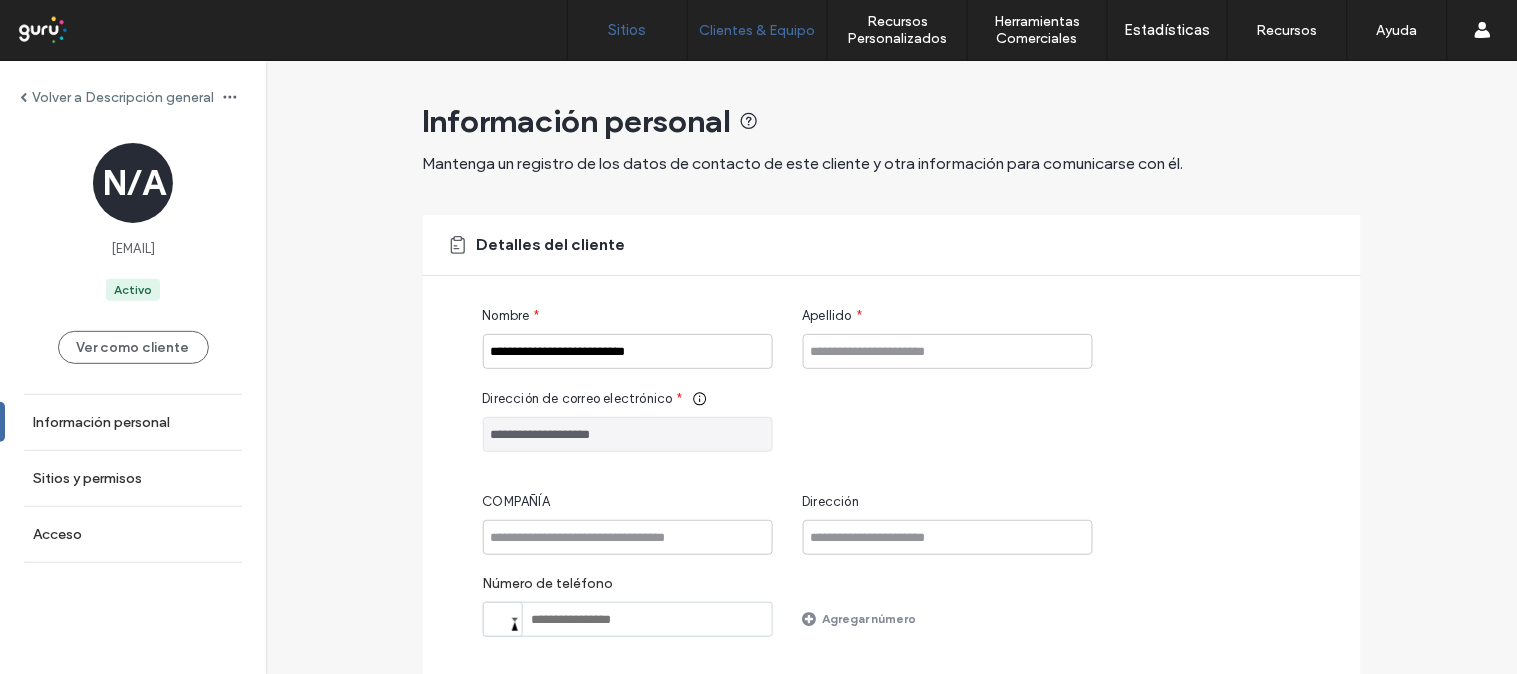 click on "Sitios" at bounding box center [627, 30] 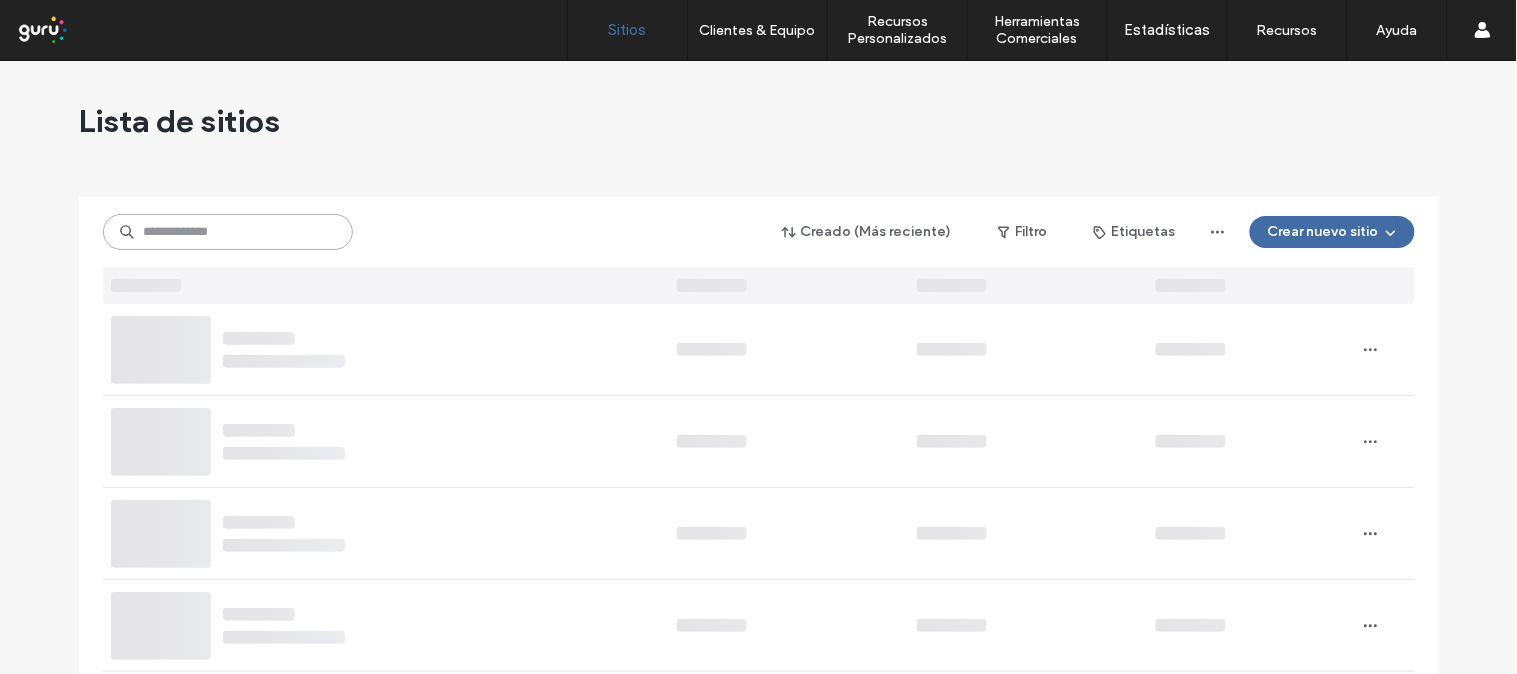 click at bounding box center (228, 232) 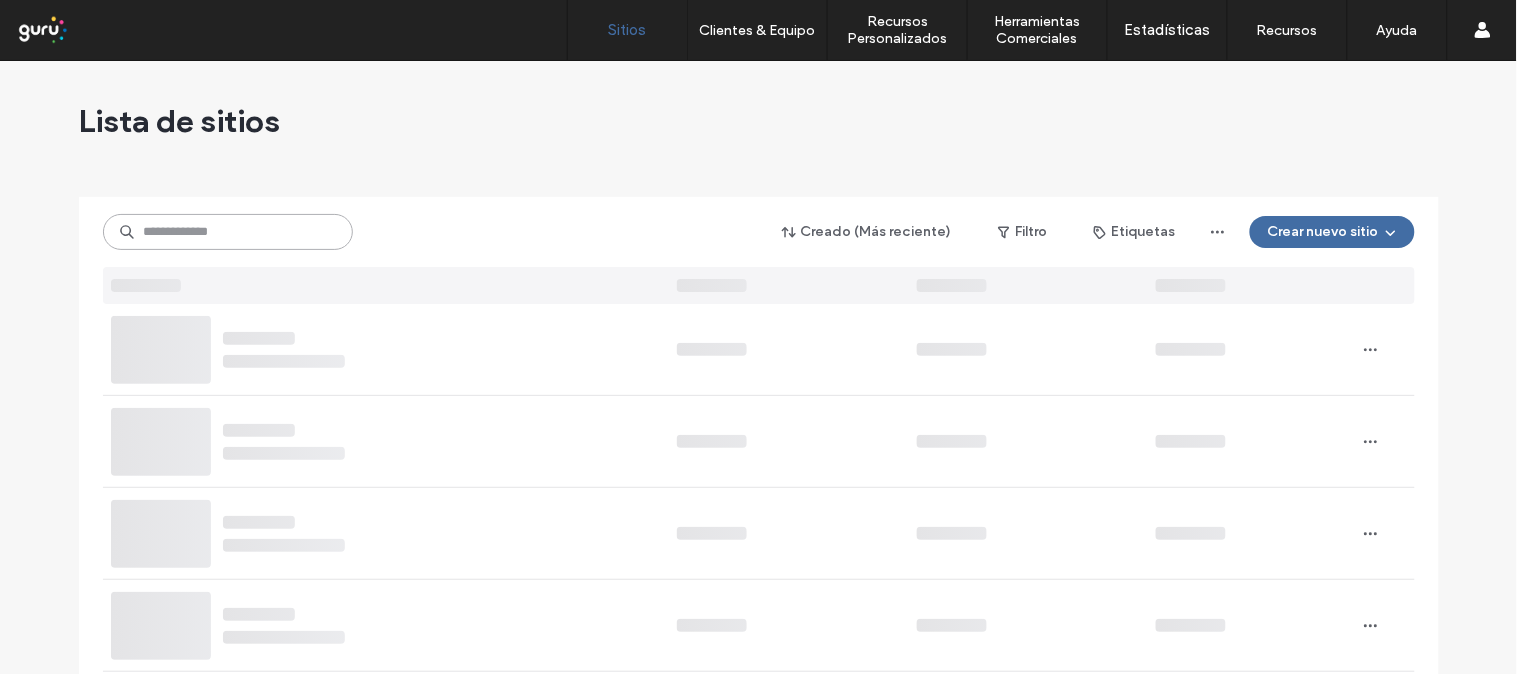 drag, startPoint x: 228, startPoint y: 237, endPoint x: 216, endPoint y: 233, distance: 12.649111 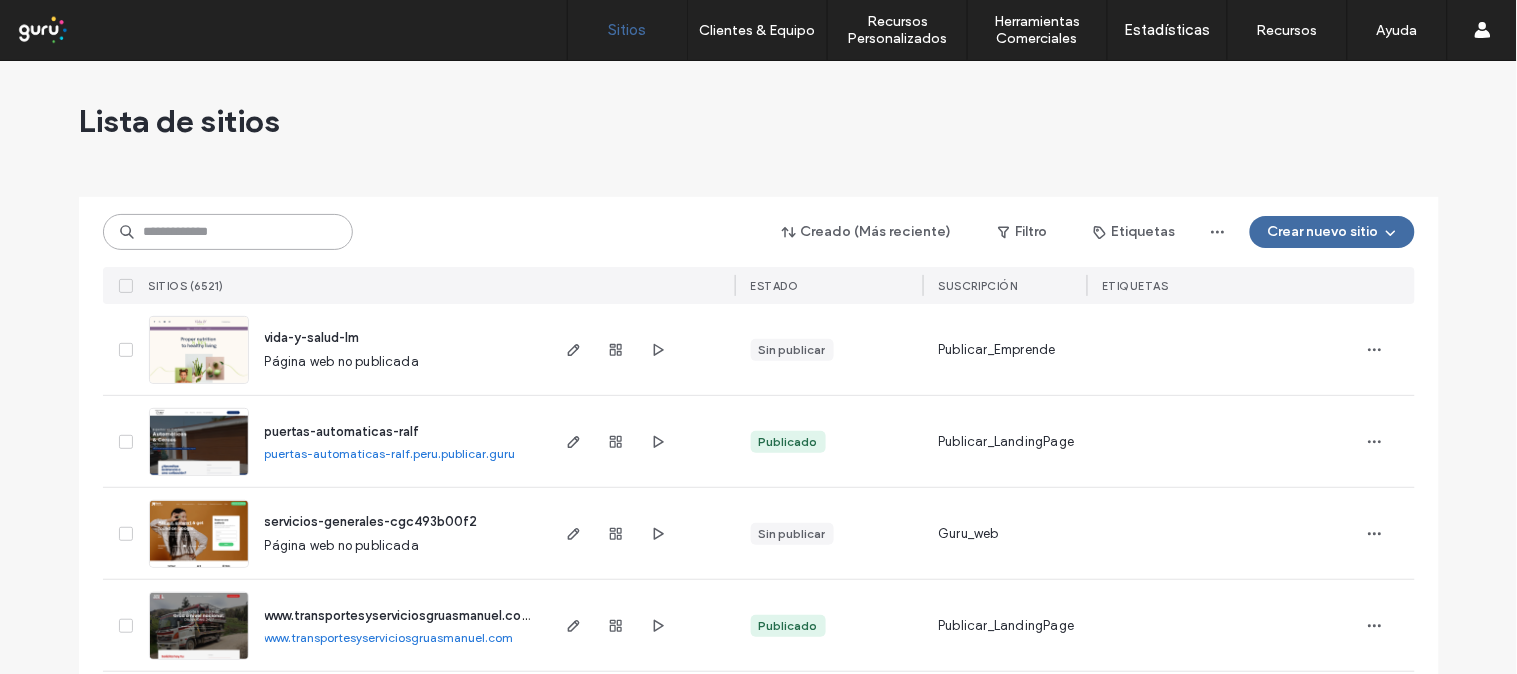paste on "**********" 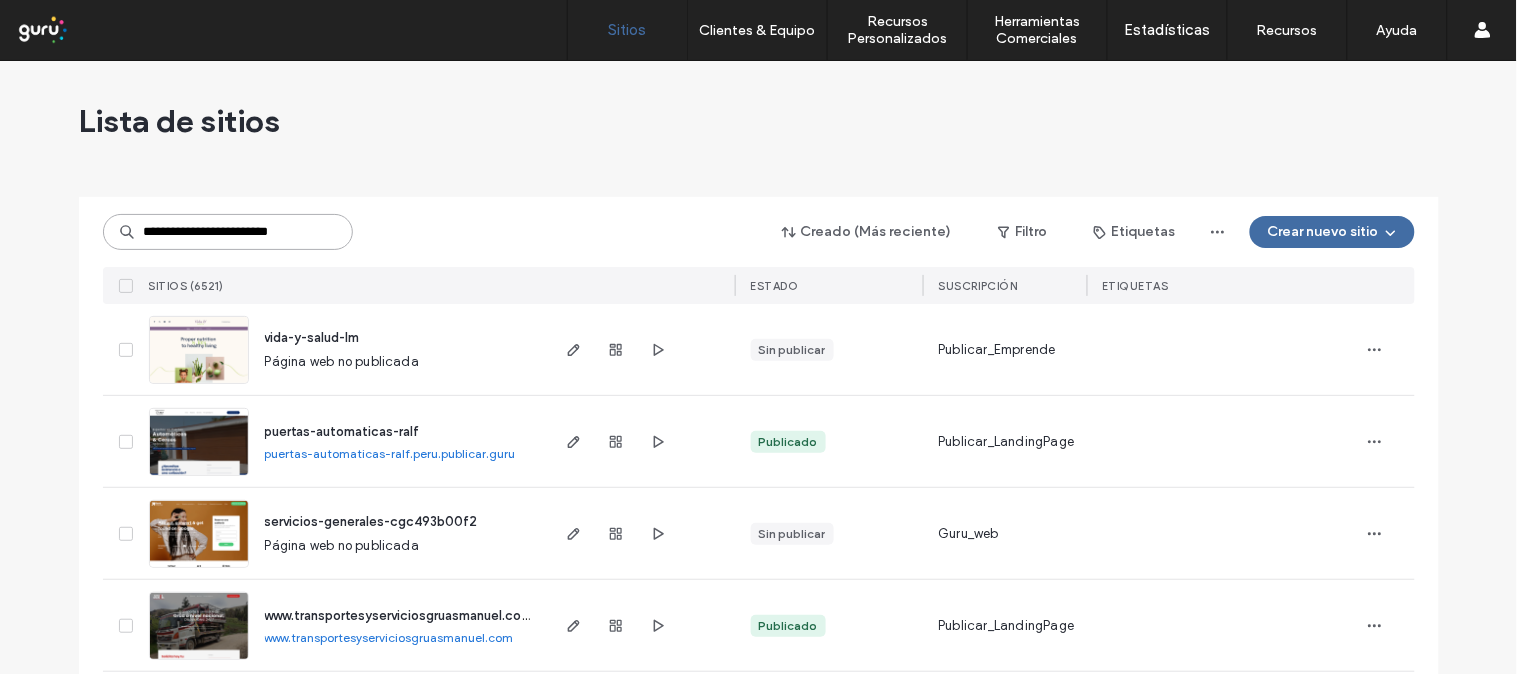 scroll, scrollTop: 0, scrollLeft: 15, axis: horizontal 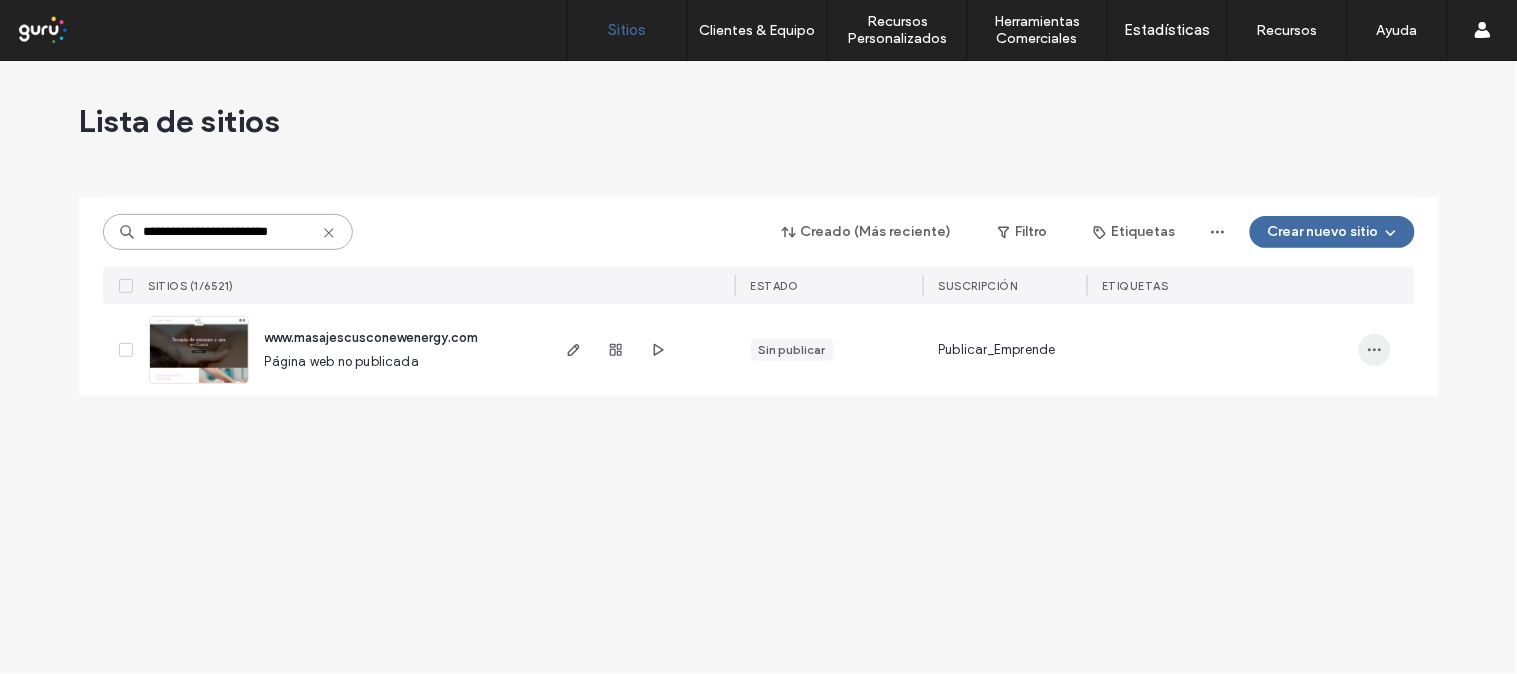 type on "**********" 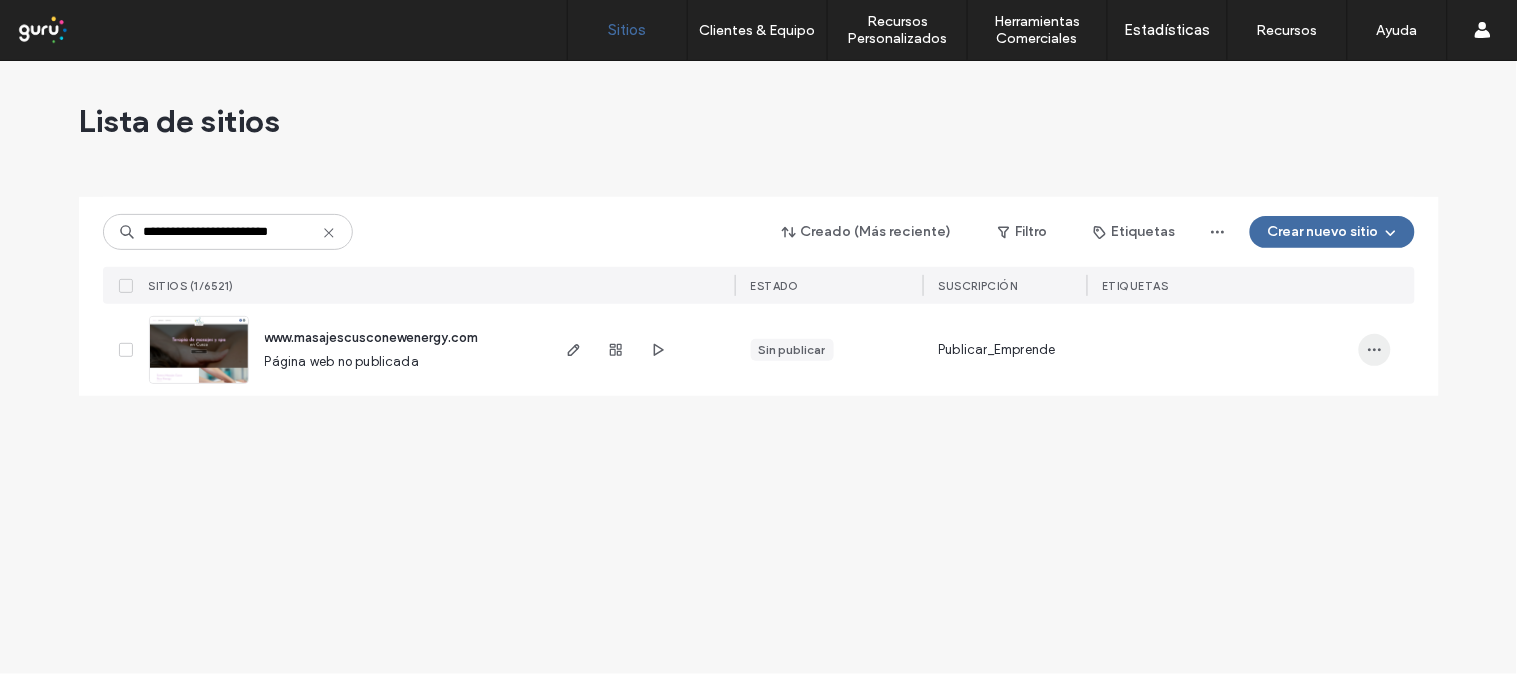 scroll, scrollTop: 0, scrollLeft: 0, axis: both 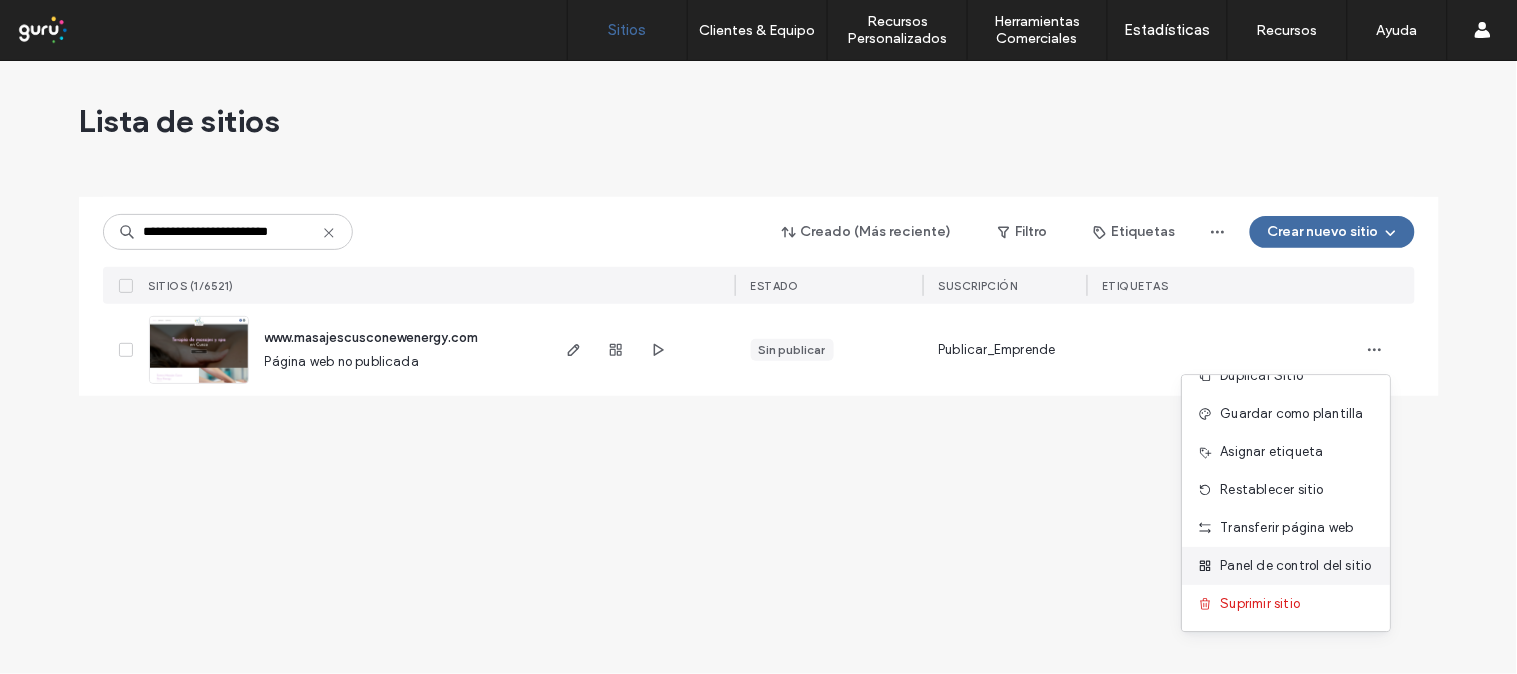 click on "Panel de control del sitio" at bounding box center (1296, 566) 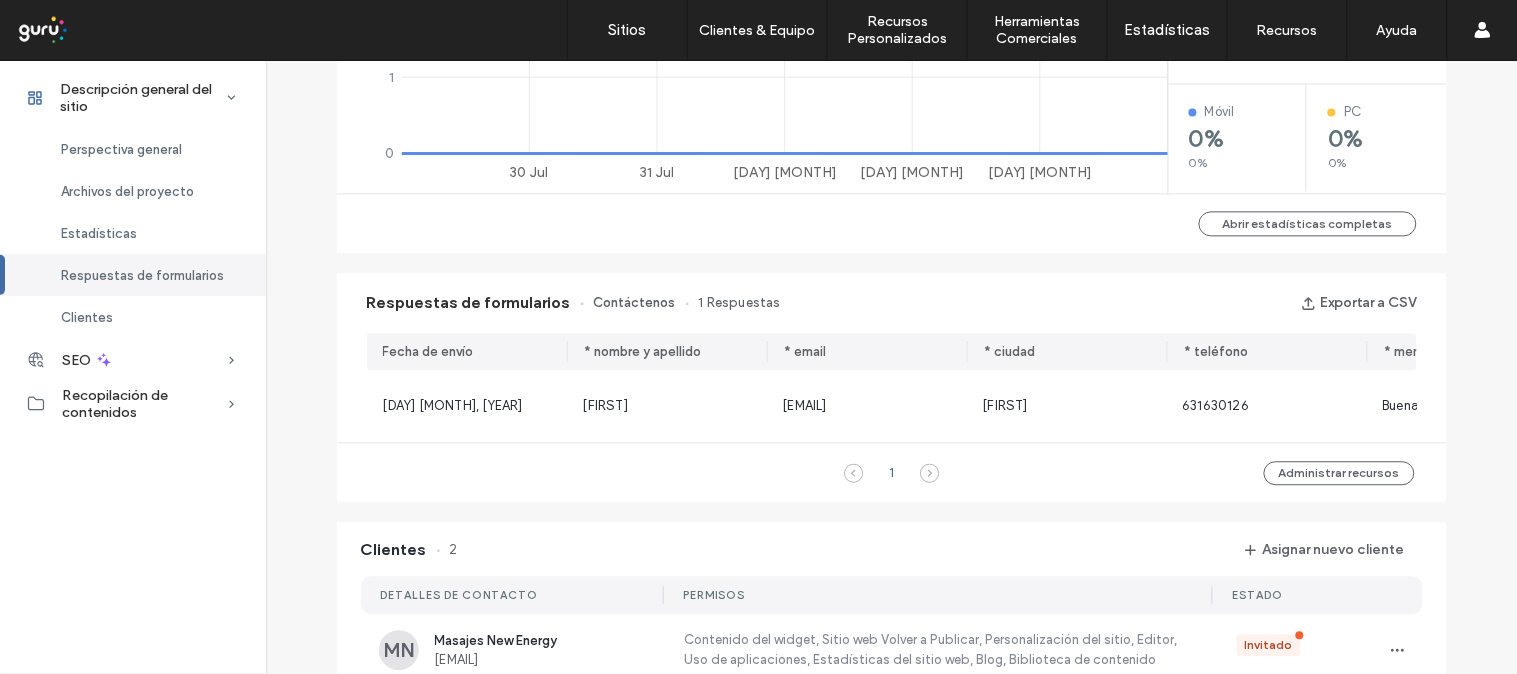 scroll, scrollTop: 1291, scrollLeft: 0, axis: vertical 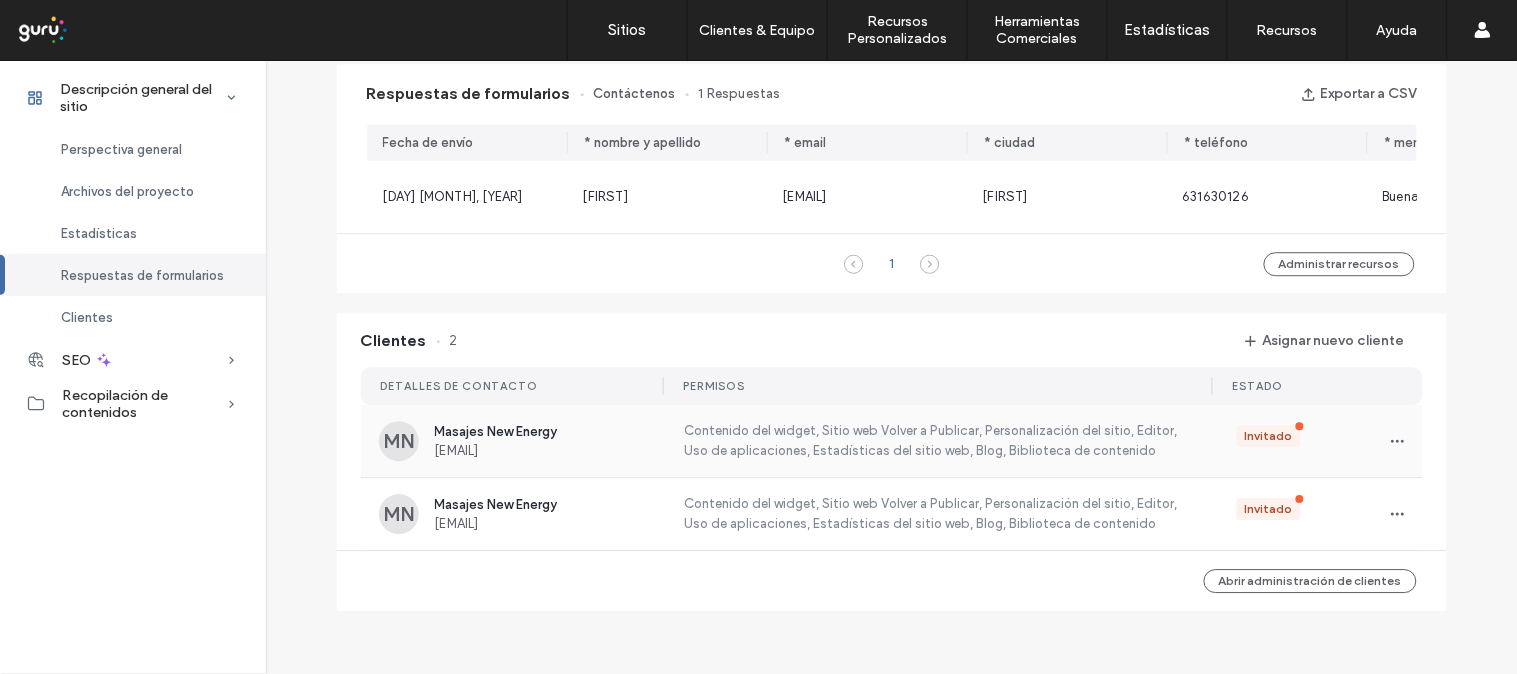 click on "atencionalcliente@masajesnewenergy.com" at bounding box center [547, 450] 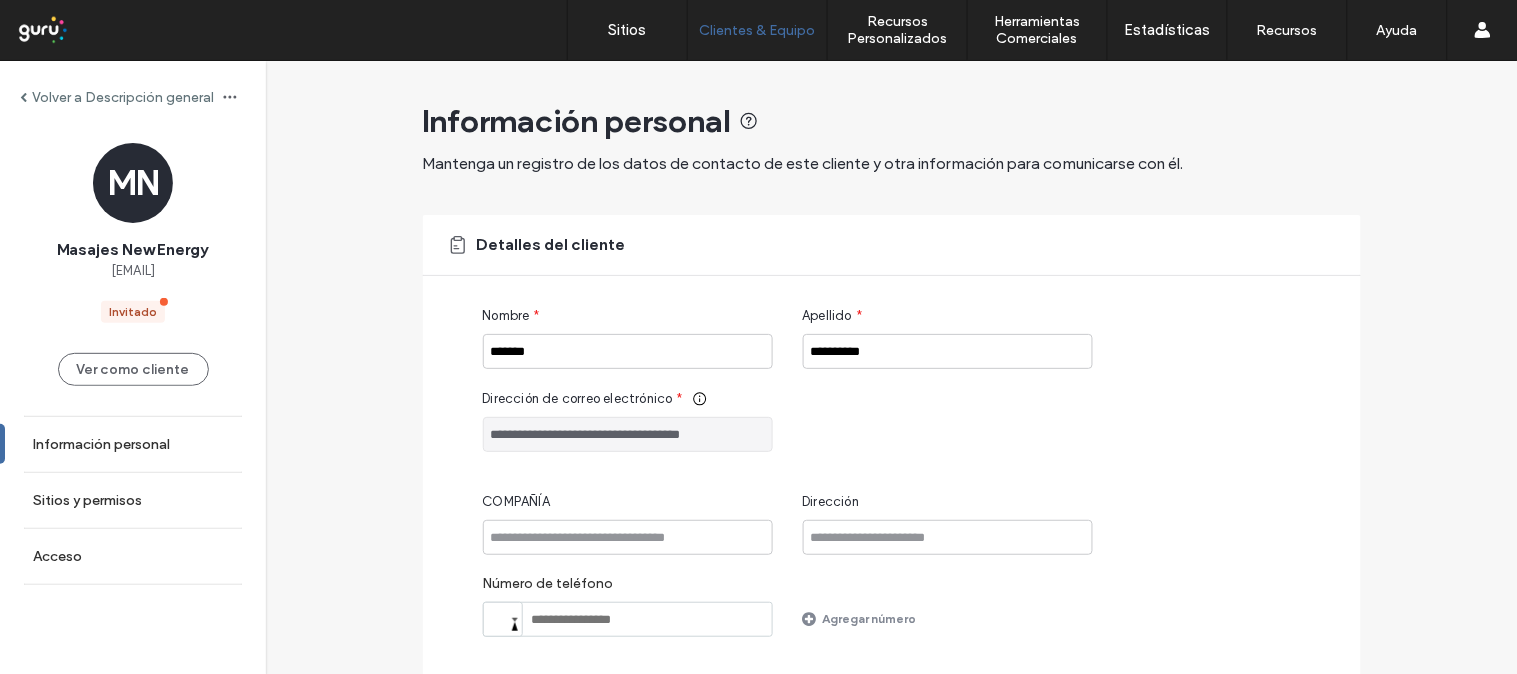 drag, startPoint x: 765, startPoint y: 436, endPoint x: 486, endPoint y: 423, distance: 279.3027 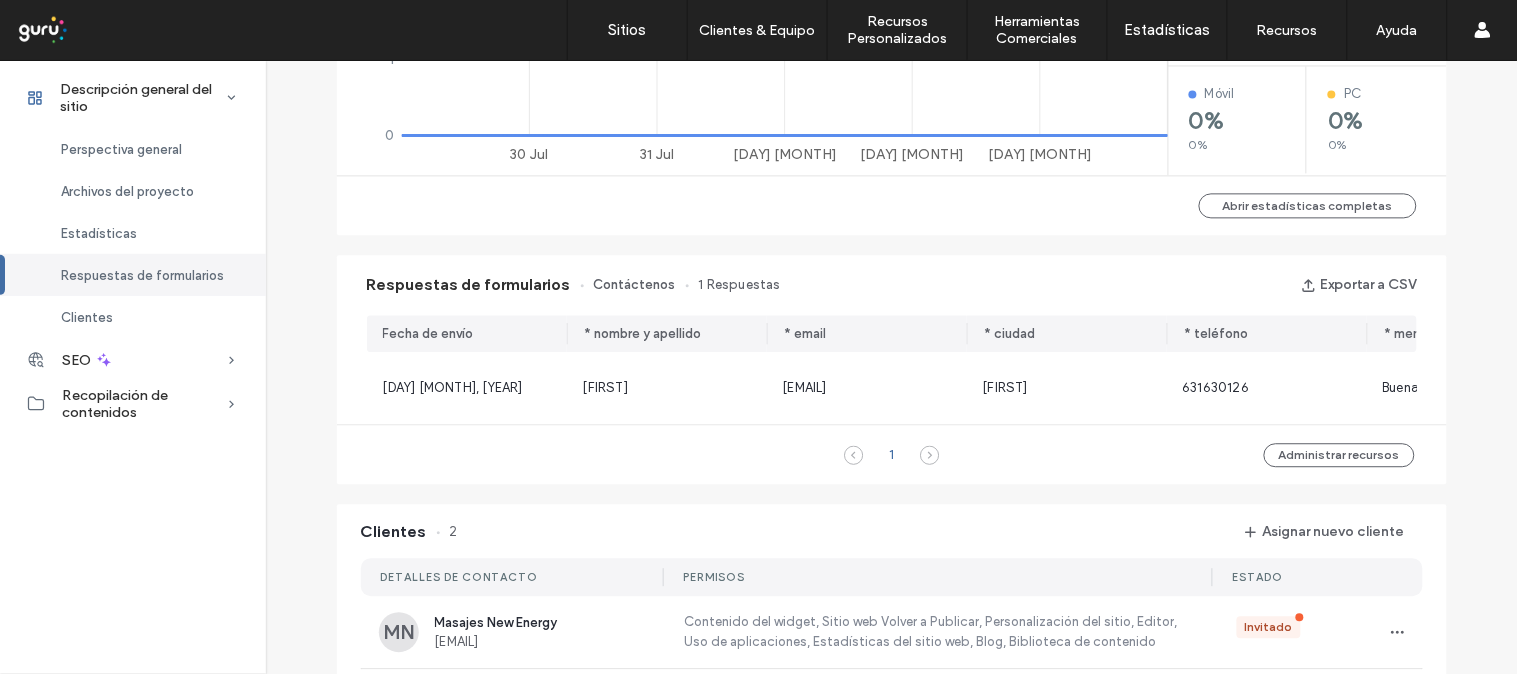 scroll, scrollTop: 1291, scrollLeft: 0, axis: vertical 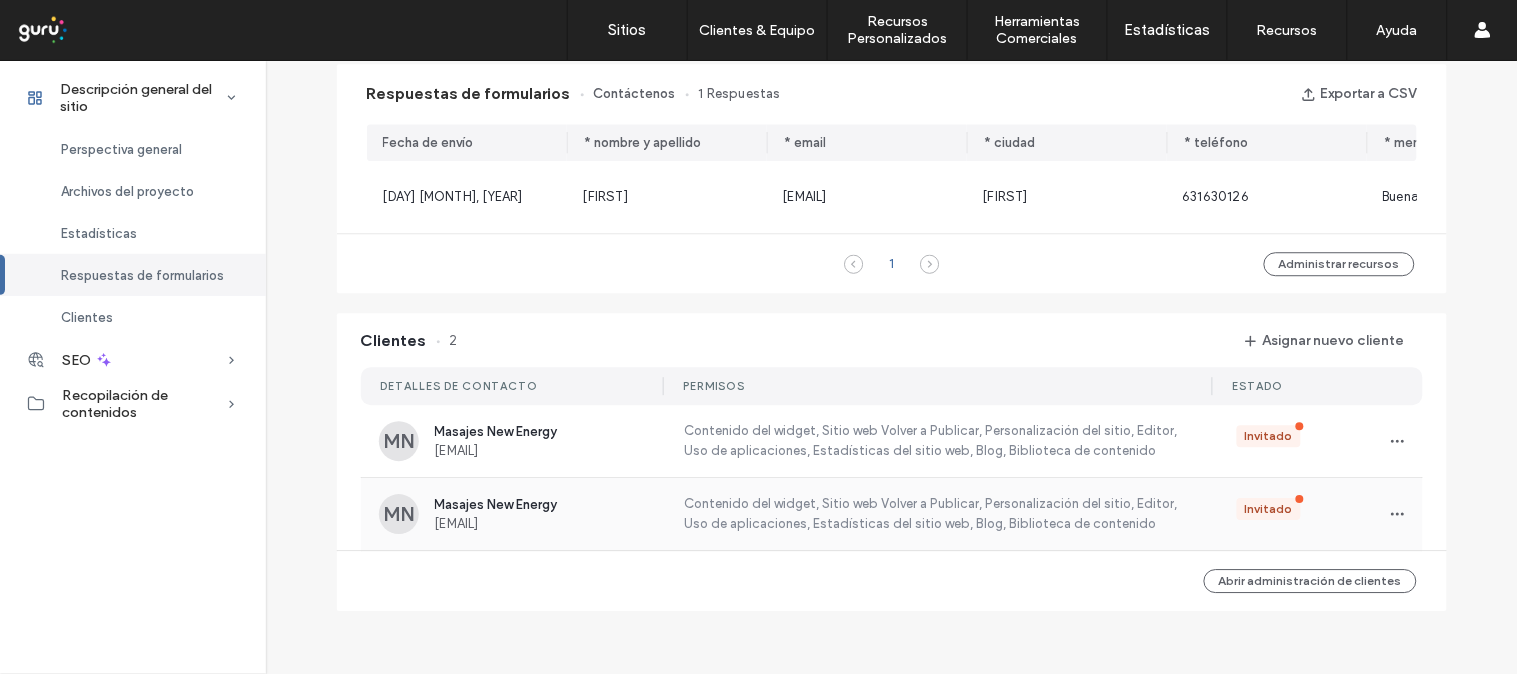 click on "Masajes New Energy" at bounding box center [547, 504] 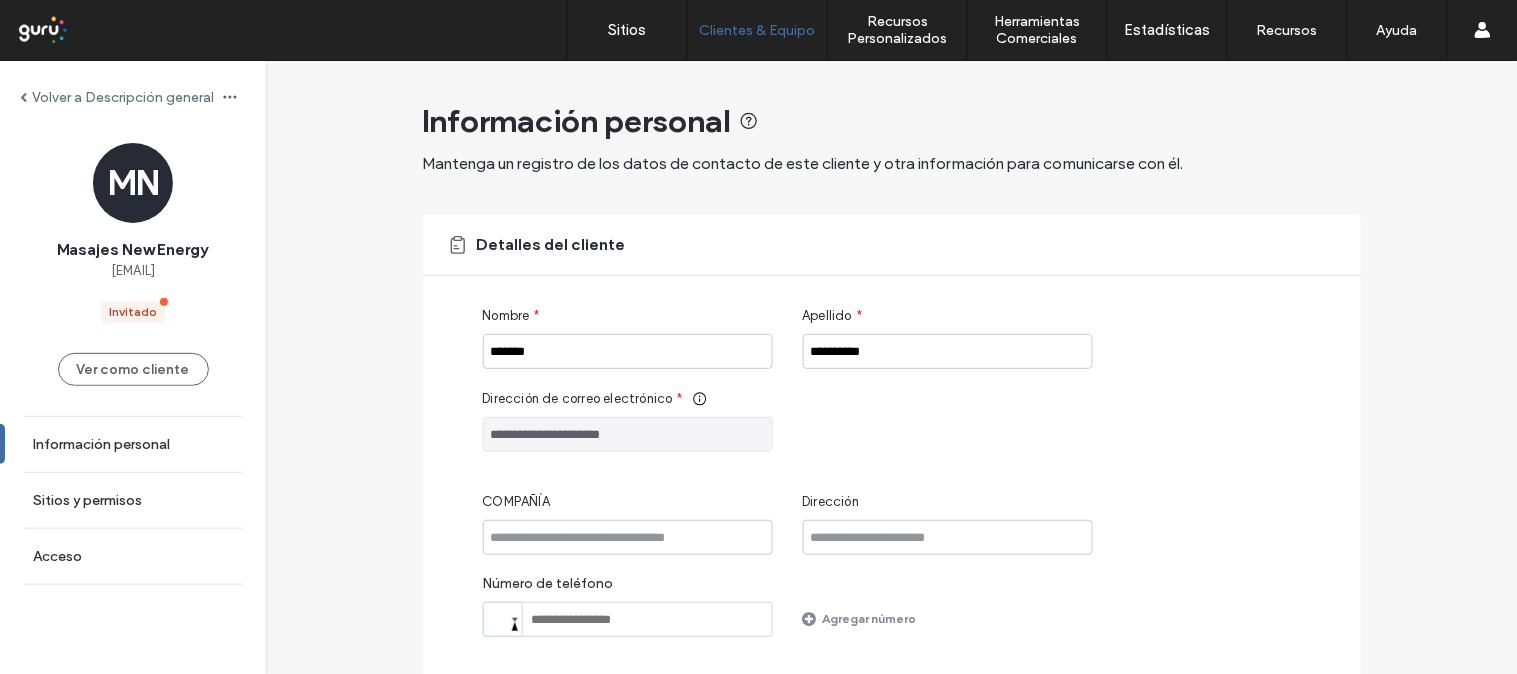 drag, startPoint x: 653, startPoint y: 432, endPoint x: 448, endPoint y: 434, distance: 205.00975 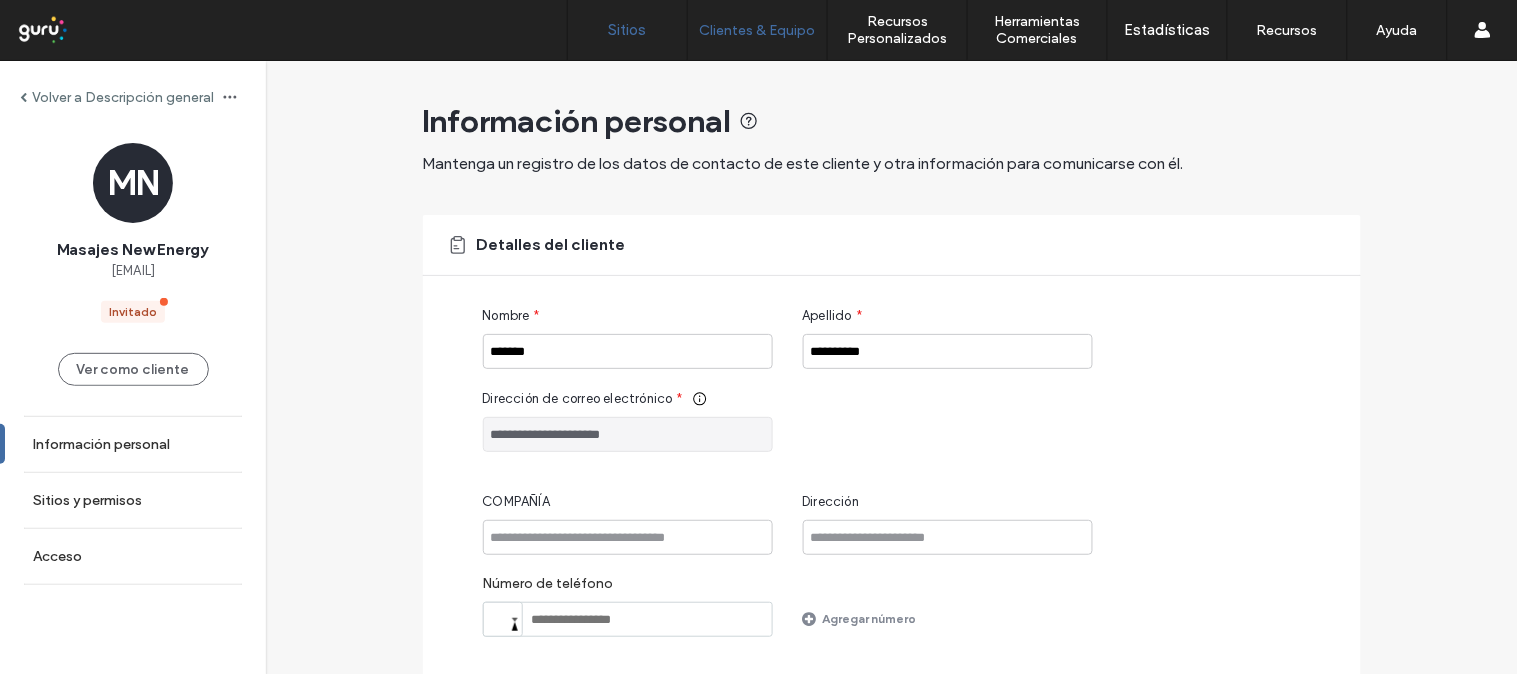 click on "Sitios" at bounding box center [627, 30] 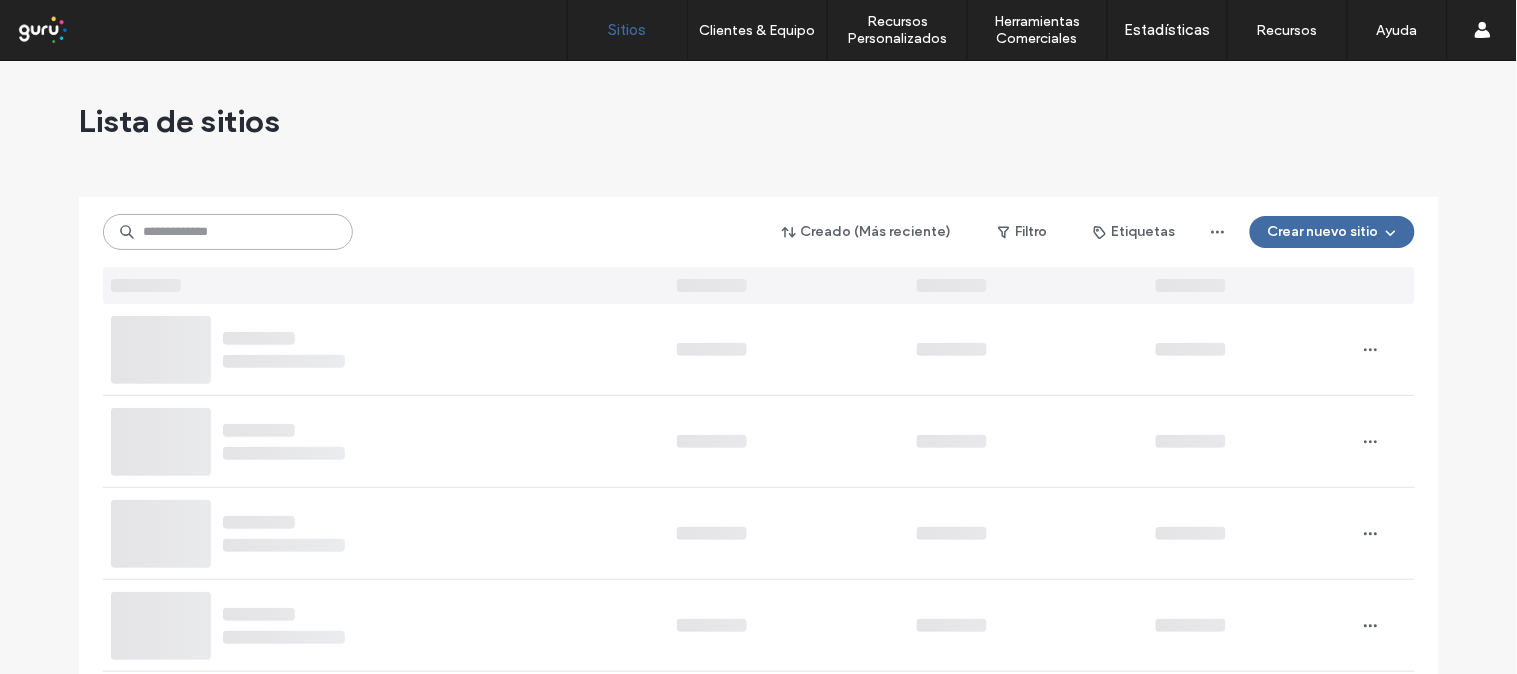 paste on "**********" 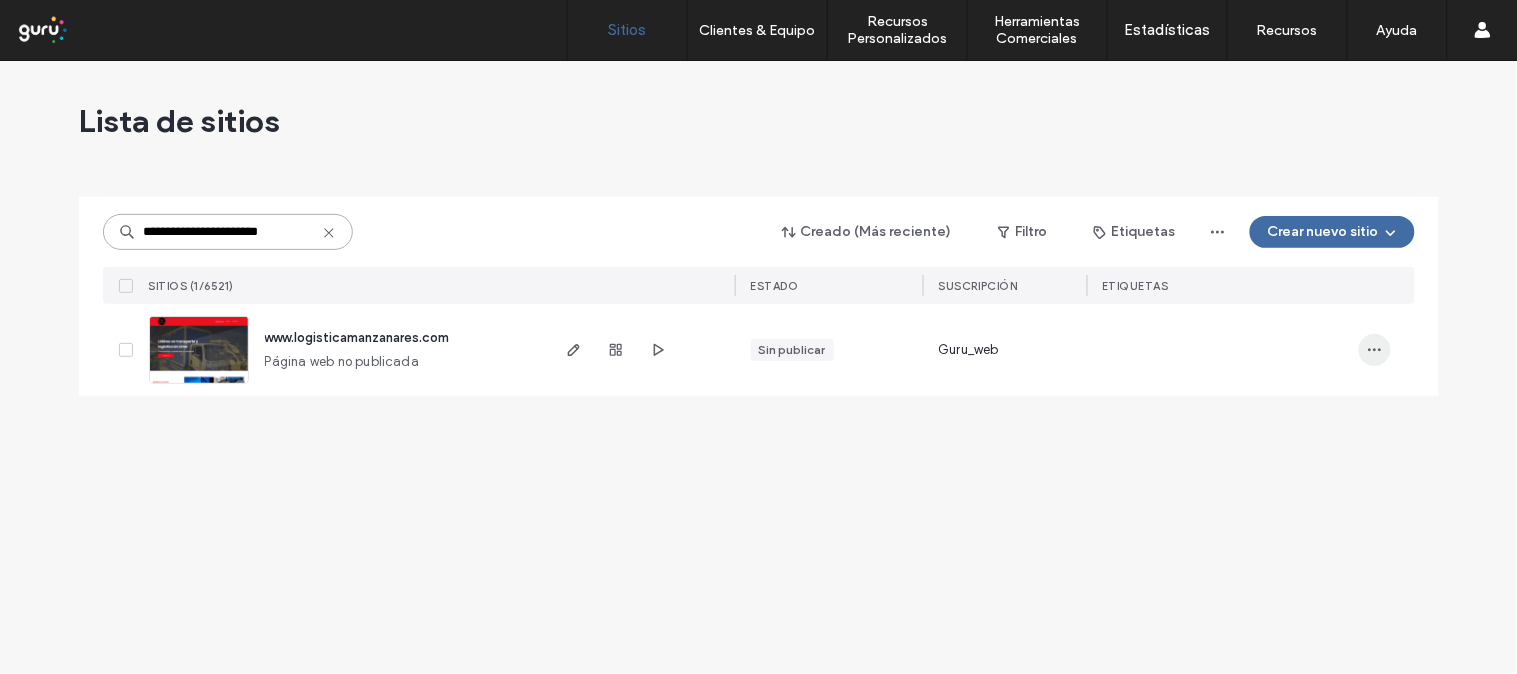 type on "**********" 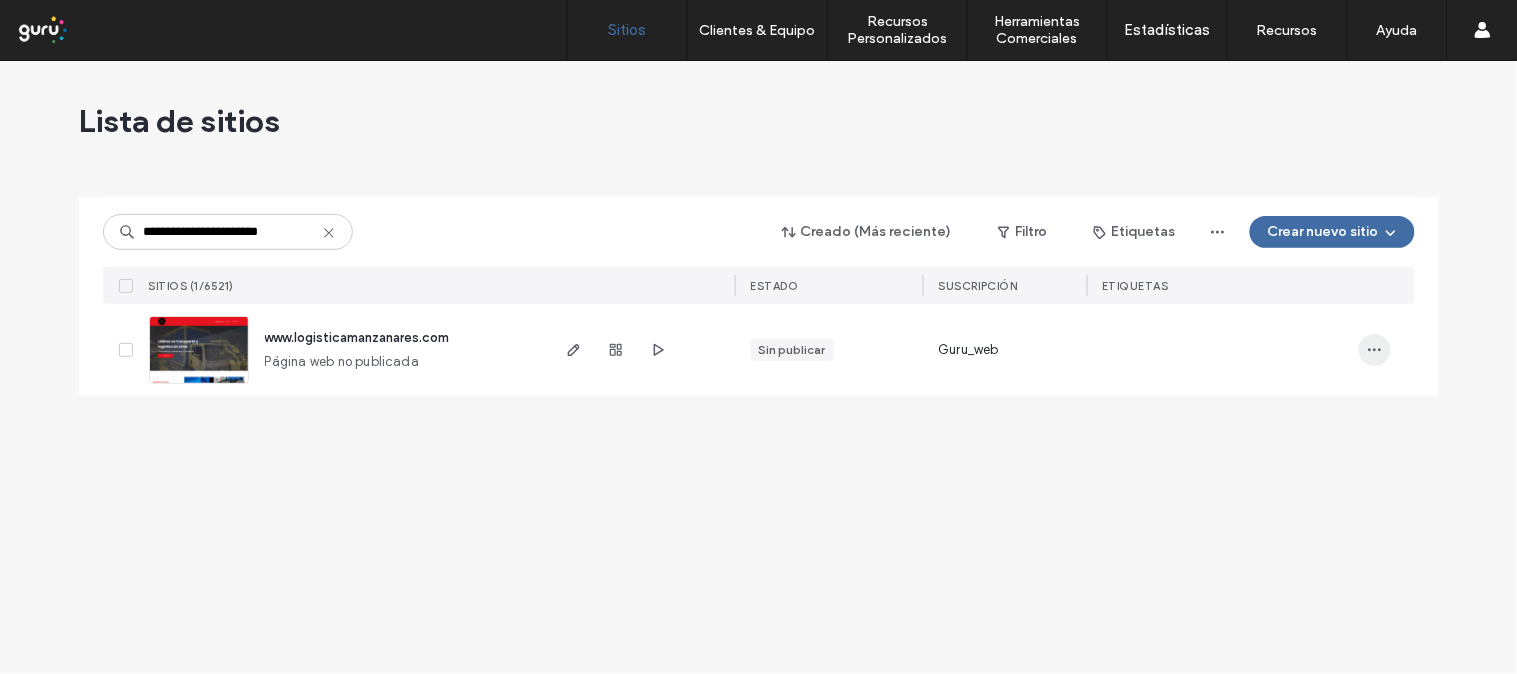 click 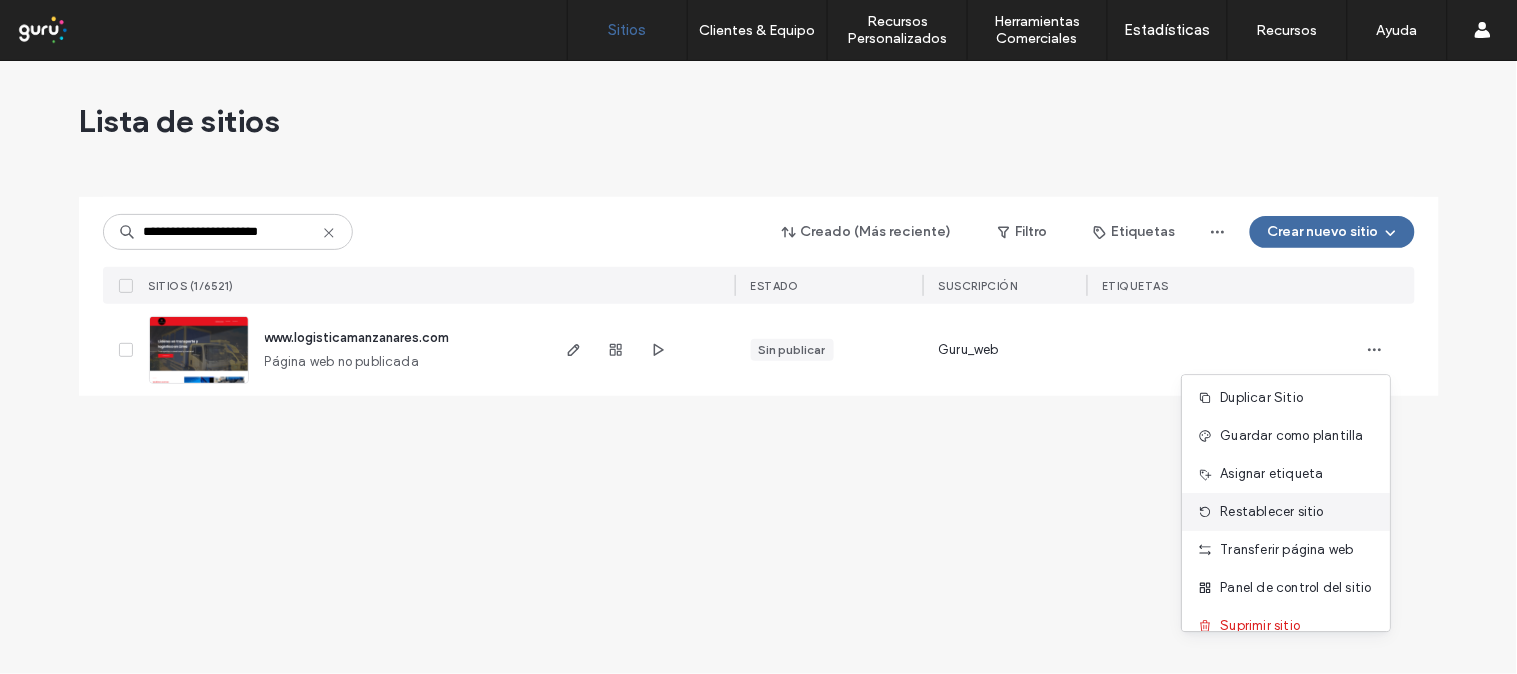 scroll, scrollTop: 64, scrollLeft: 0, axis: vertical 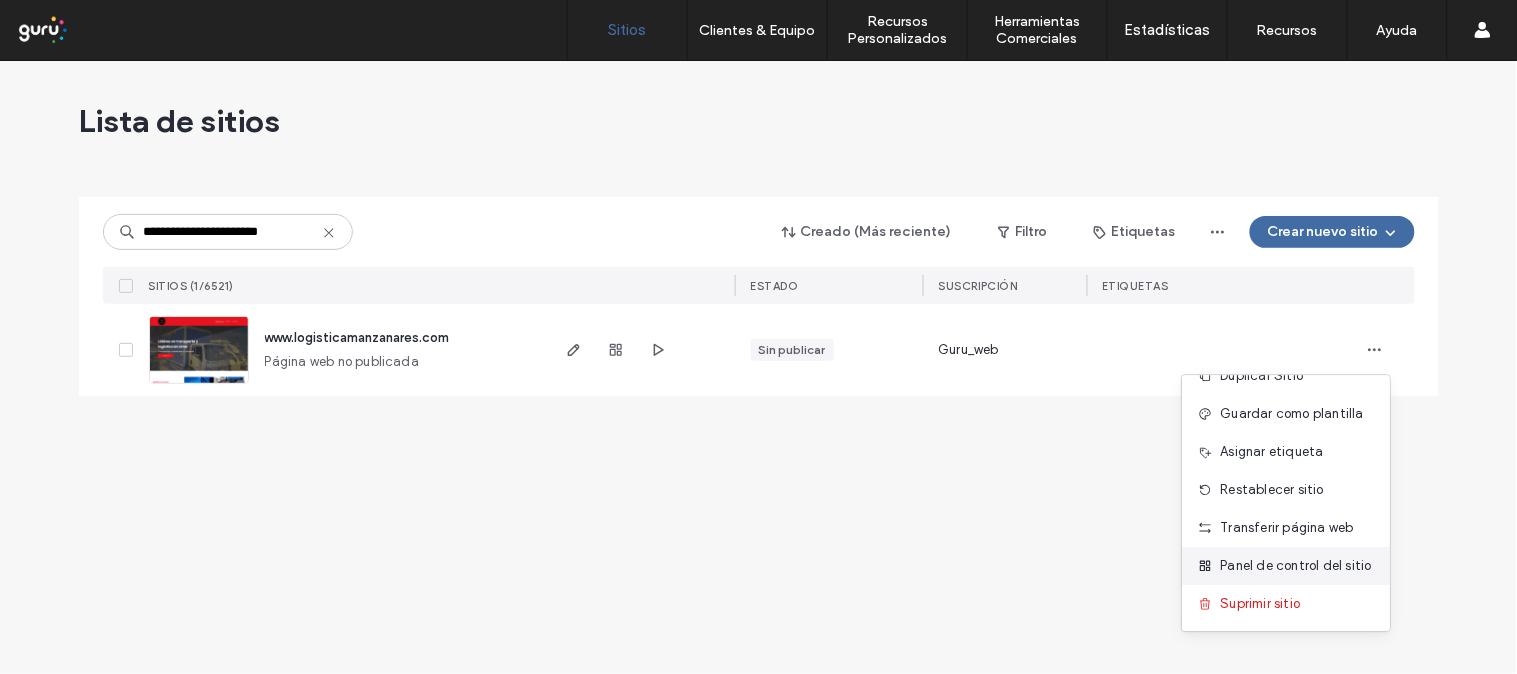 click on "Panel de control del sitio" at bounding box center [1296, 566] 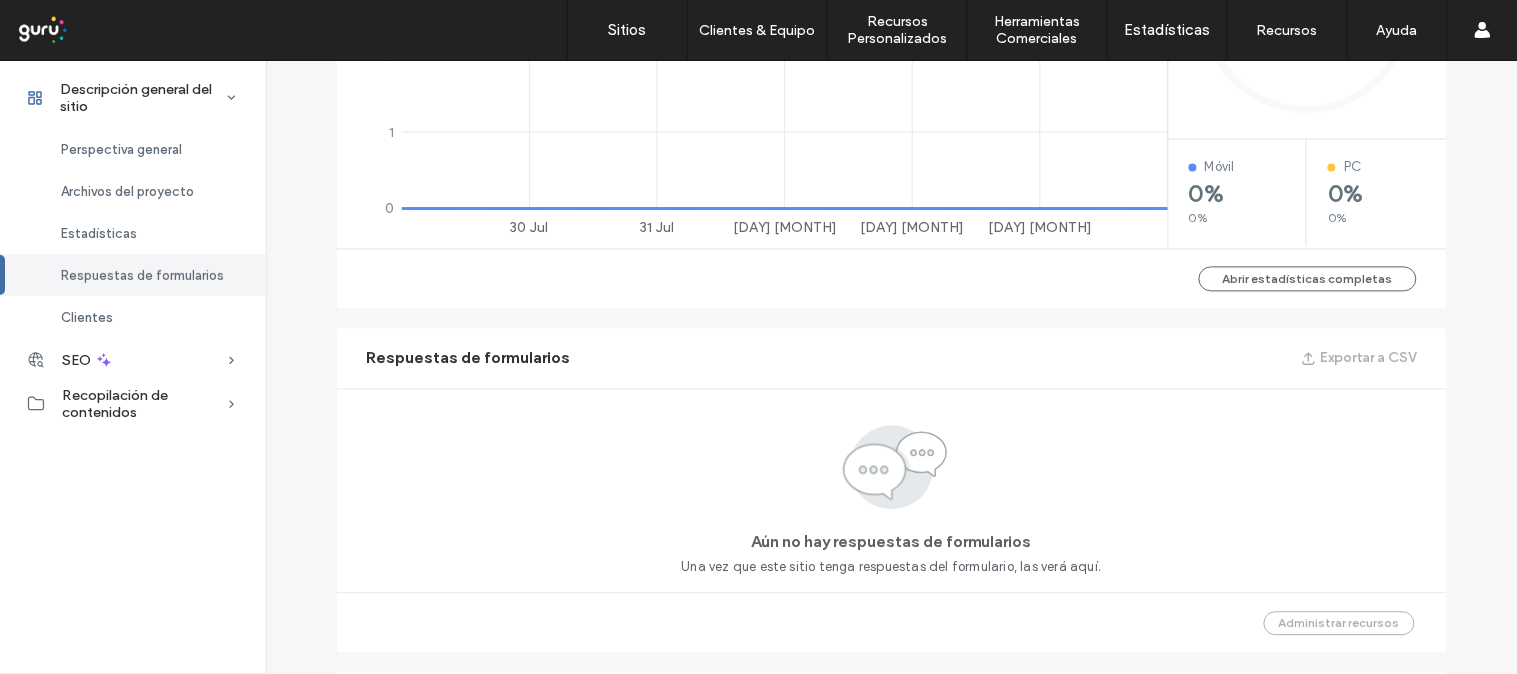 scroll, scrollTop: 1303, scrollLeft: 0, axis: vertical 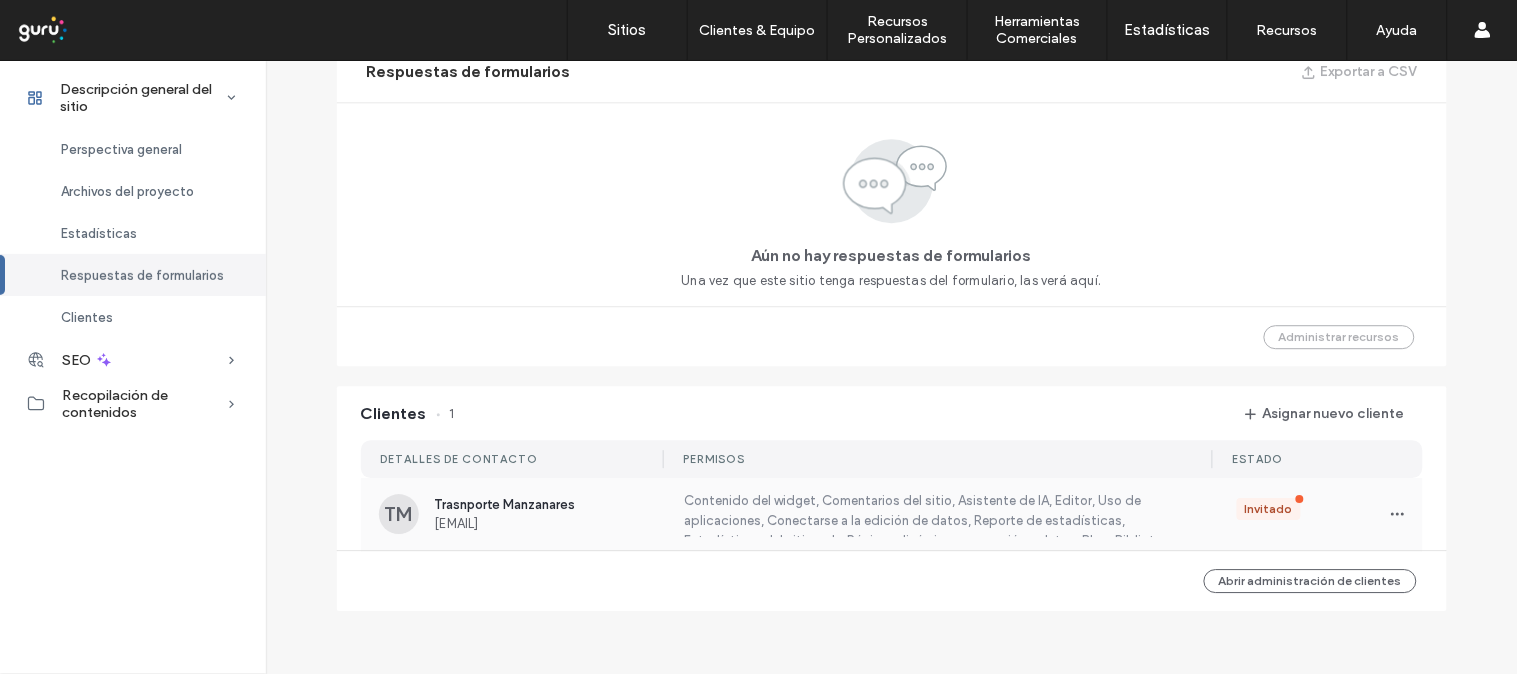 click on "transporteslogisticamanzanares@gmail.com" at bounding box center [547, 523] 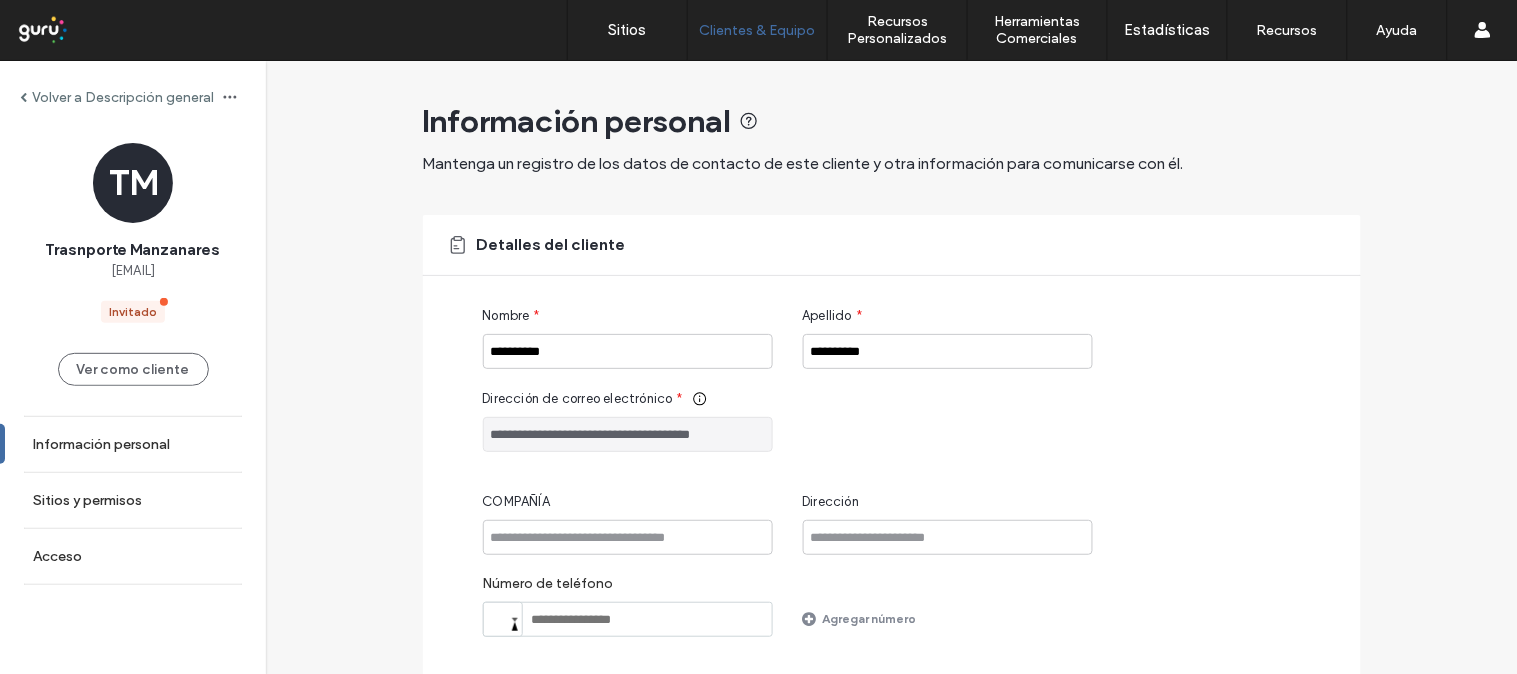 drag, startPoint x: 767, startPoint y: 432, endPoint x: 481, endPoint y: 442, distance: 286.17477 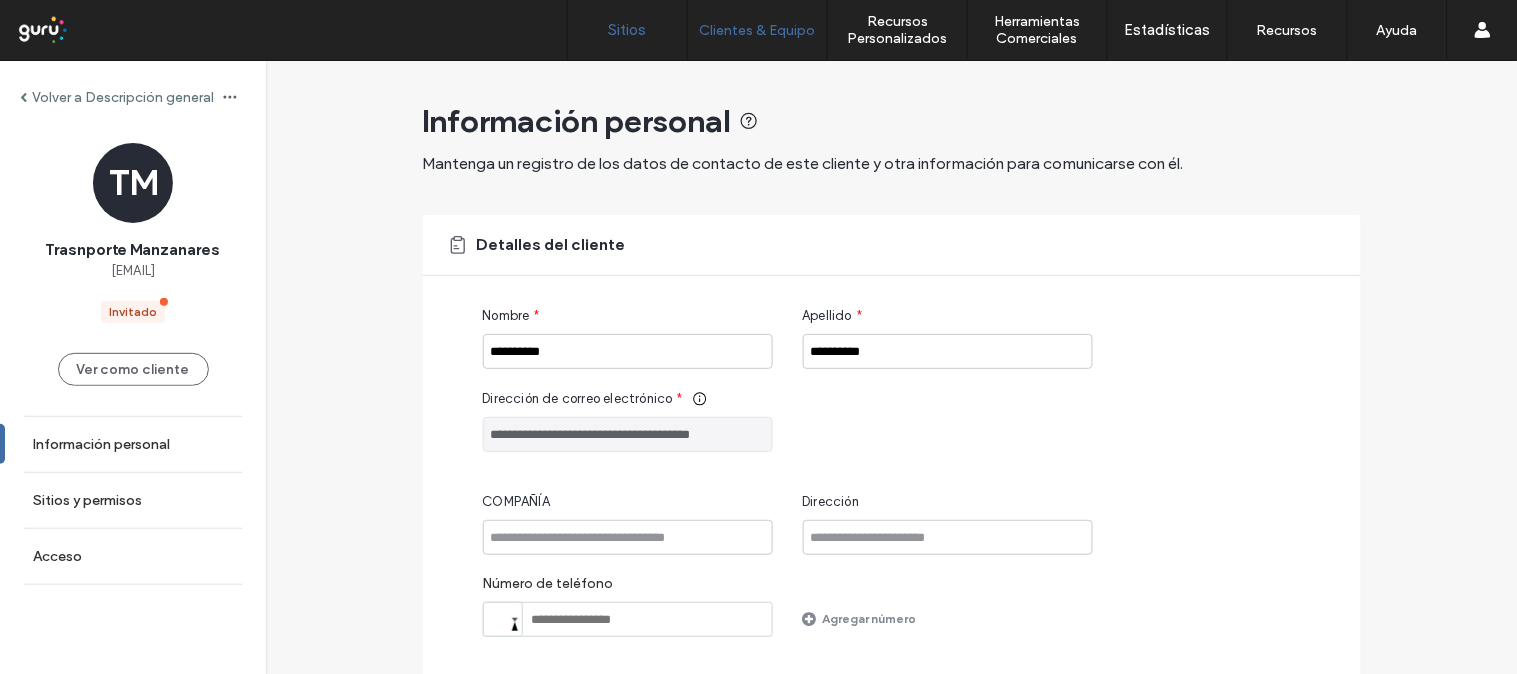click on "Sitios" at bounding box center (627, 30) 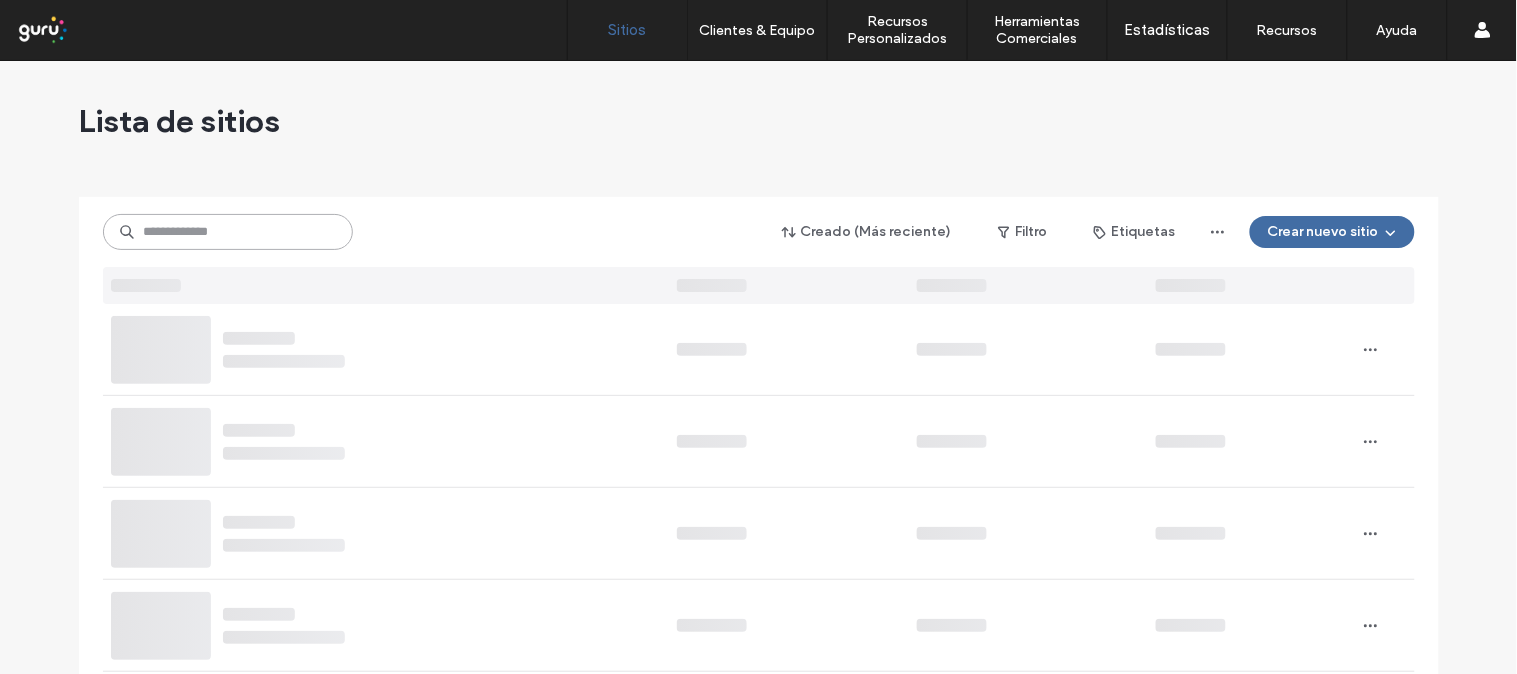 click at bounding box center [228, 232] 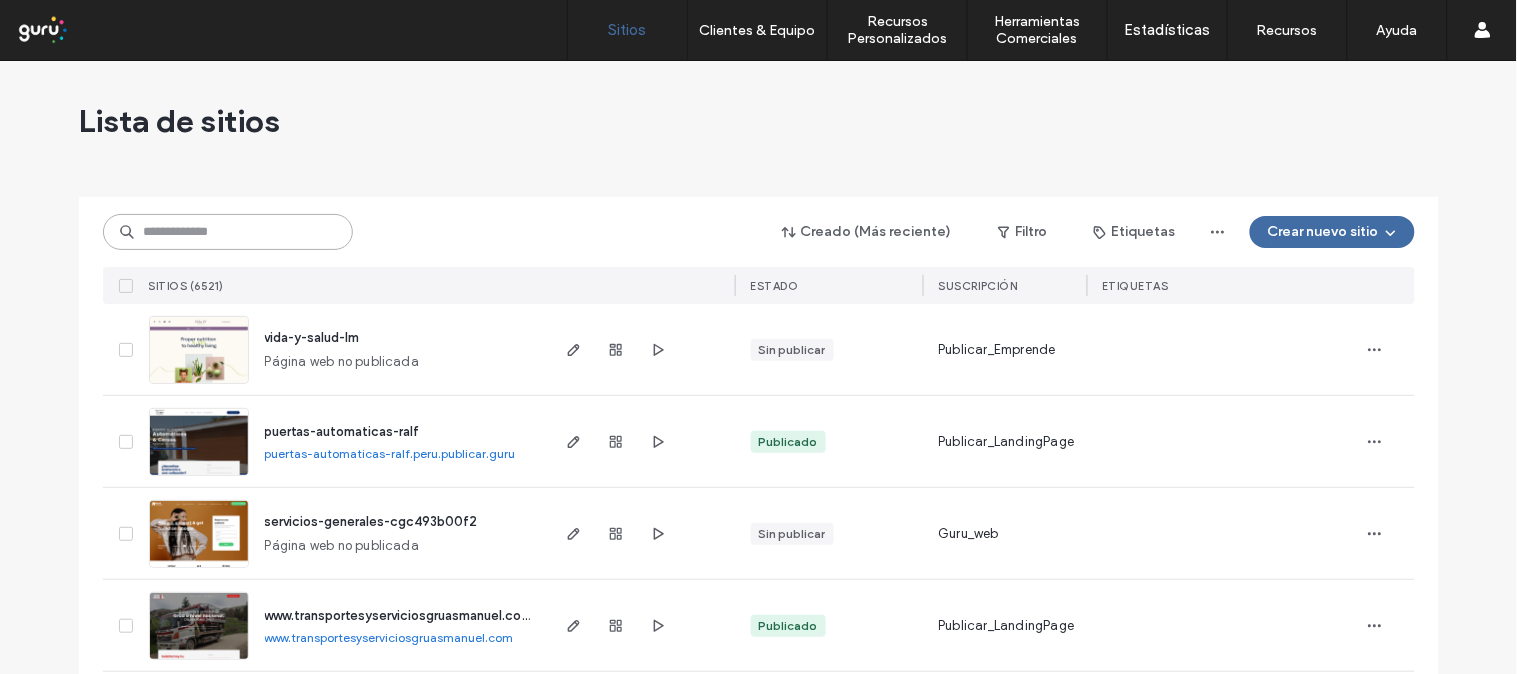 paste on "**********" 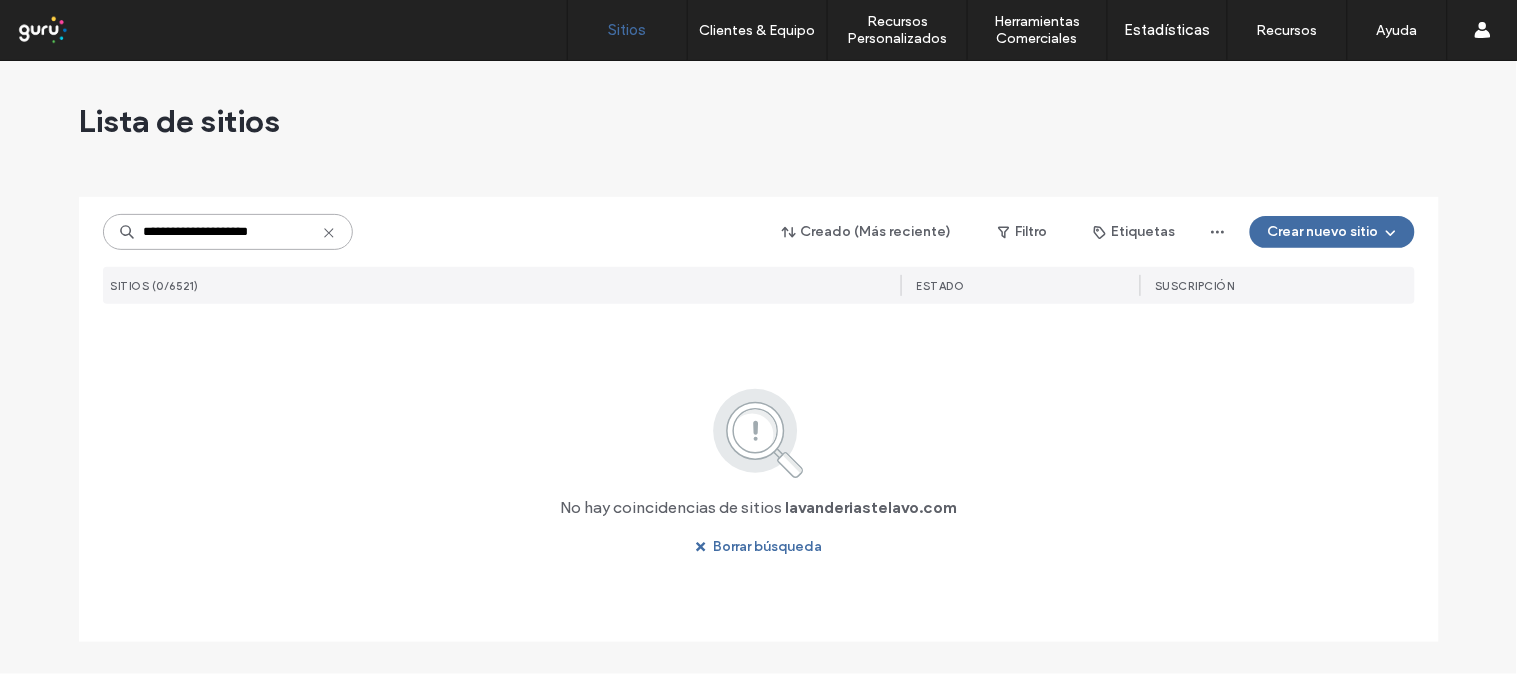 type on "**********" 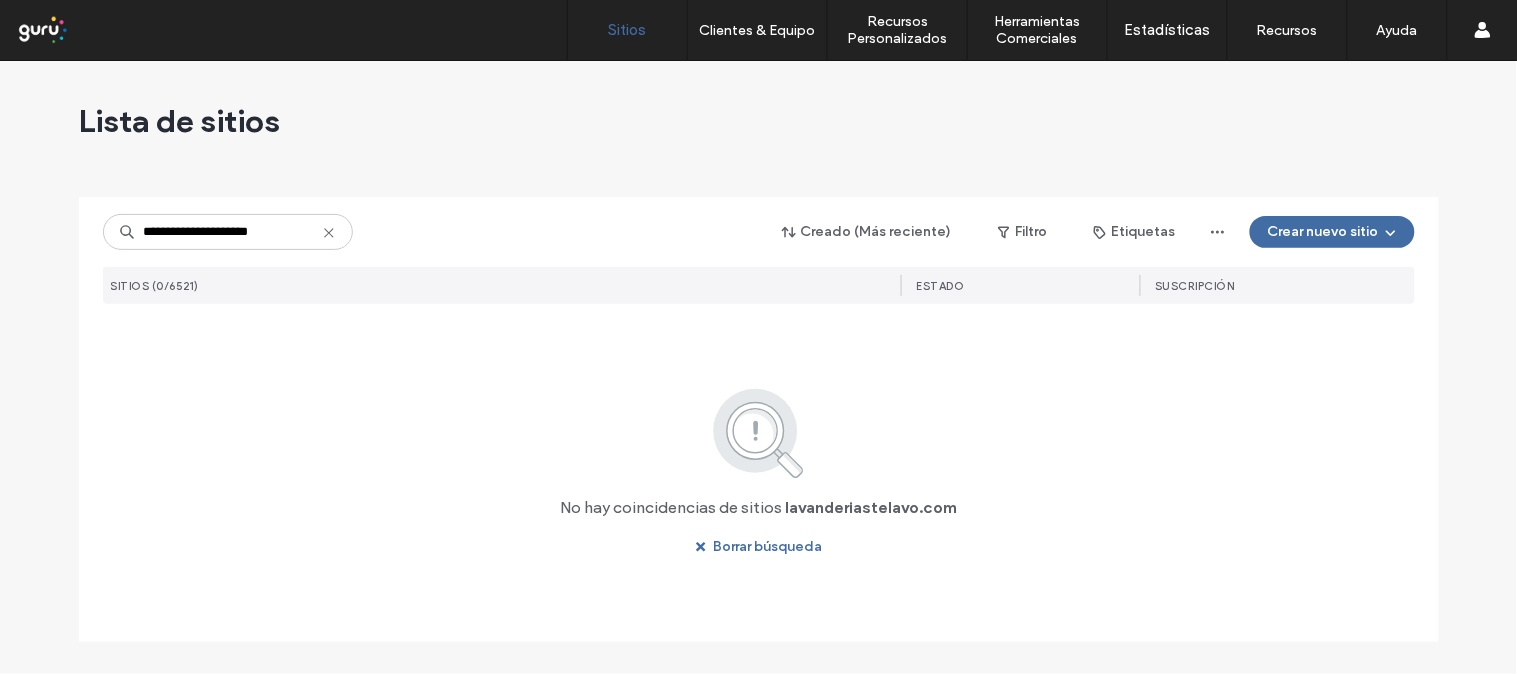 click 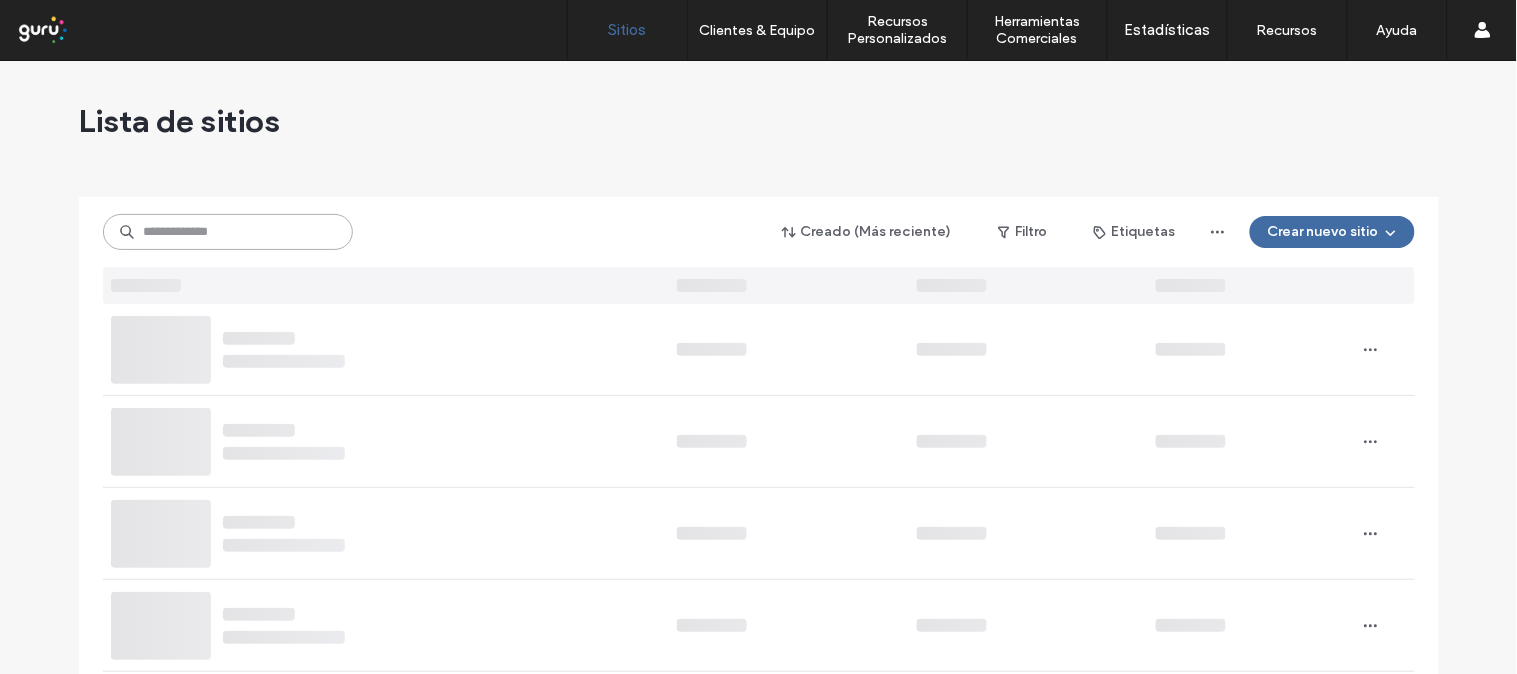 paste on "**********" 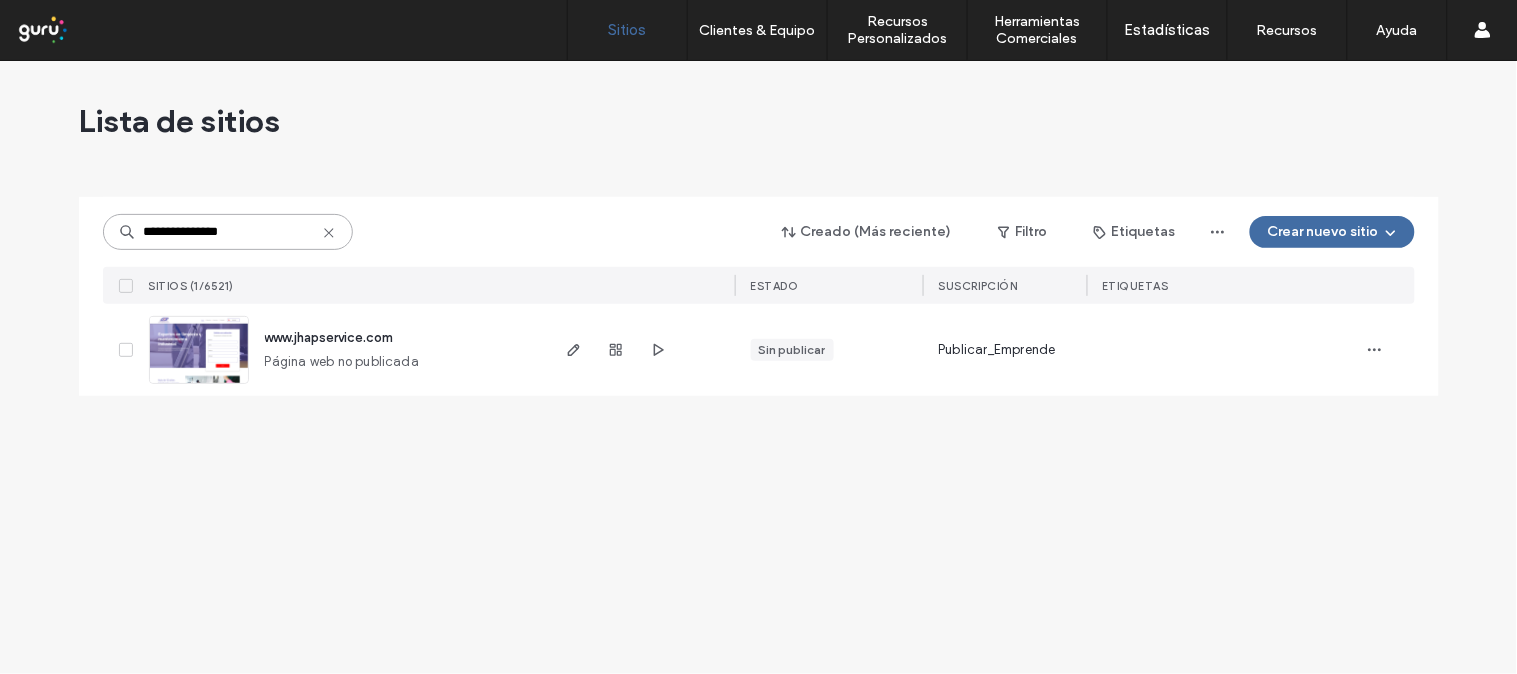 type on "**********" 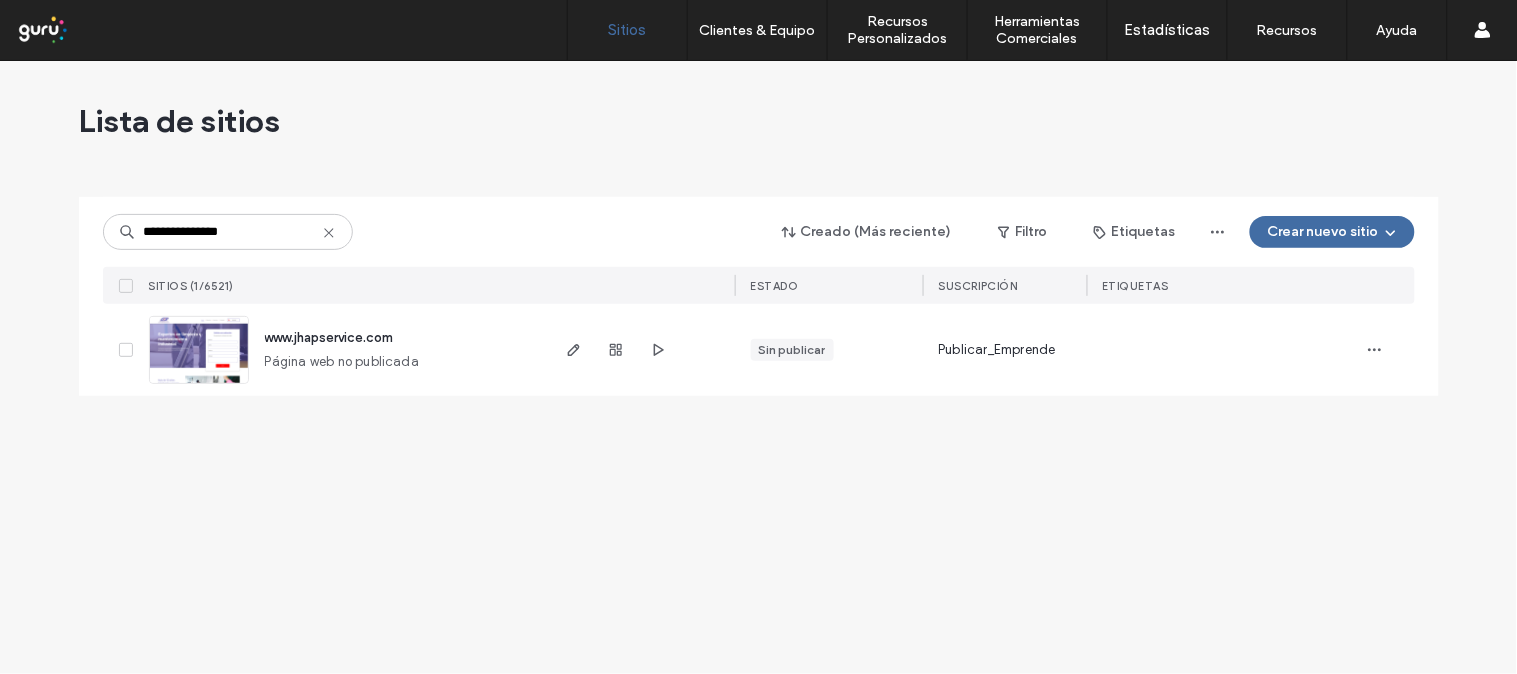 click at bounding box center (1222, 350) 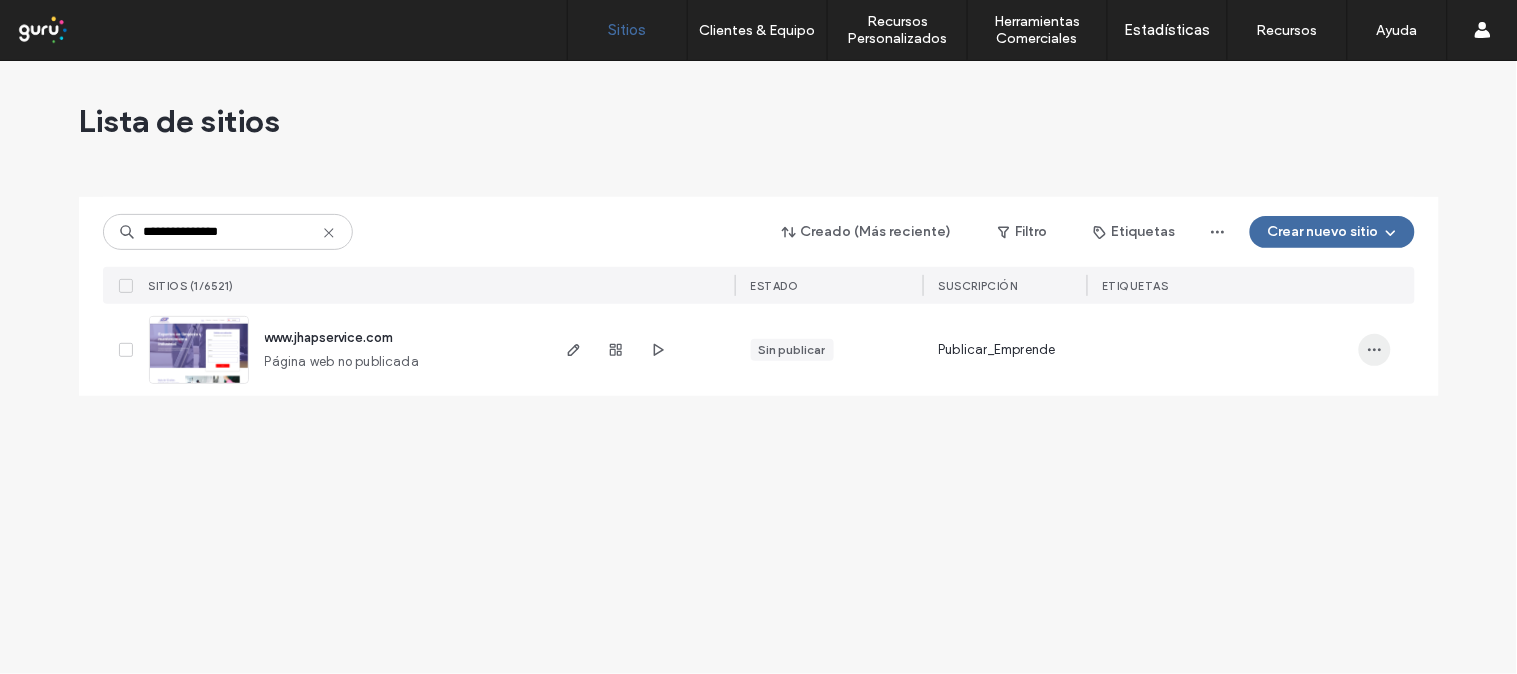 click 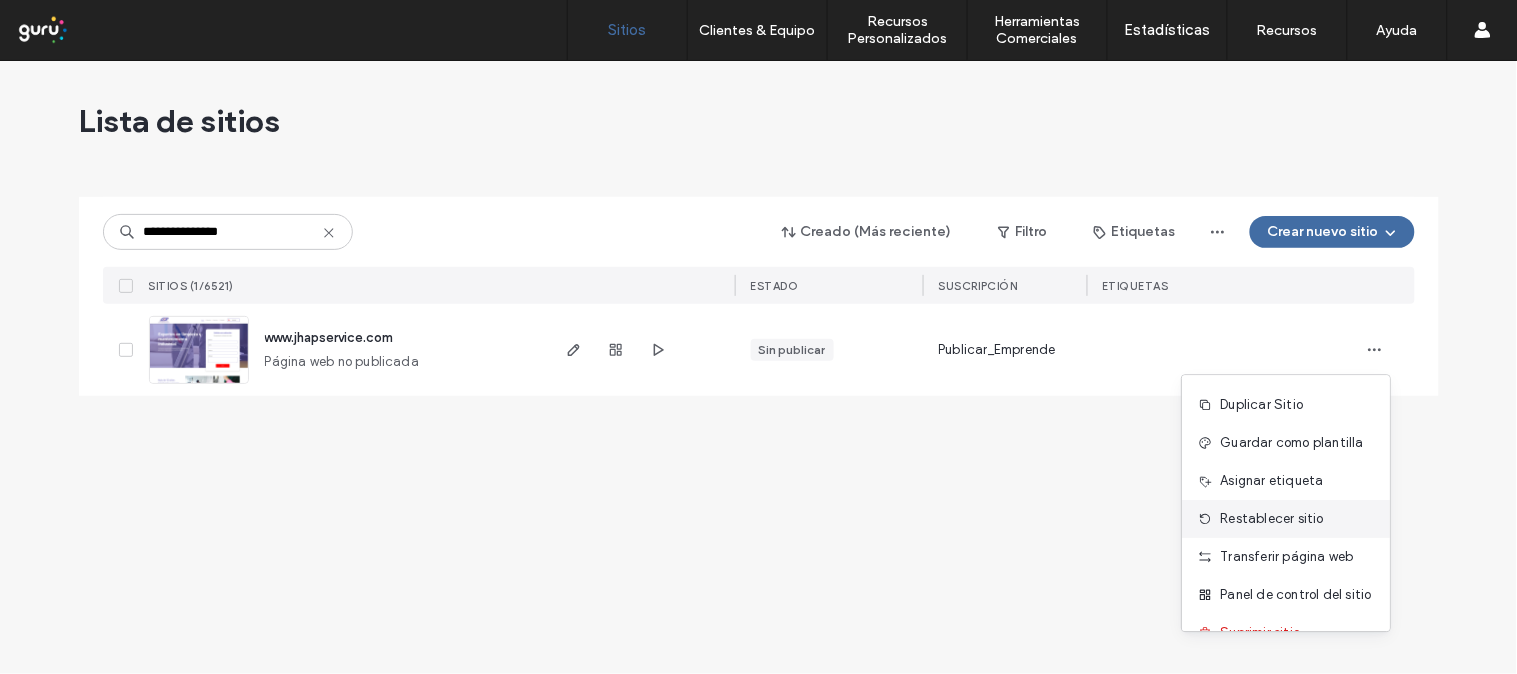 scroll, scrollTop: 64, scrollLeft: 0, axis: vertical 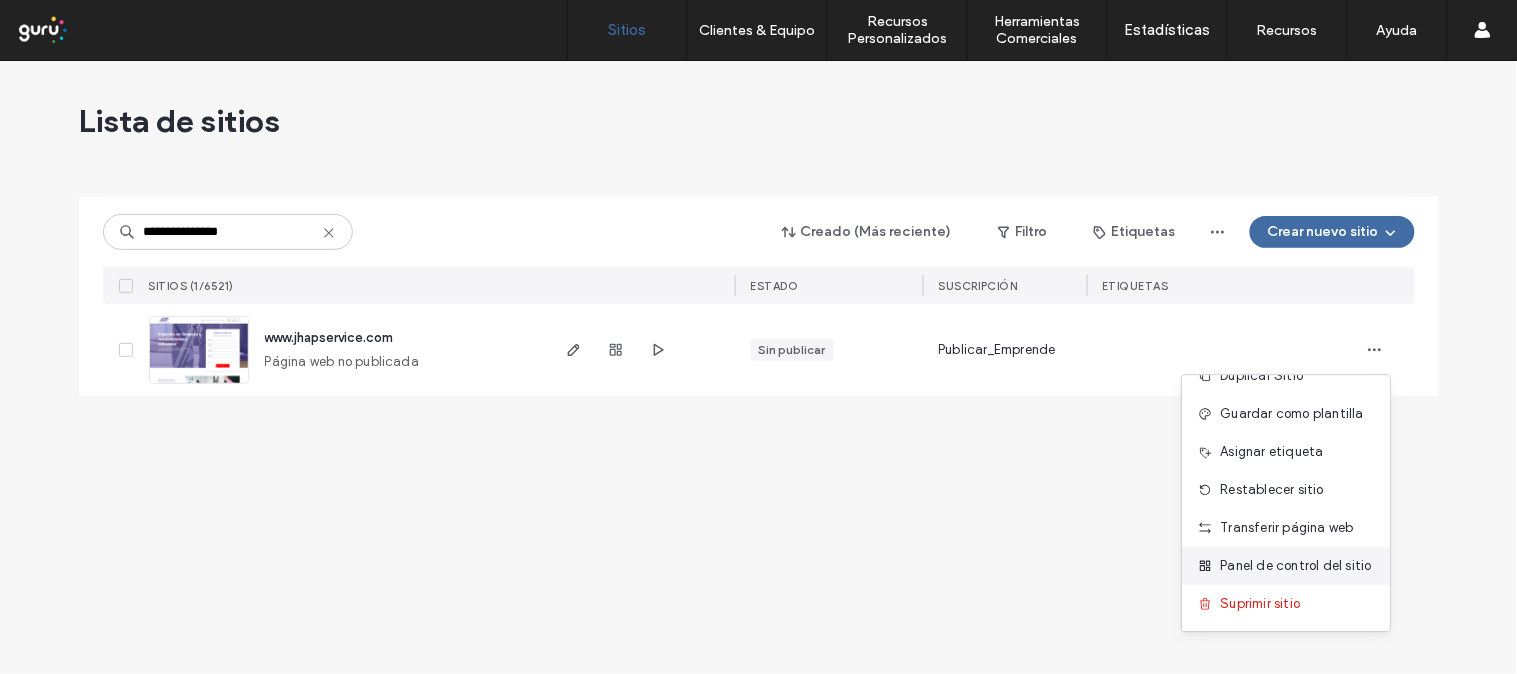 click on "Panel de control del sitio" at bounding box center [1296, 566] 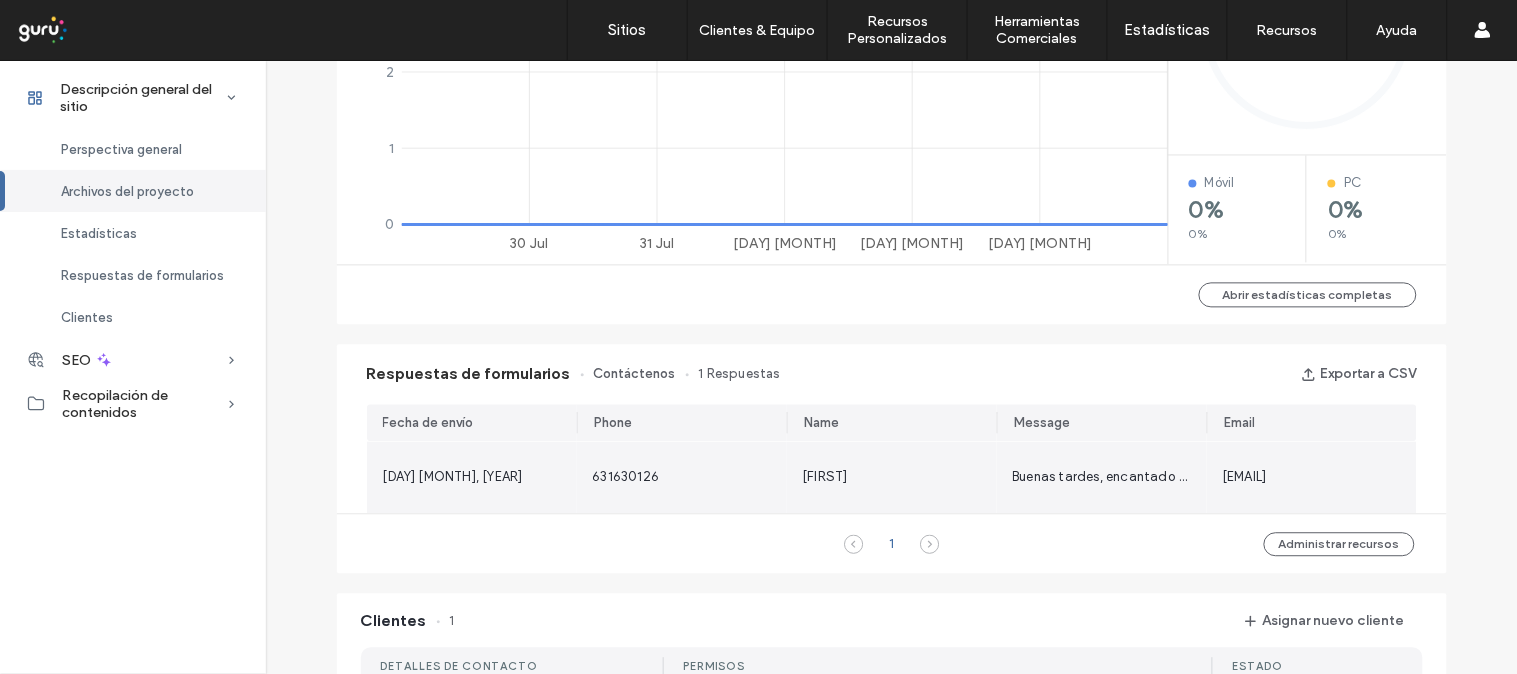 scroll, scrollTop: 1207, scrollLeft: 0, axis: vertical 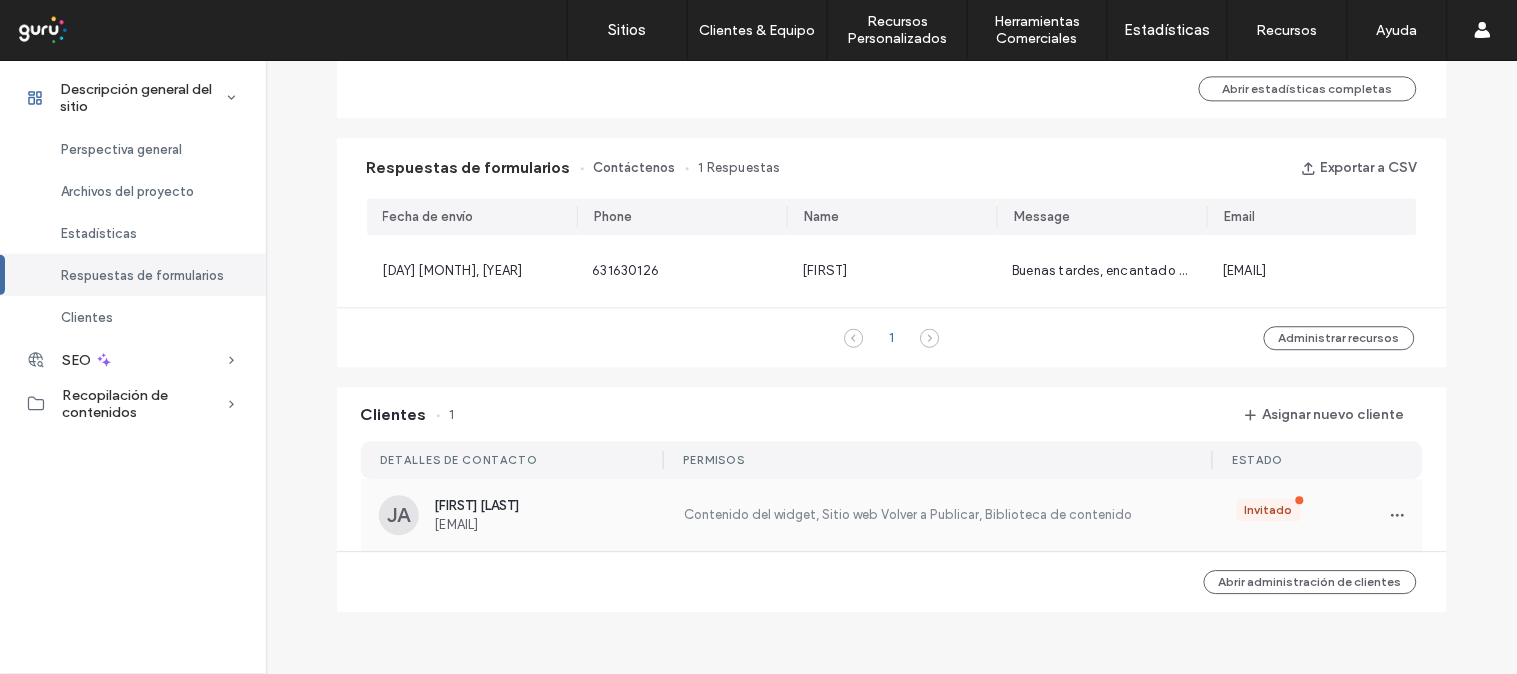 click on "Jorge  Aparco jhap_service_sac@hotmail.com" at bounding box center [547, 515] 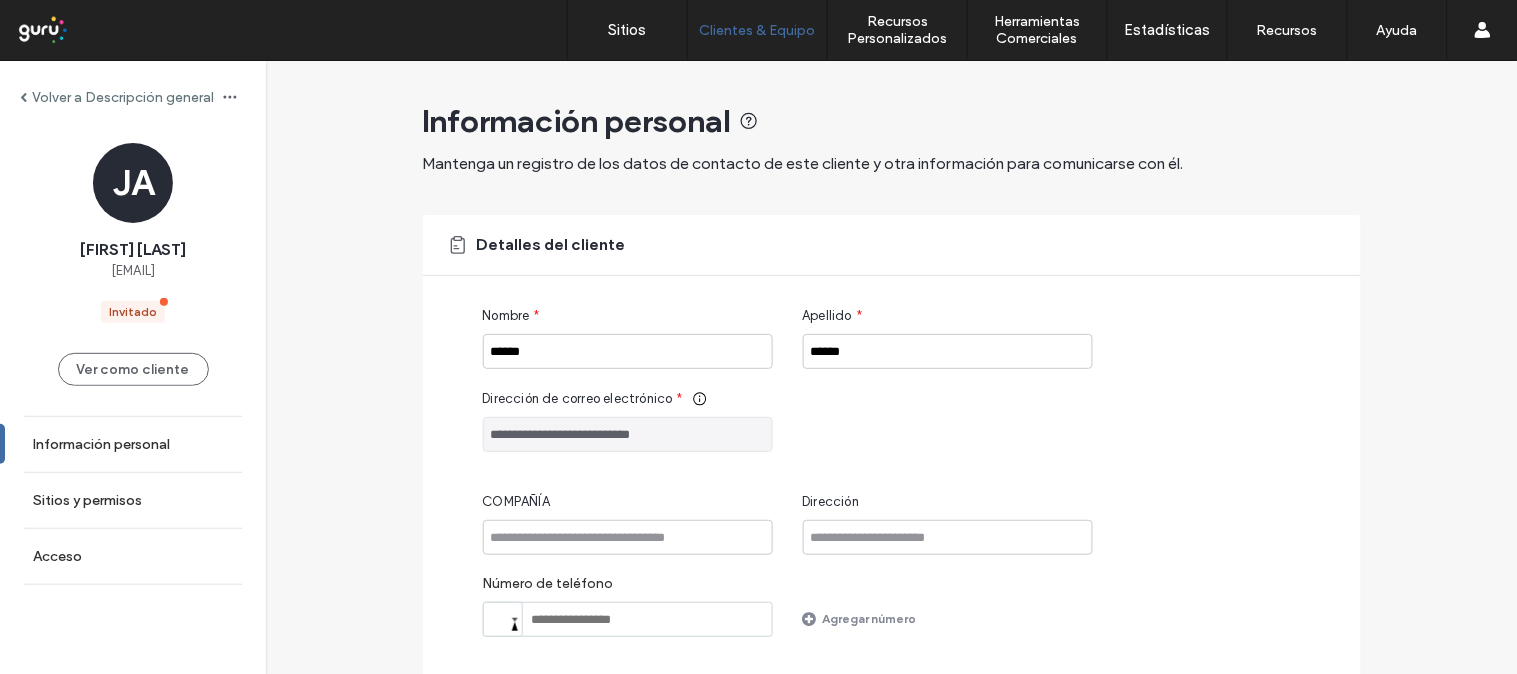 drag, startPoint x: 728, startPoint y: 438, endPoint x: 361, endPoint y: 383, distance: 371.09836 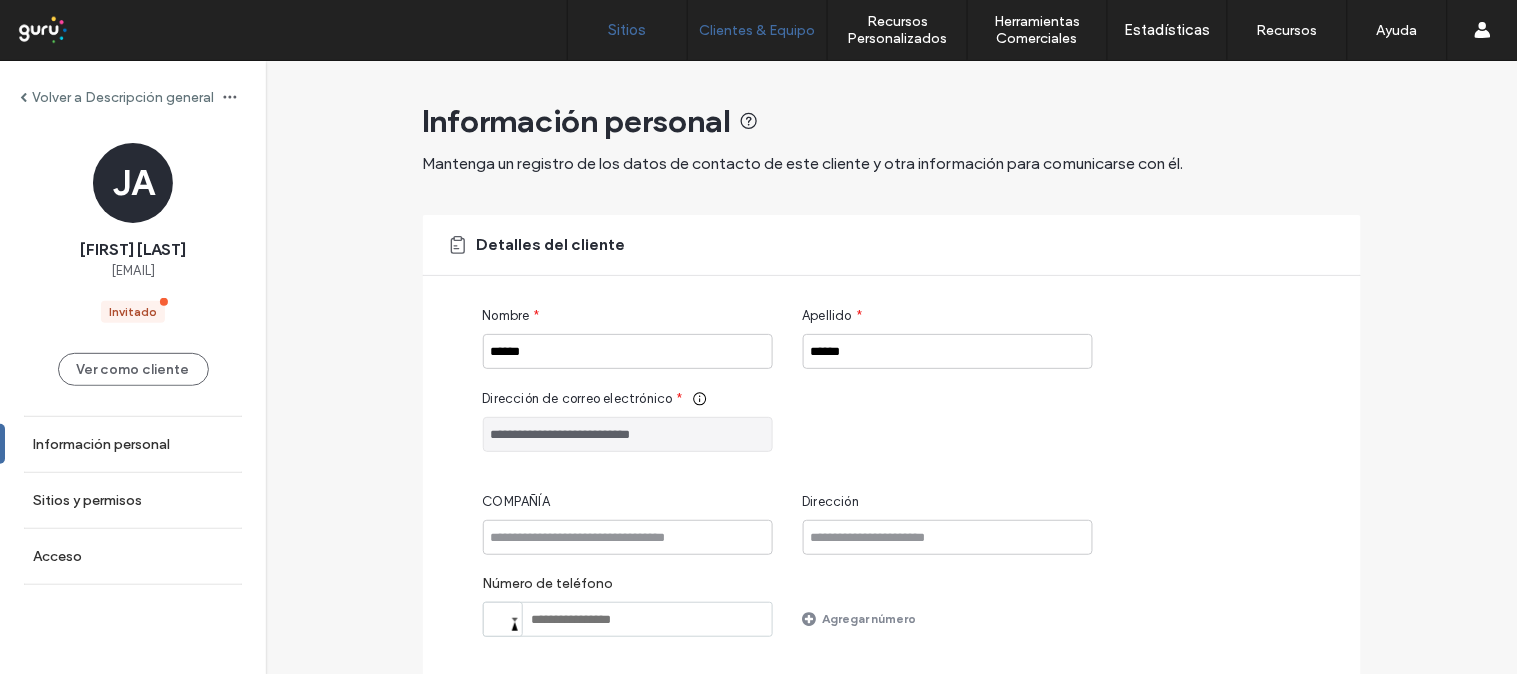 click on "Sitios" at bounding box center [627, 30] 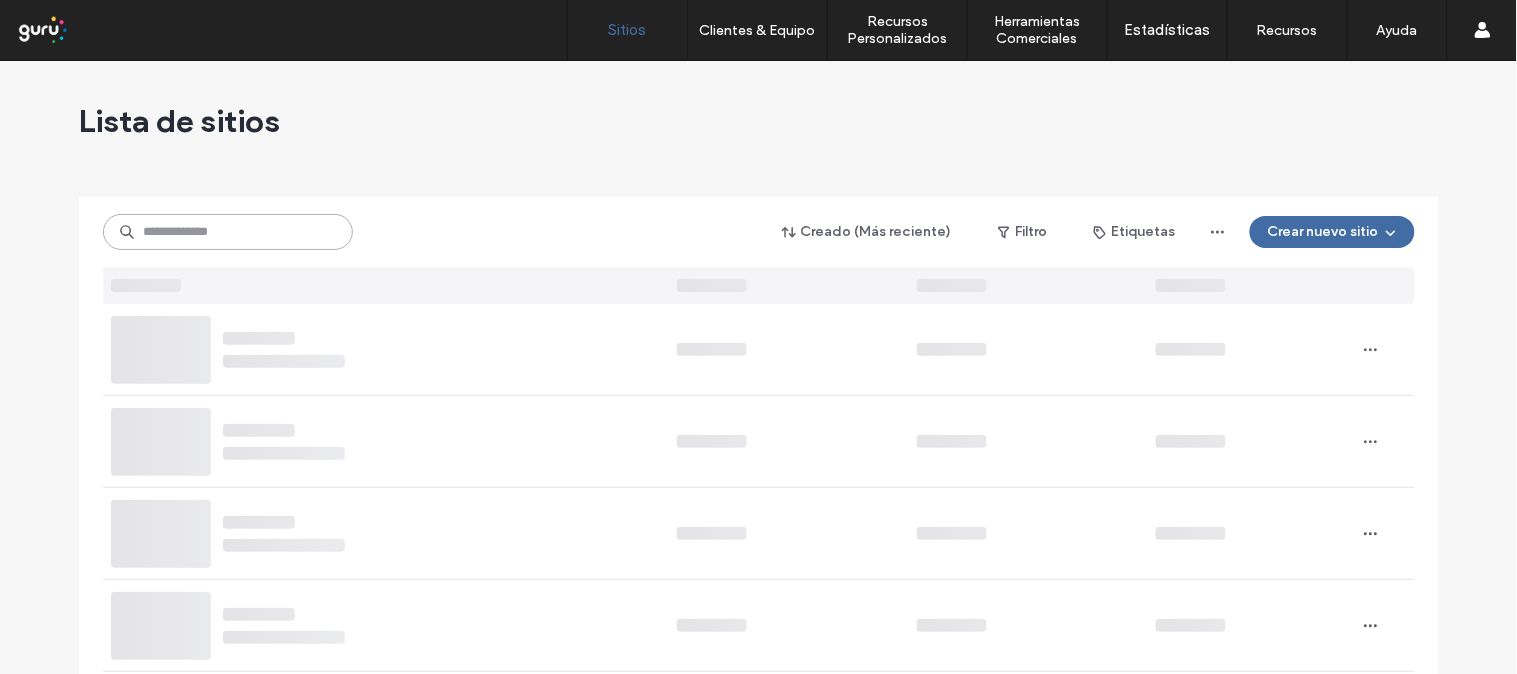 click at bounding box center [228, 232] 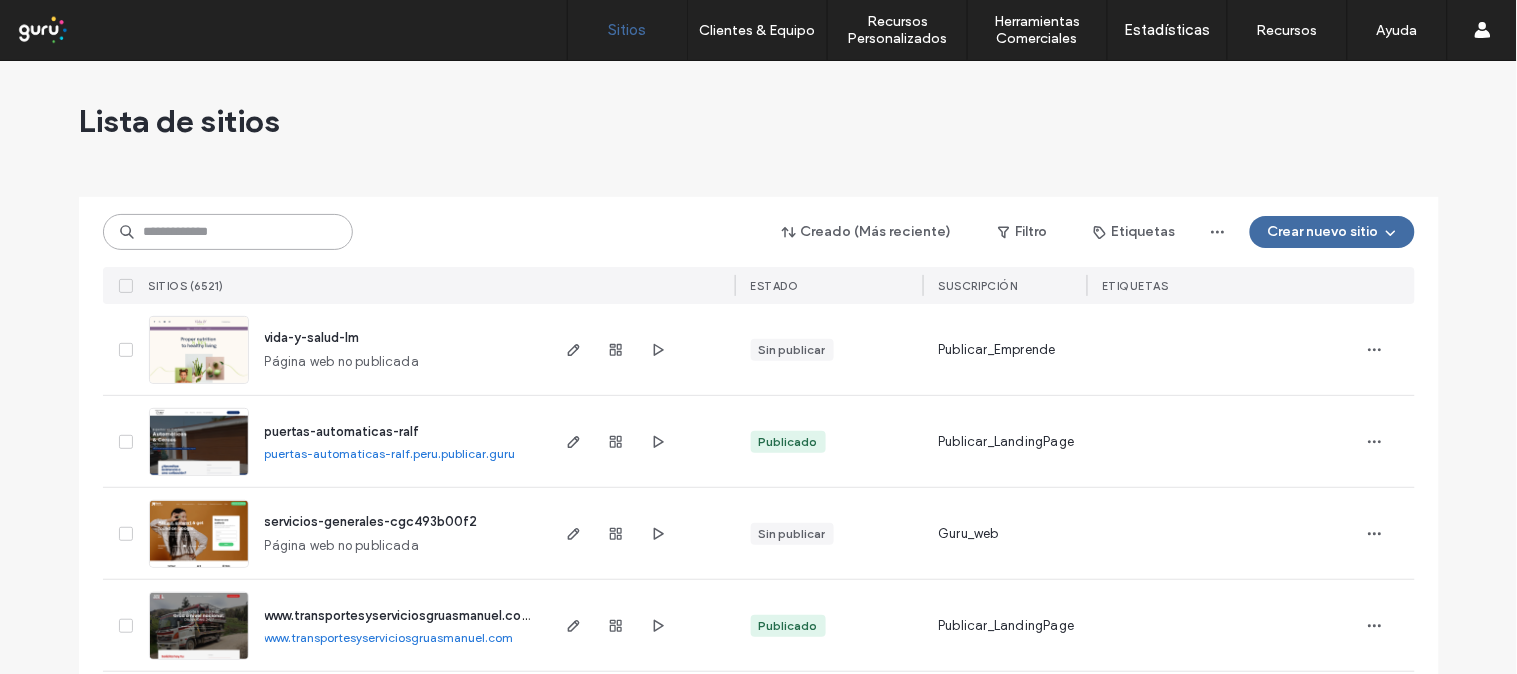 paste on "**********" 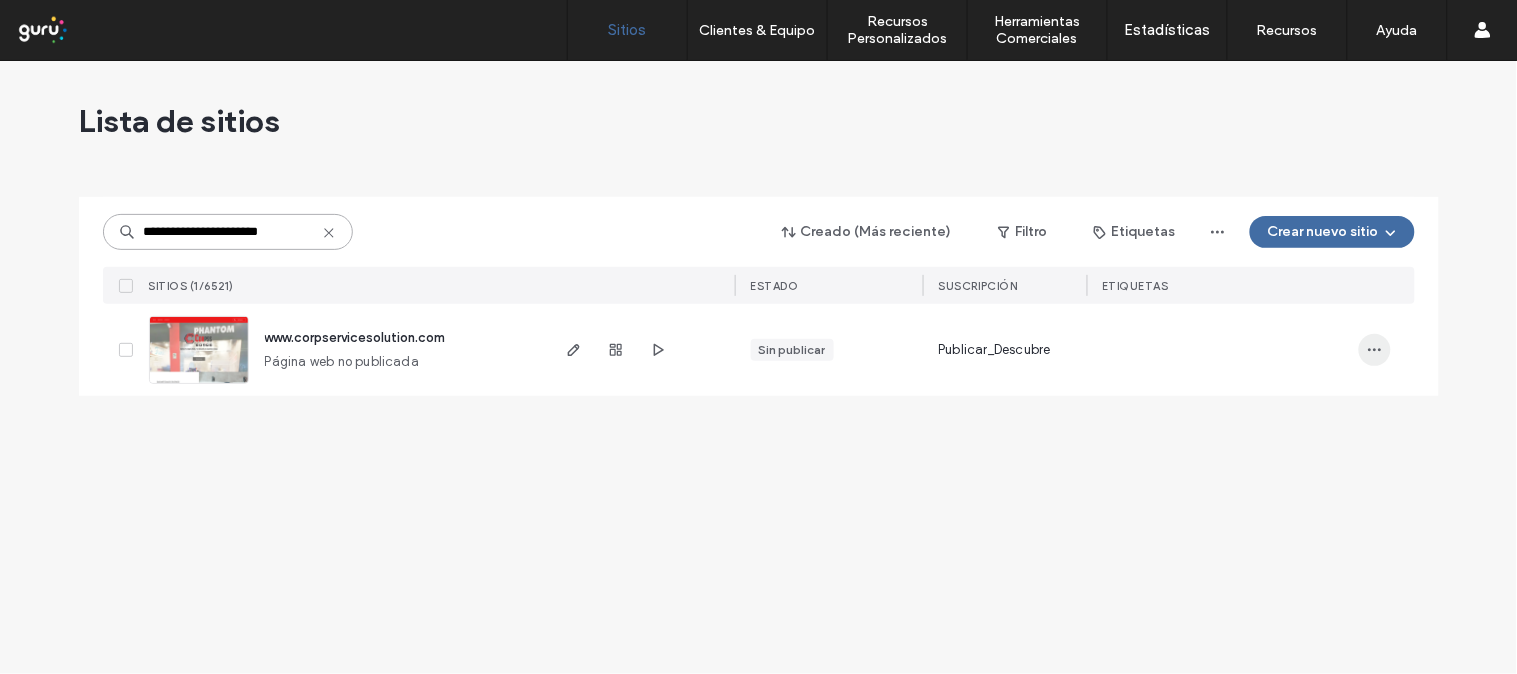 type on "**********" 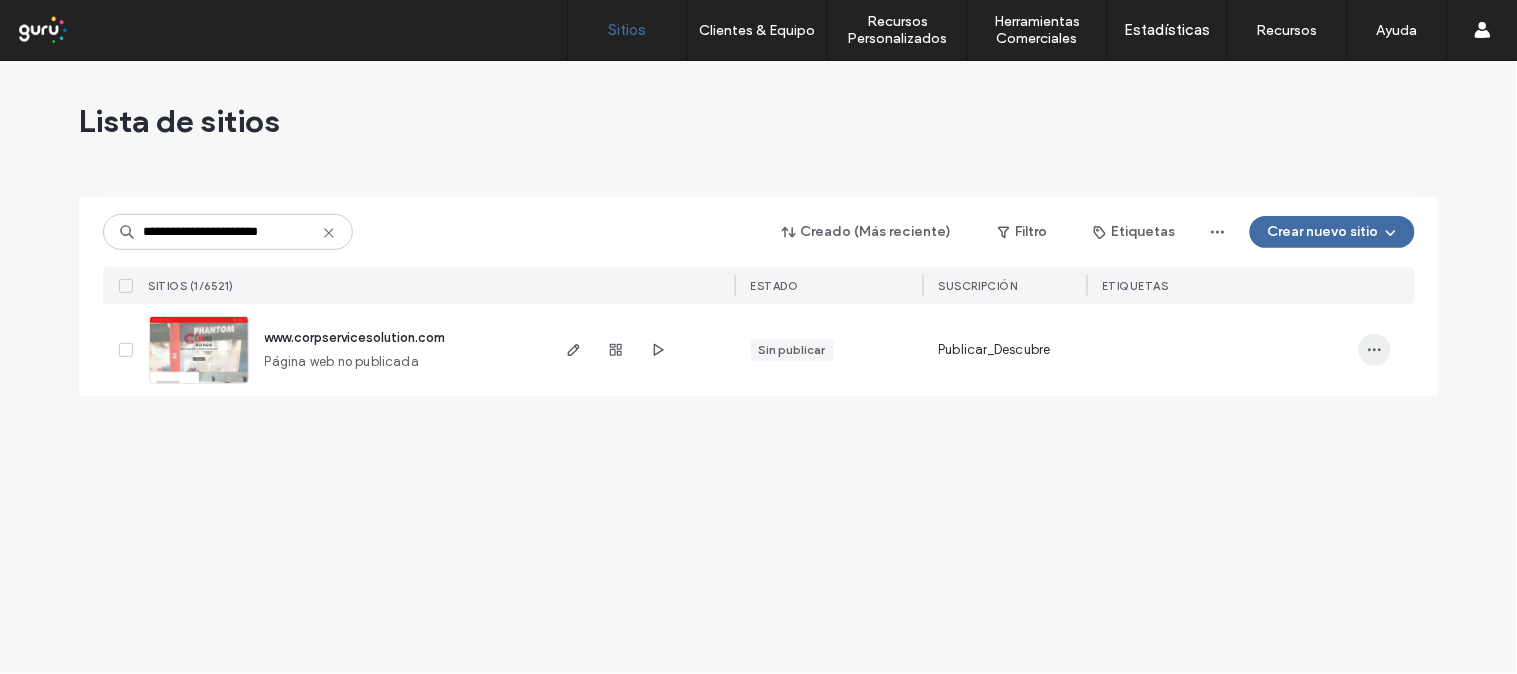 click at bounding box center [1375, 350] 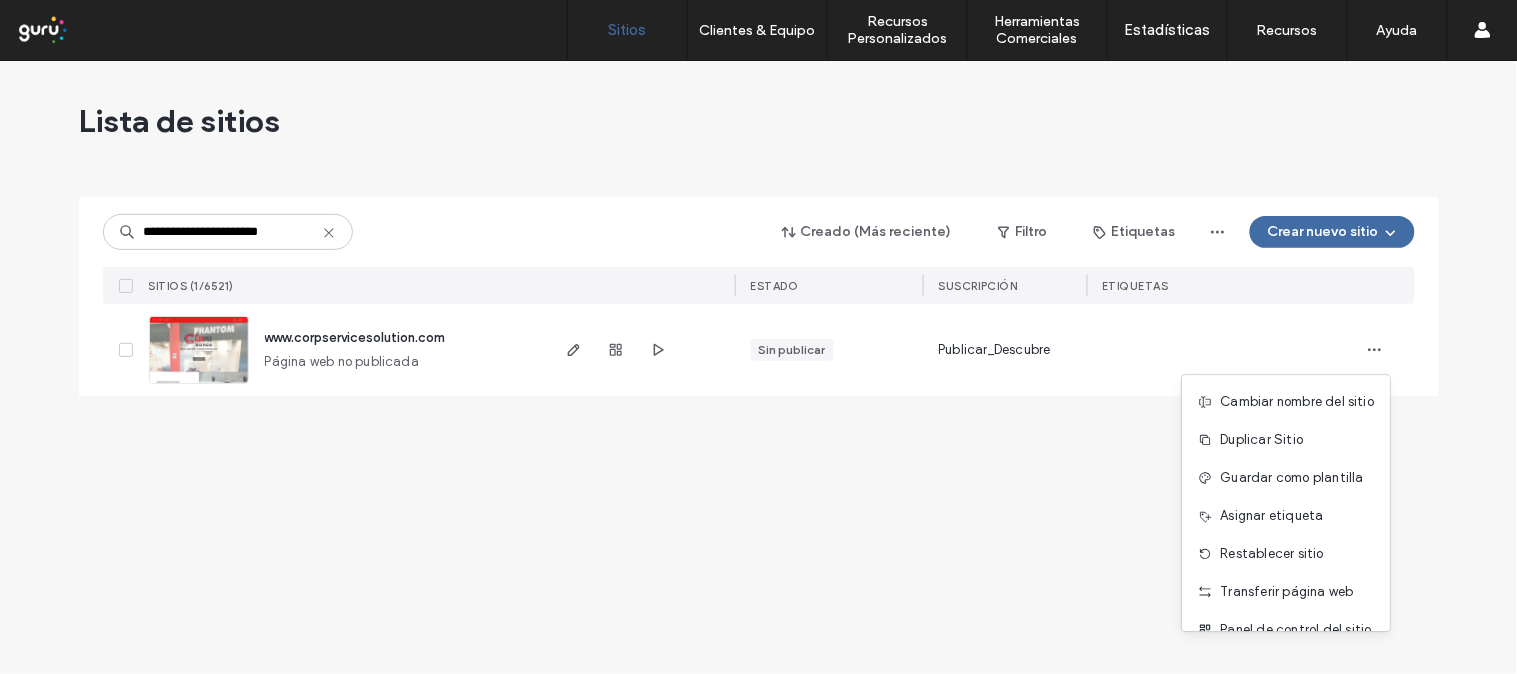 scroll, scrollTop: 64, scrollLeft: 0, axis: vertical 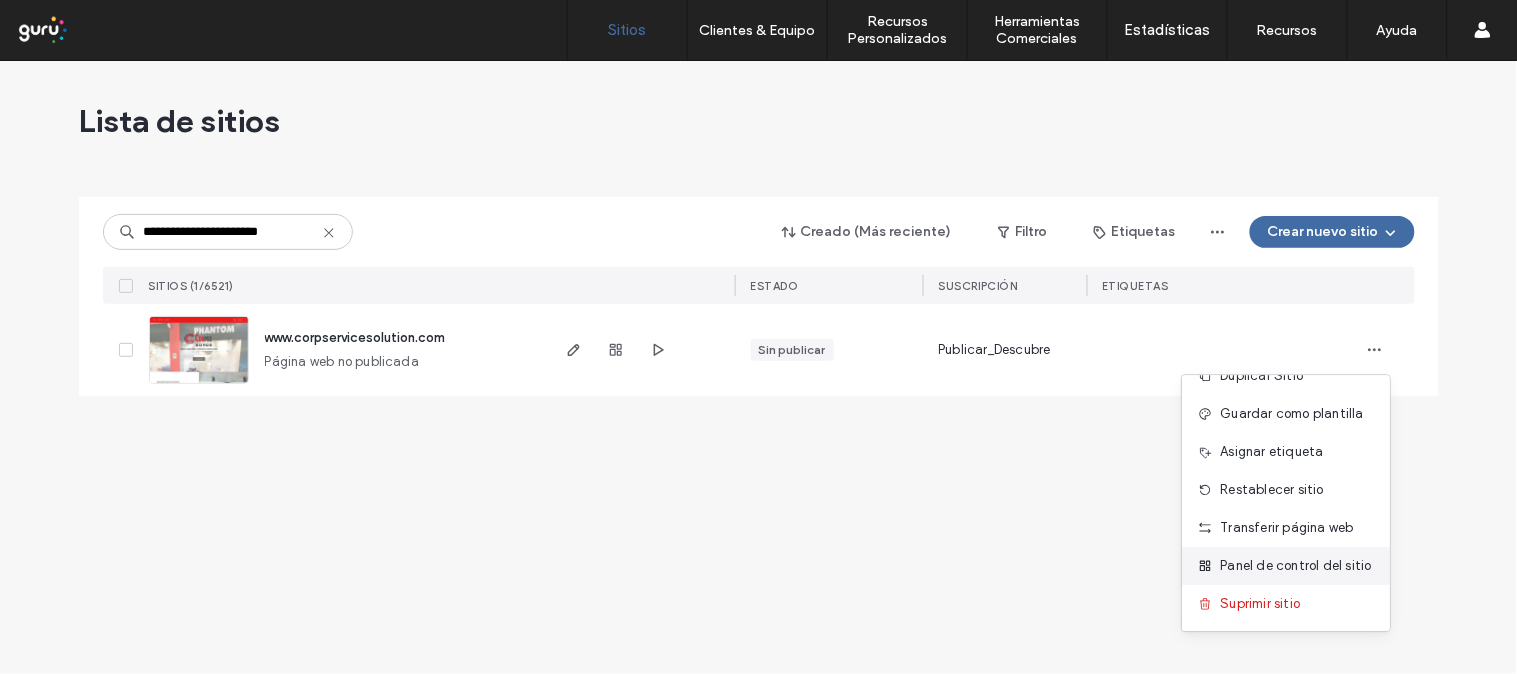 click on "Panel de control del sitio" at bounding box center (1296, 566) 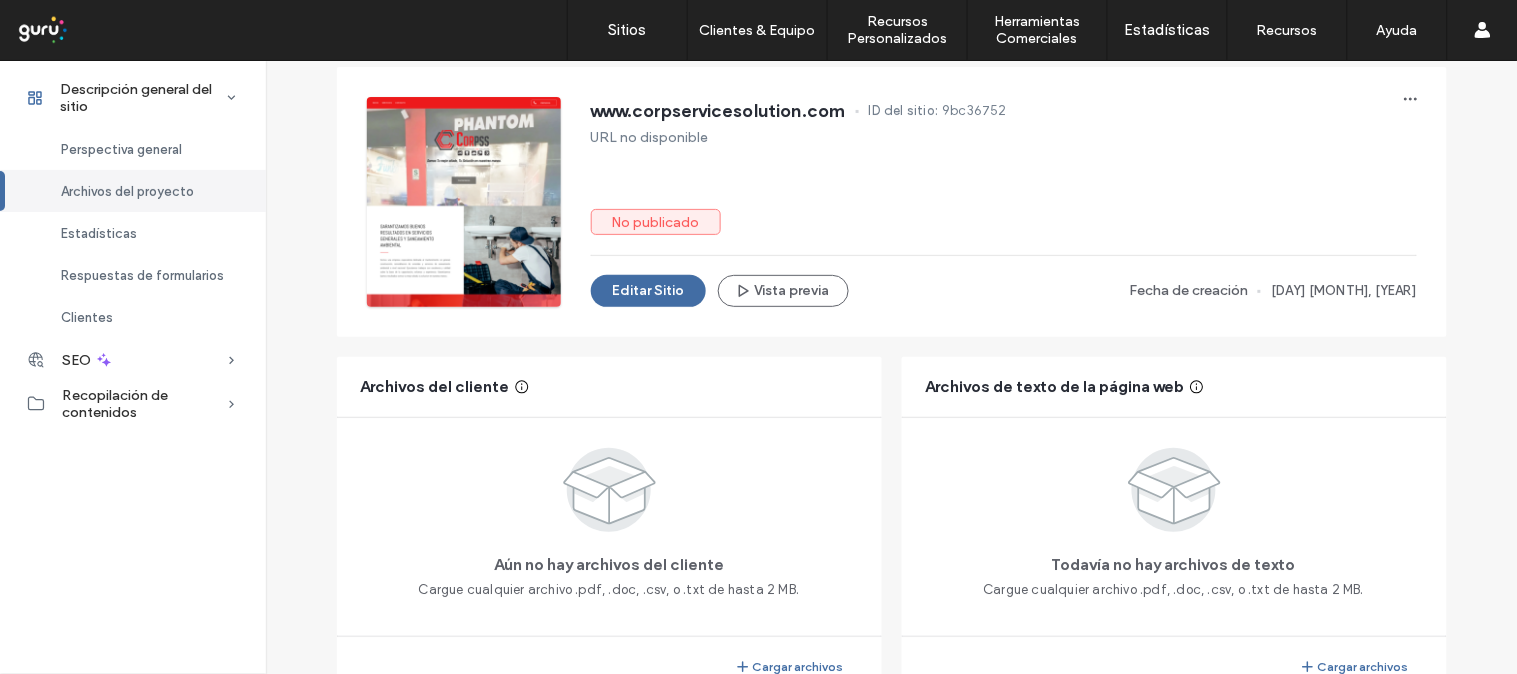 scroll, scrollTop: 51, scrollLeft: 0, axis: vertical 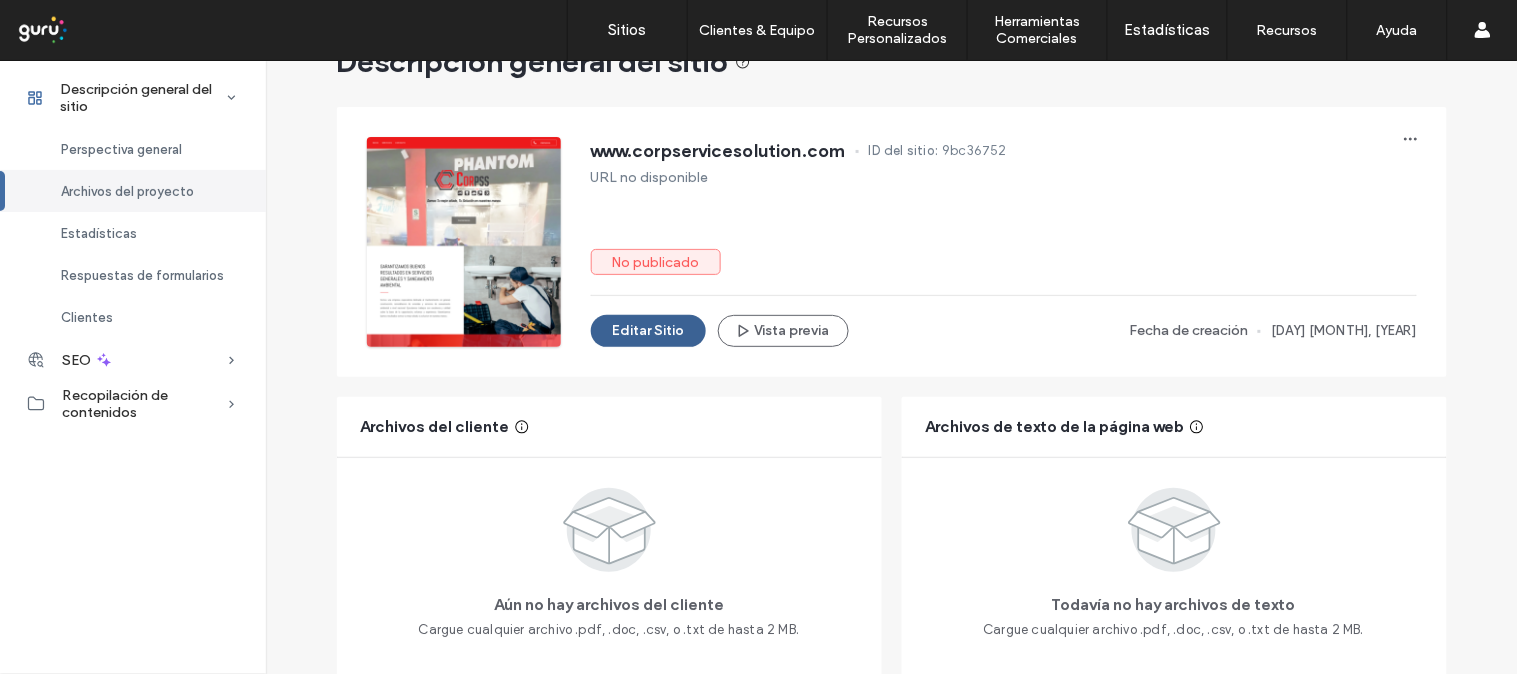 click on "Editar Sitio" at bounding box center (648, 331) 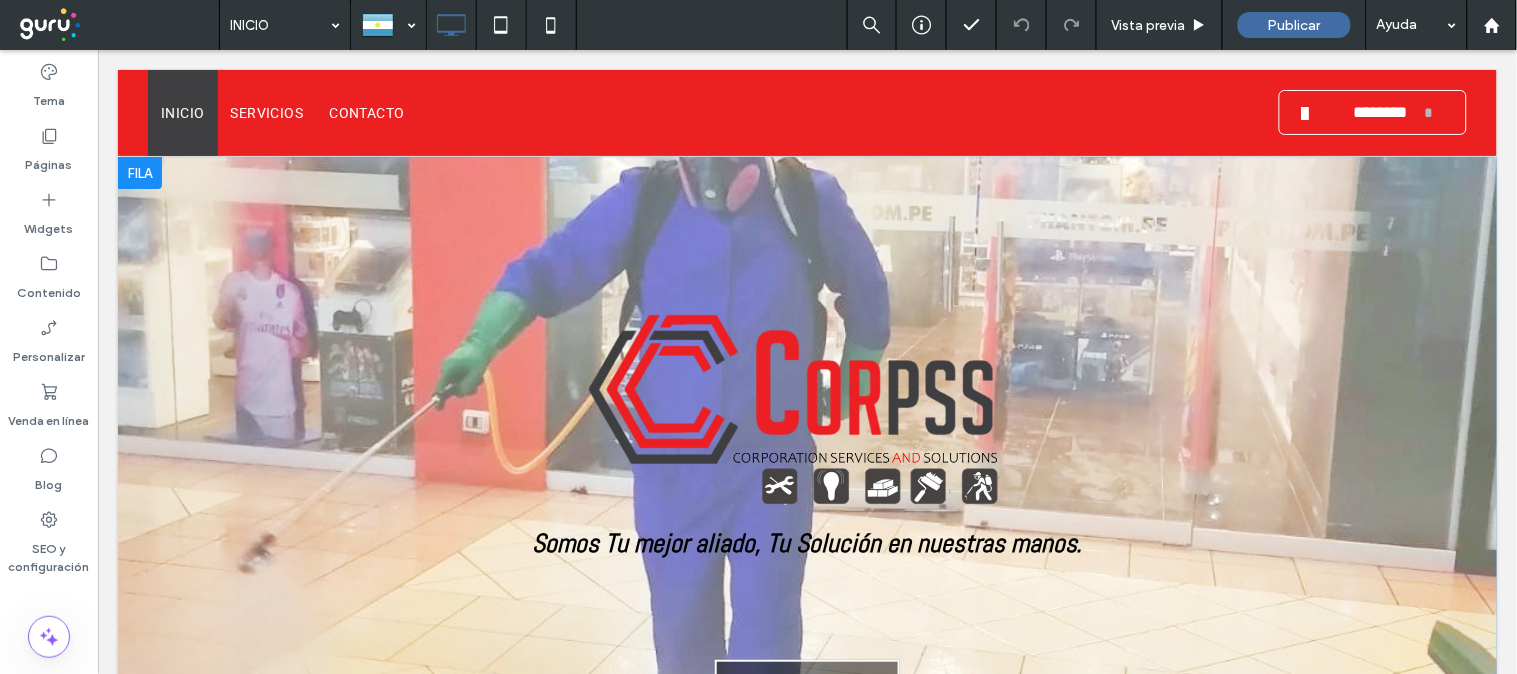 scroll, scrollTop: 0, scrollLeft: 0, axis: both 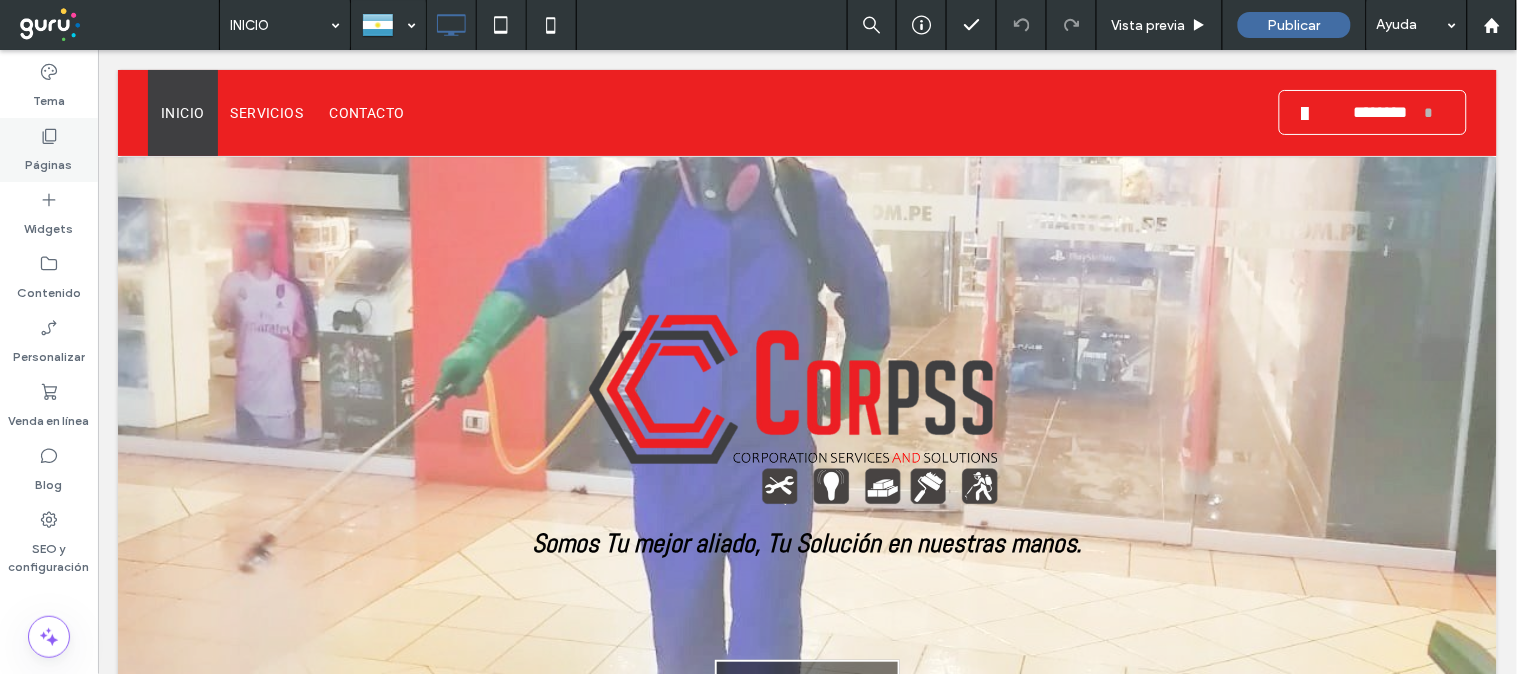 click 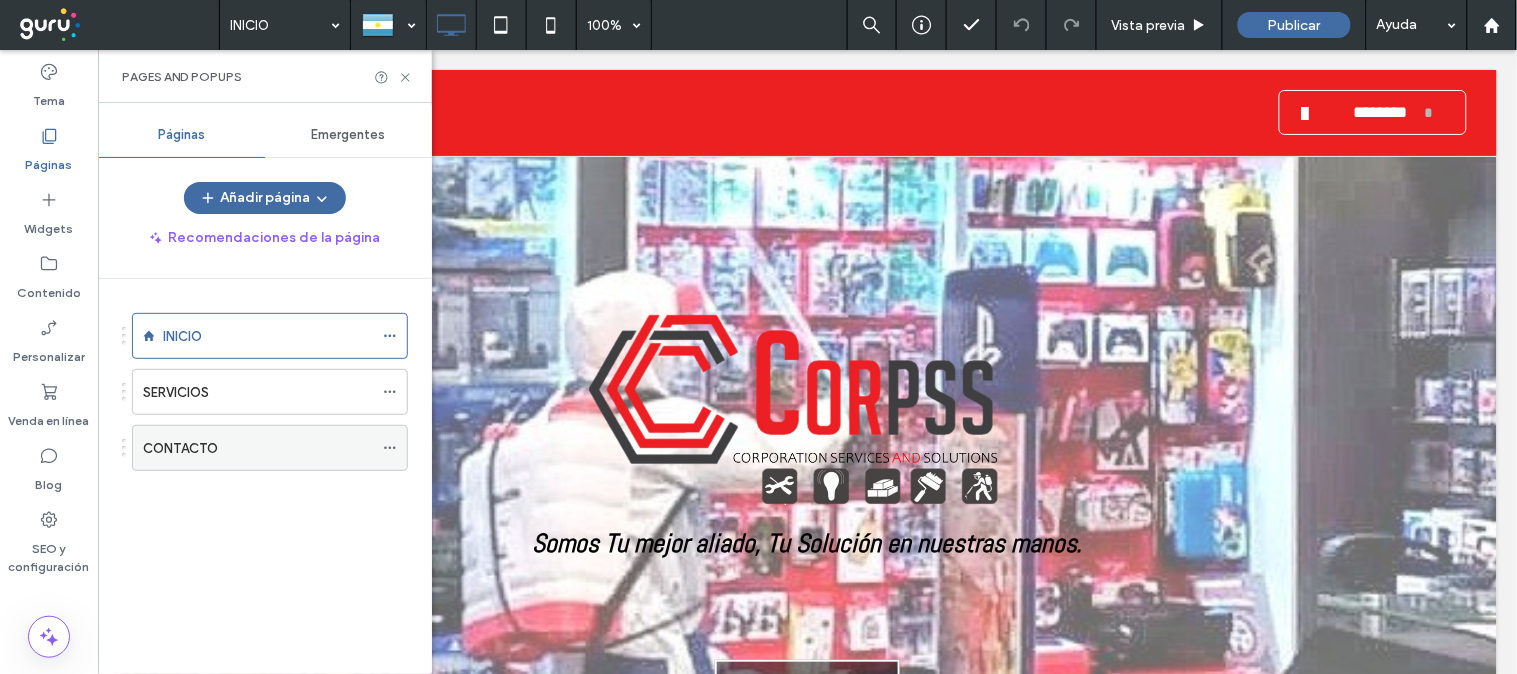 click on "CONTACTO" at bounding box center (258, 448) 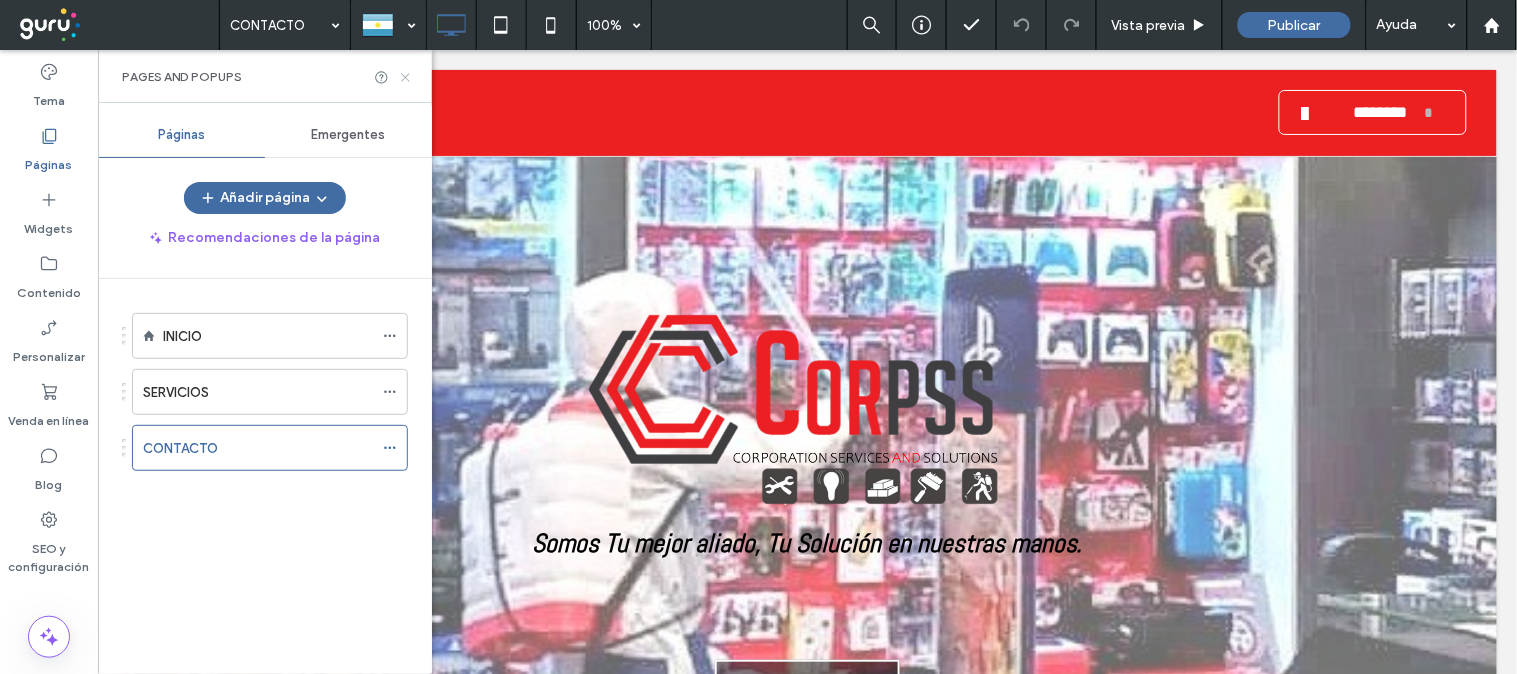 click 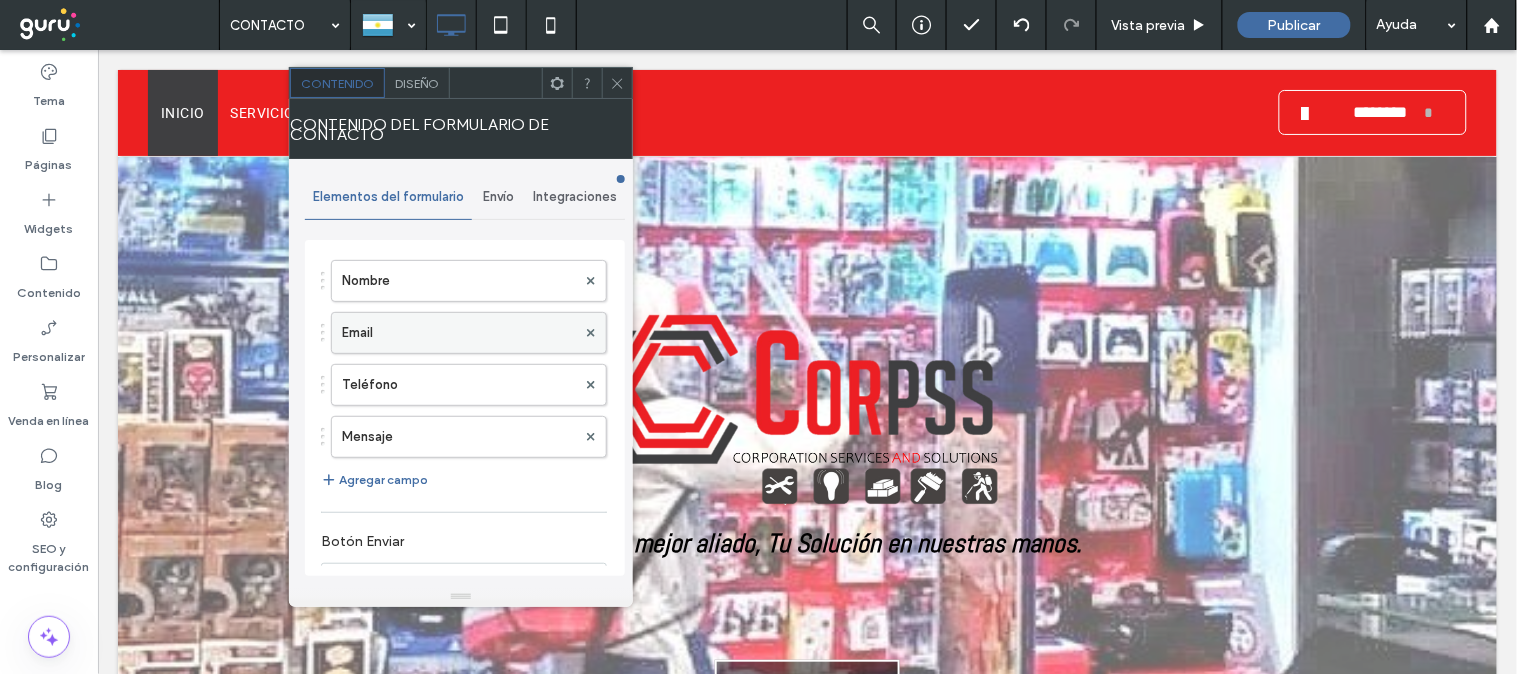 click on "Email" at bounding box center [459, 333] 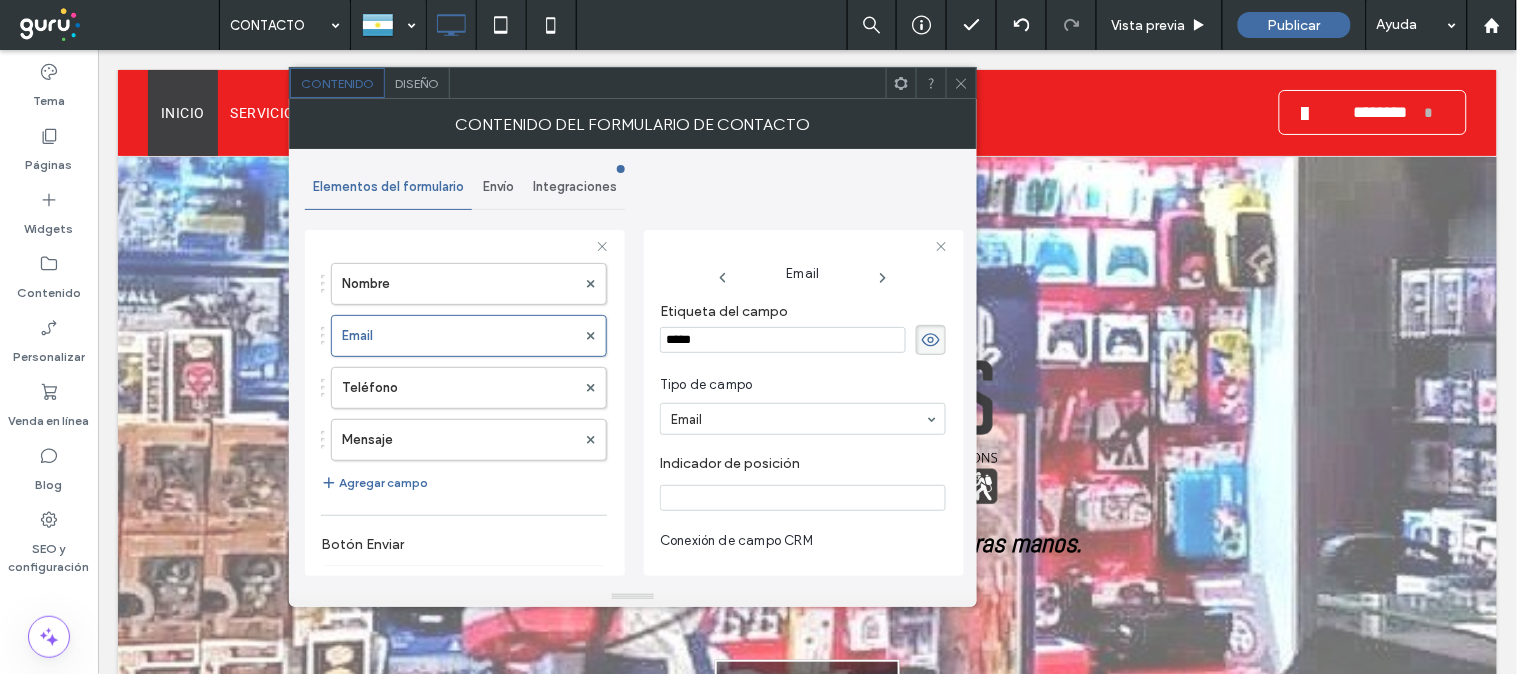 click on "Envío" at bounding box center [498, 187] 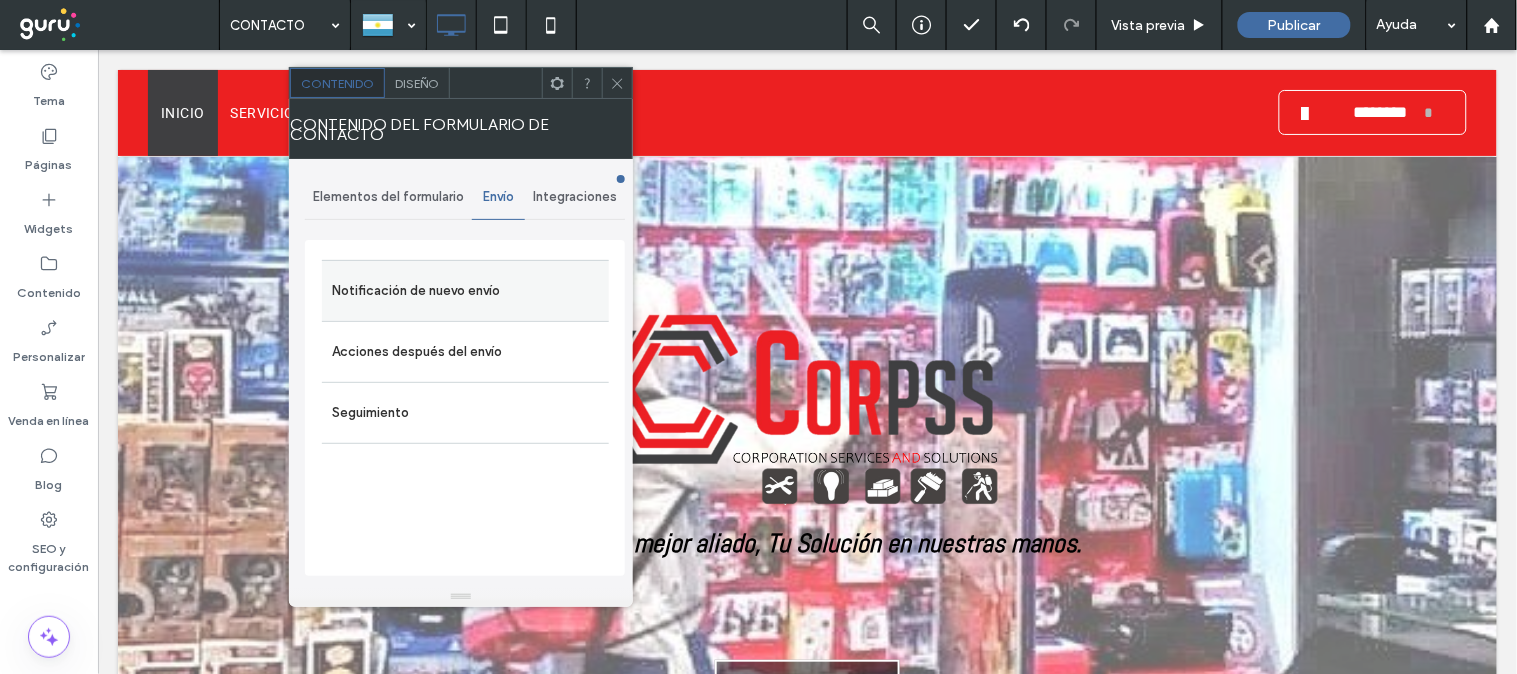click on "Notificación de nuevo envío" at bounding box center (465, 291) 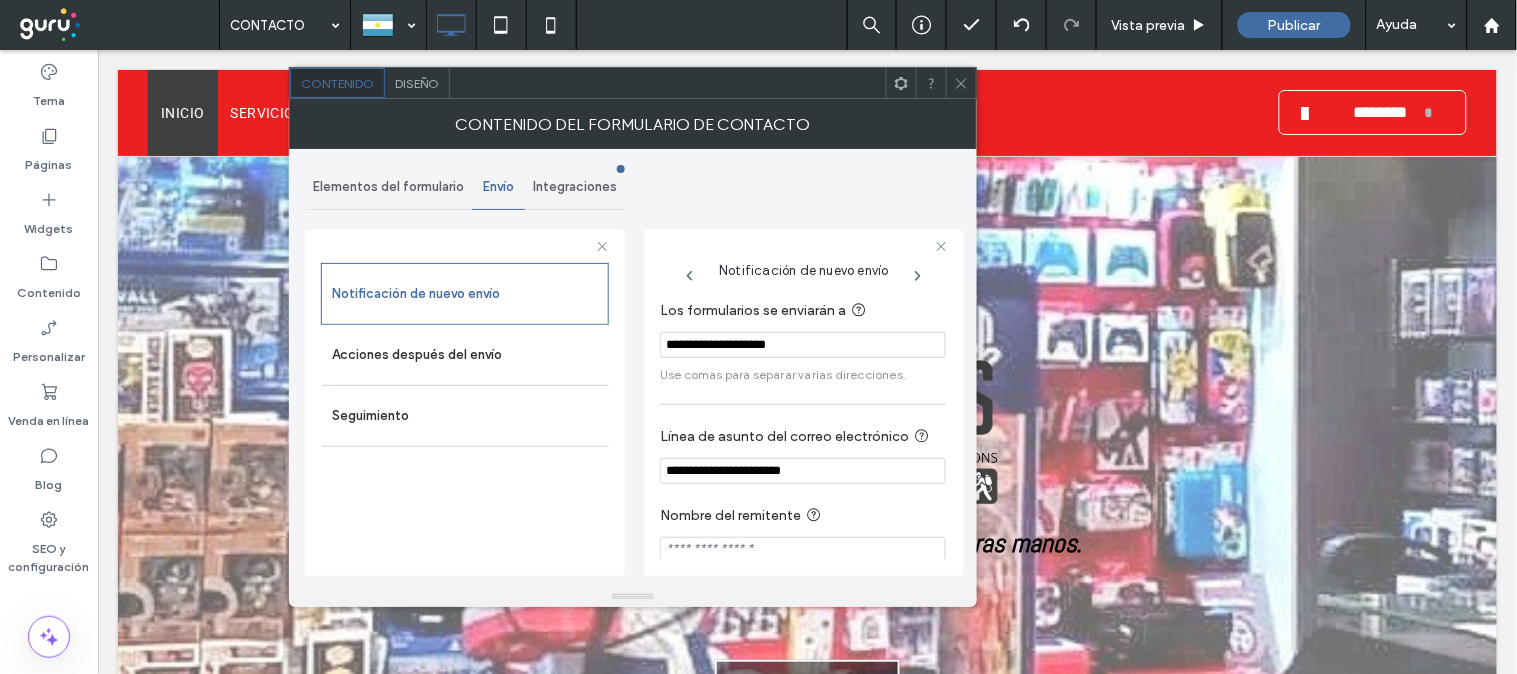 drag, startPoint x: 842, startPoint y: 352, endPoint x: 664, endPoint y: 345, distance: 178.13759 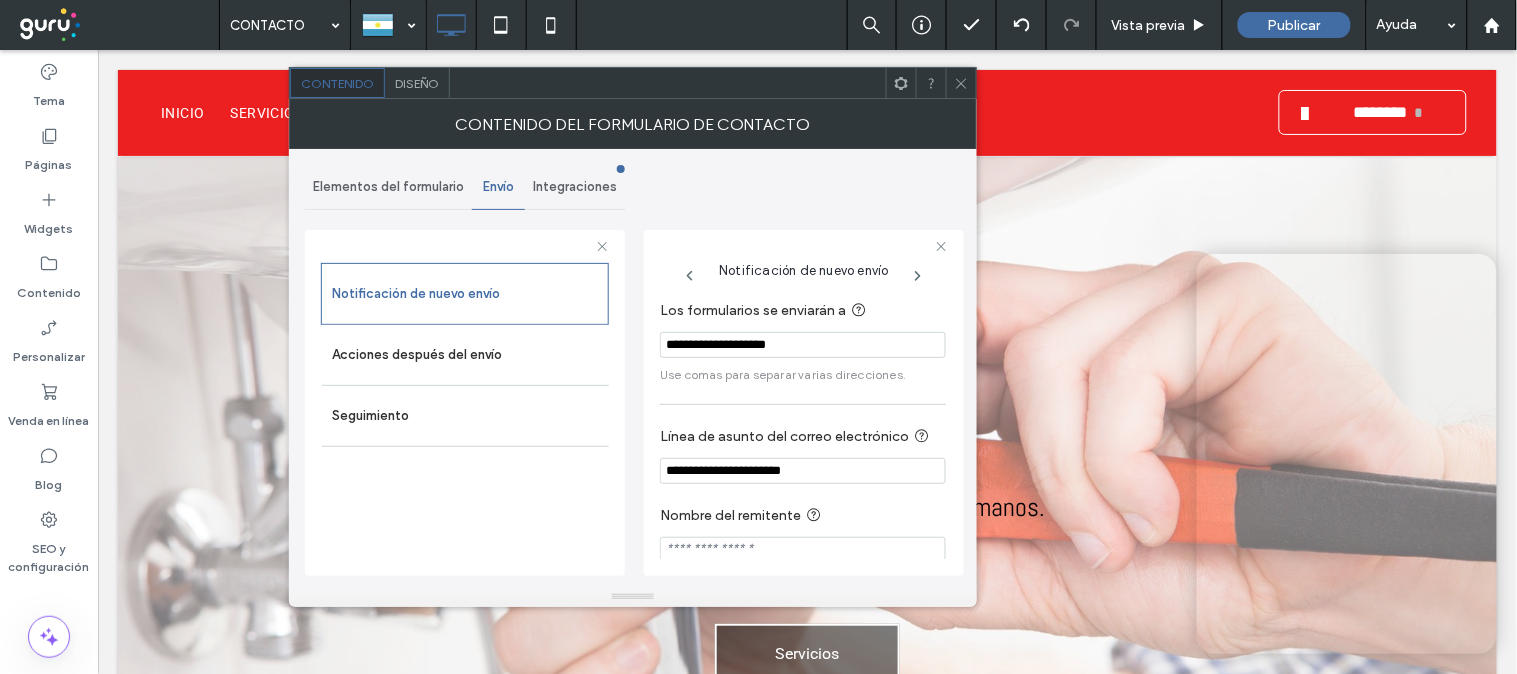 scroll, scrollTop: 666, scrollLeft: 0, axis: vertical 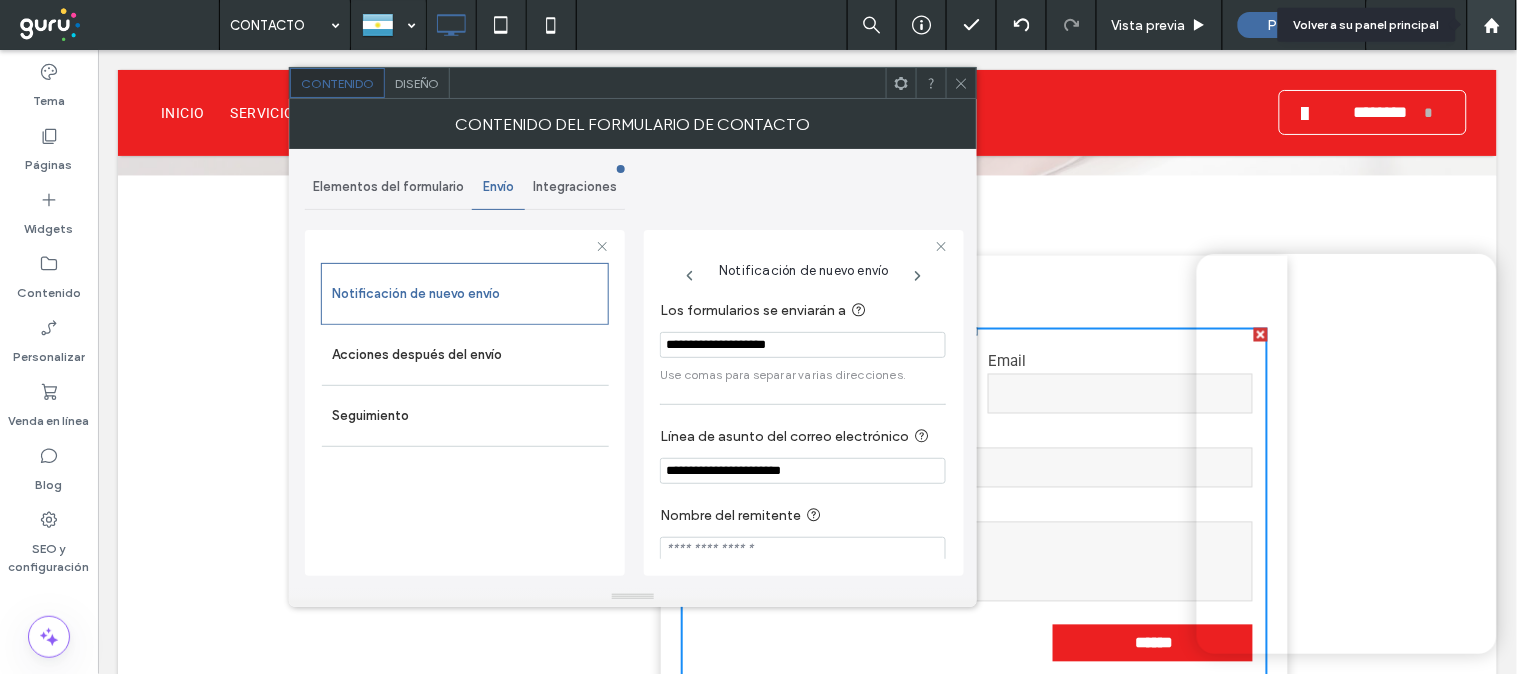 click 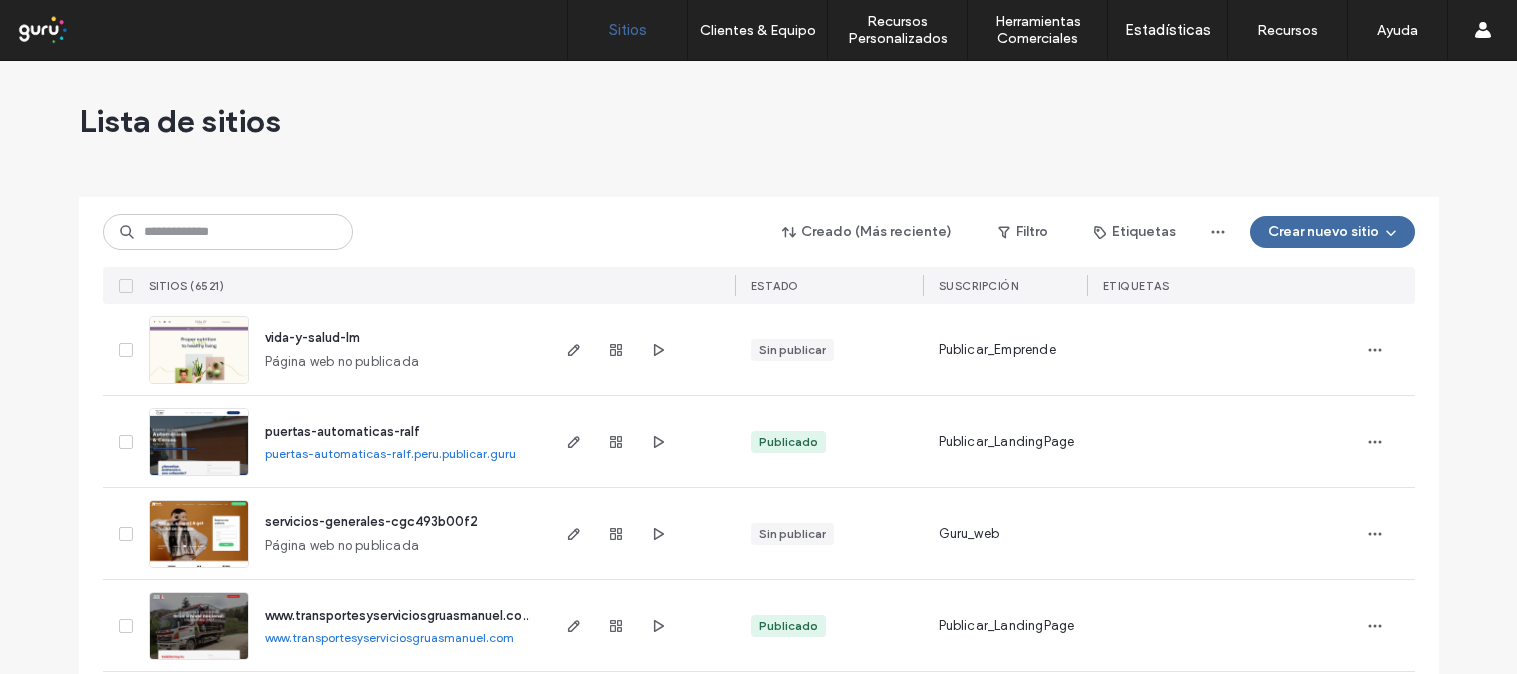scroll, scrollTop: 0, scrollLeft: 0, axis: both 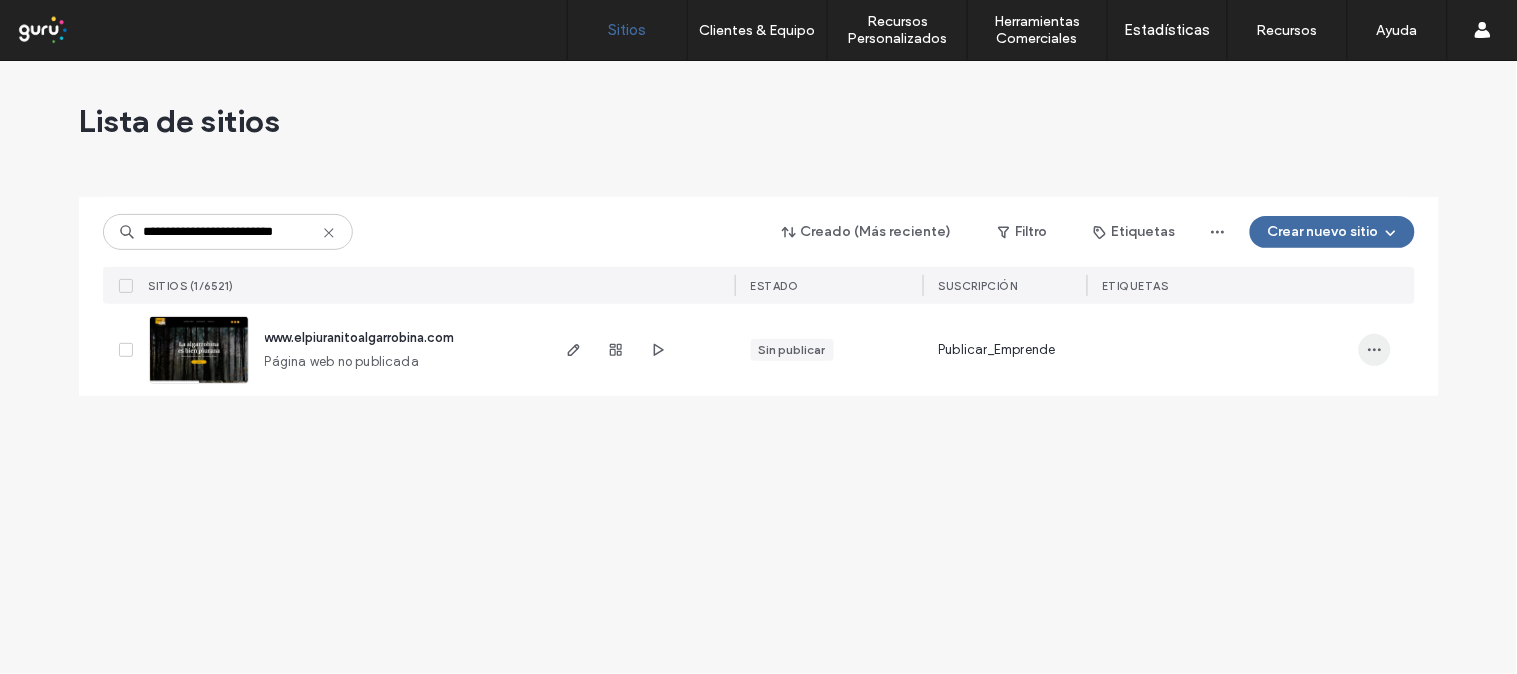 type on "**********" 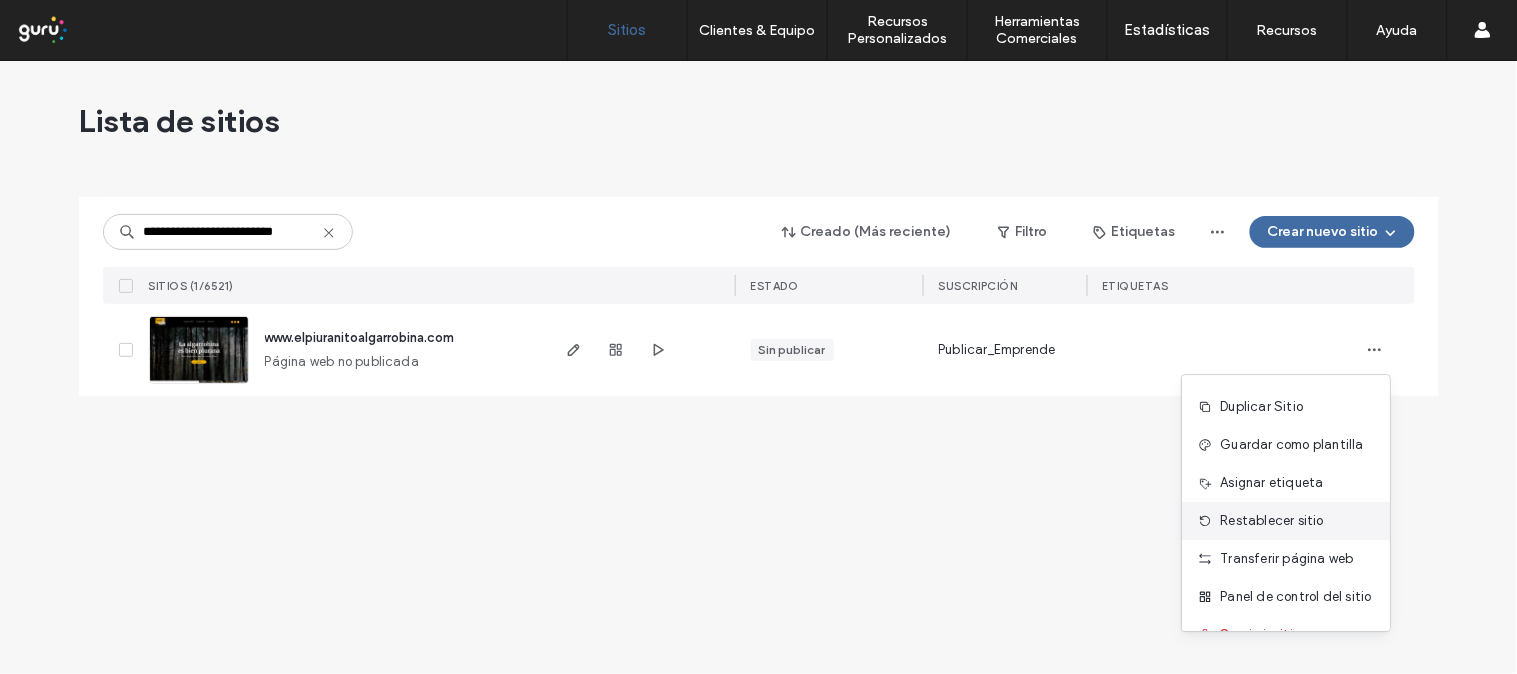 scroll, scrollTop: 64, scrollLeft: 0, axis: vertical 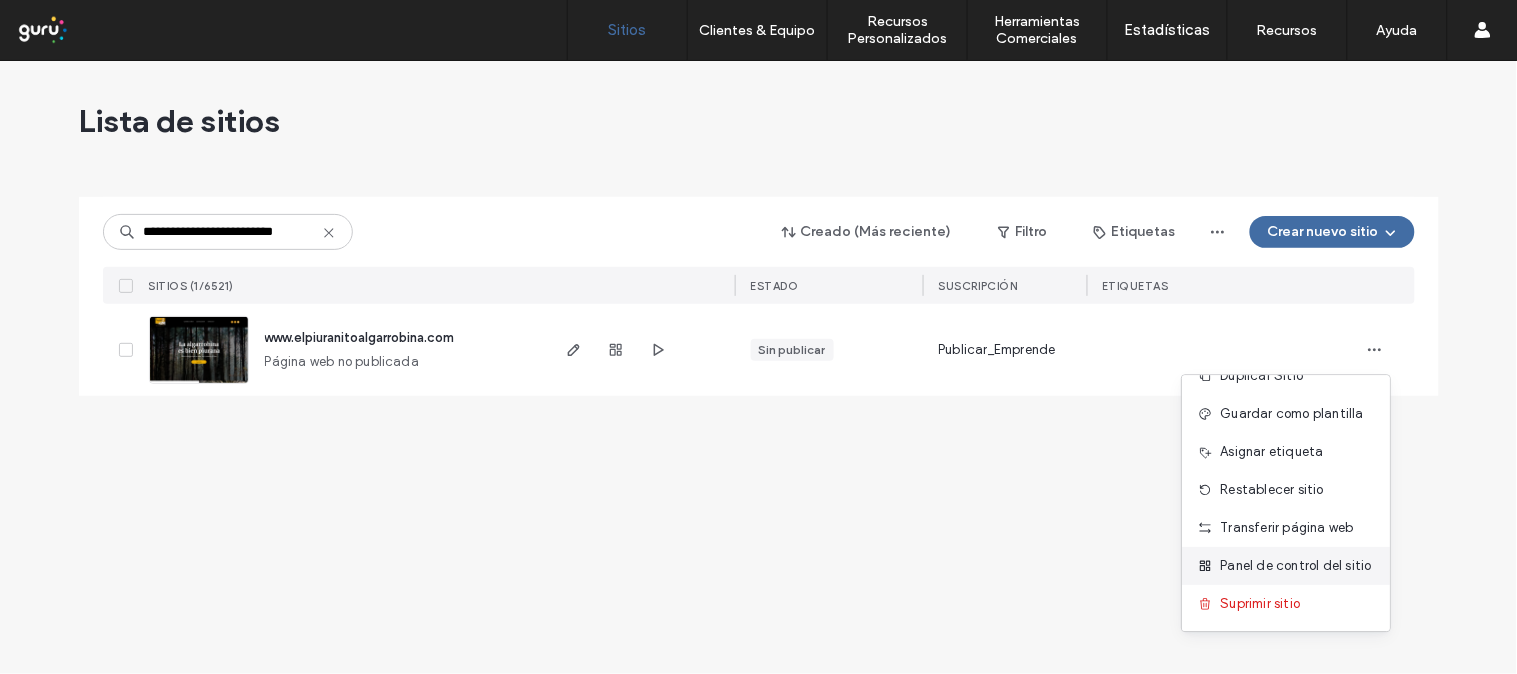 click on "Panel de control del sitio" at bounding box center [1296, 566] 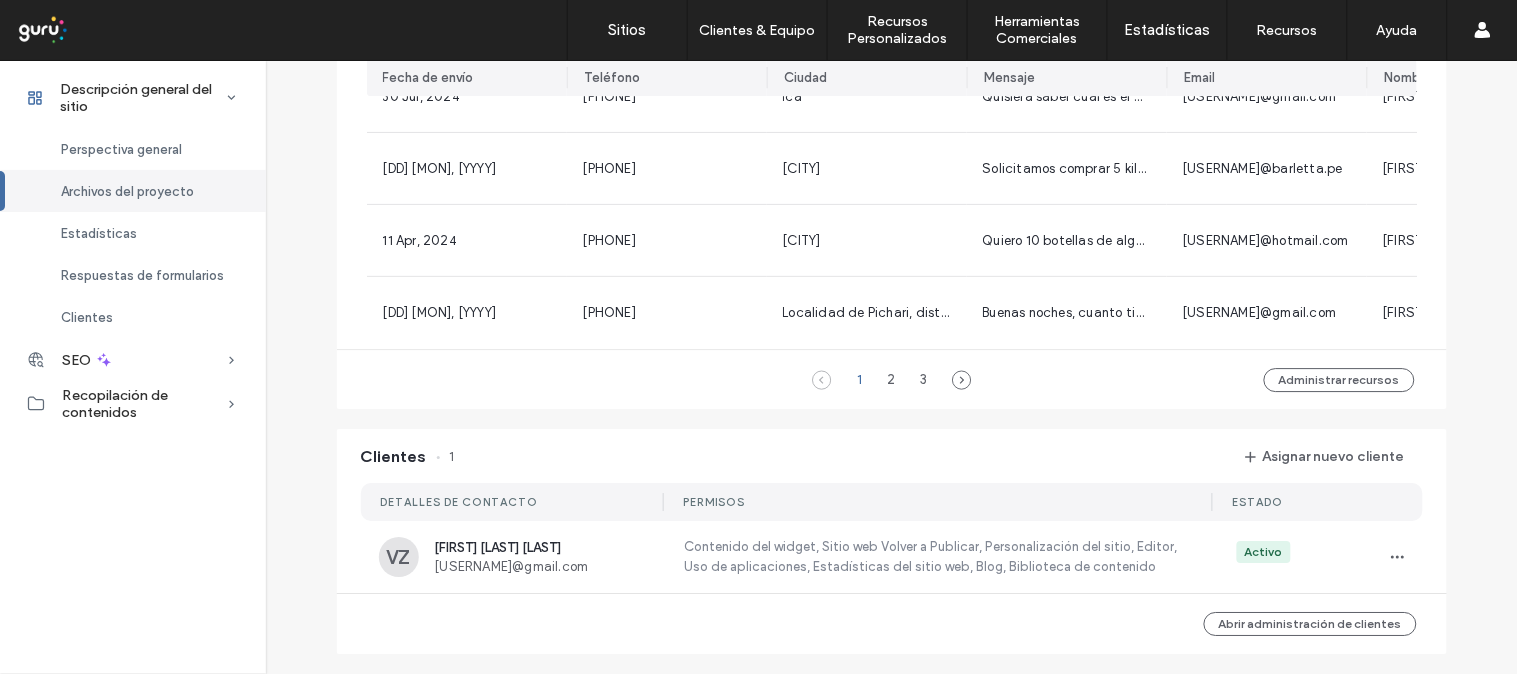 scroll, scrollTop: 1506, scrollLeft: 0, axis: vertical 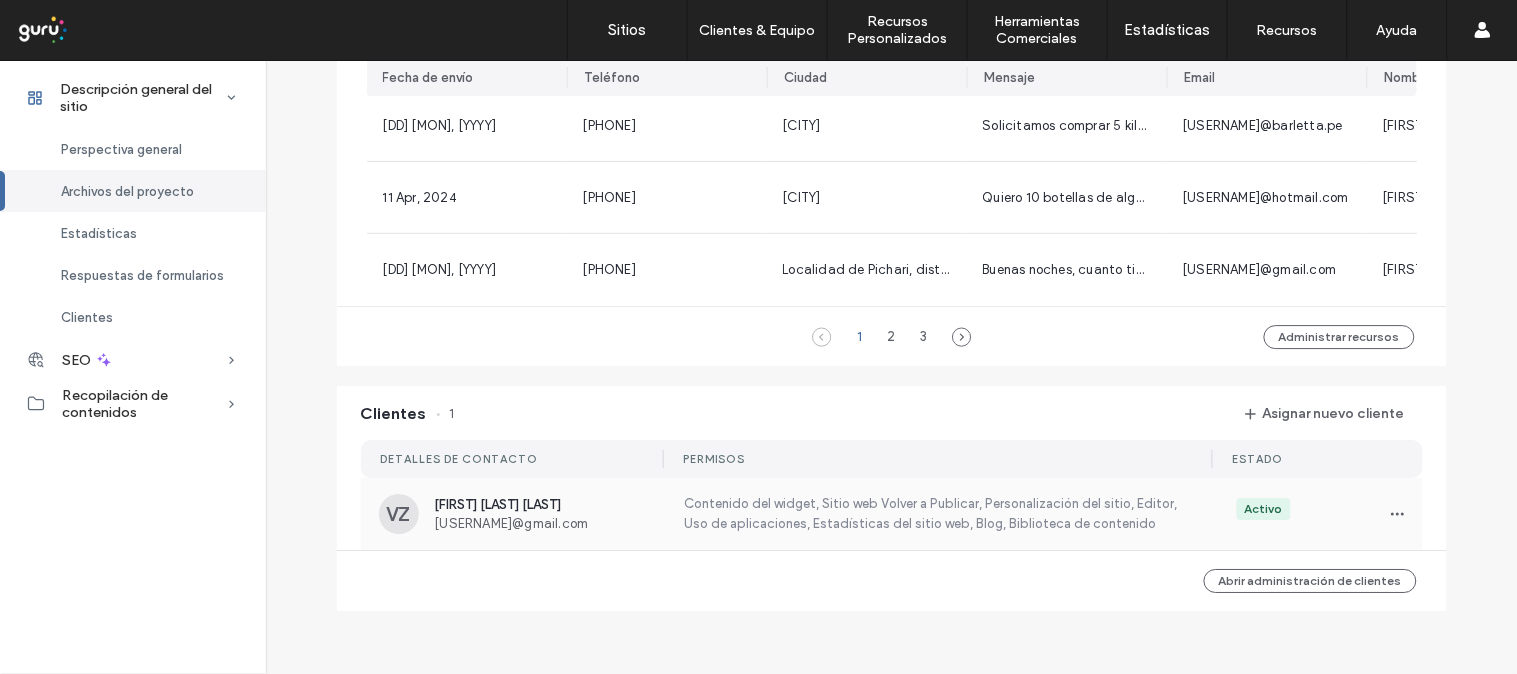 click on "[USERNAME]@gmail.com" at bounding box center (547, 523) 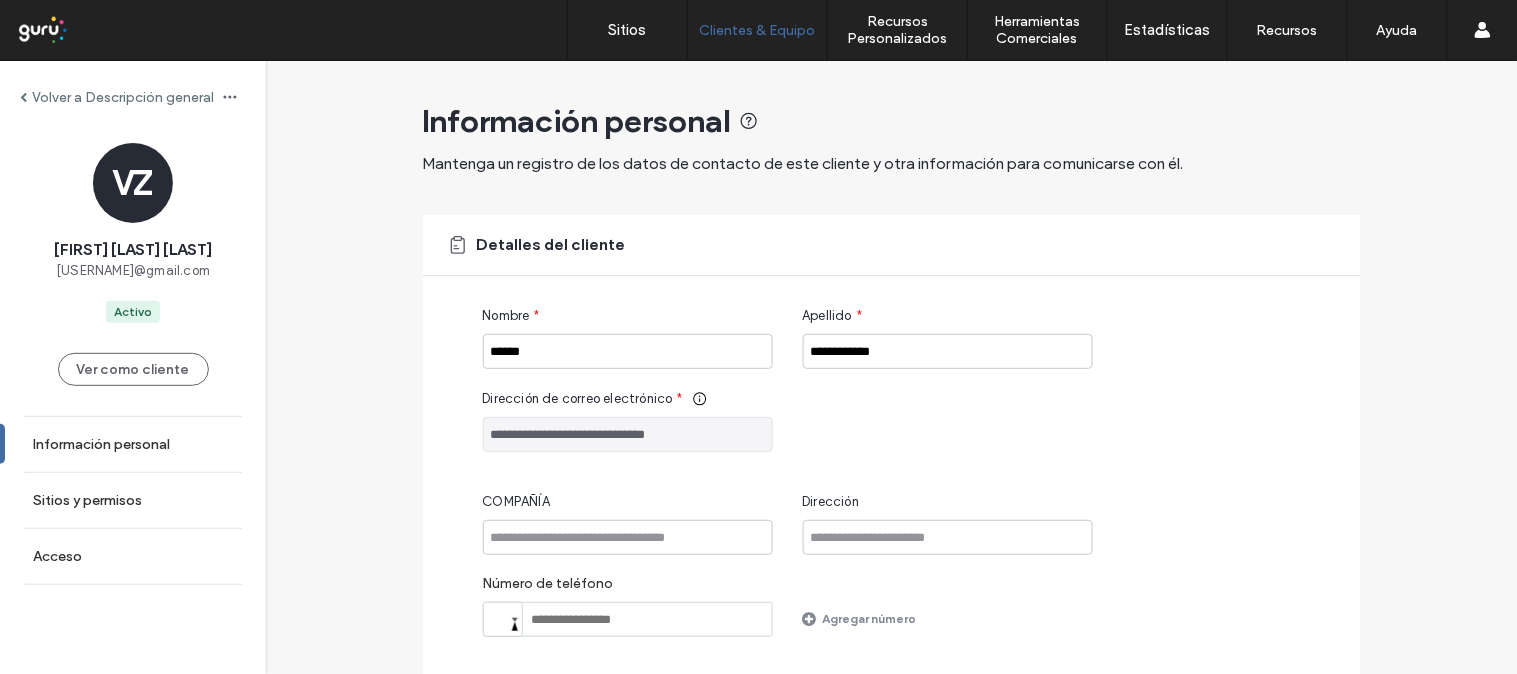 drag, startPoint x: 716, startPoint y: 433, endPoint x: 455, endPoint y: 426, distance: 261.09384 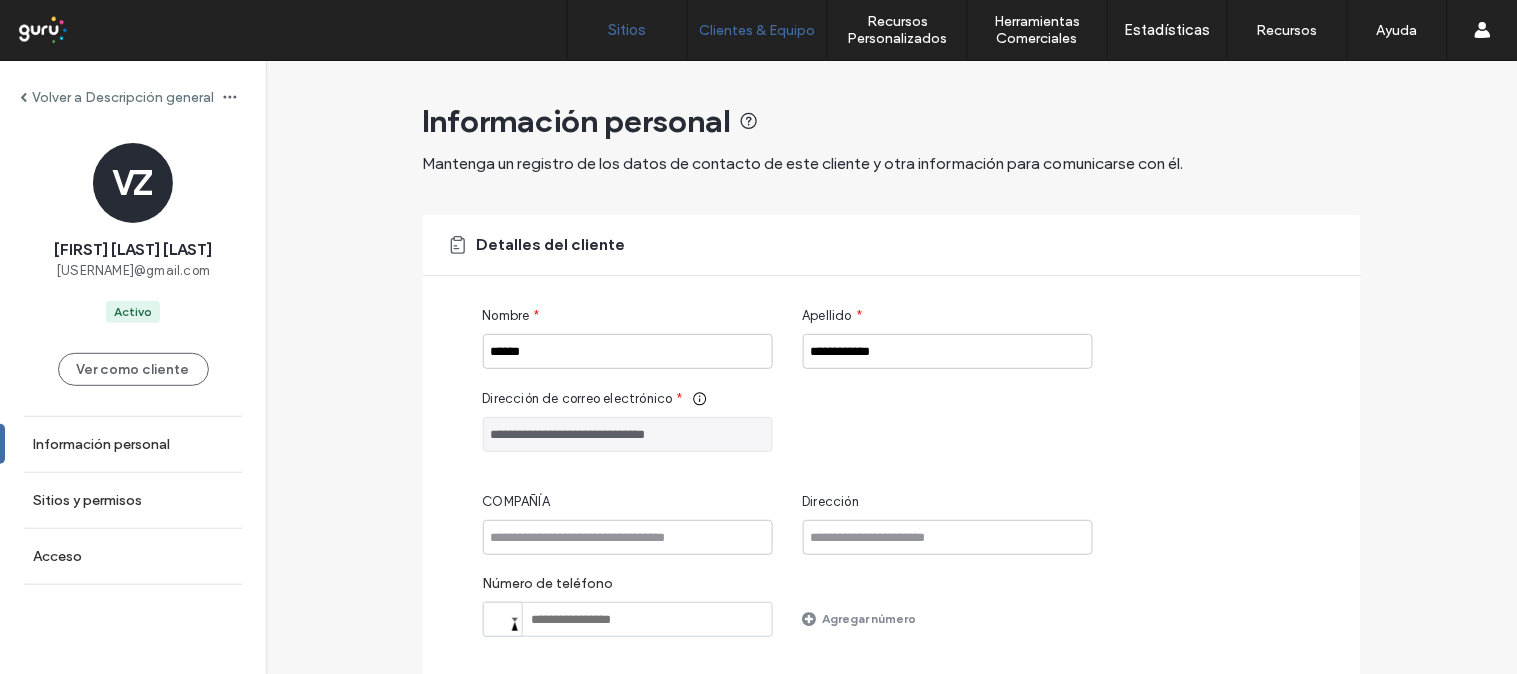 click on "Sitios" at bounding box center [627, 30] 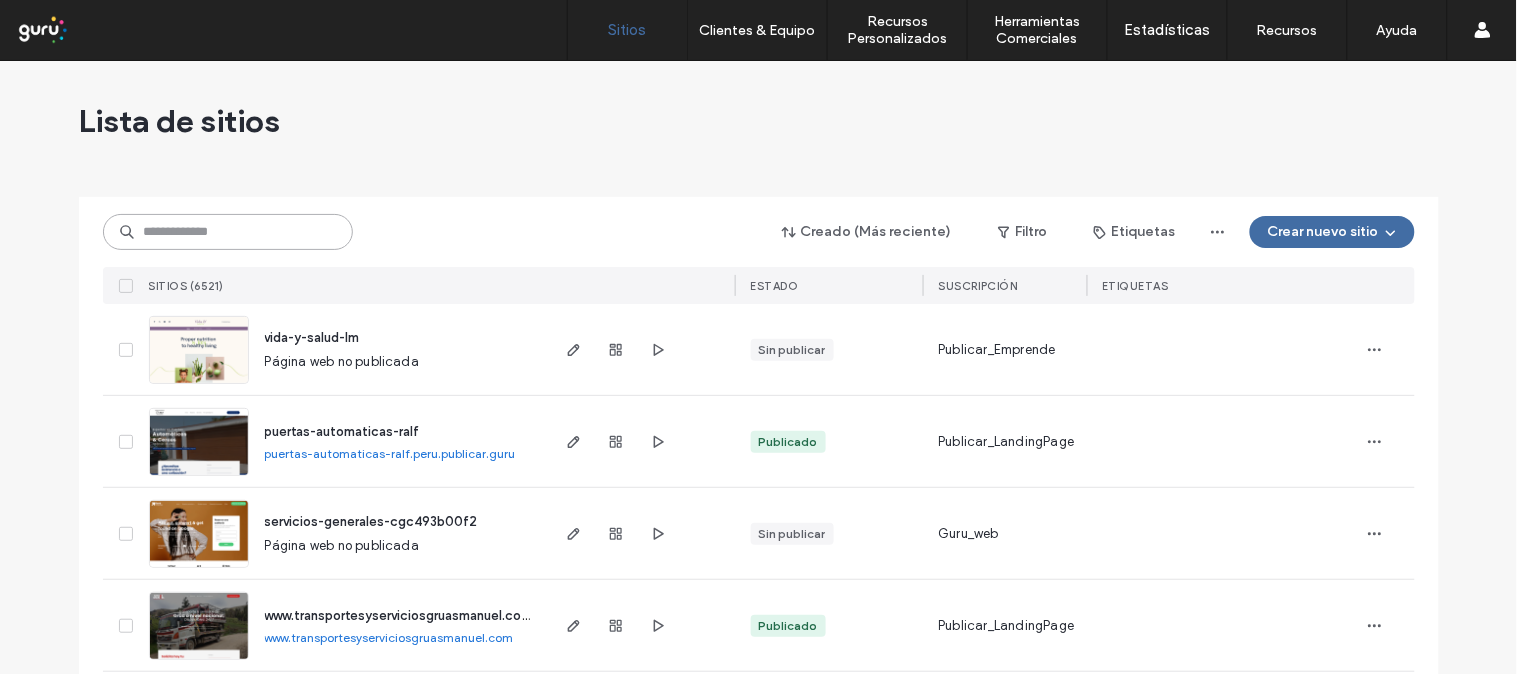 paste on "**********" 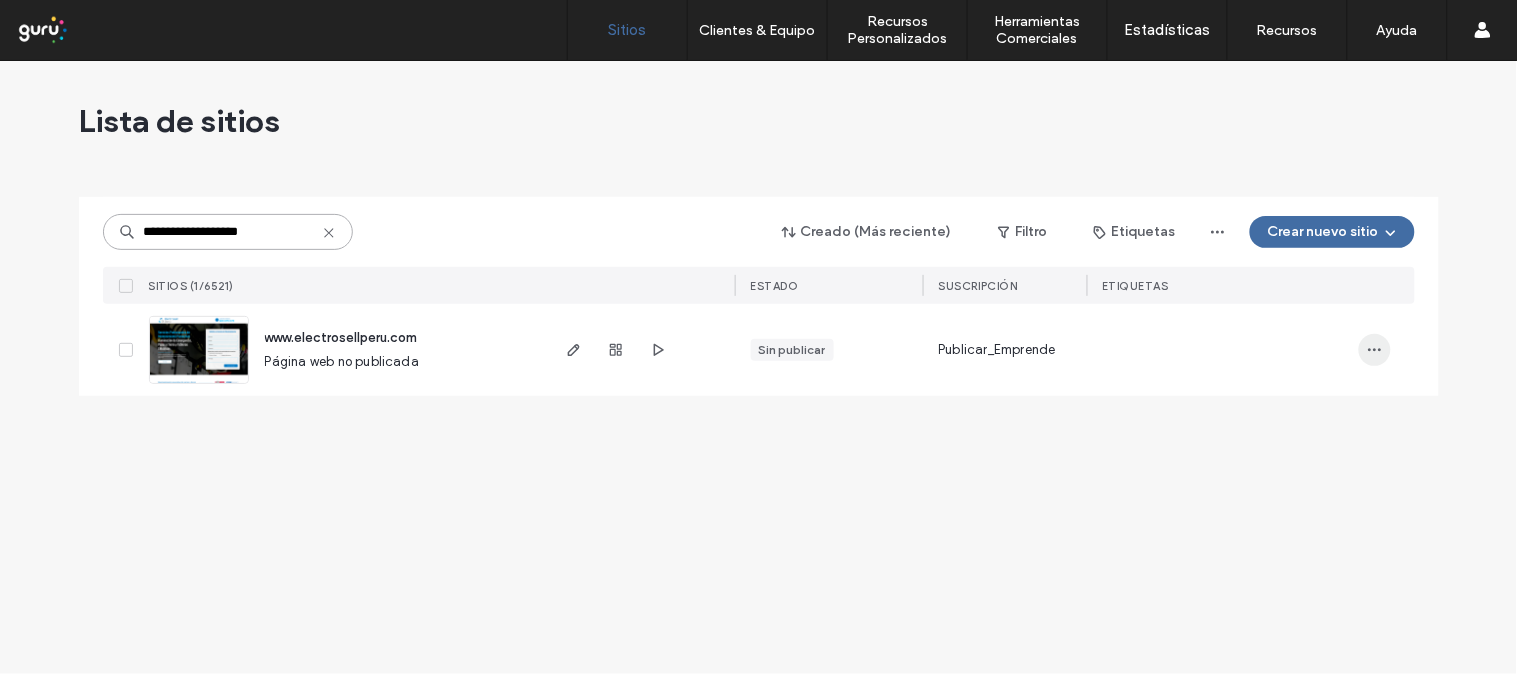 type on "**********" 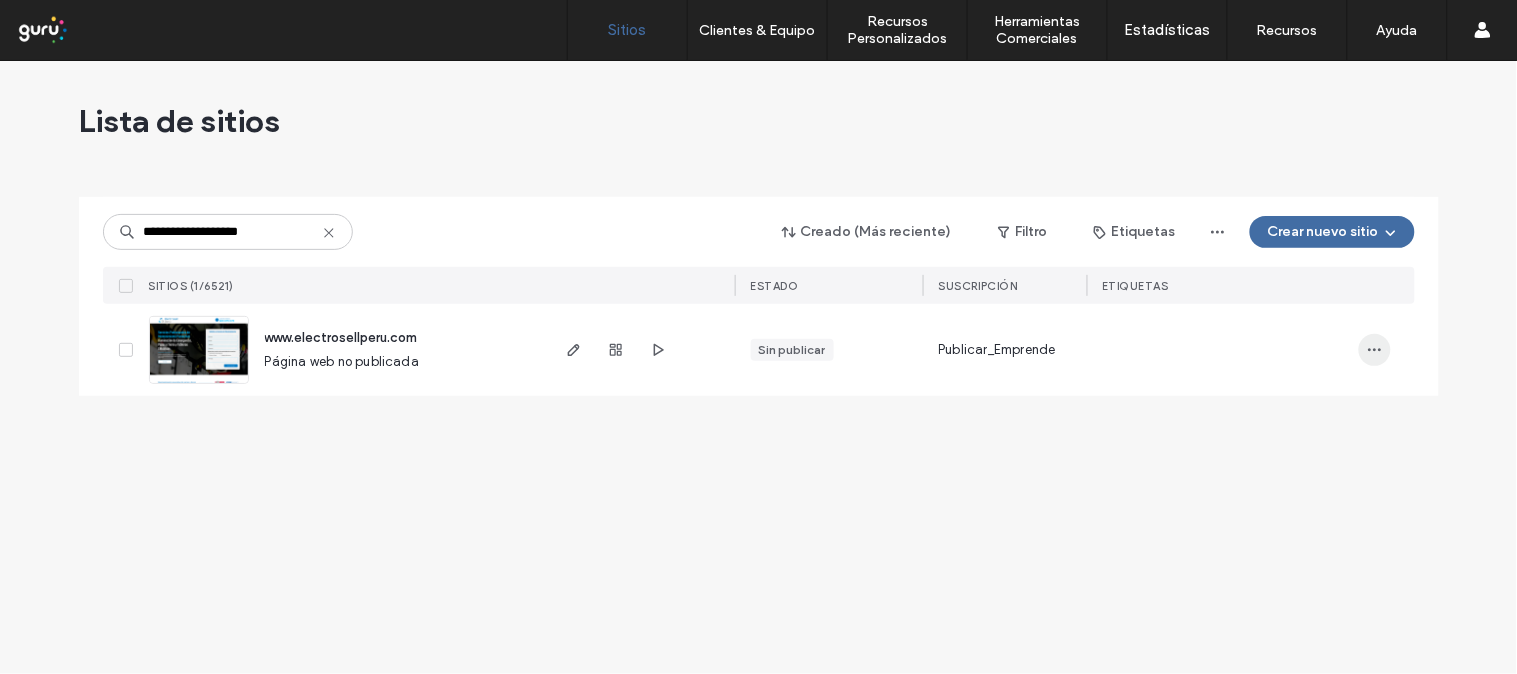 click 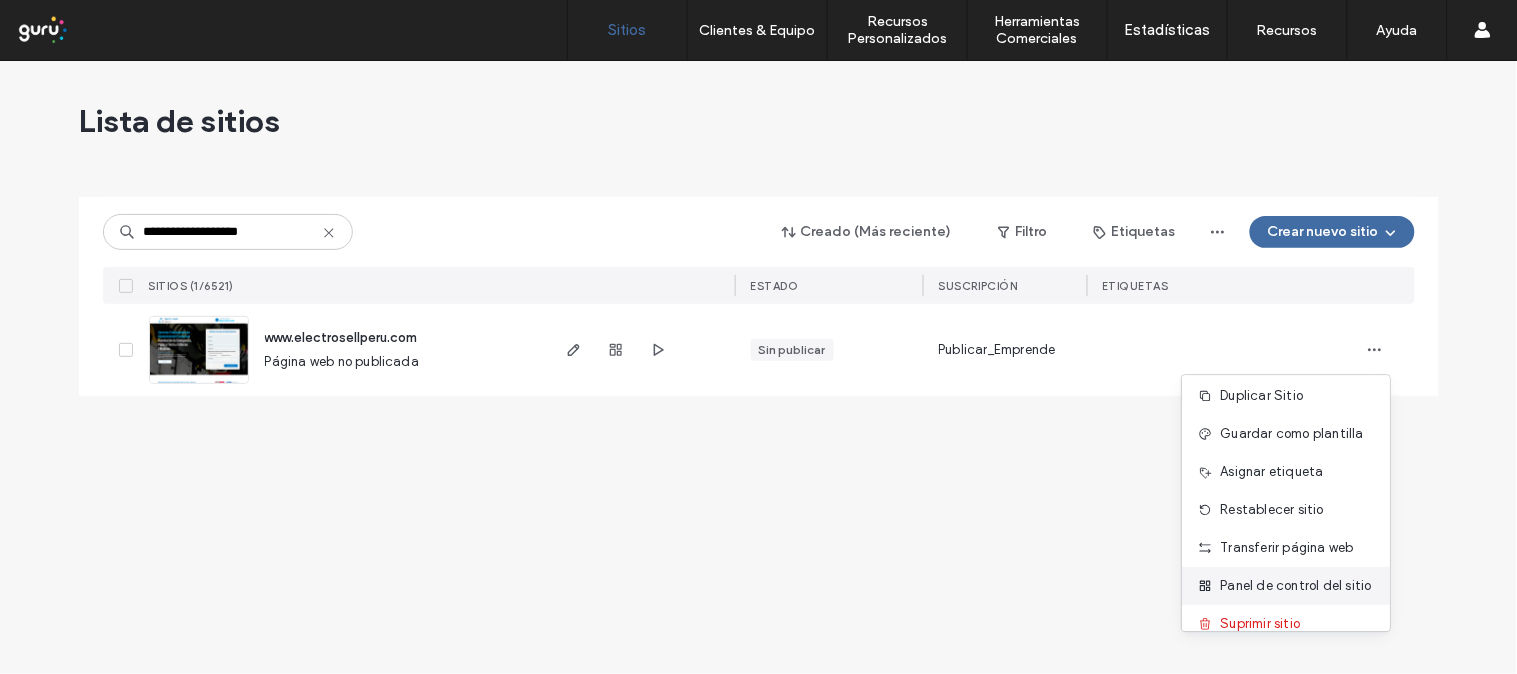 scroll, scrollTop: 64, scrollLeft: 0, axis: vertical 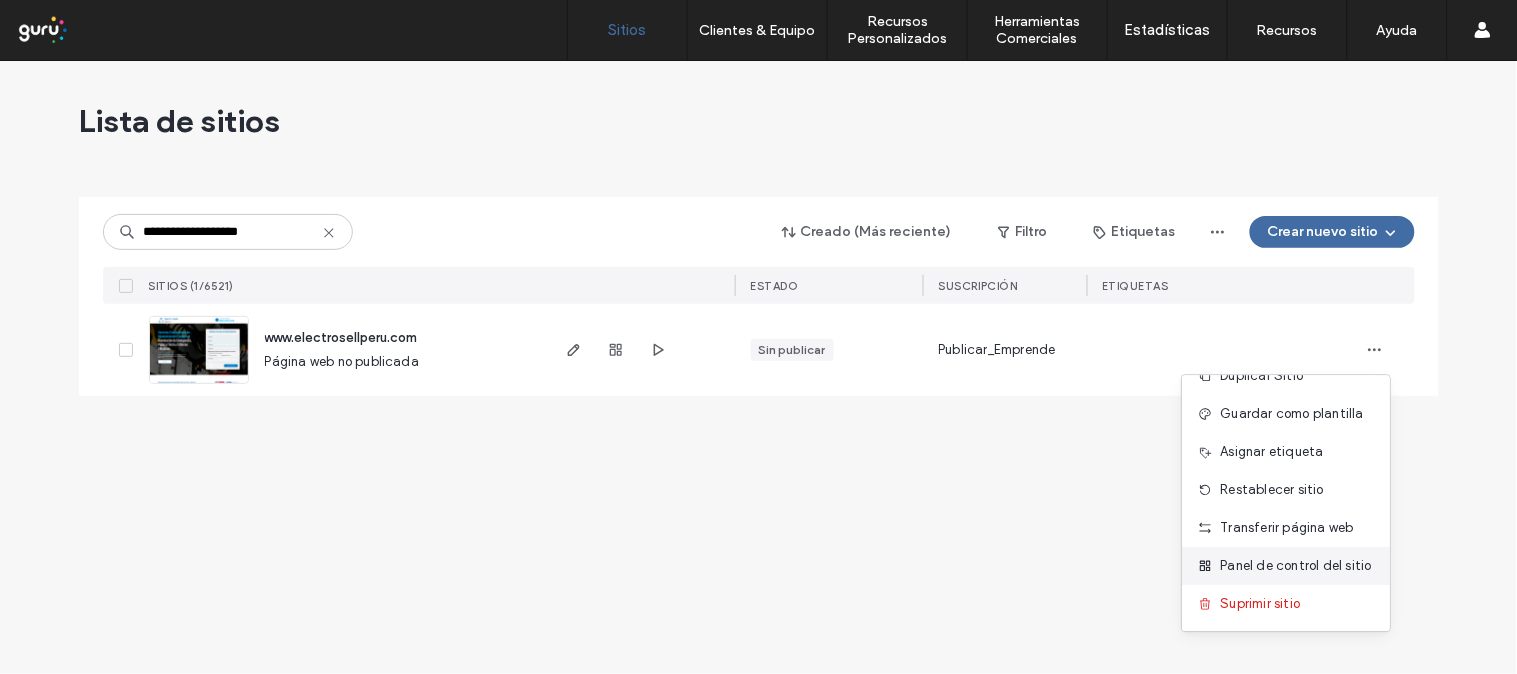 click on "Panel de control del sitio" at bounding box center [1296, 566] 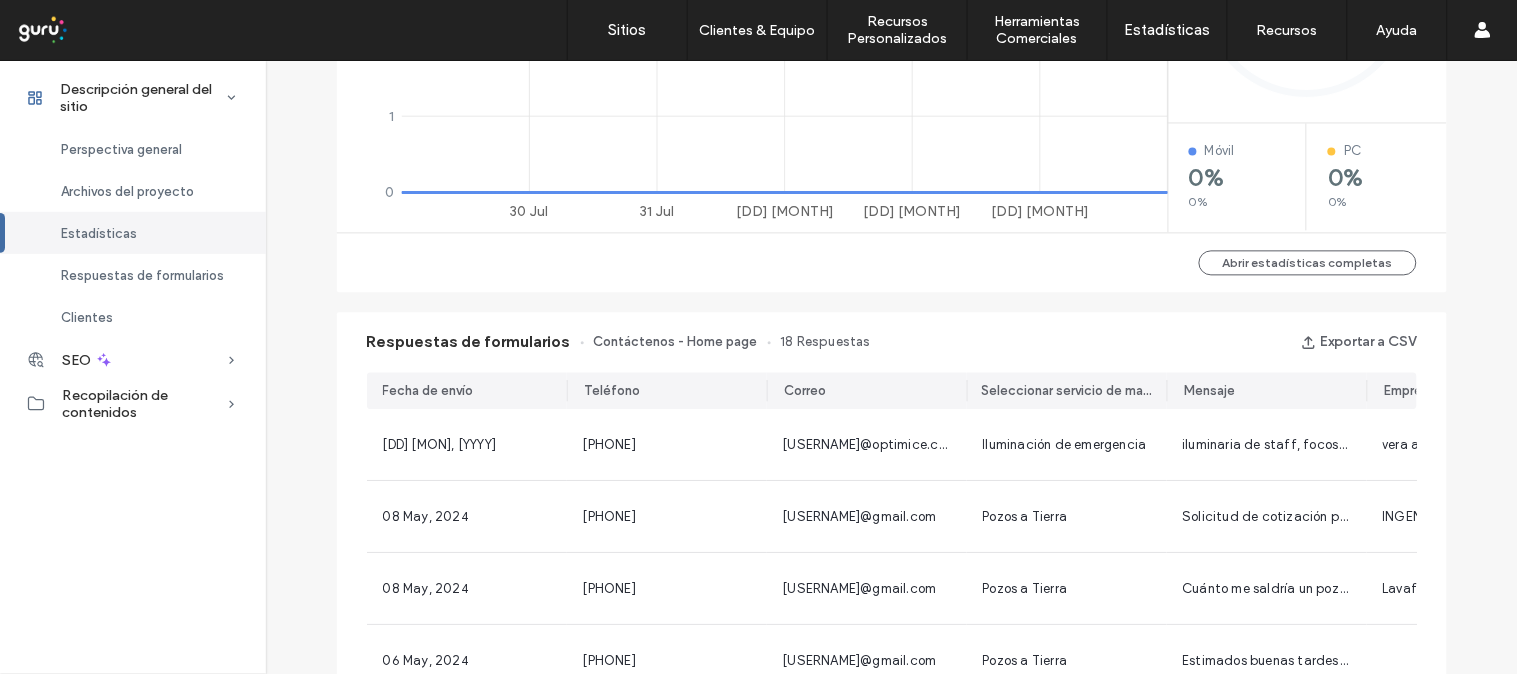 scroll, scrollTop: 254, scrollLeft: 0, axis: vertical 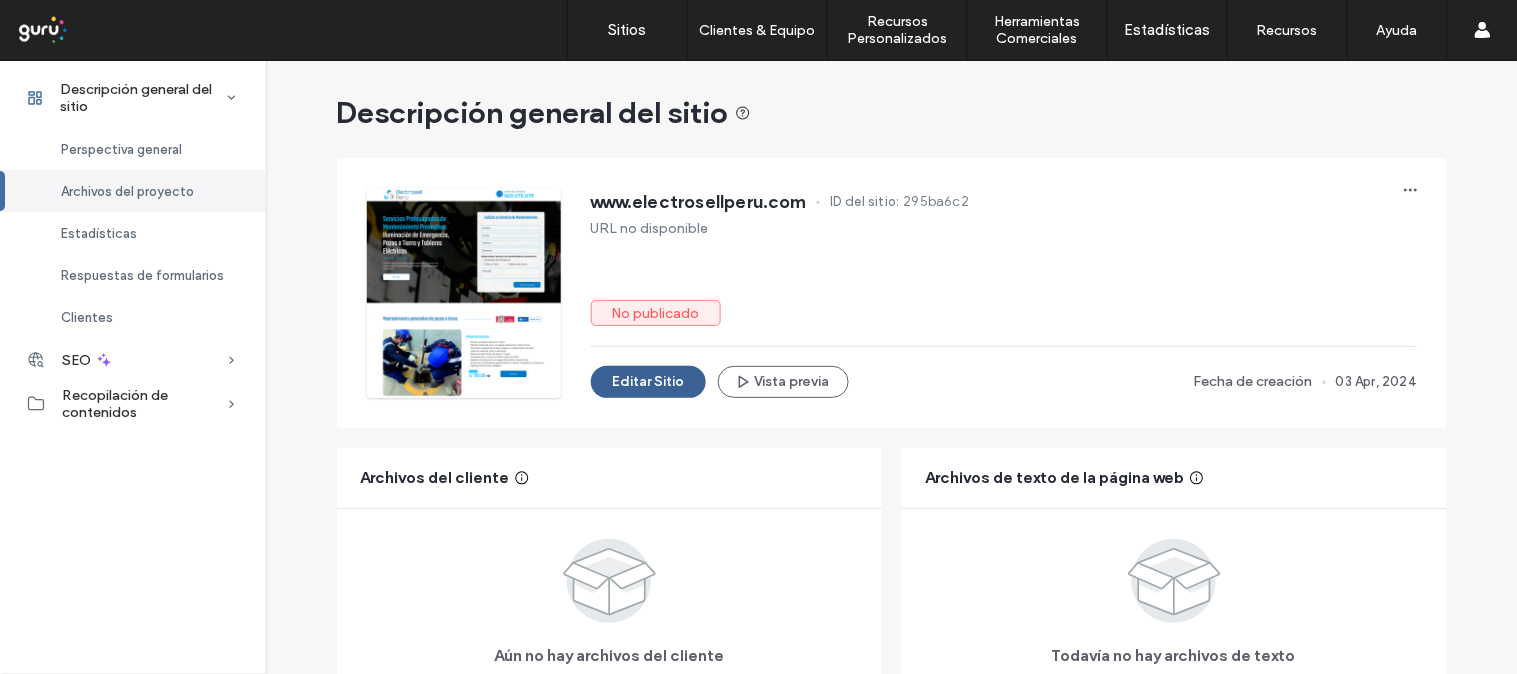 click on "Editar Sitio" at bounding box center (648, 382) 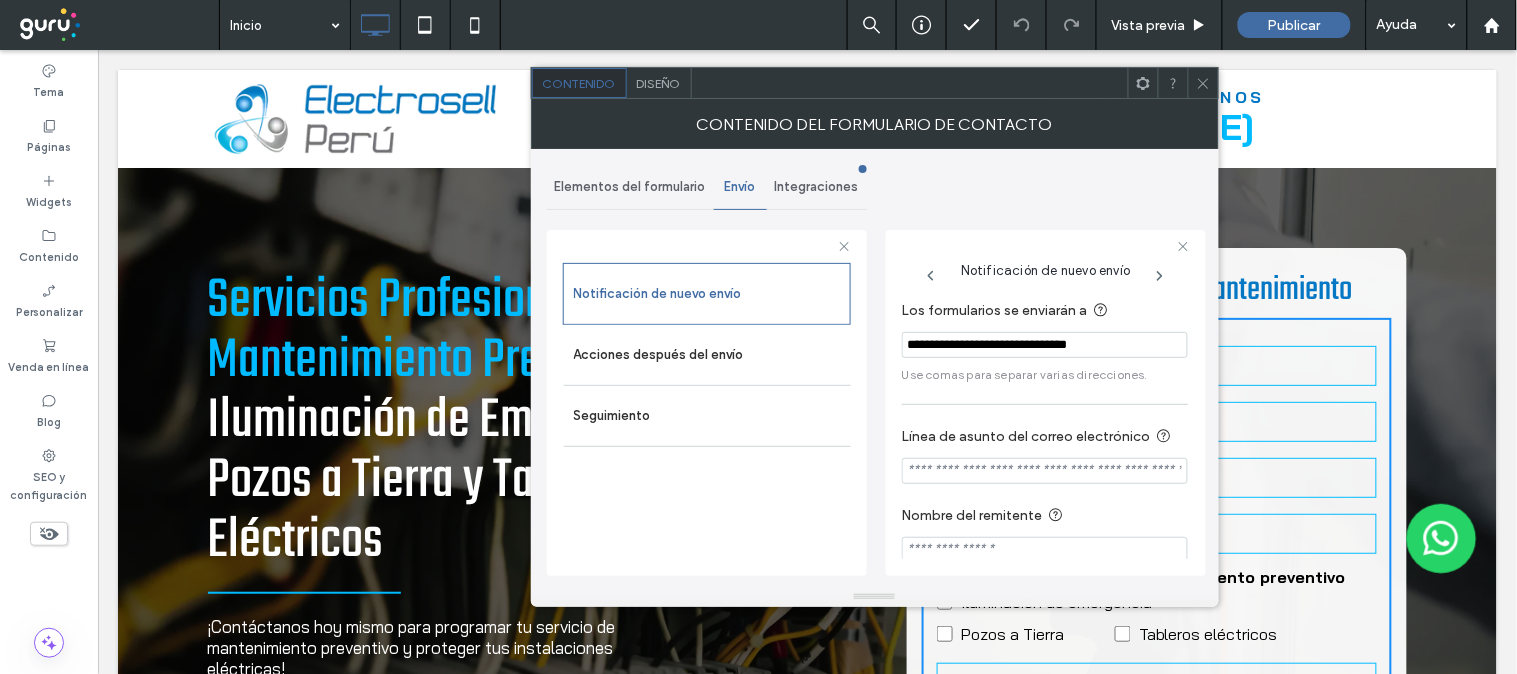 scroll, scrollTop: 0, scrollLeft: 0, axis: both 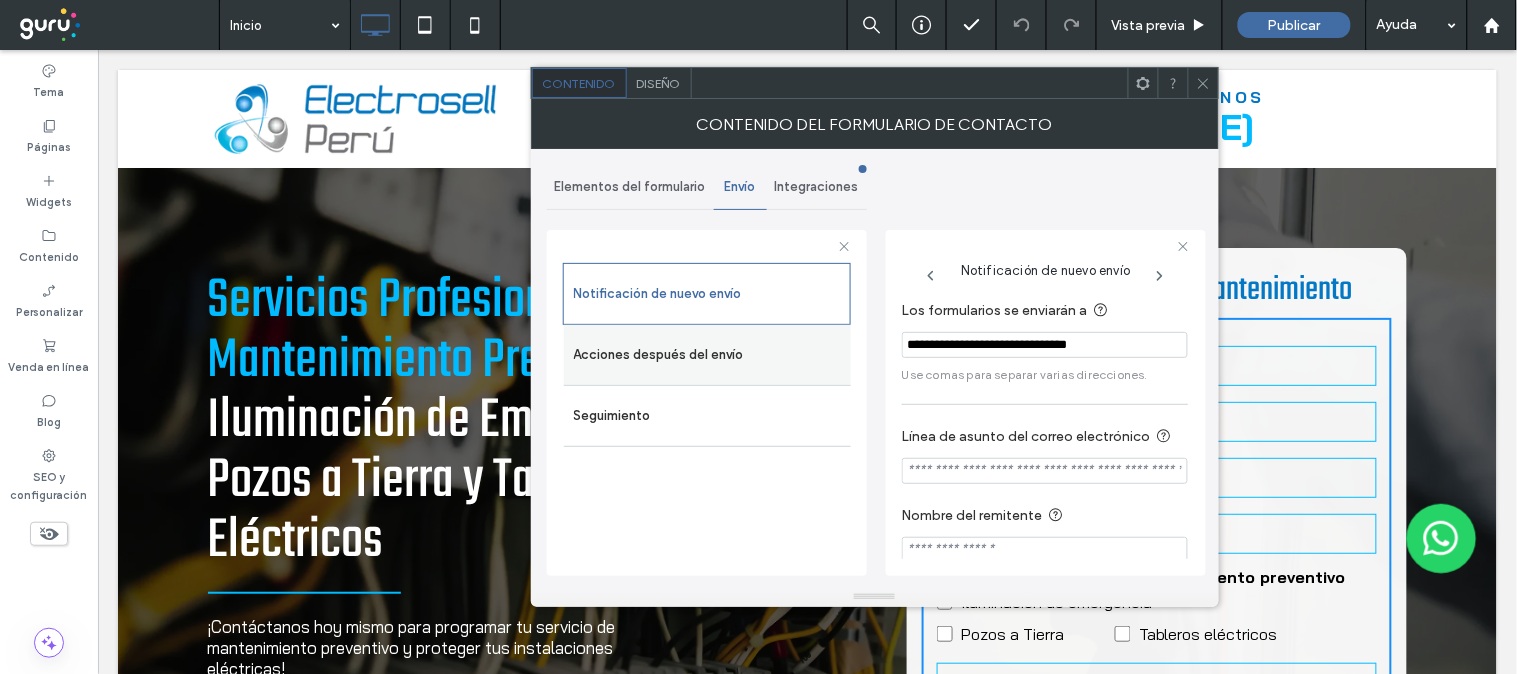 drag, startPoint x: 1134, startPoint y: 347, endPoint x: 798, endPoint y: 347, distance: 336 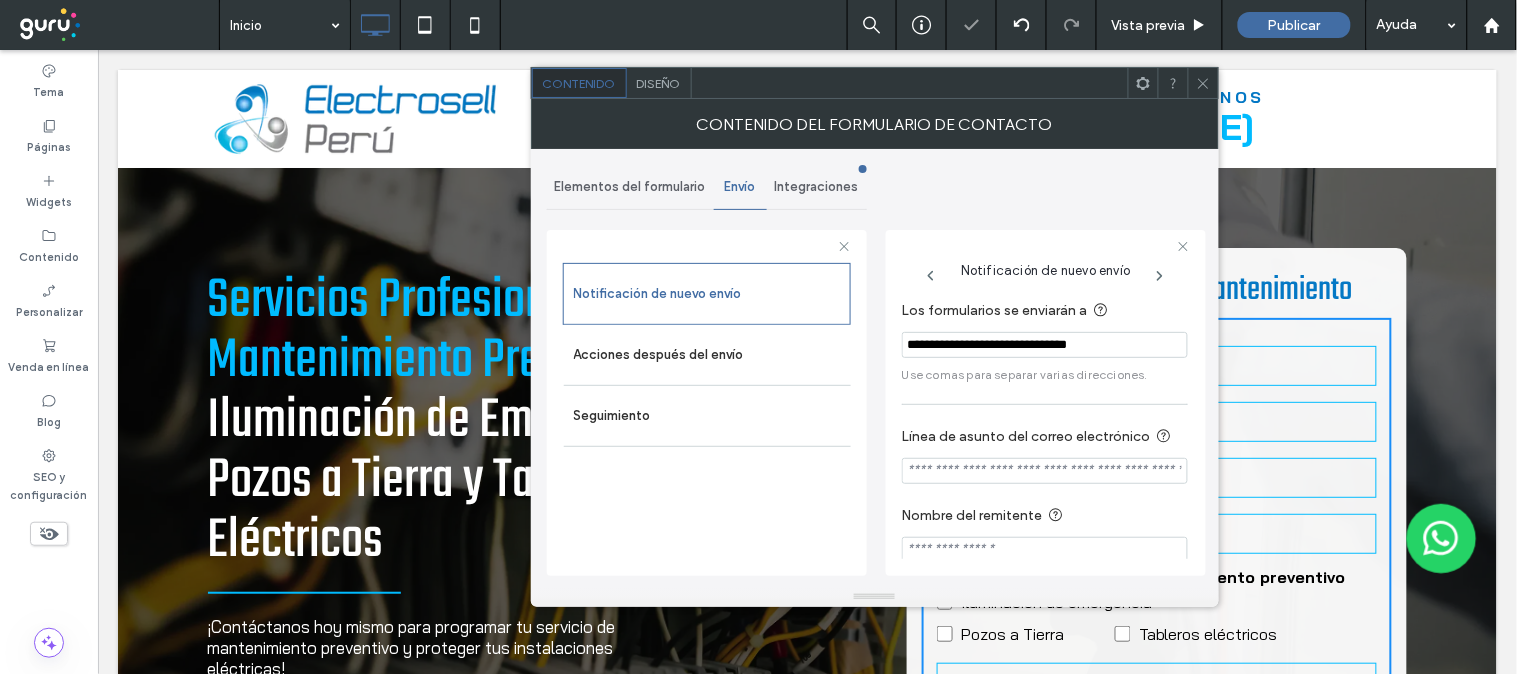 click 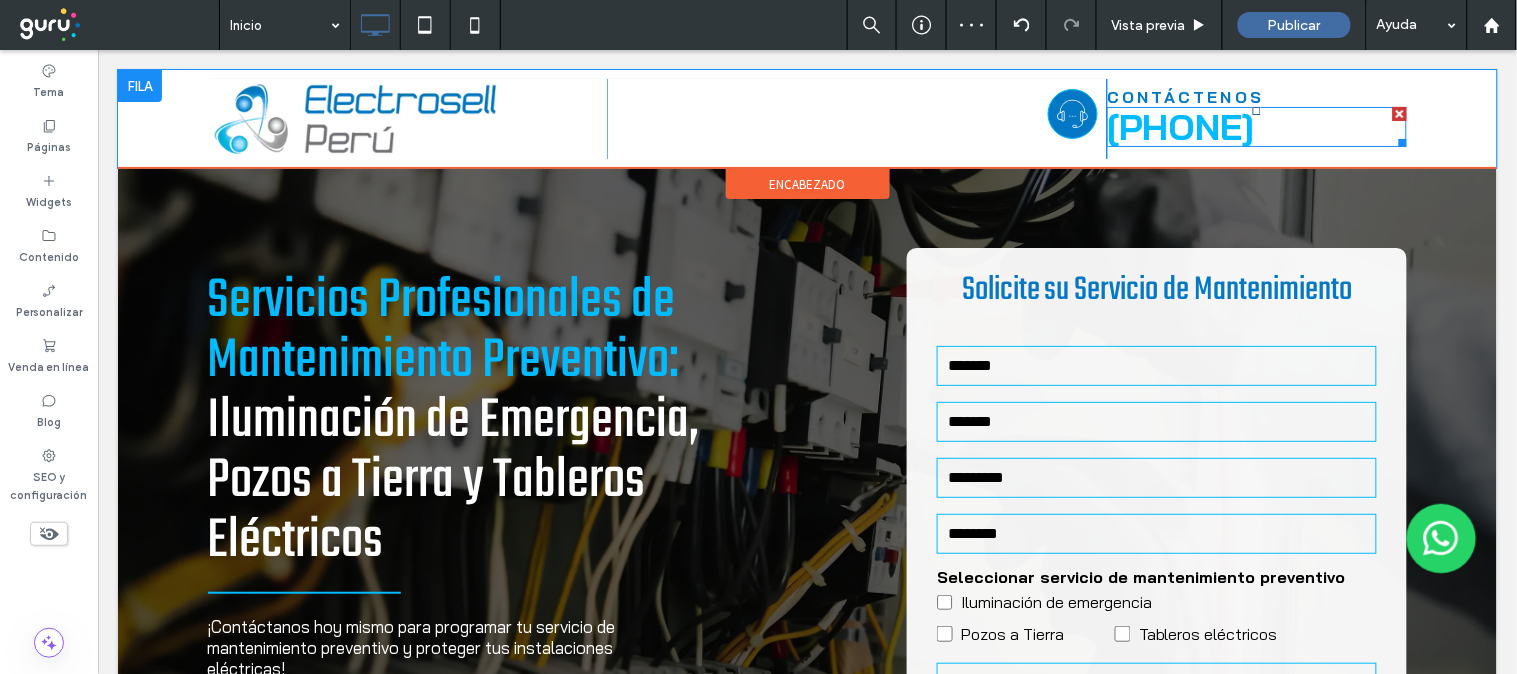 click on "[PHONE]" at bounding box center [1256, 126] 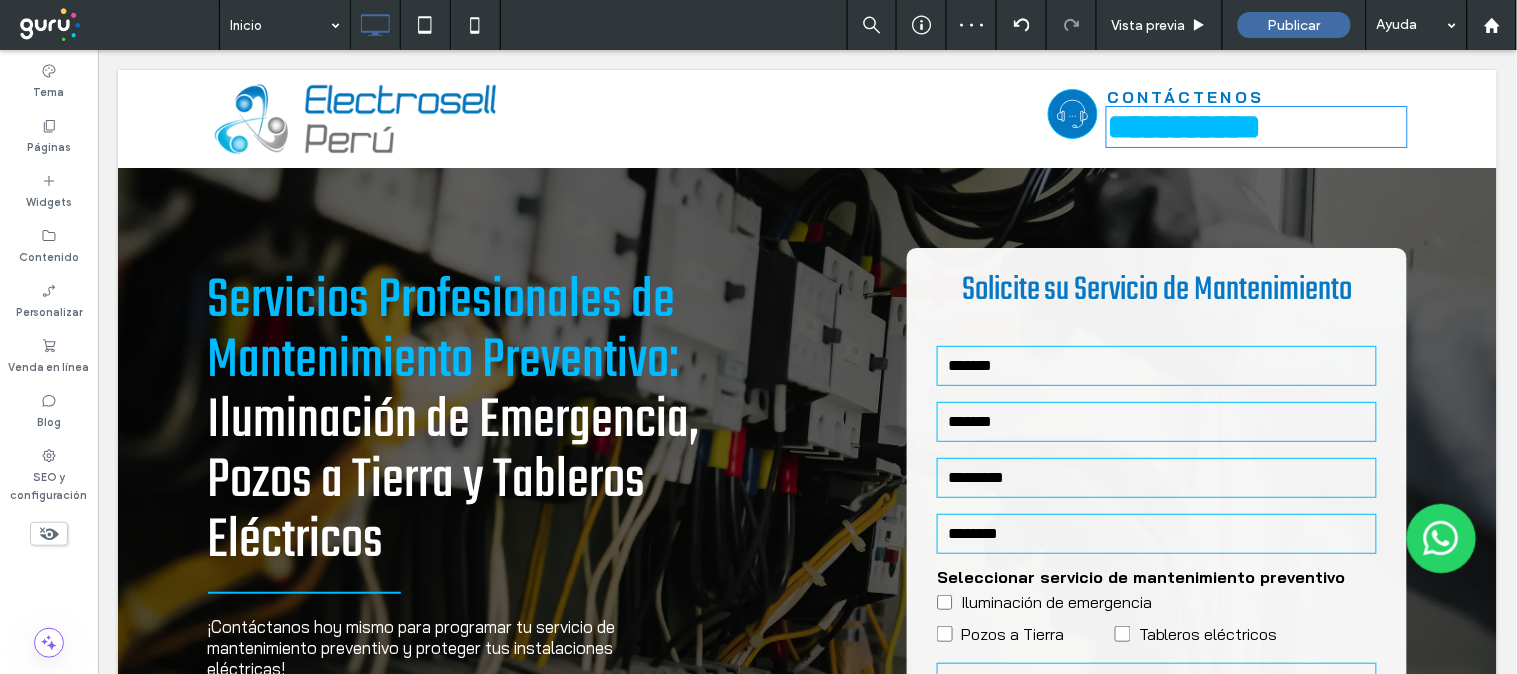 type on "**********" 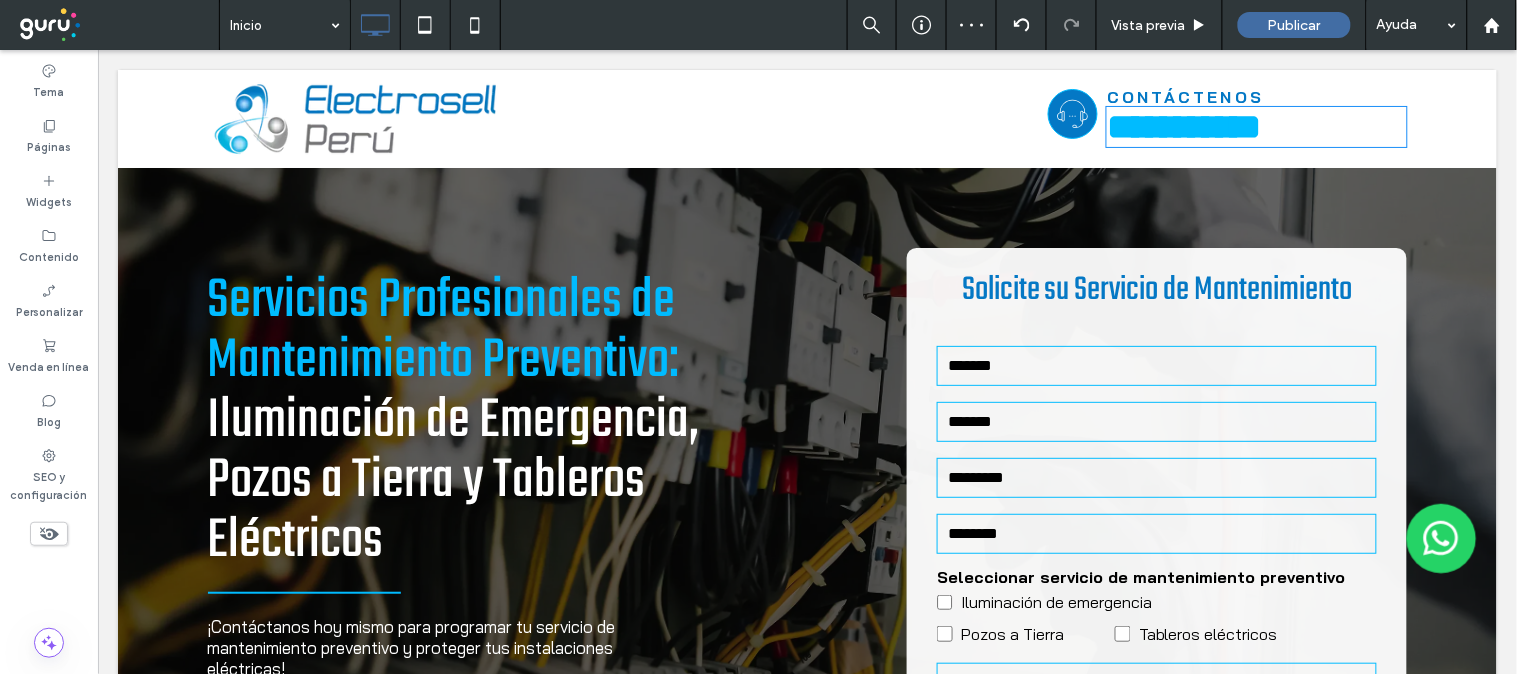 type on "**" 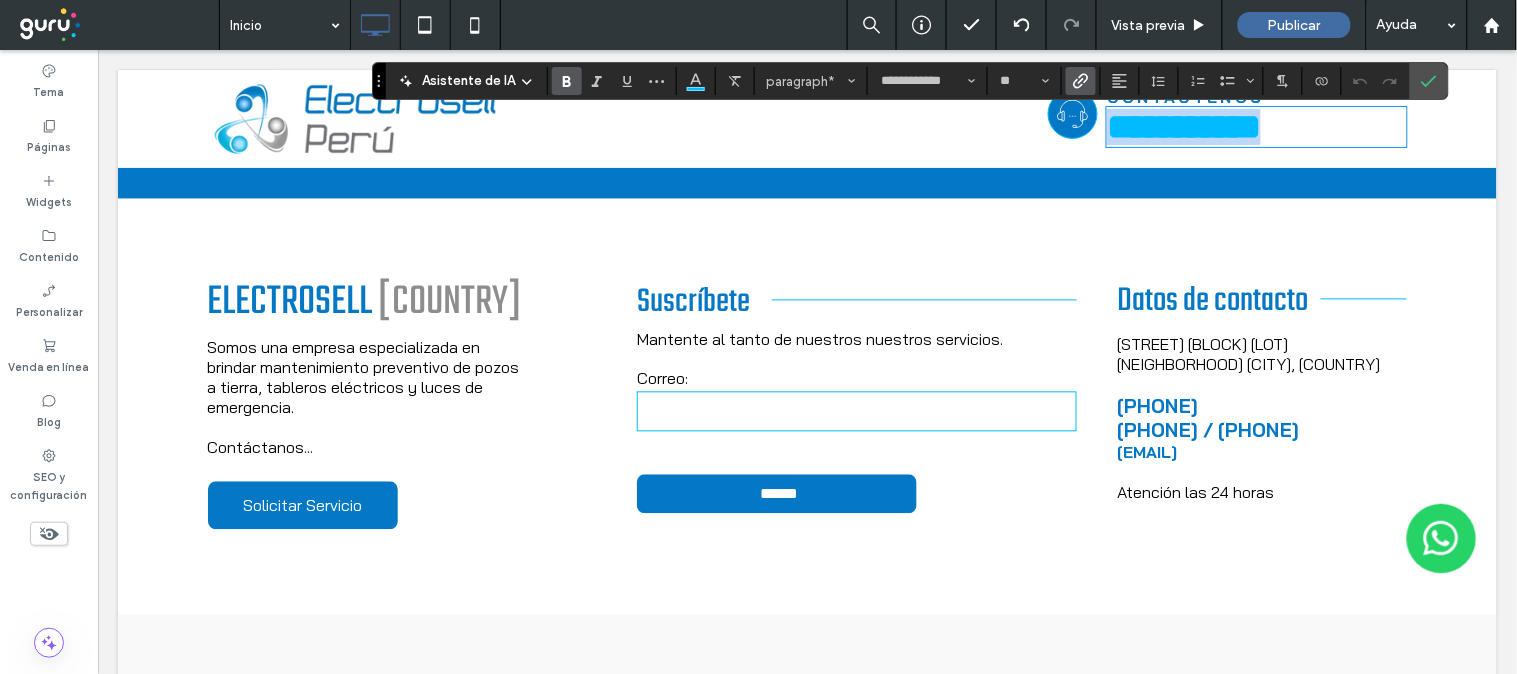 scroll, scrollTop: 4808, scrollLeft: 0, axis: vertical 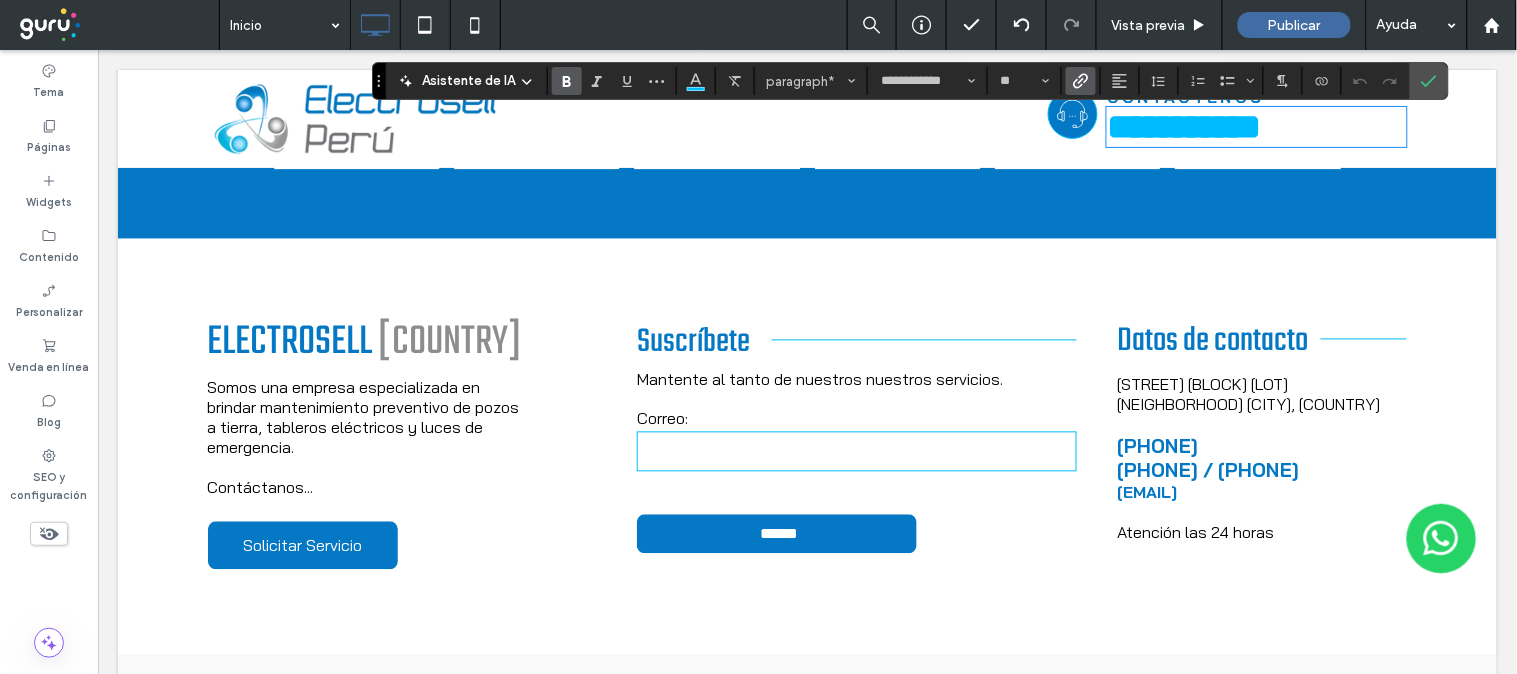 click at bounding box center [1261, 424] 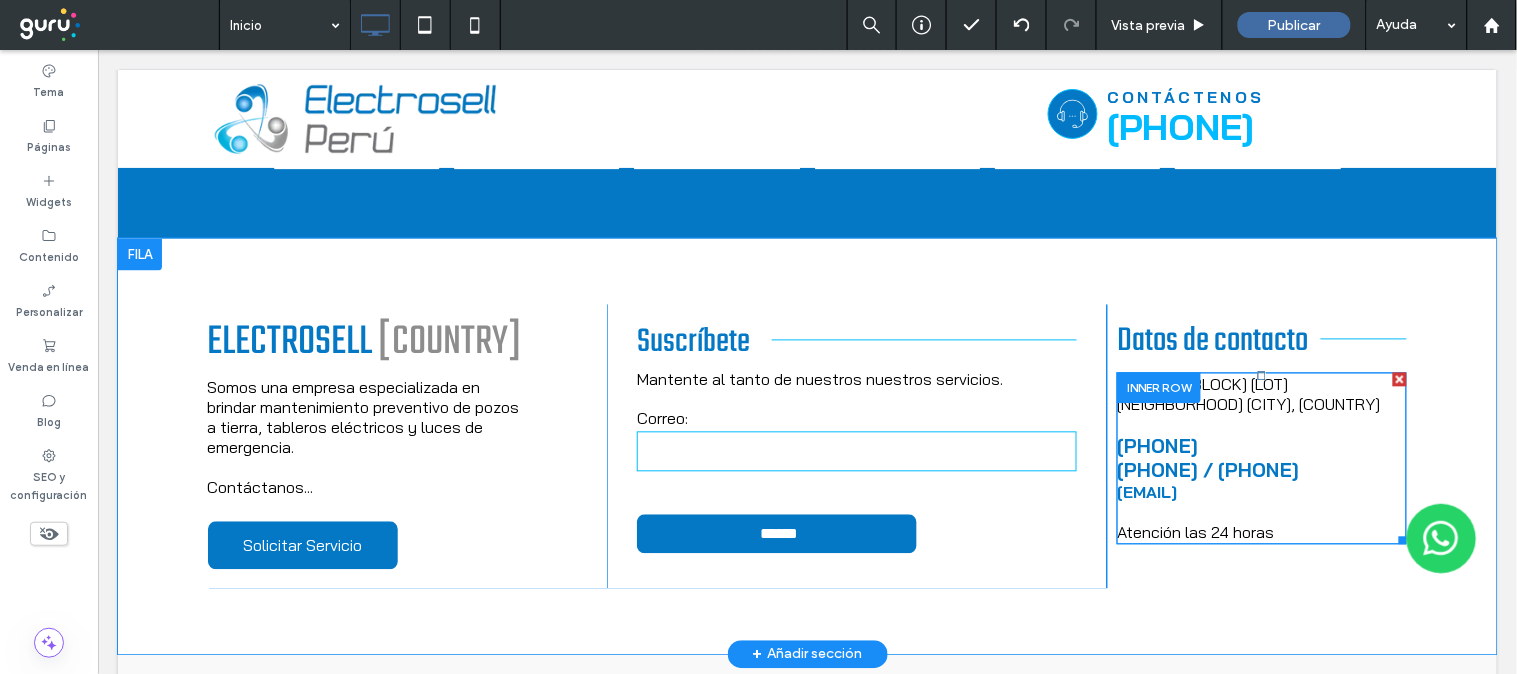 click on "/" at bounding box center [1207, 470] 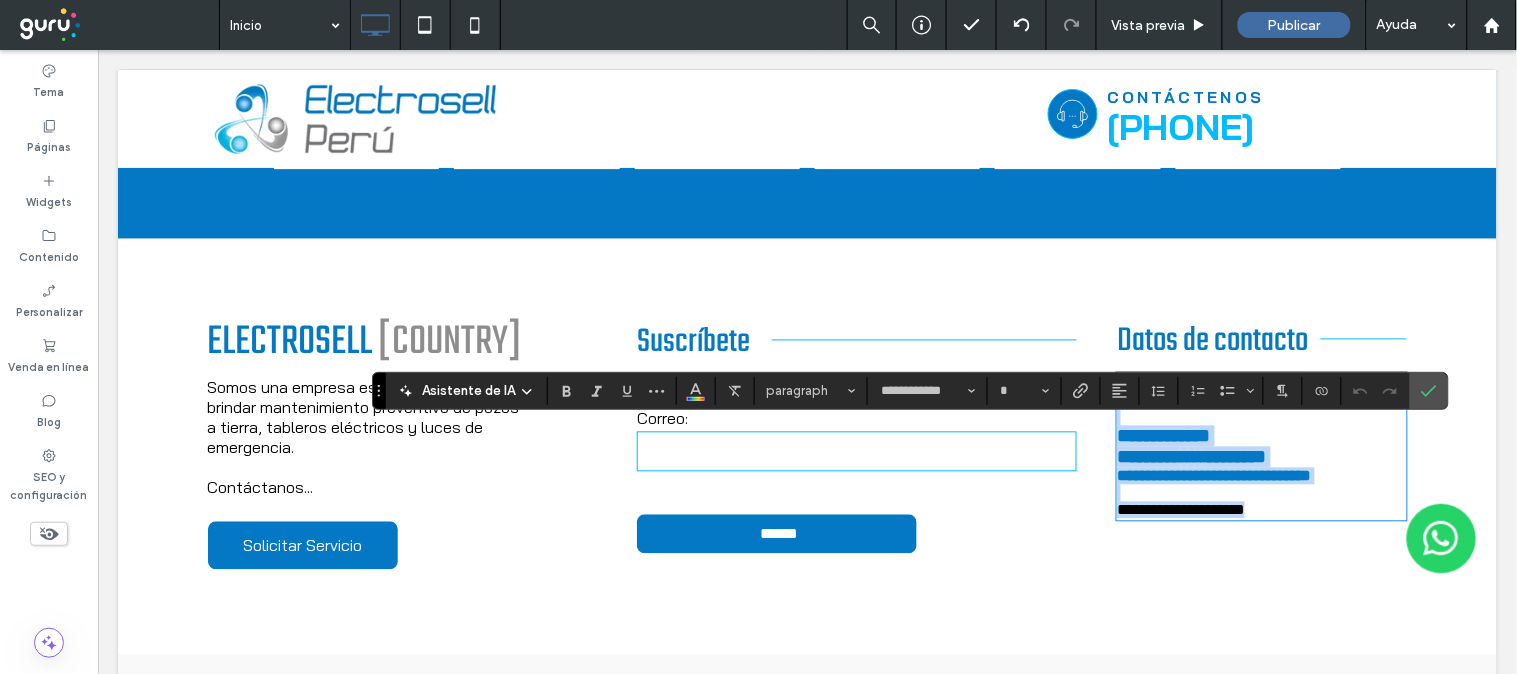 click at bounding box center [1183, 456] 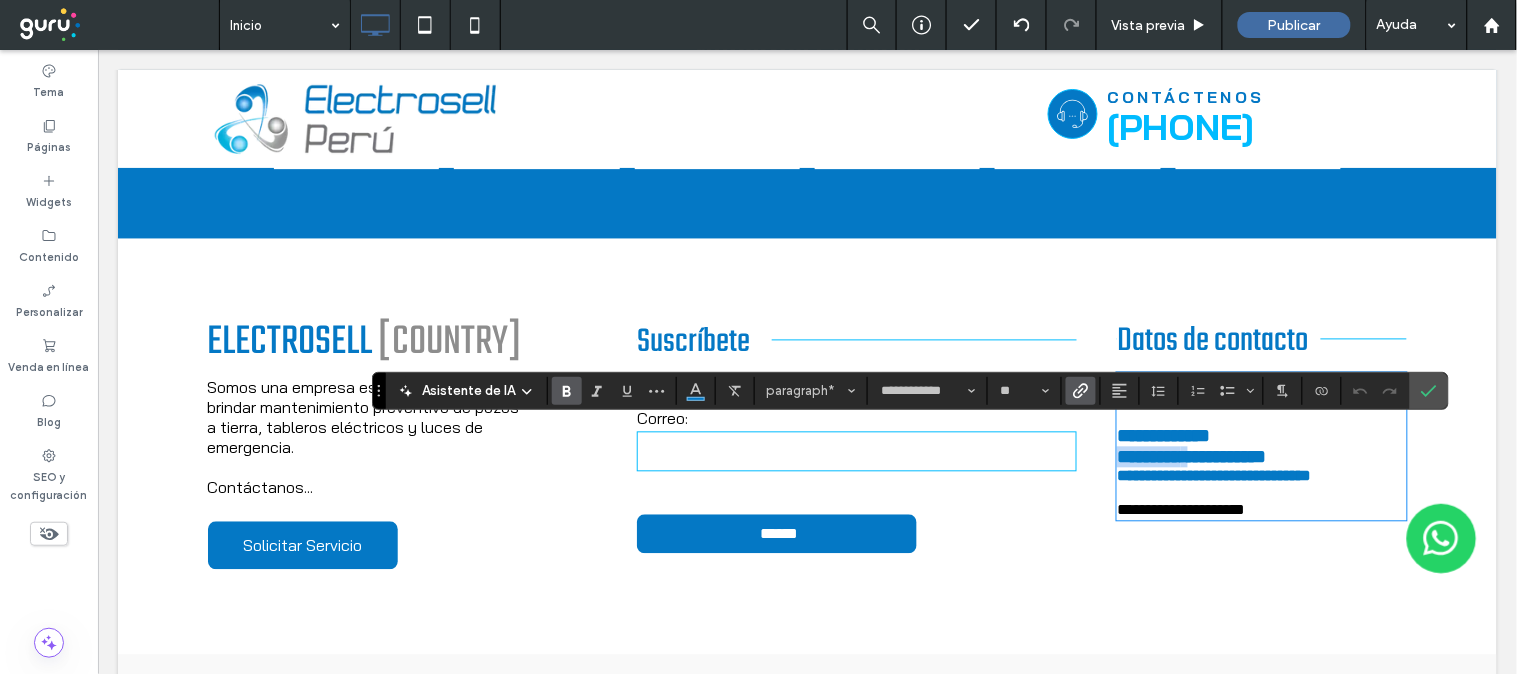 drag, startPoint x: 1215, startPoint y: 519, endPoint x: 1104, endPoint y: 510, distance: 111.364265 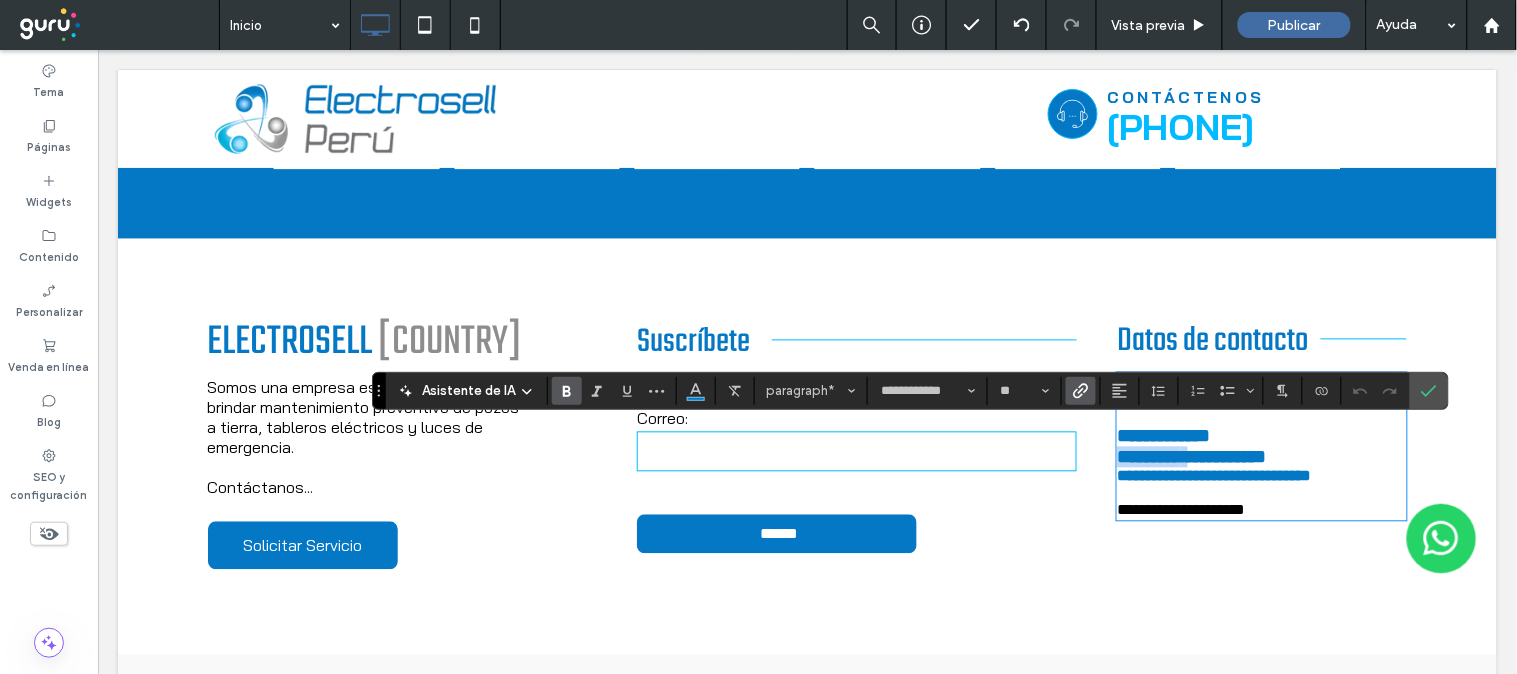 copy on "*********" 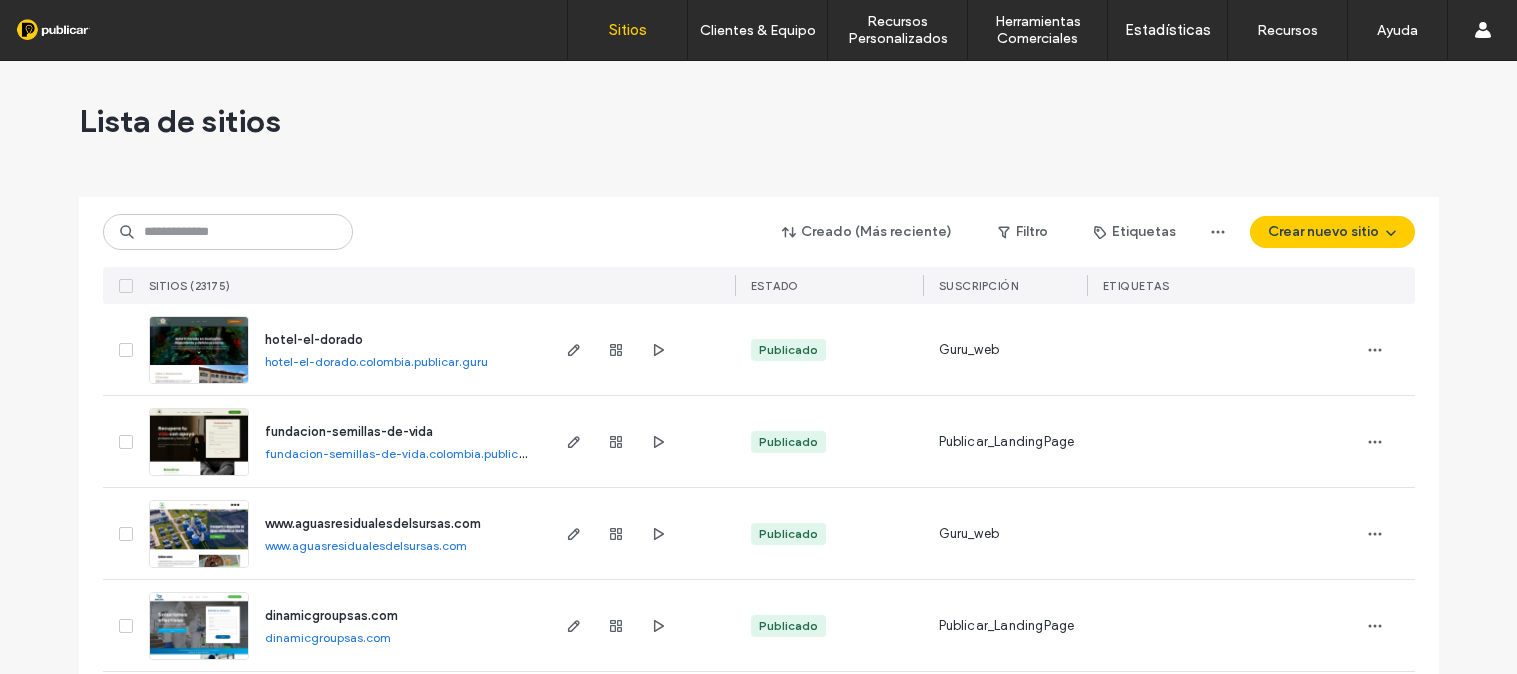 scroll, scrollTop: 0, scrollLeft: 0, axis: both 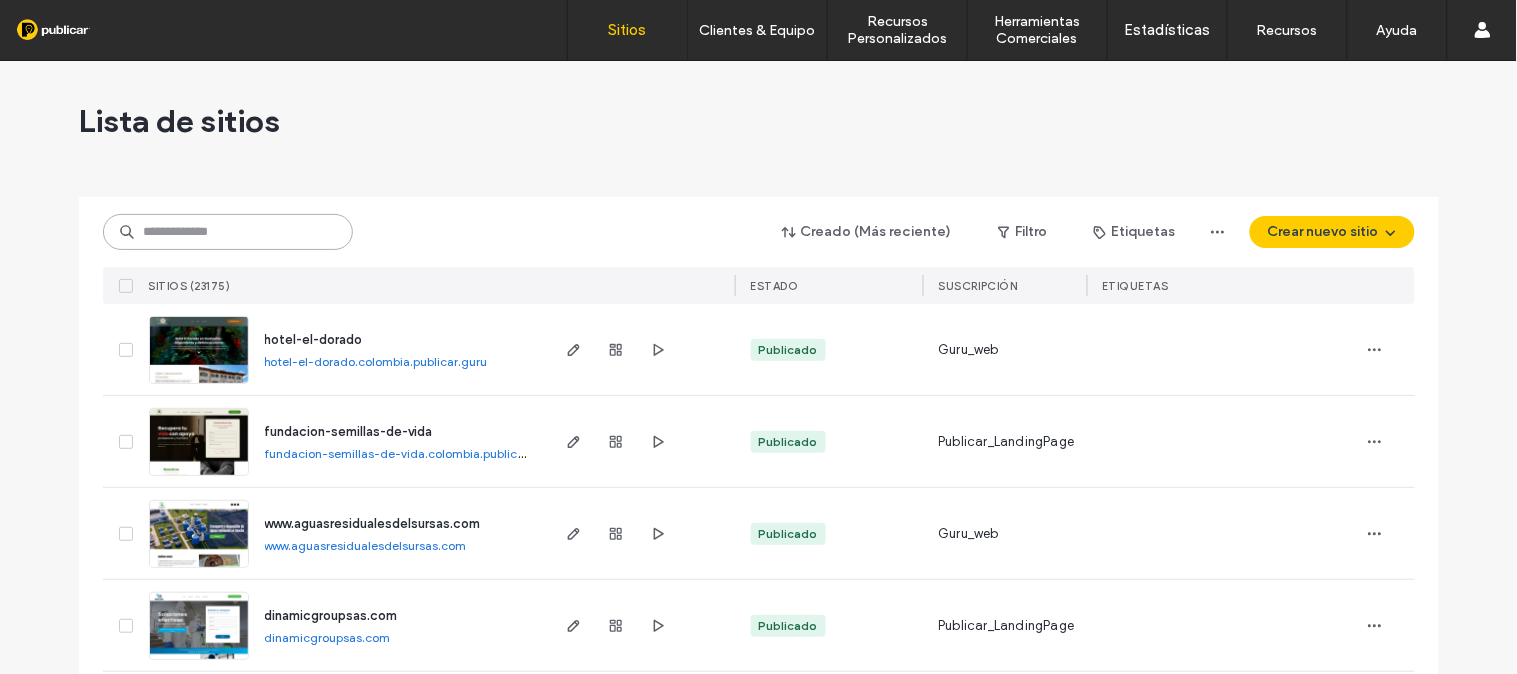 click at bounding box center [228, 232] 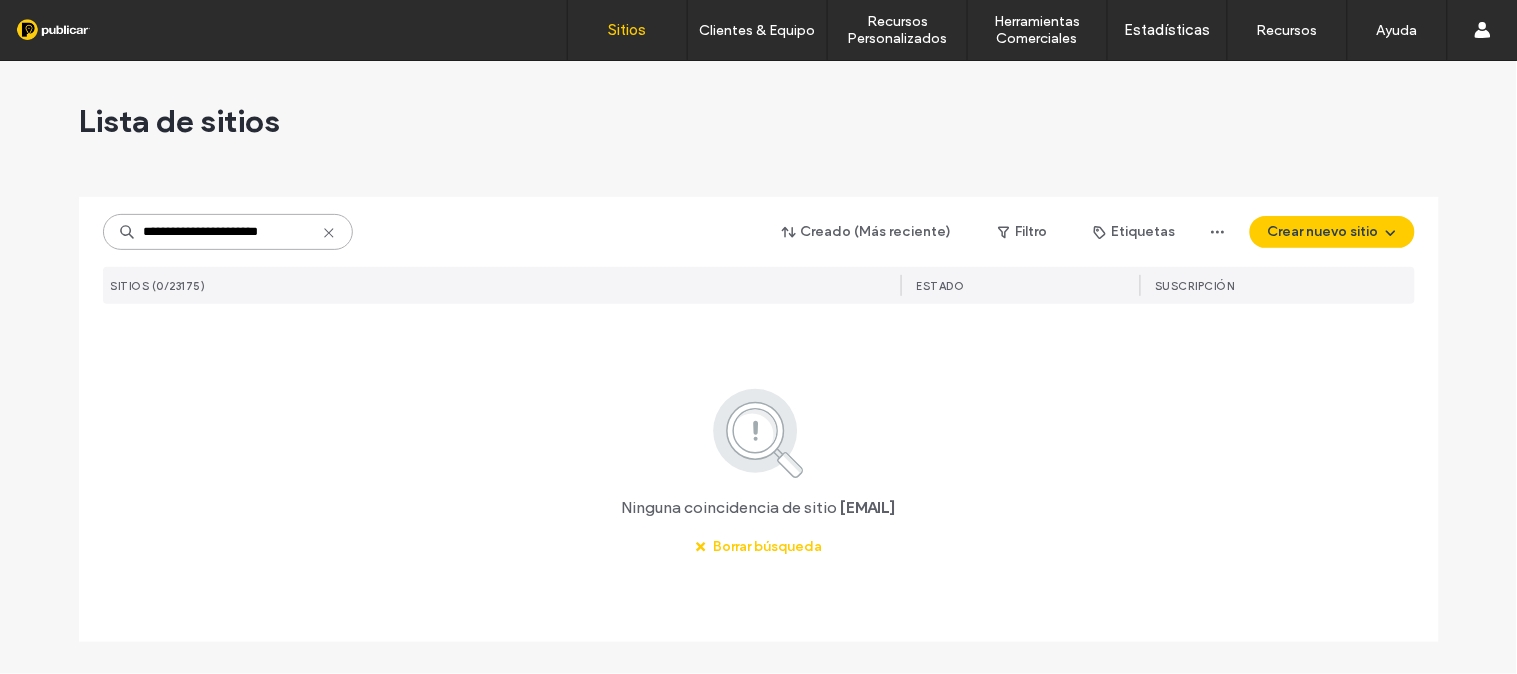 type on "**********" 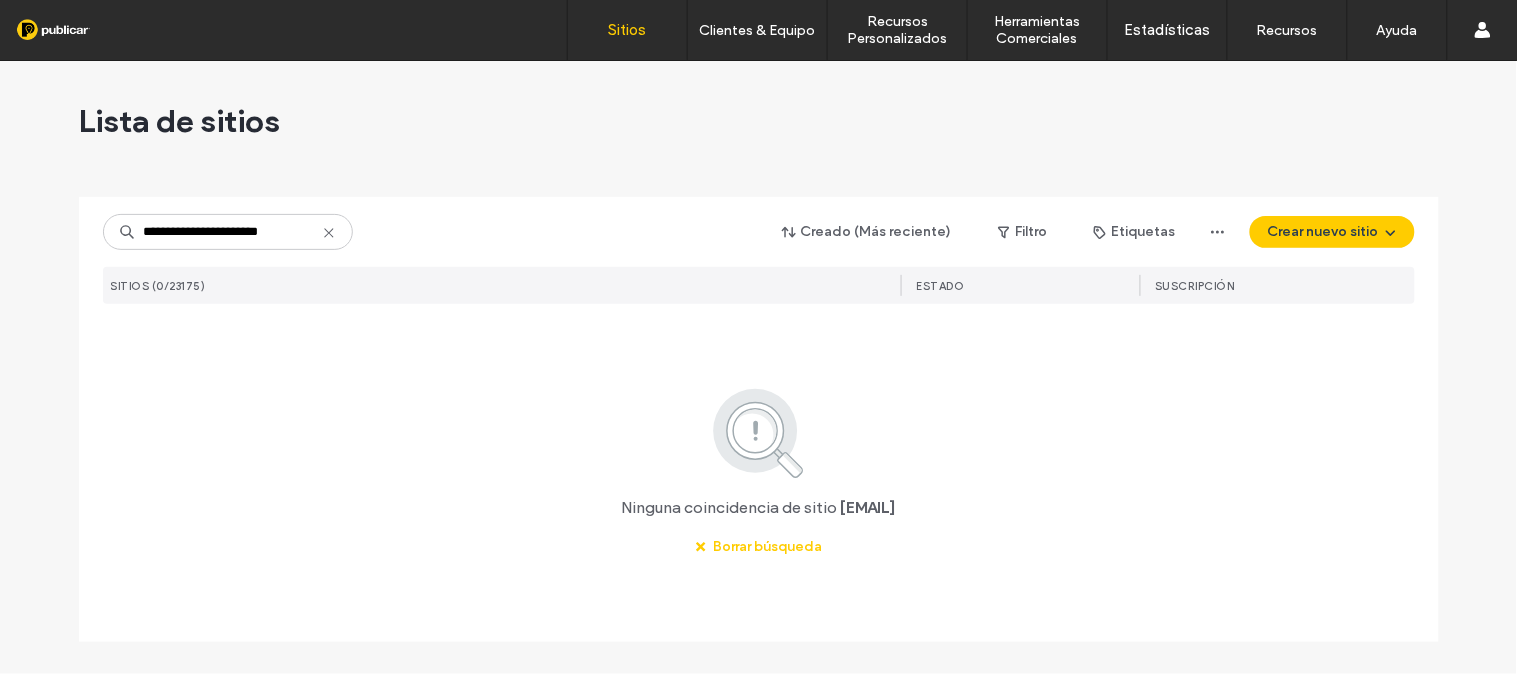 click 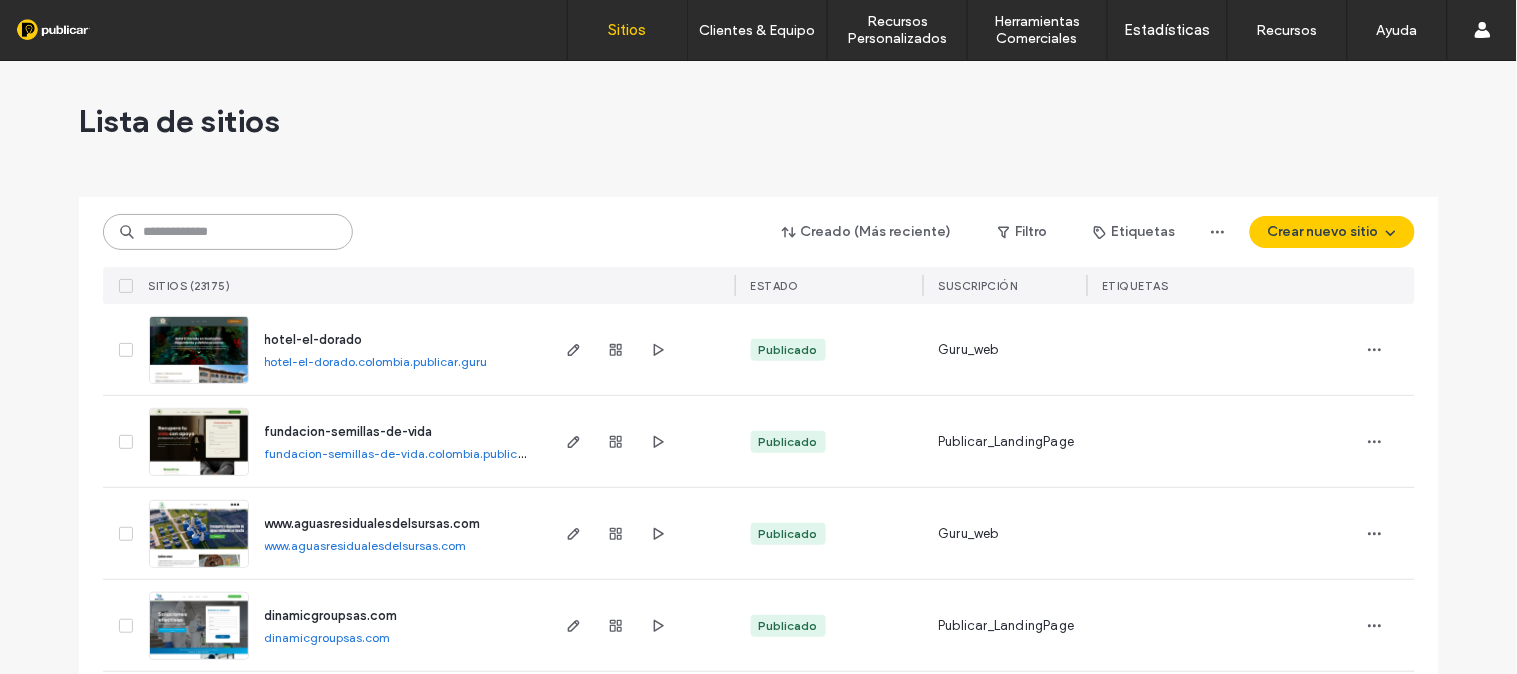click at bounding box center (228, 232) 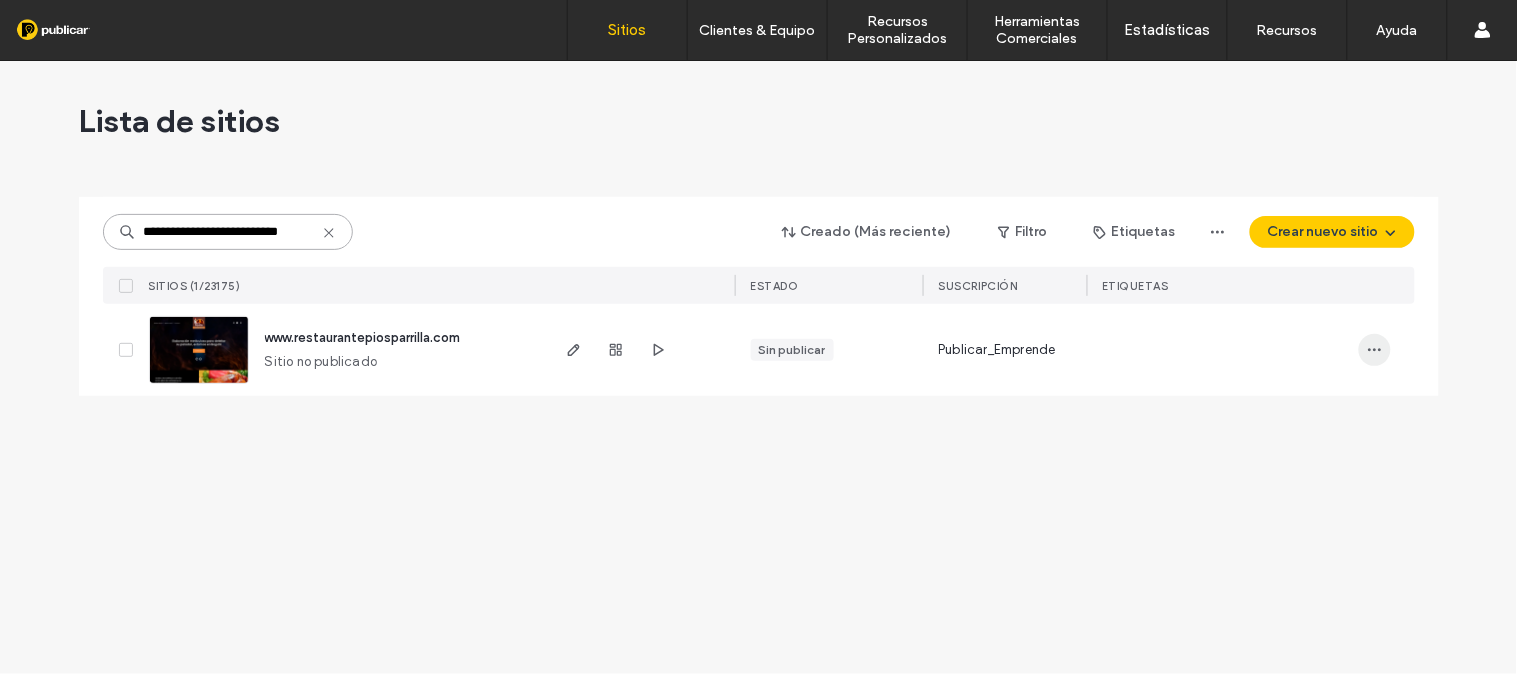 type on "**********" 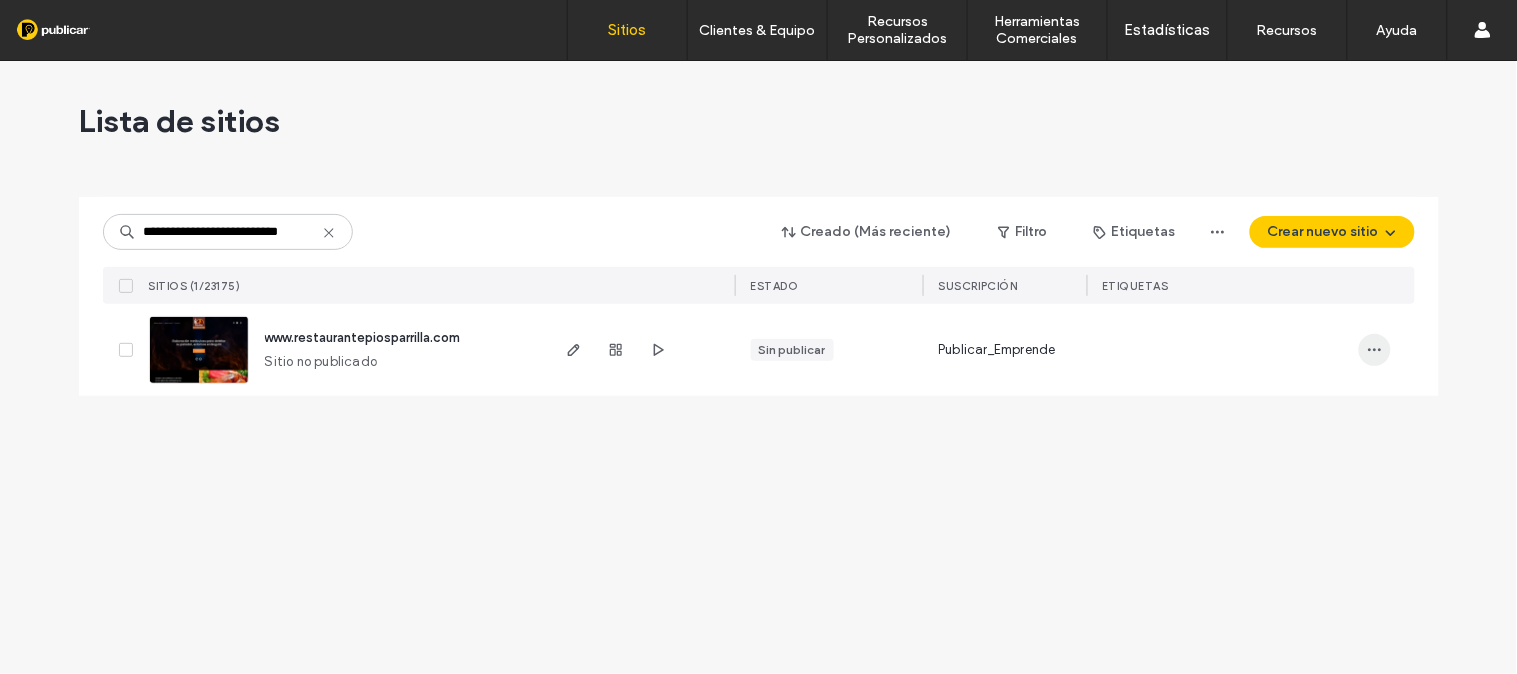 click 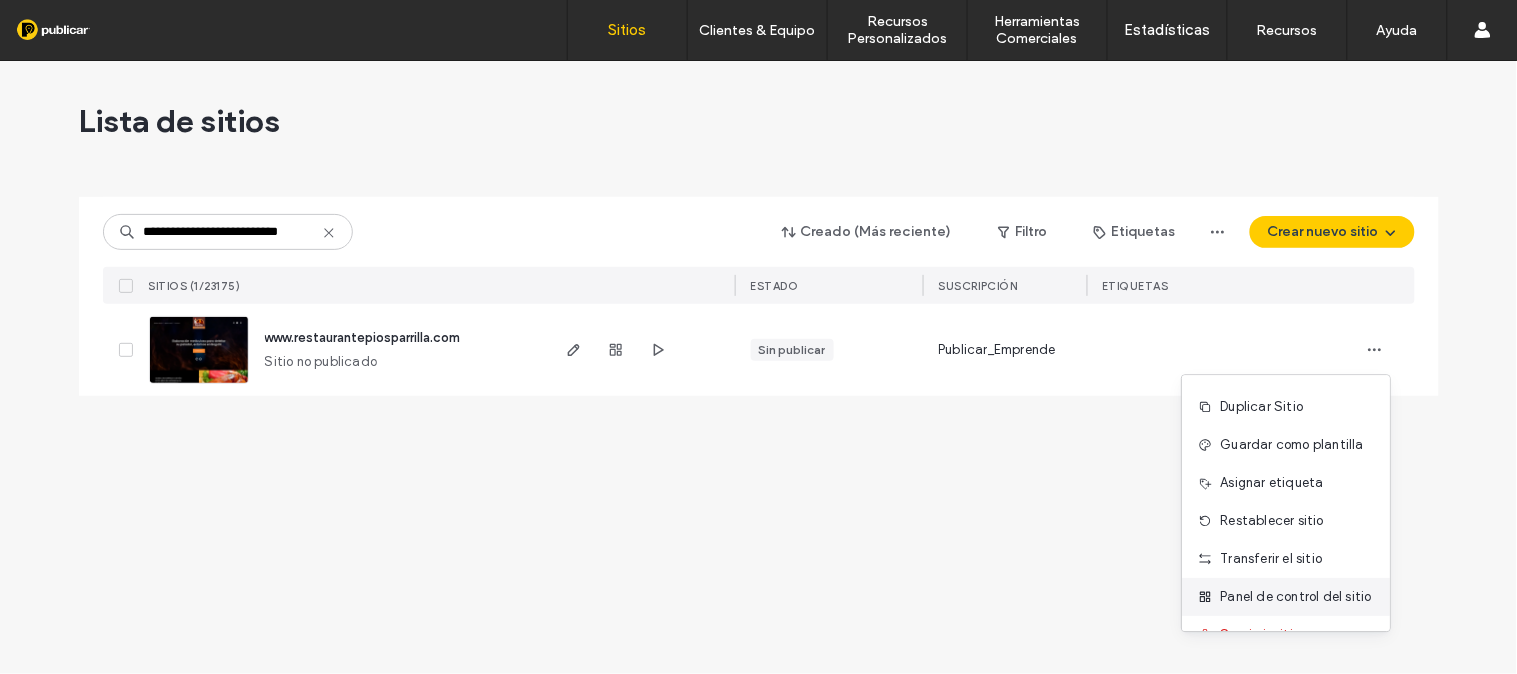 scroll, scrollTop: 64, scrollLeft: 0, axis: vertical 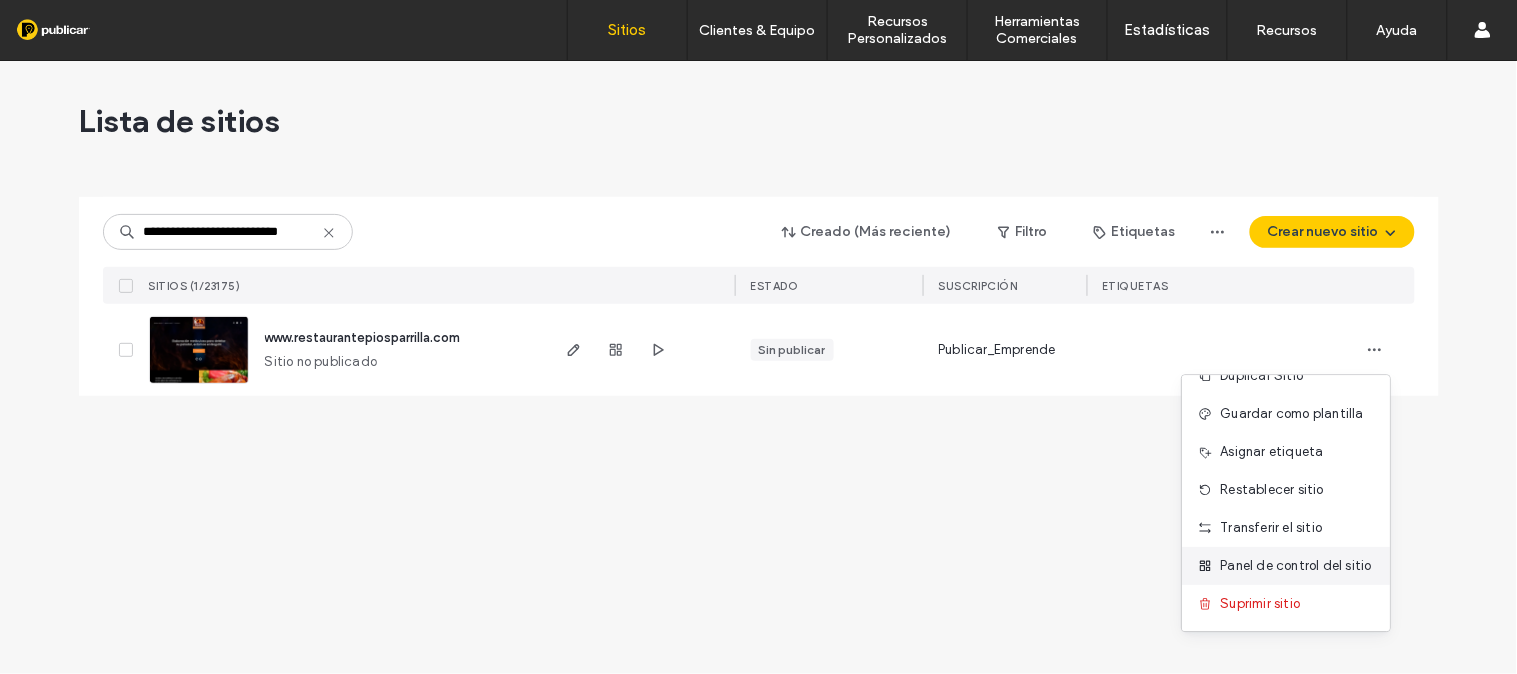 click on "Panel de control del sitio" at bounding box center (1296, 566) 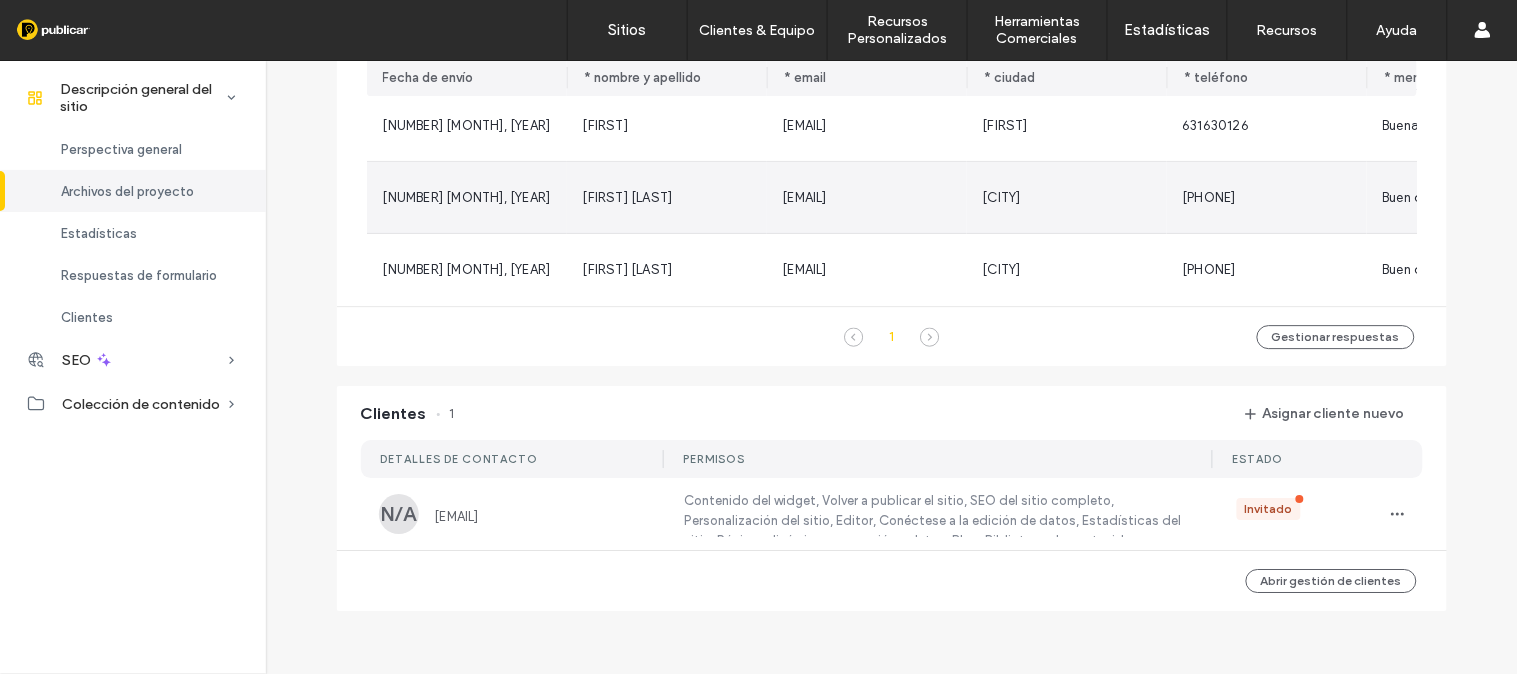 scroll, scrollTop: 1434, scrollLeft: 0, axis: vertical 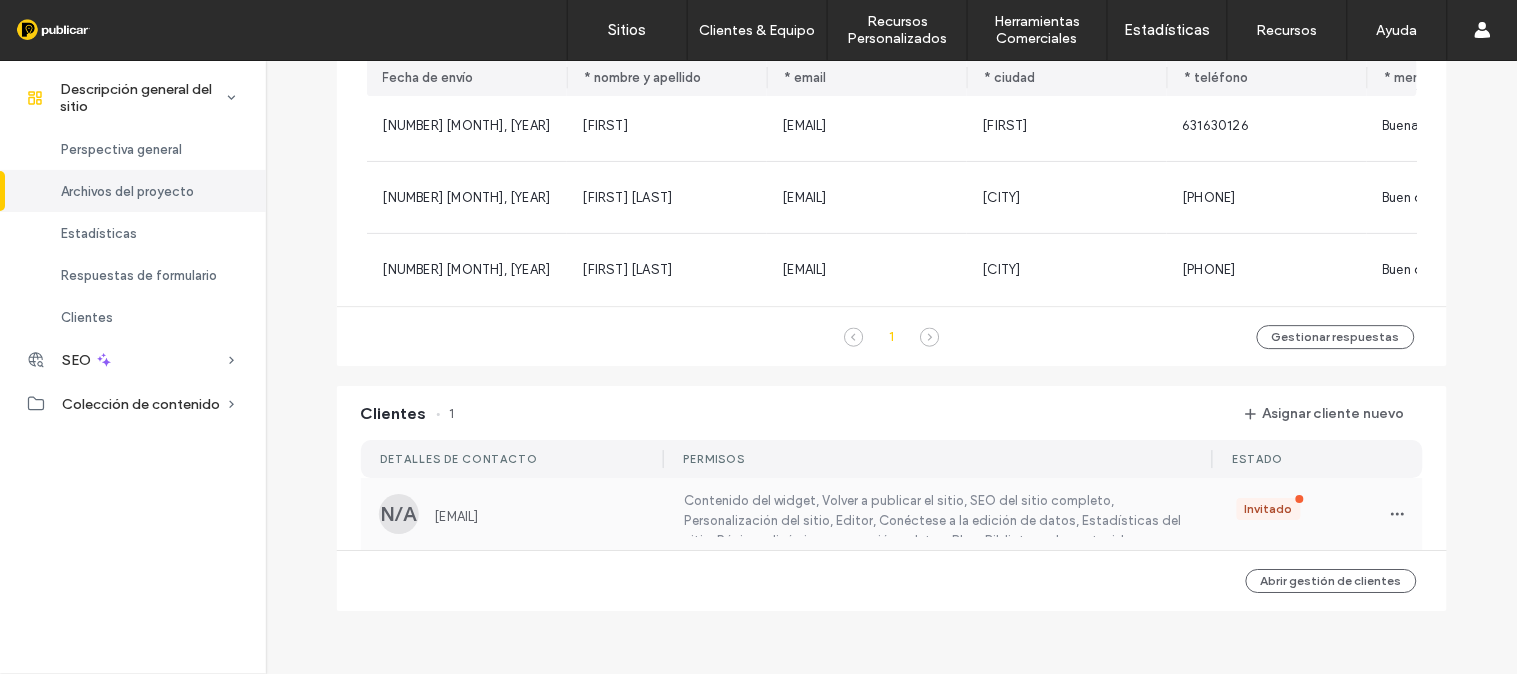 click on "marcelabordac87@gmail.com" at bounding box center (547, 516) 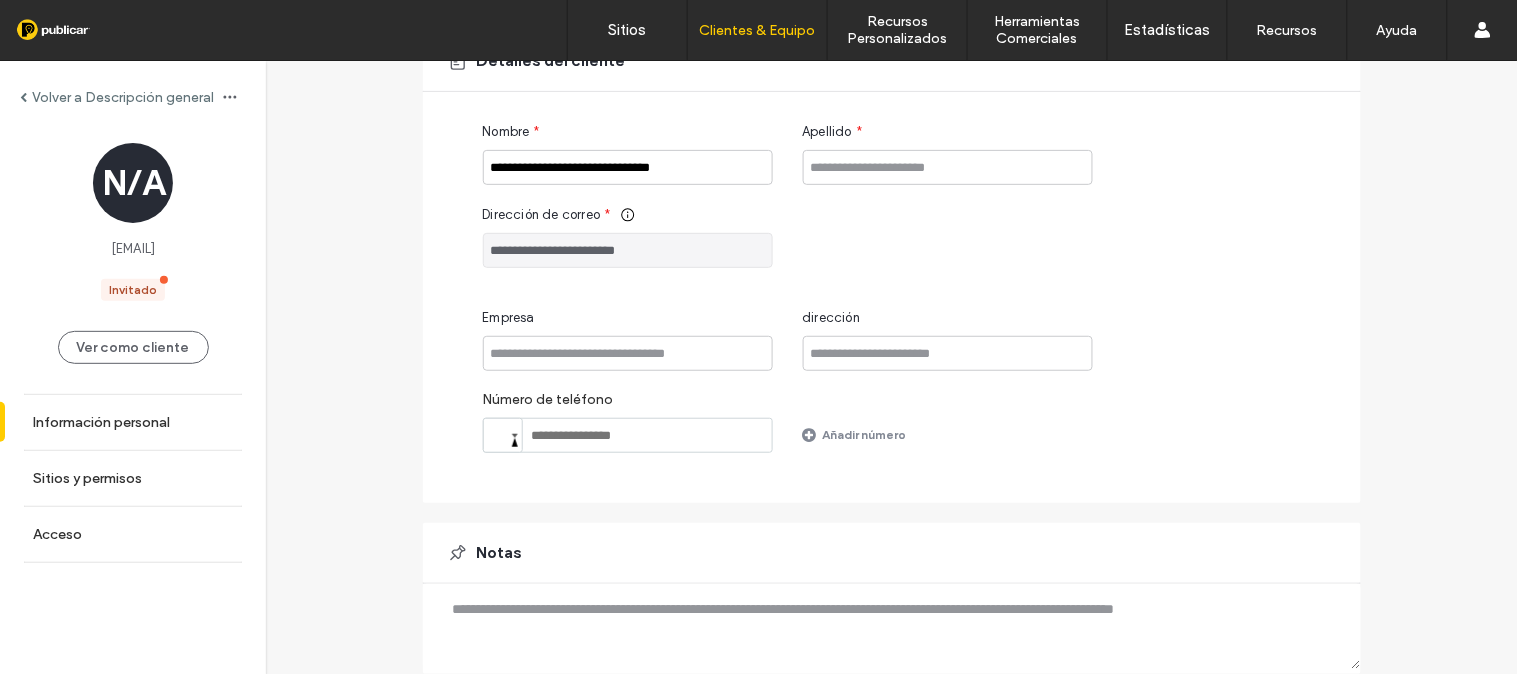 scroll, scrollTop: 145, scrollLeft: 0, axis: vertical 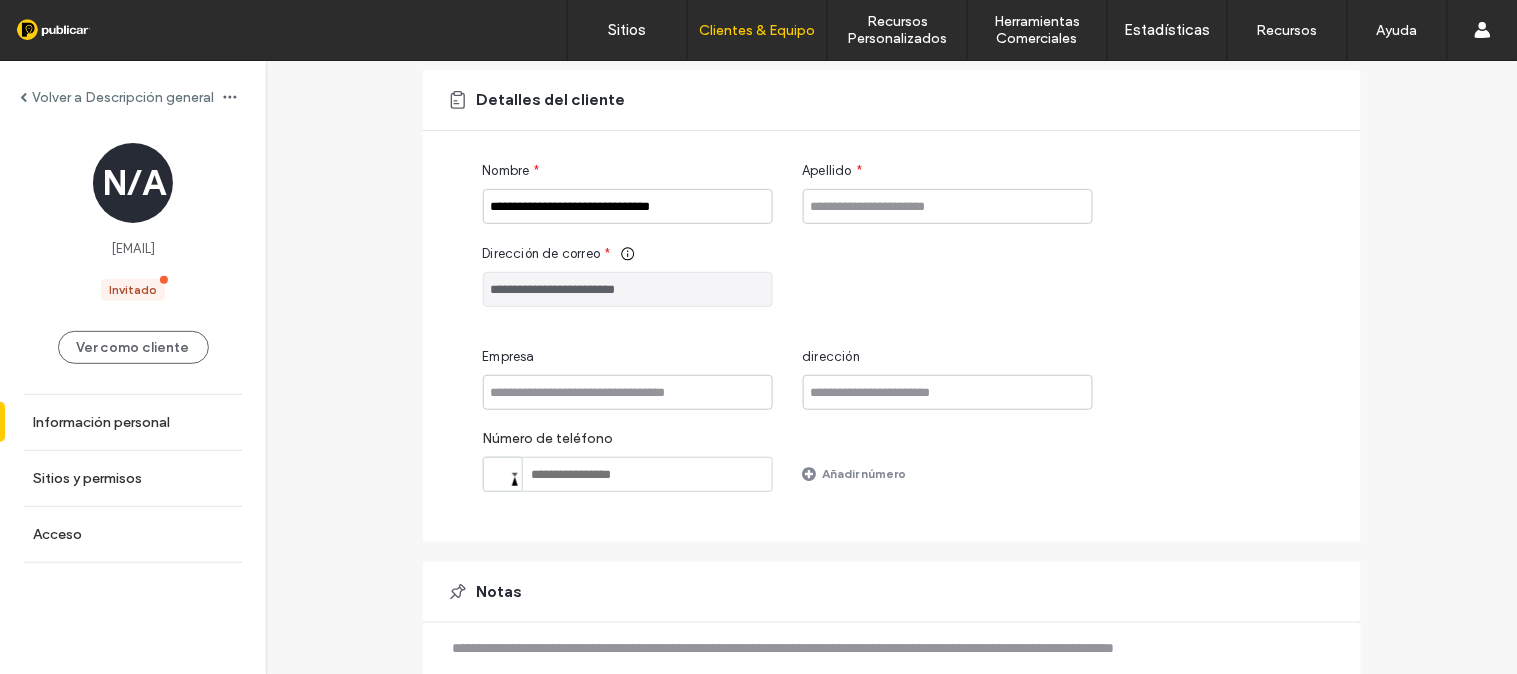 drag, startPoint x: 687, startPoint y: 297, endPoint x: 437, endPoint y: 273, distance: 251.14935 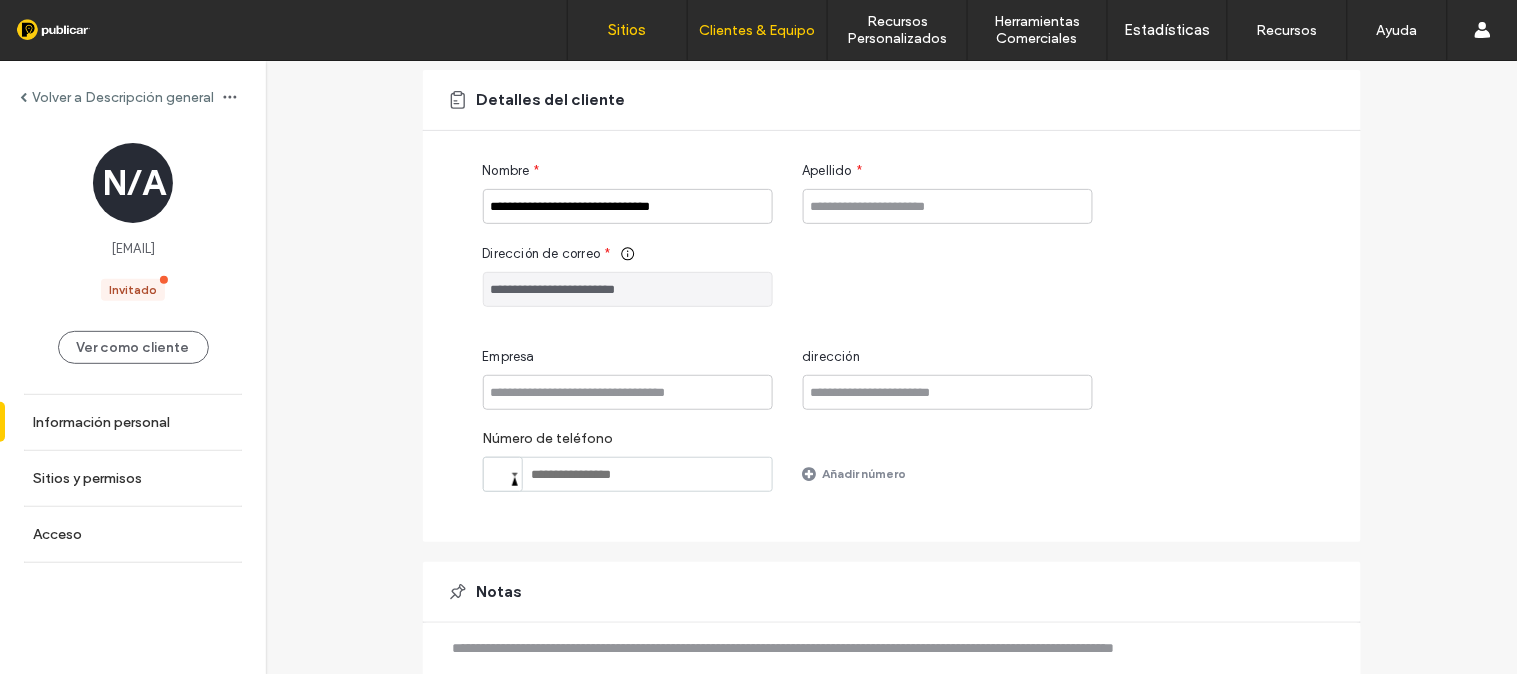 click on "Sitios" at bounding box center [628, 30] 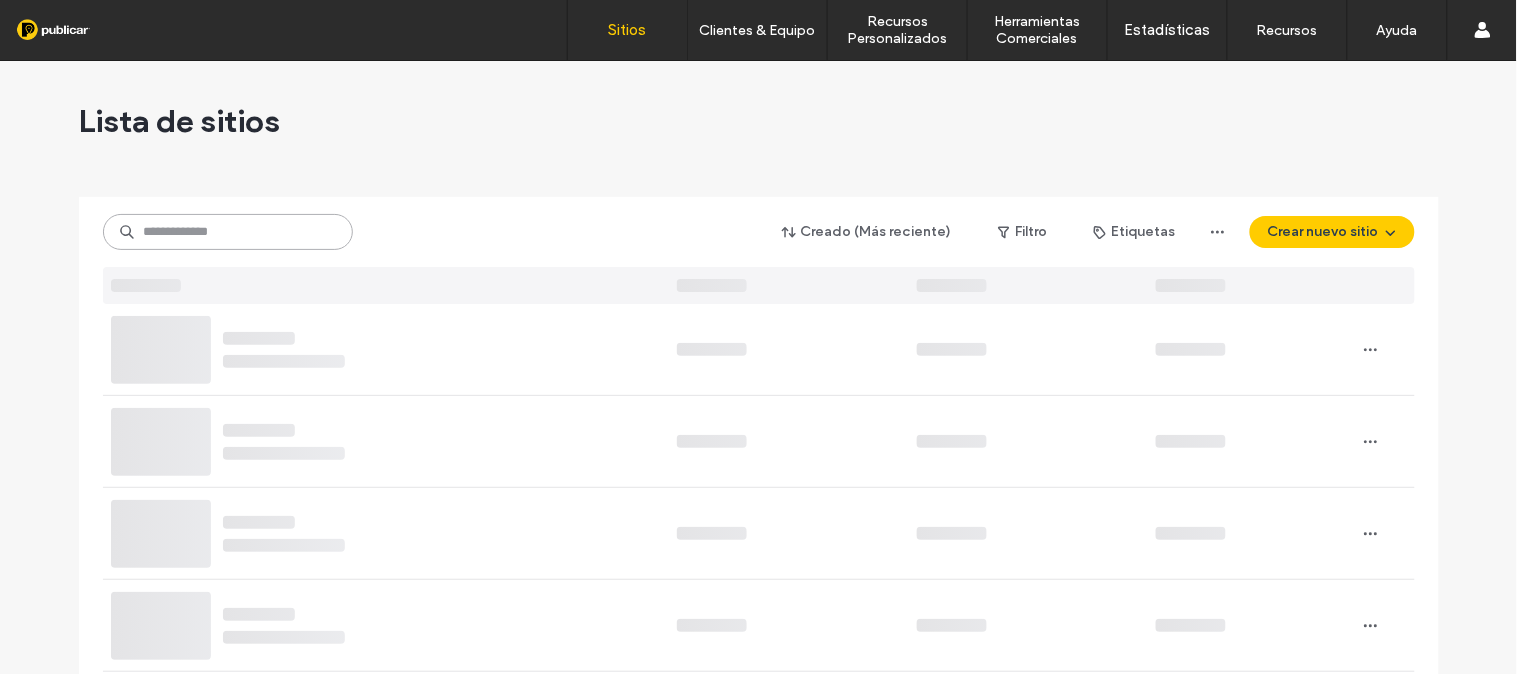 click at bounding box center (228, 232) 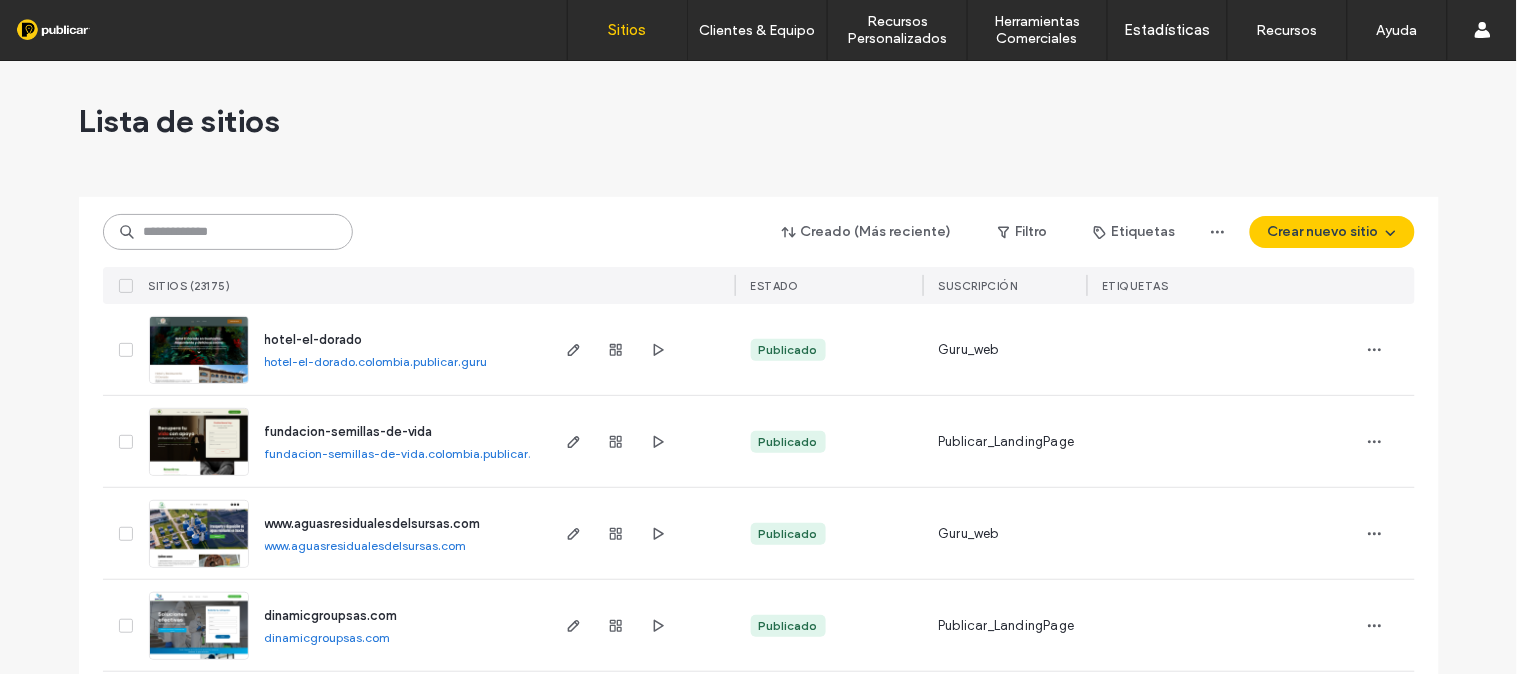 paste on "**********" 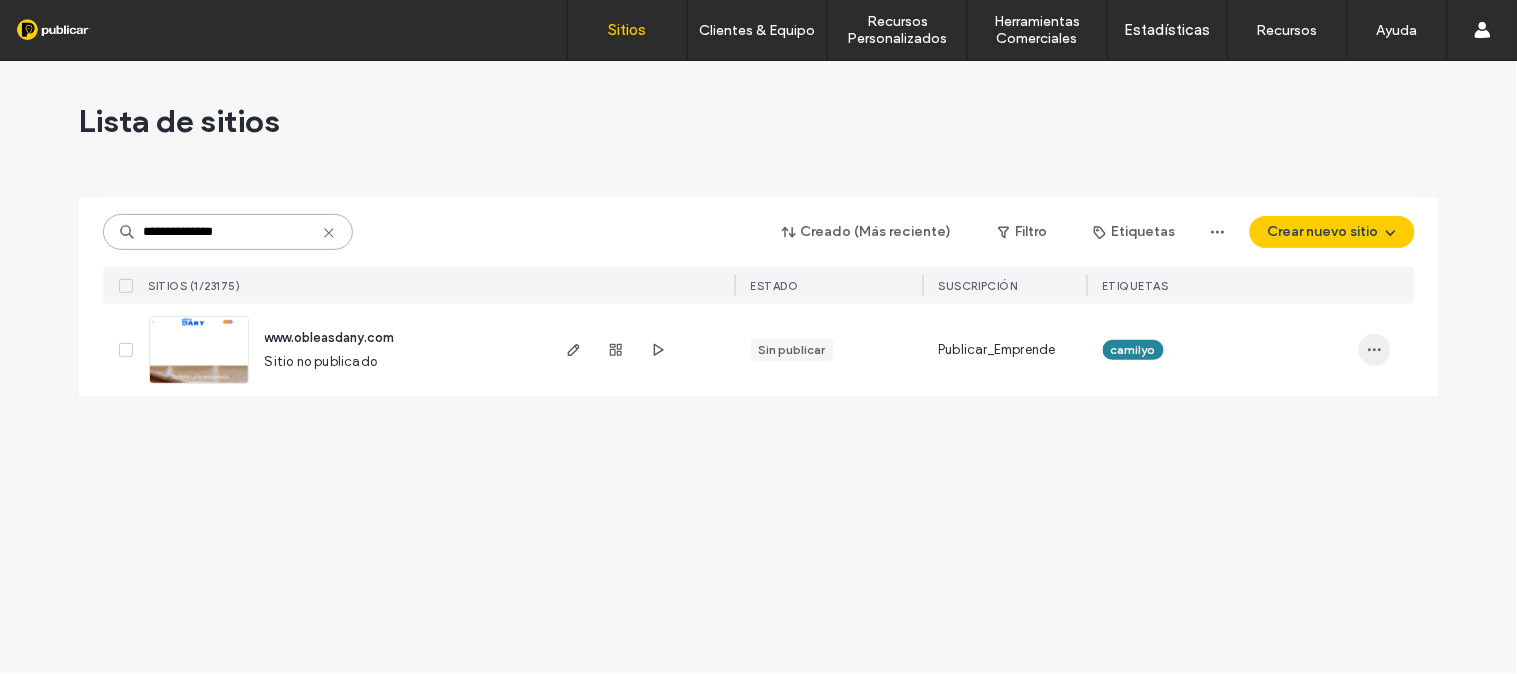 type on "**********" 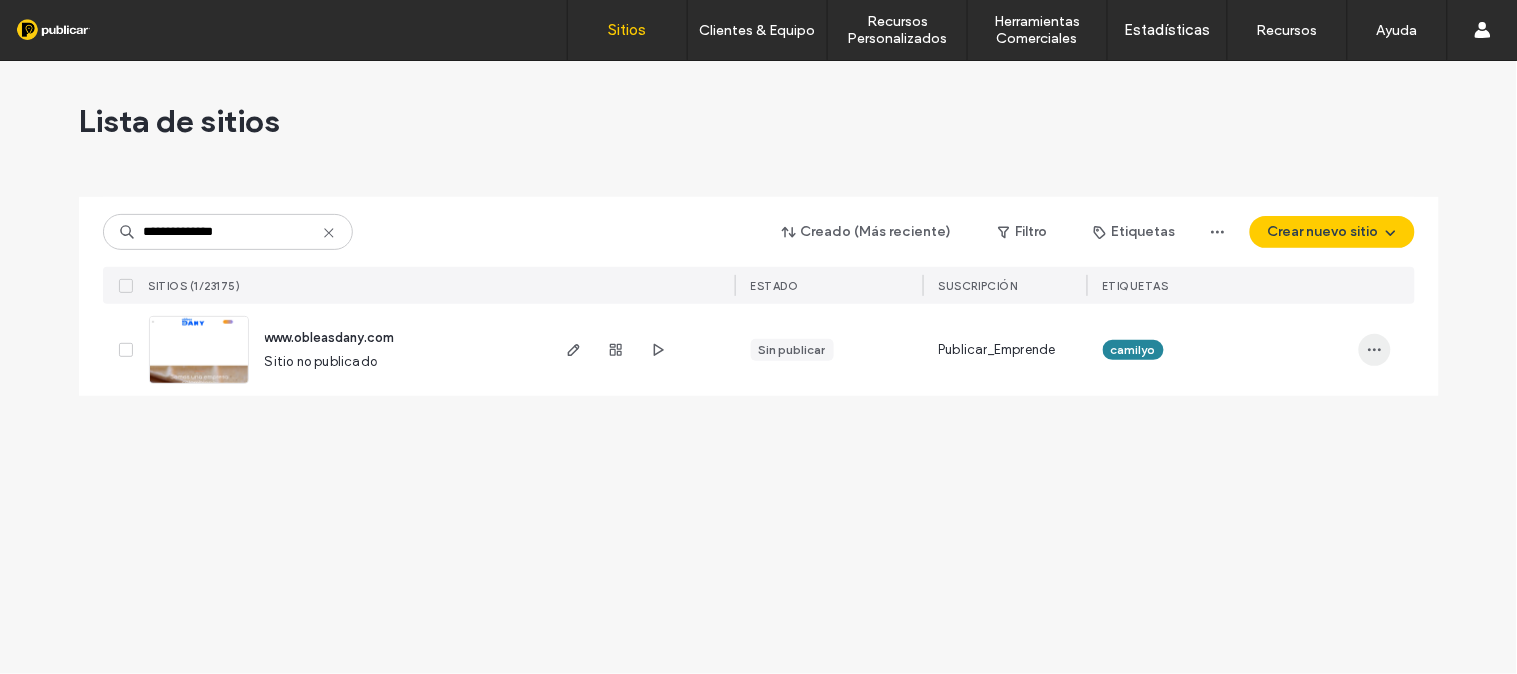 click at bounding box center (1375, 350) 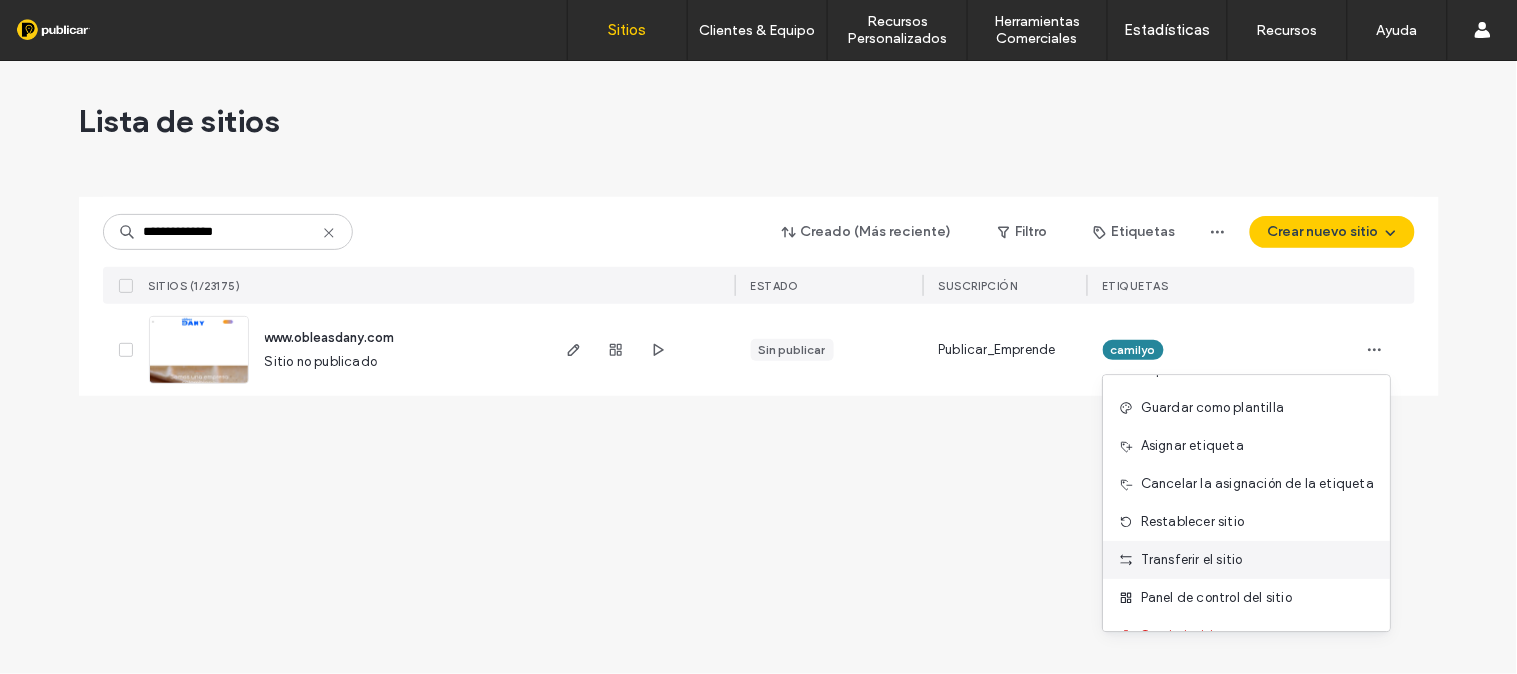 scroll, scrollTop: 102, scrollLeft: 0, axis: vertical 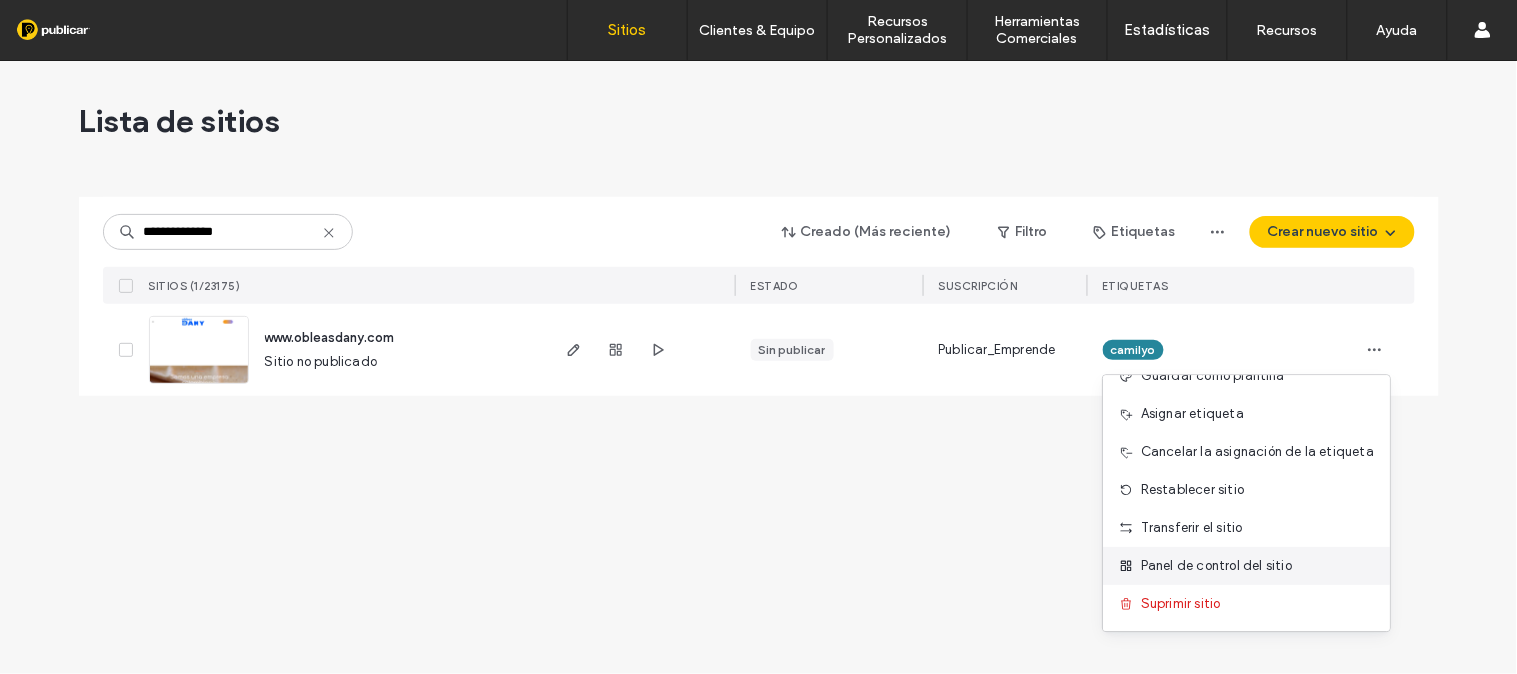 click on "Panel de control del sitio" at bounding box center (1246, 566) 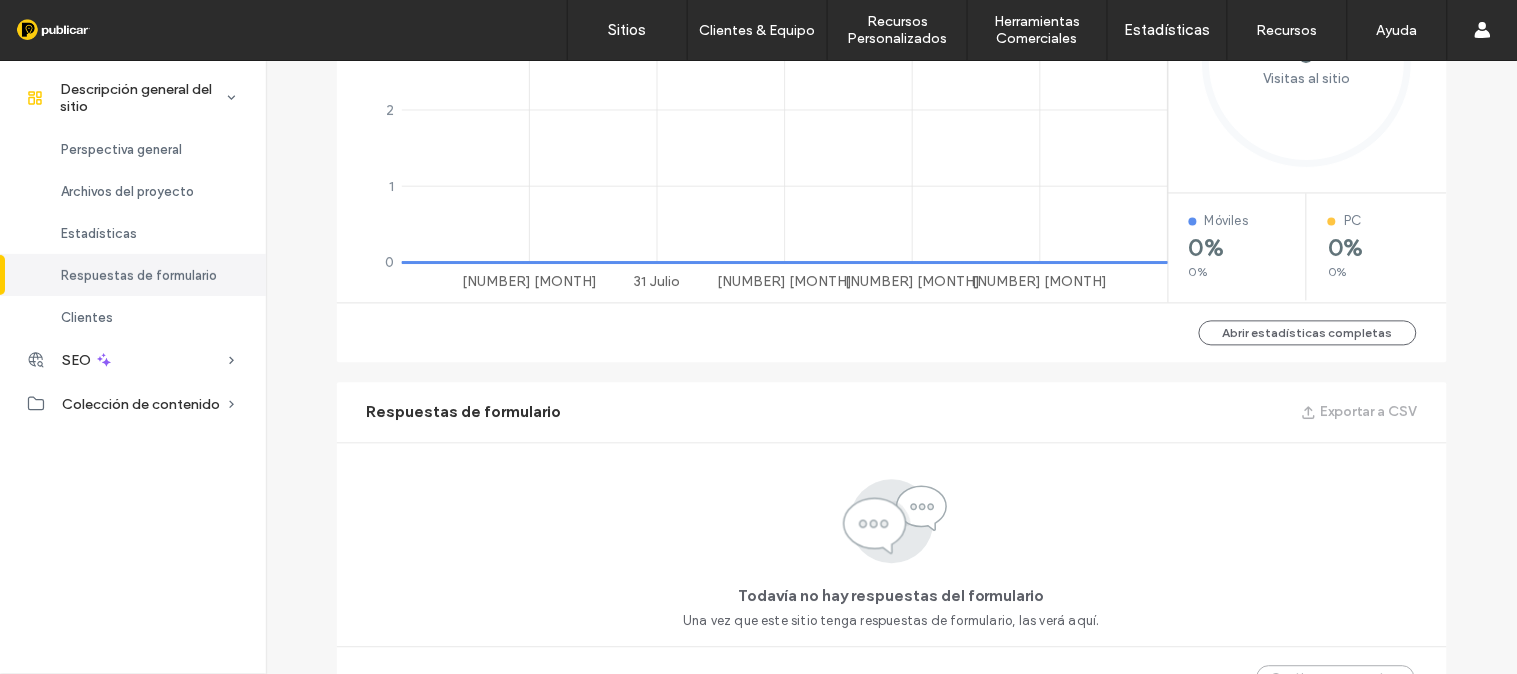 scroll, scrollTop: 1303, scrollLeft: 0, axis: vertical 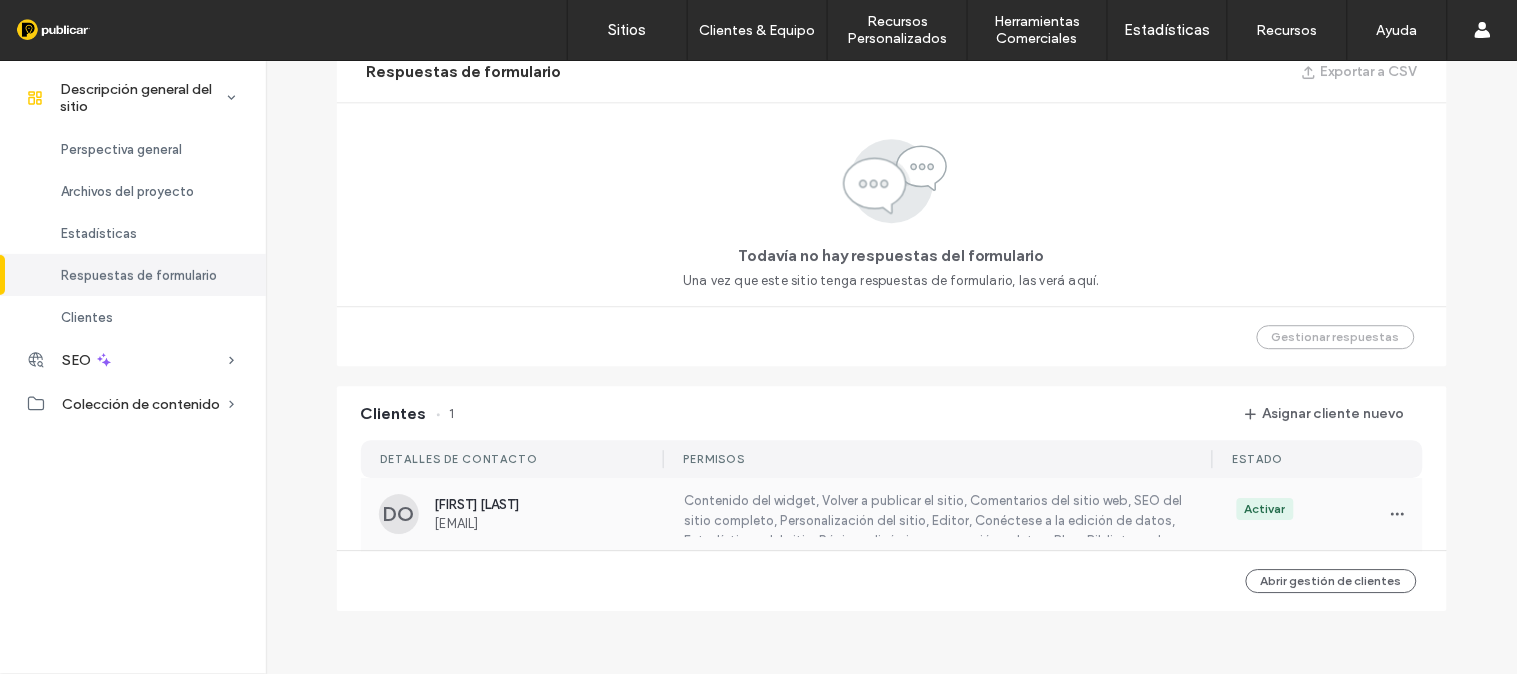 click on "obleasdany@yahoo.com" at bounding box center (547, 523) 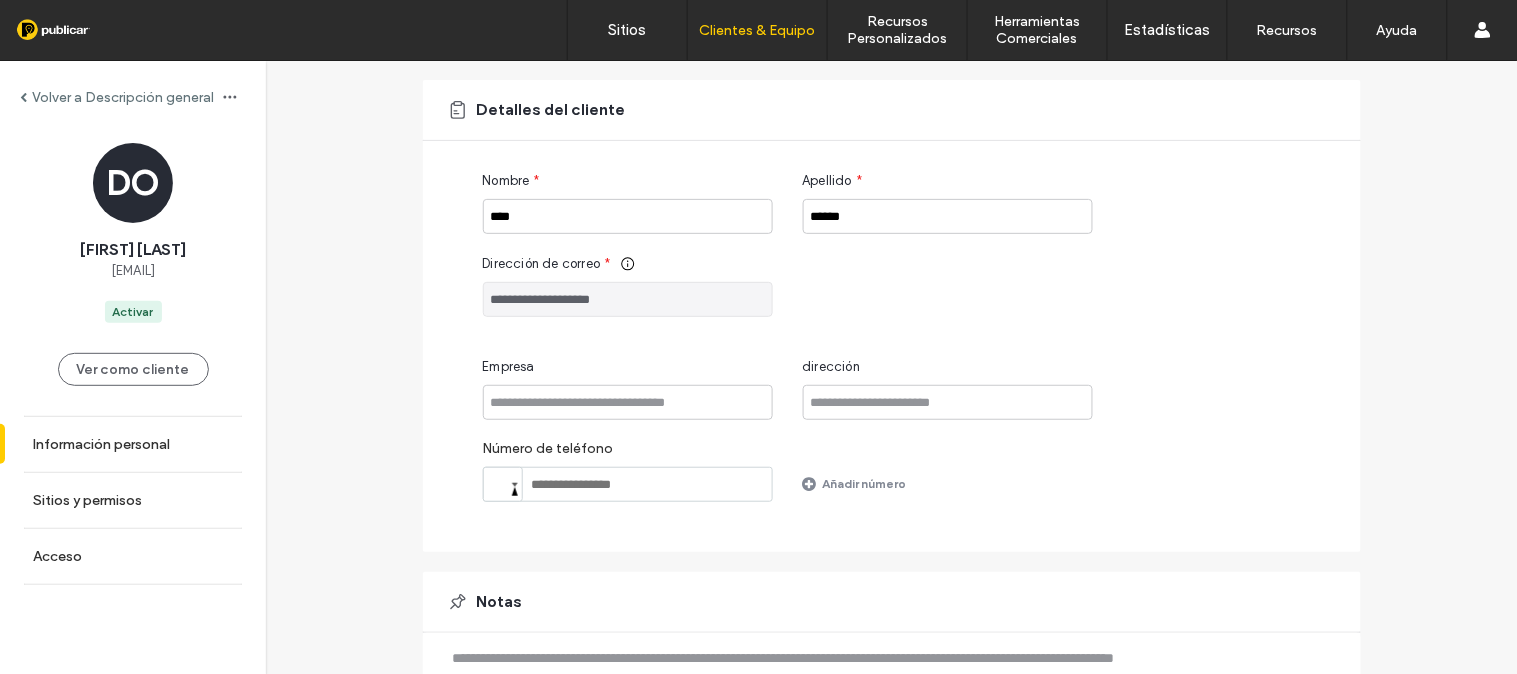 scroll, scrollTop: 0, scrollLeft: 0, axis: both 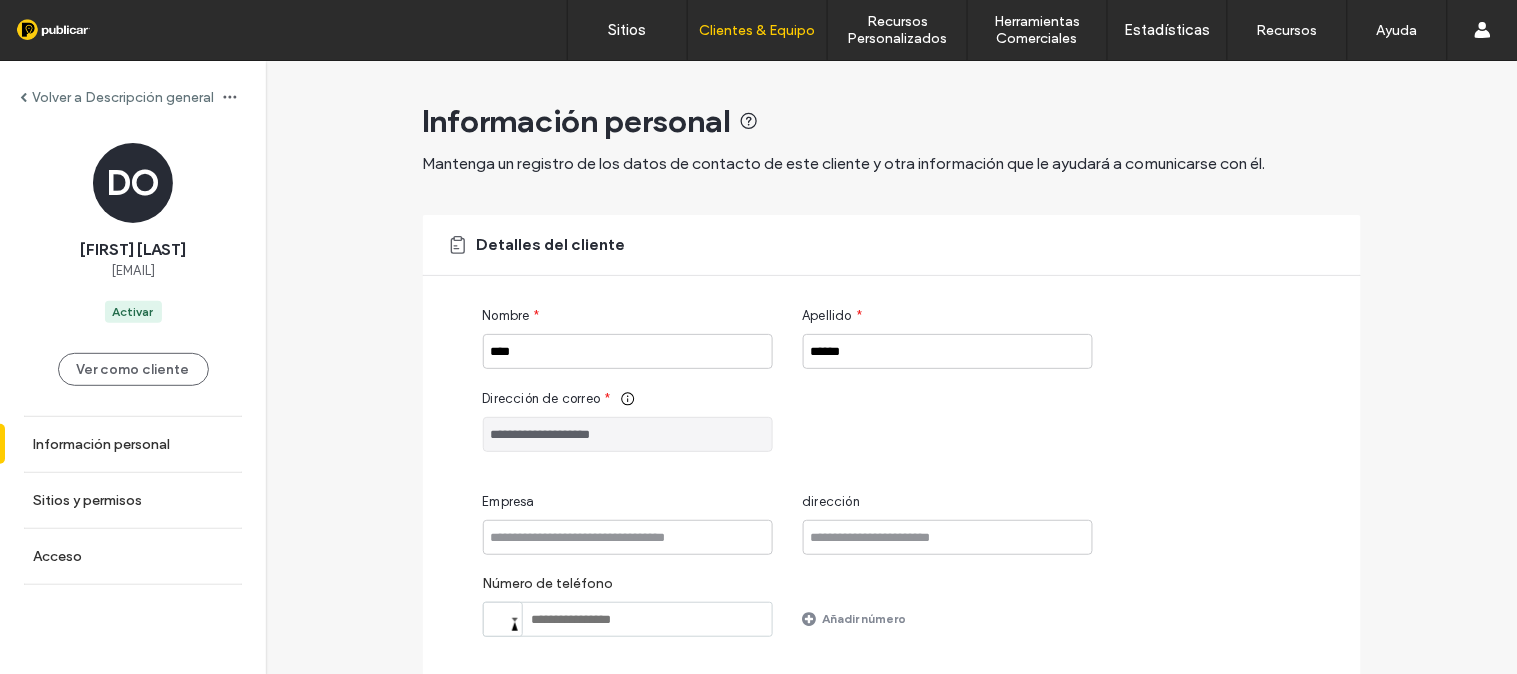 drag, startPoint x: 650, startPoint y: 438, endPoint x: 482, endPoint y: 414, distance: 169.70563 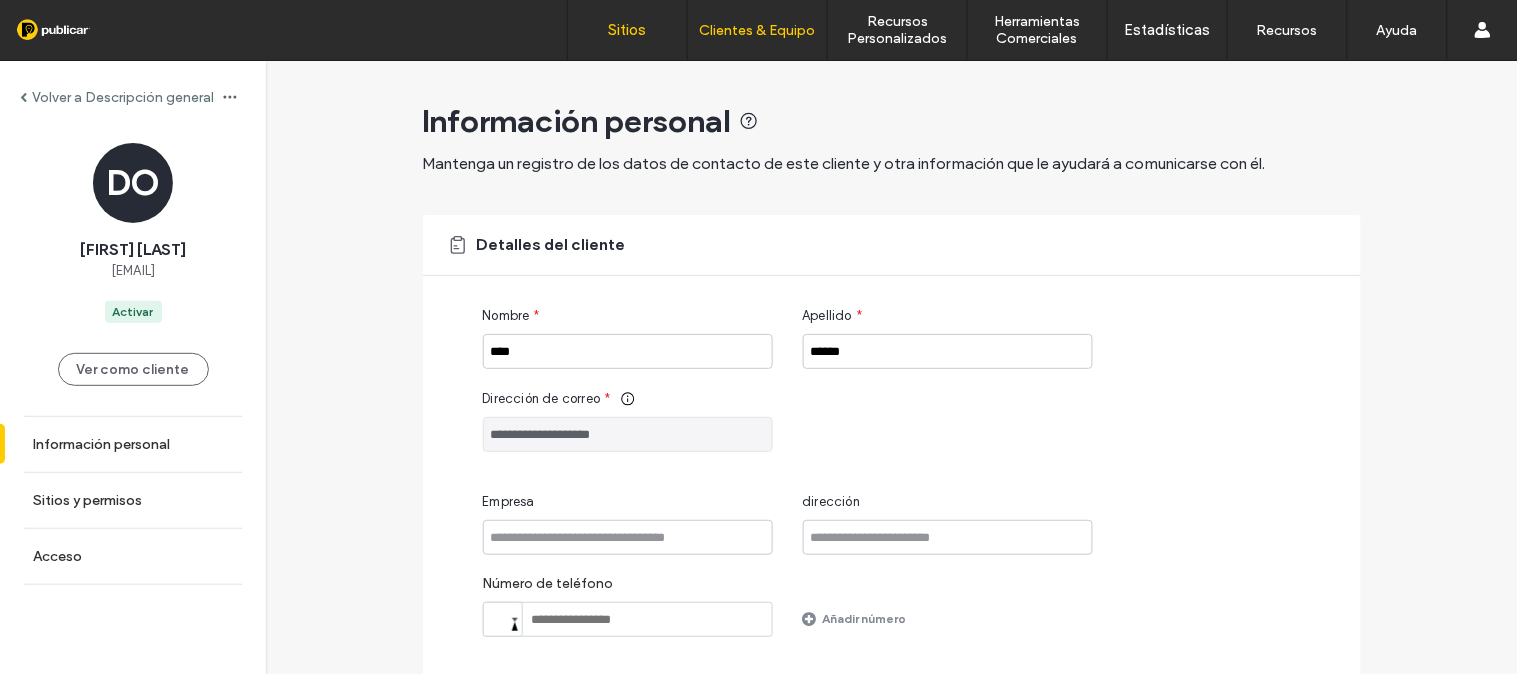 click on "Sitios" at bounding box center [628, 30] 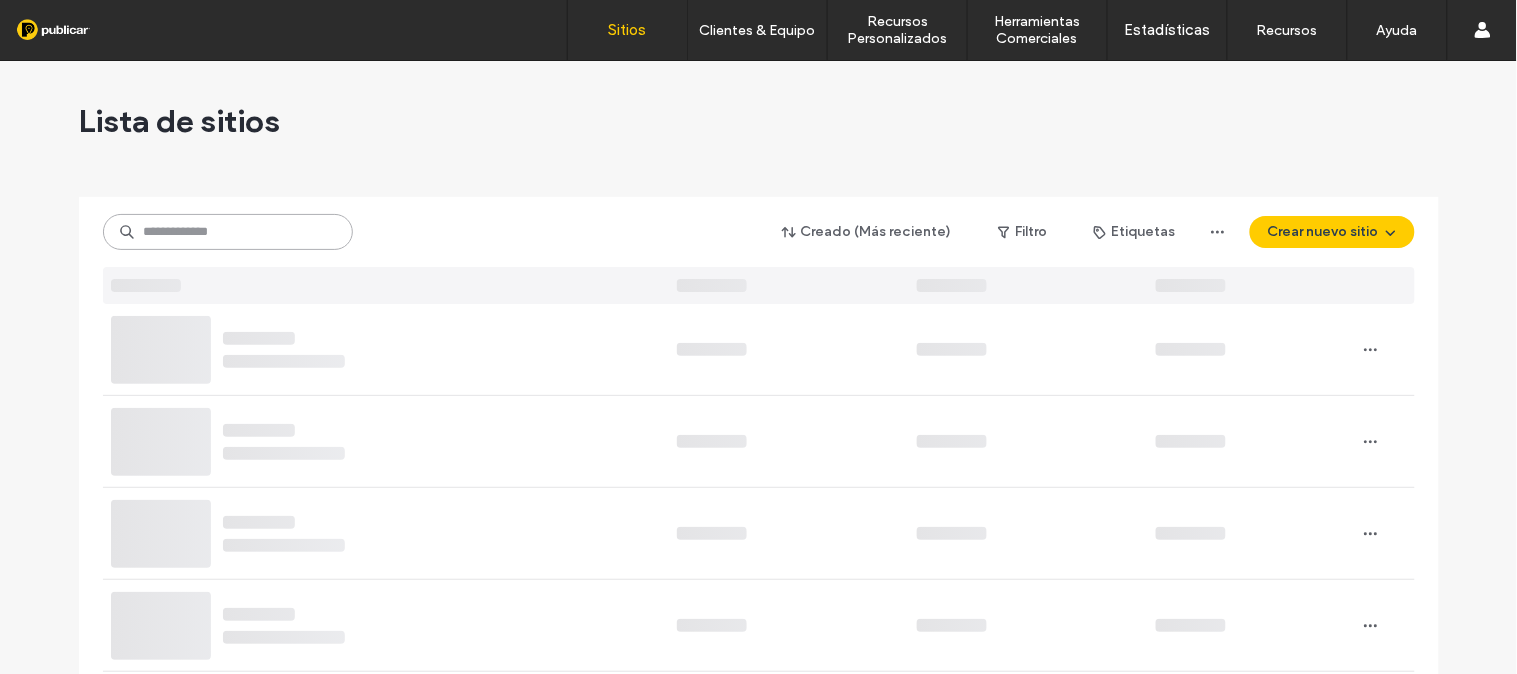 paste on "**********" 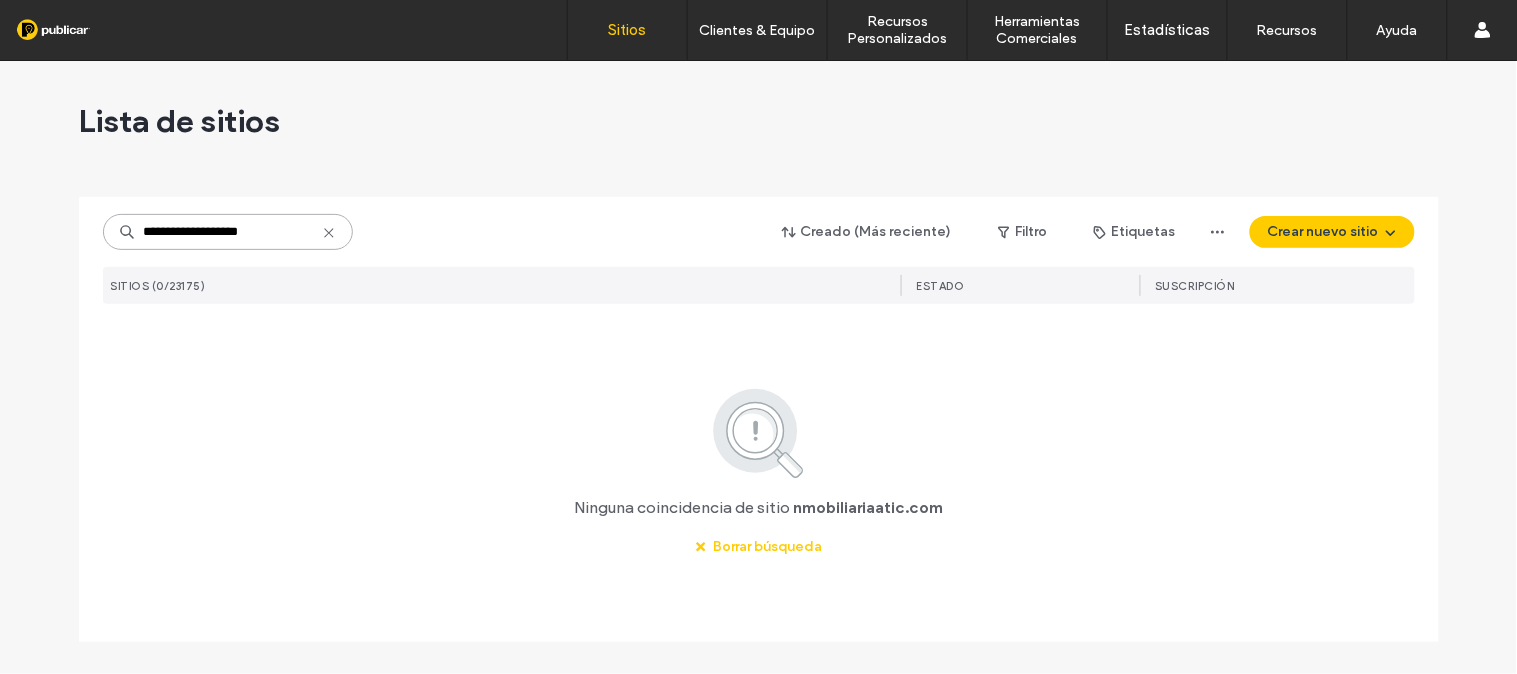 drag, startPoint x: 274, startPoint y: 233, endPoint x: 0, endPoint y: 201, distance: 275.86227 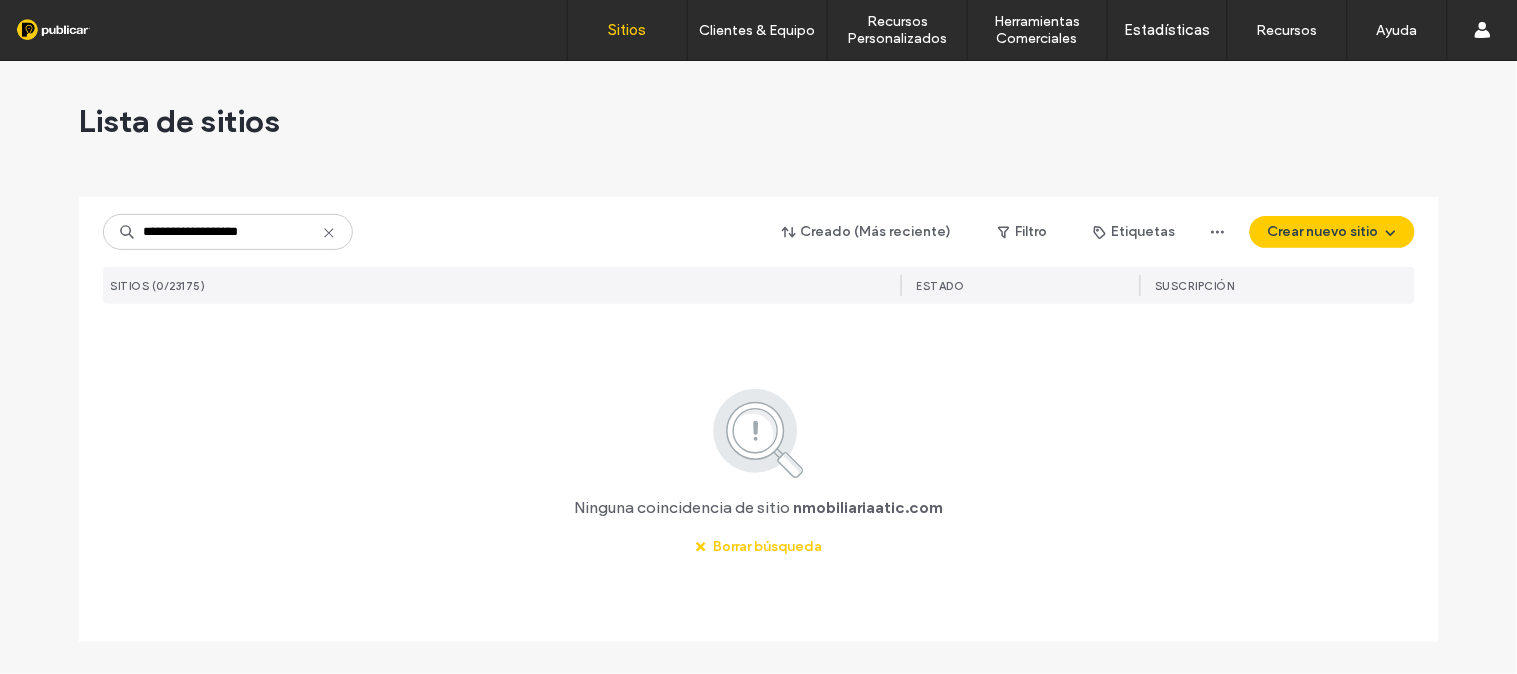 drag, startPoint x: 336, startPoint y: 228, endPoint x: 301, endPoint y: 232, distance: 35.22783 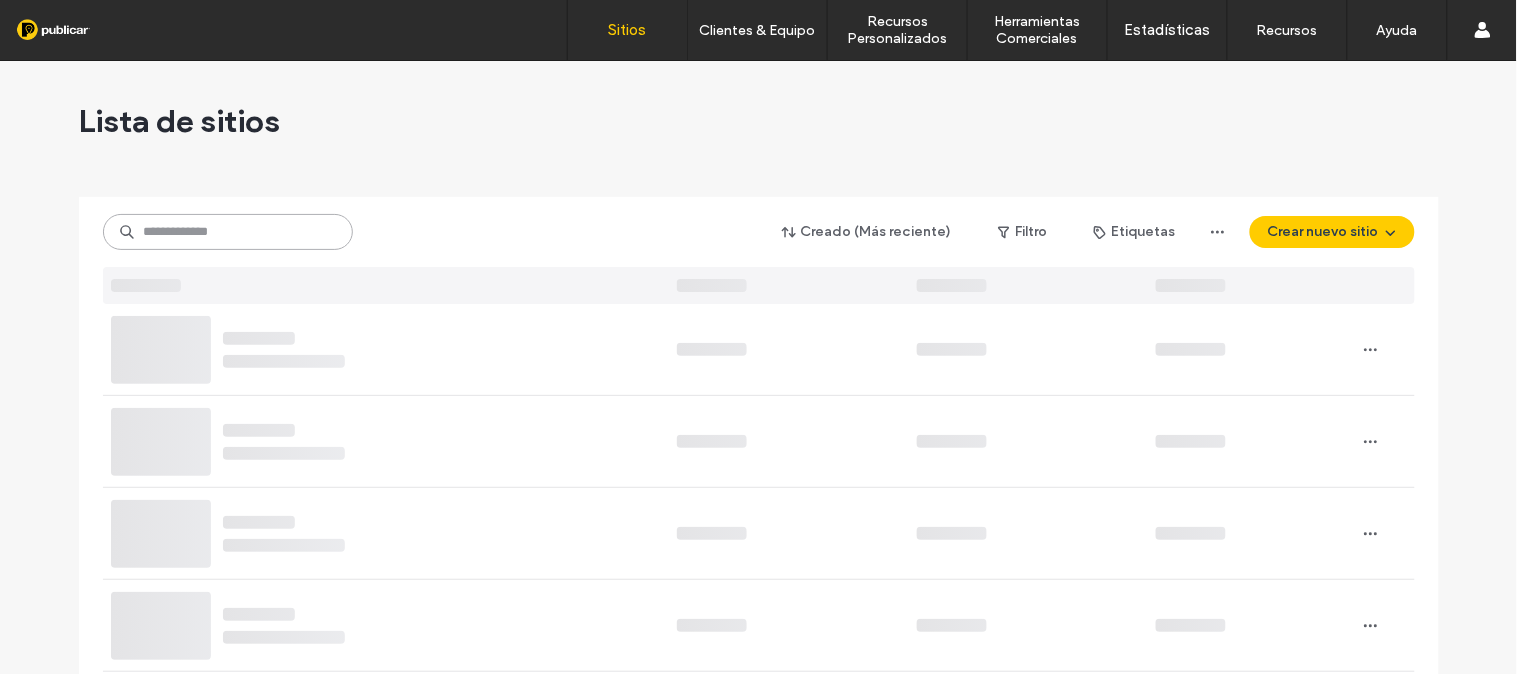 paste on "**********" 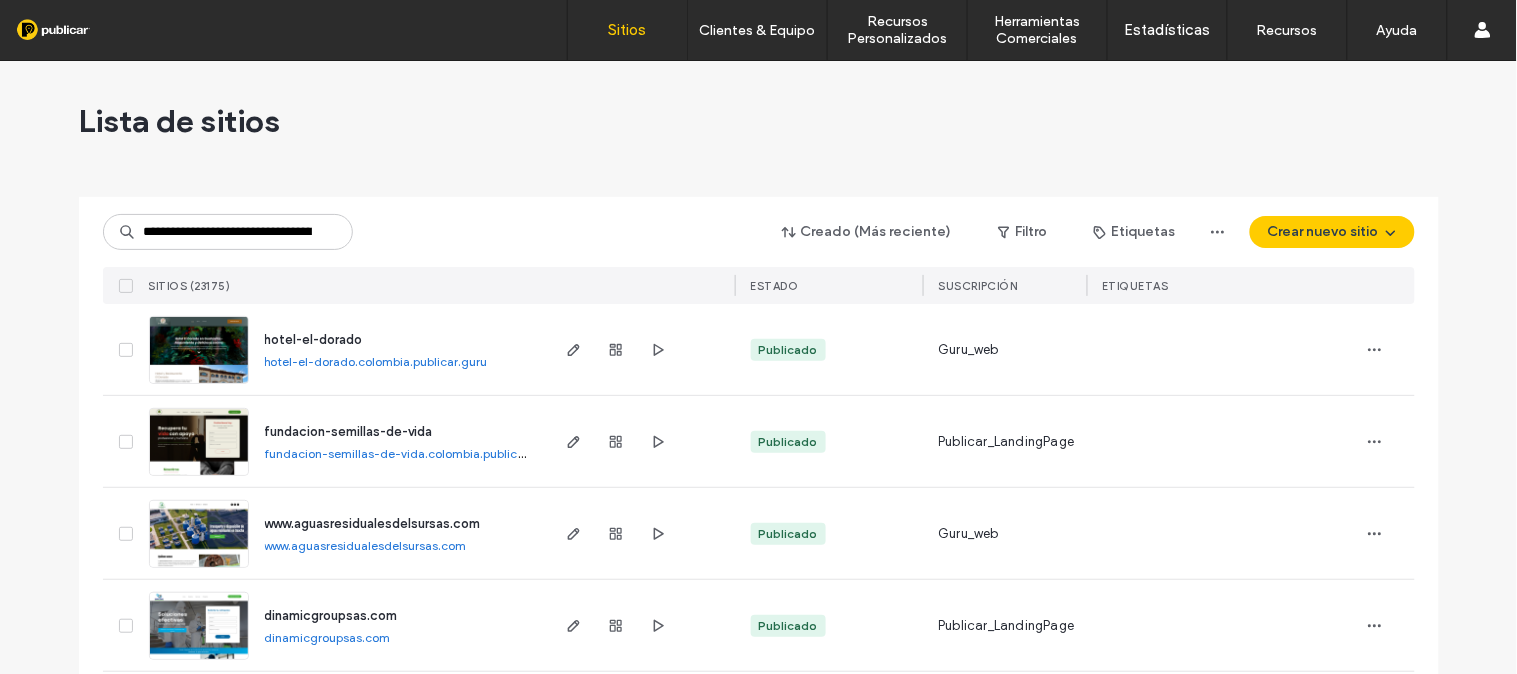 scroll, scrollTop: 0, scrollLeft: 0, axis: both 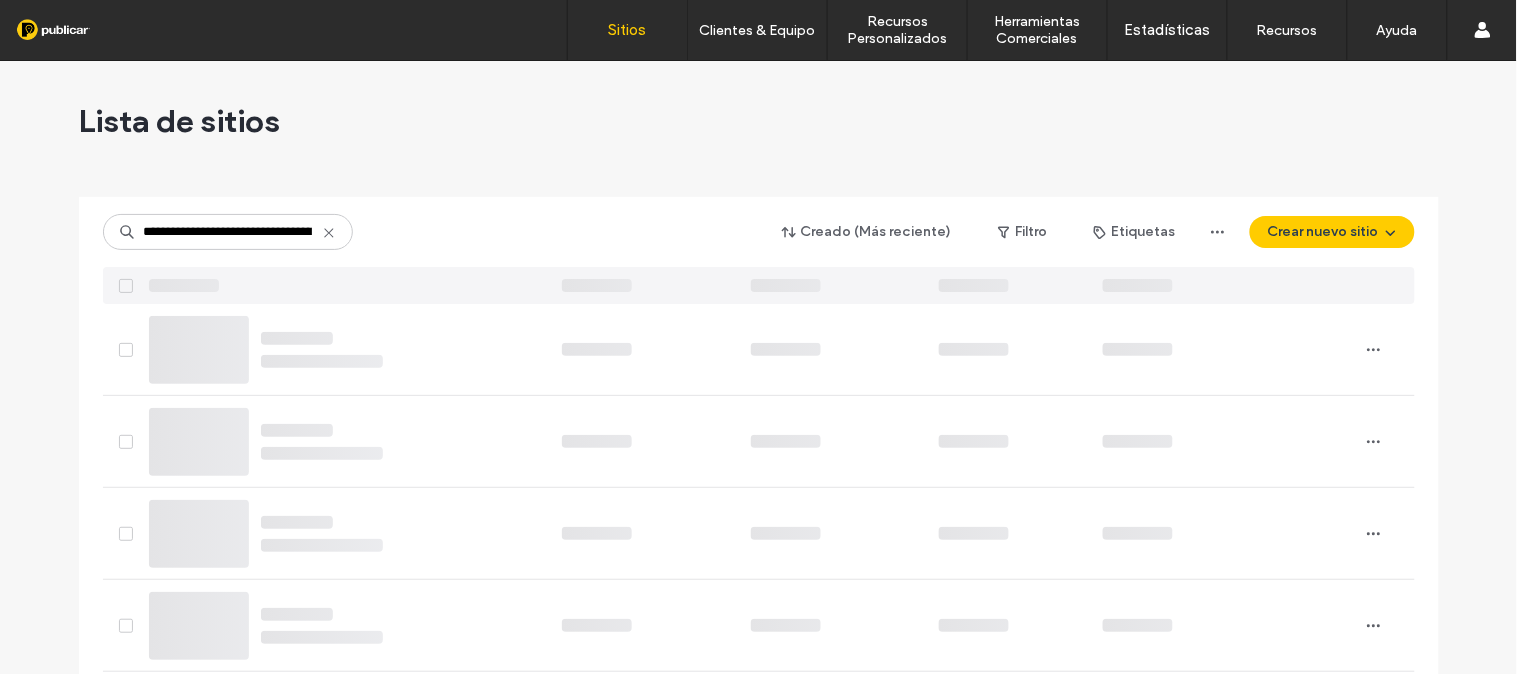 click on "**********" at bounding box center (759, 232) 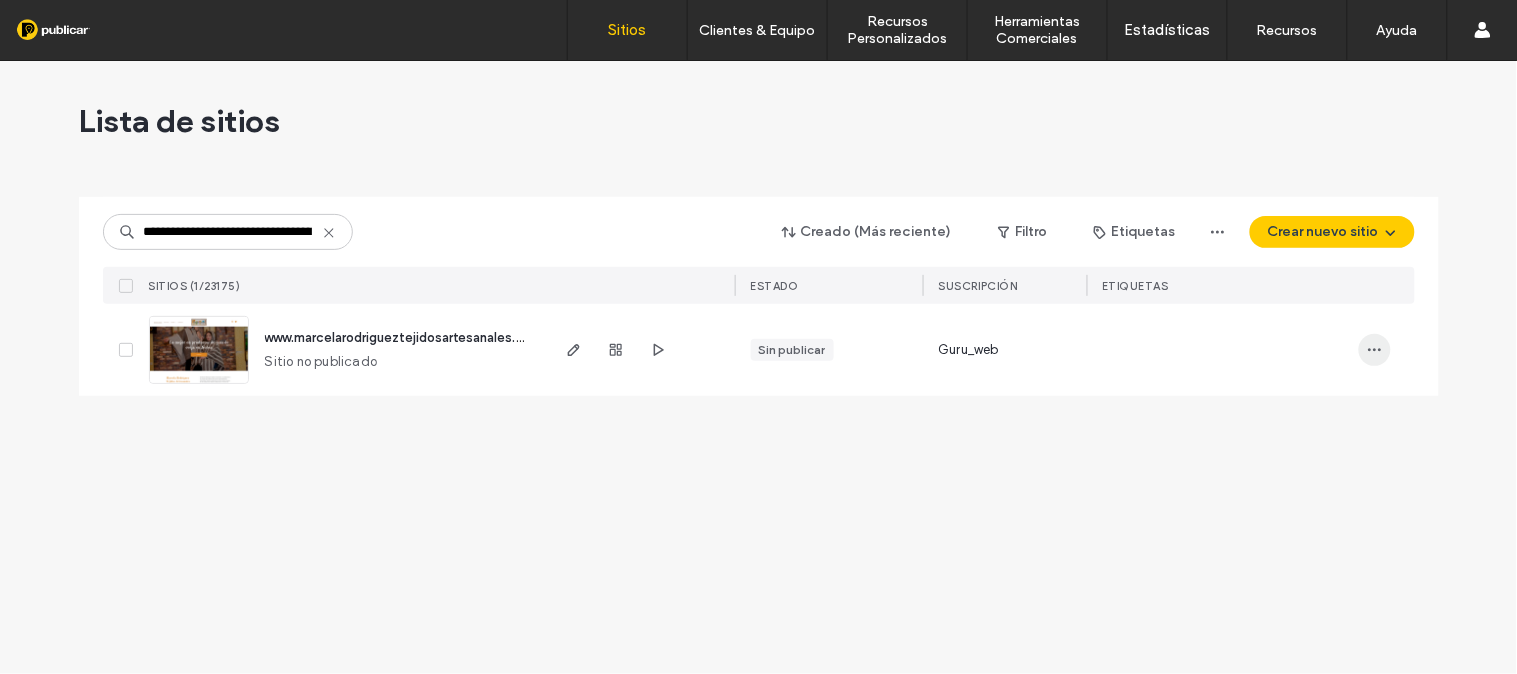click at bounding box center (1375, 350) 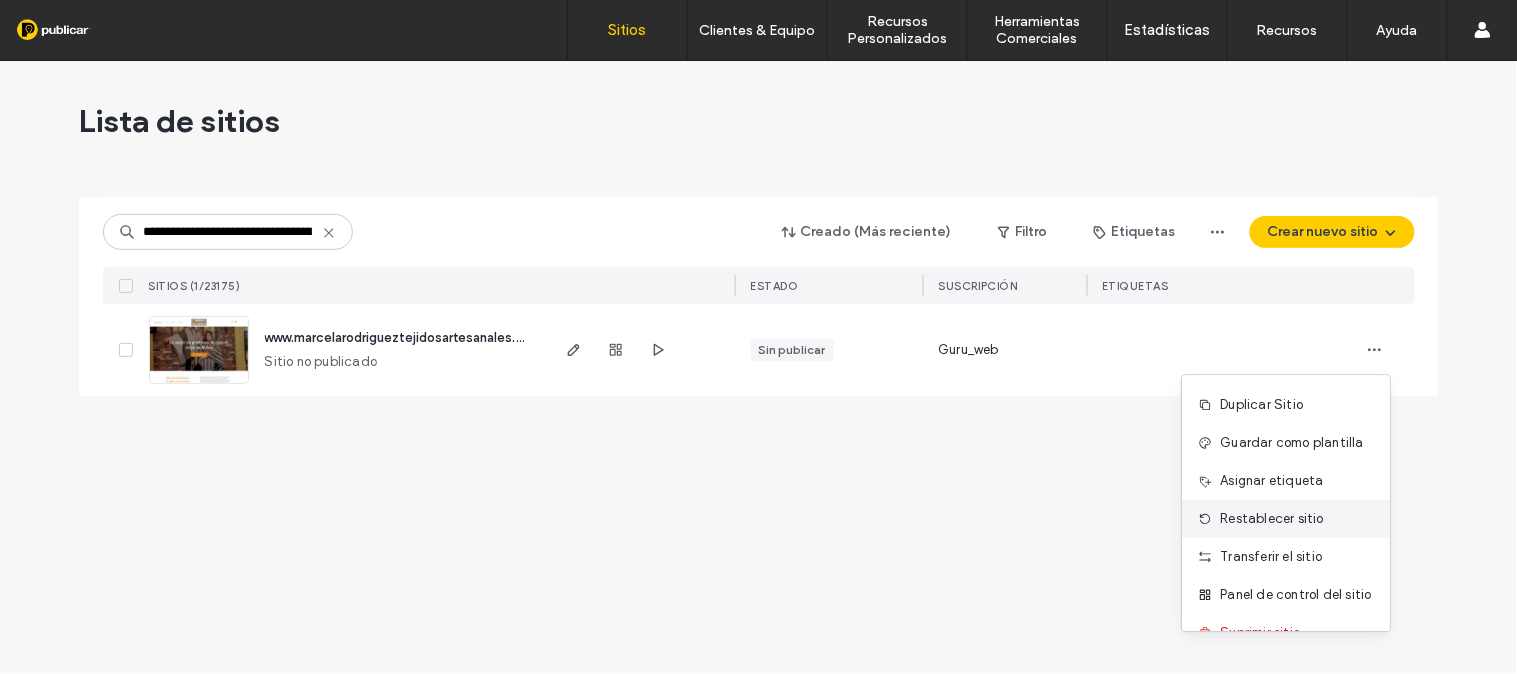 scroll, scrollTop: 64, scrollLeft: 0, axis: vertical 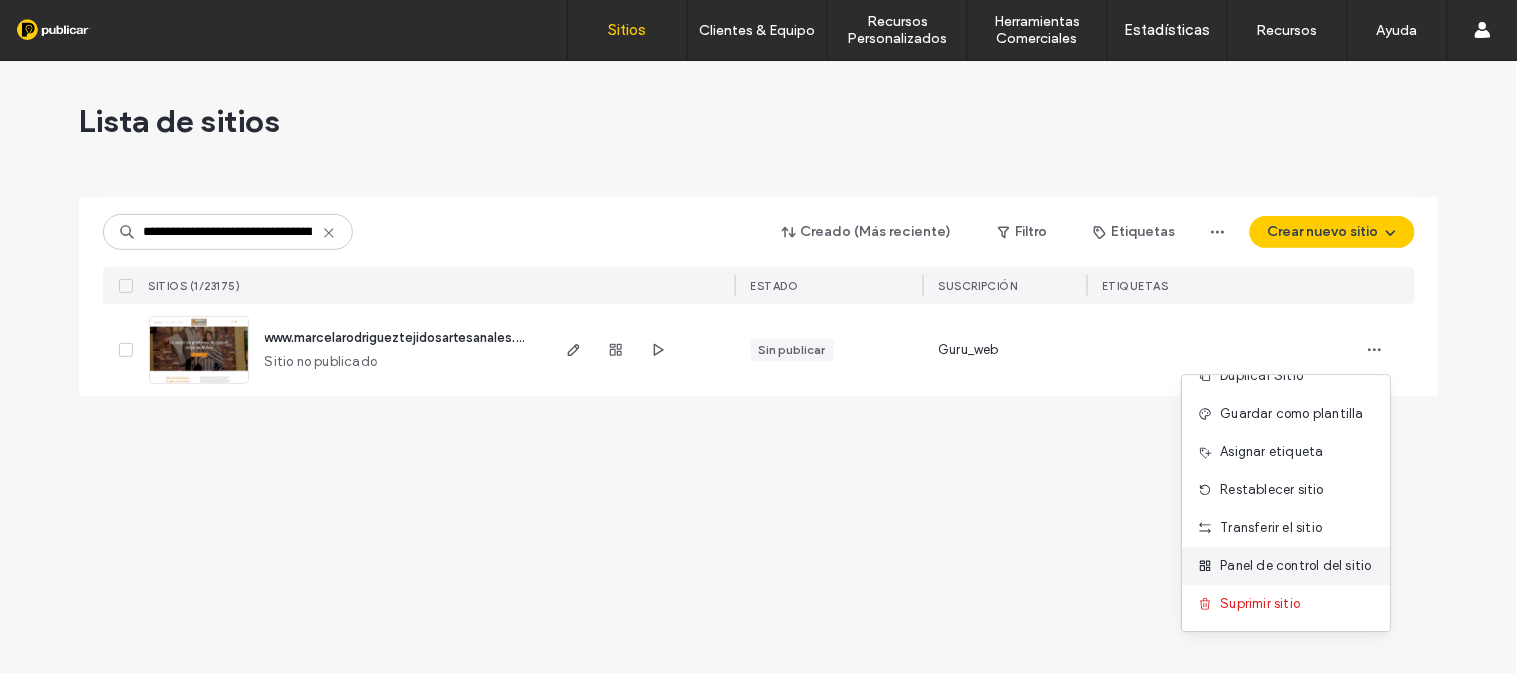 click on "Panel de control del sitio" at bounding box center (1296, 566) 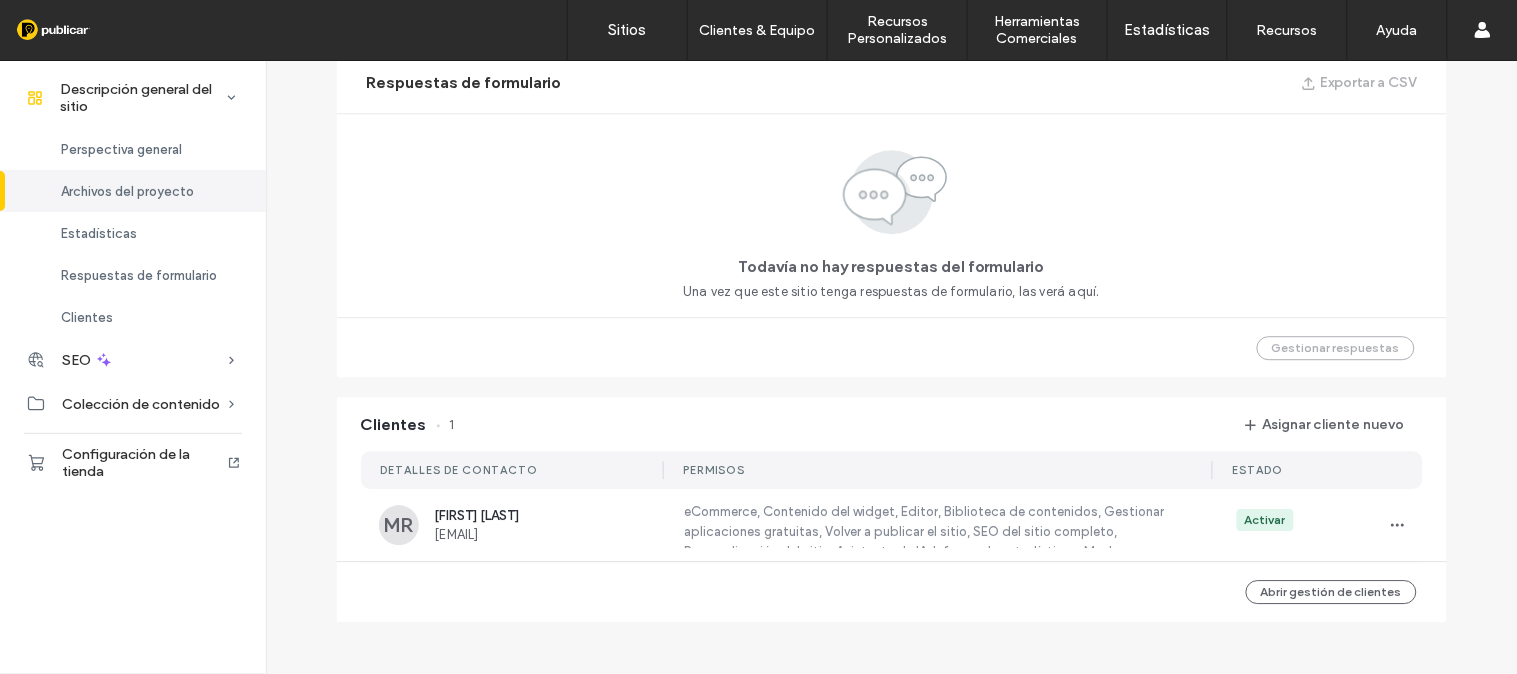 scroll, scrollTop: 1303, scrollLeft: 0, axis: vertical 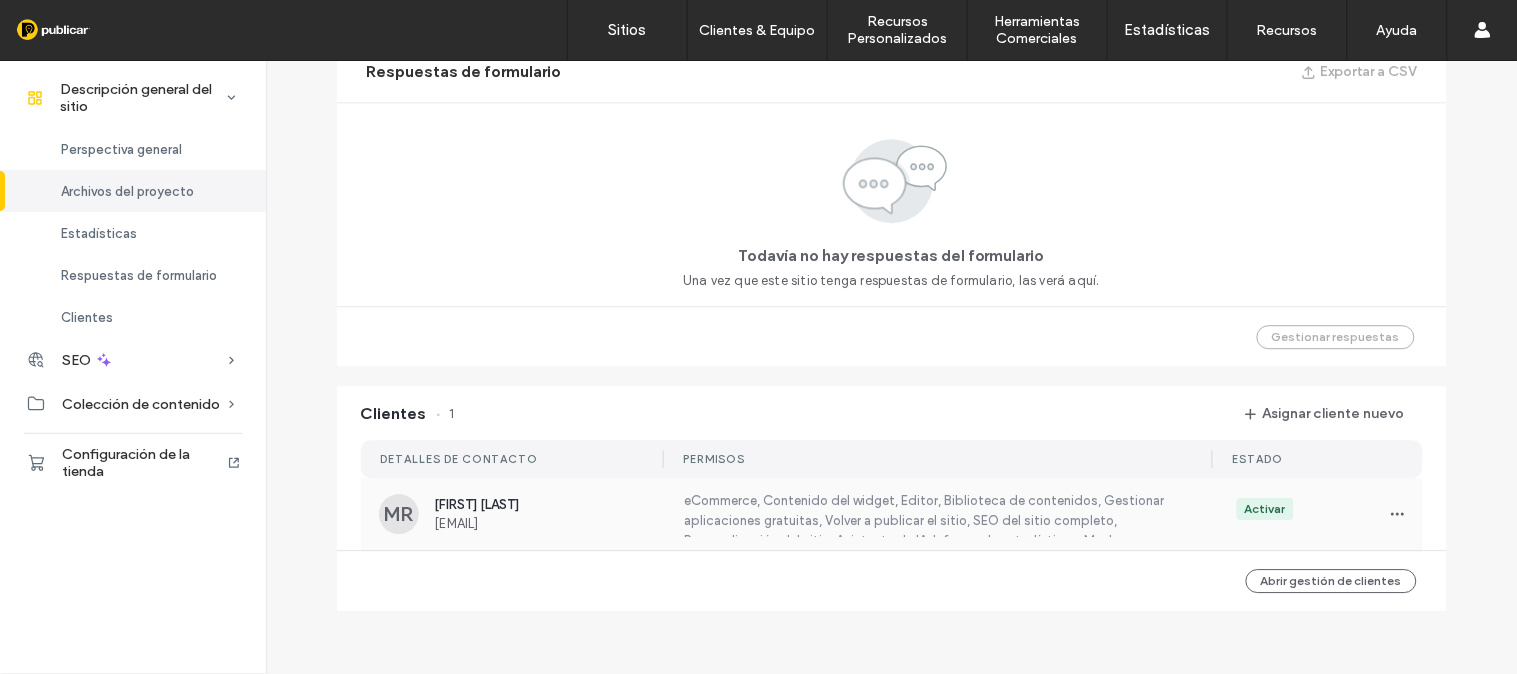 click on "Marcela Rodriguez" at bounding box center (547, 504) 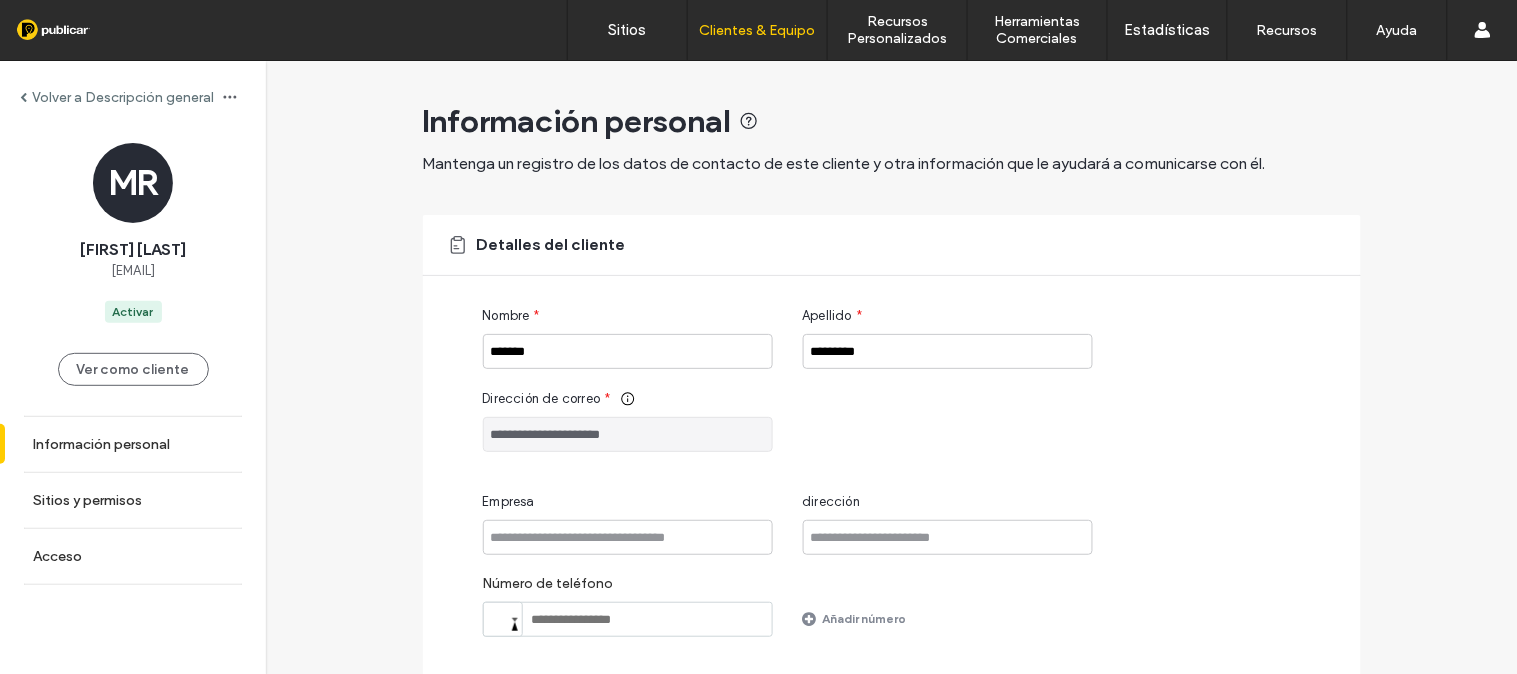 drag, startPoint x: 638, startPoint y: 433, endPoint x: 416, endPoint y: 426, distance: 222.11034 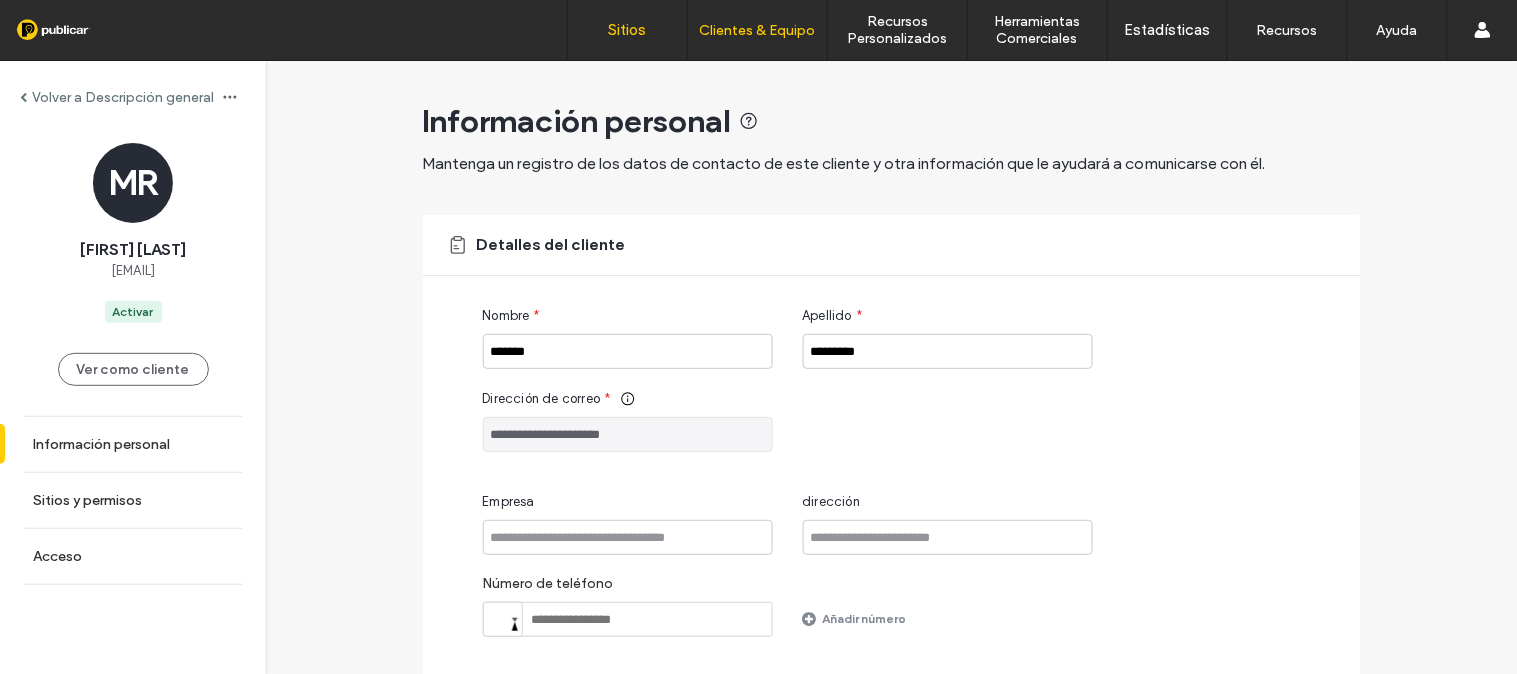 click on "Sitios" at bounding box center (628, 30) 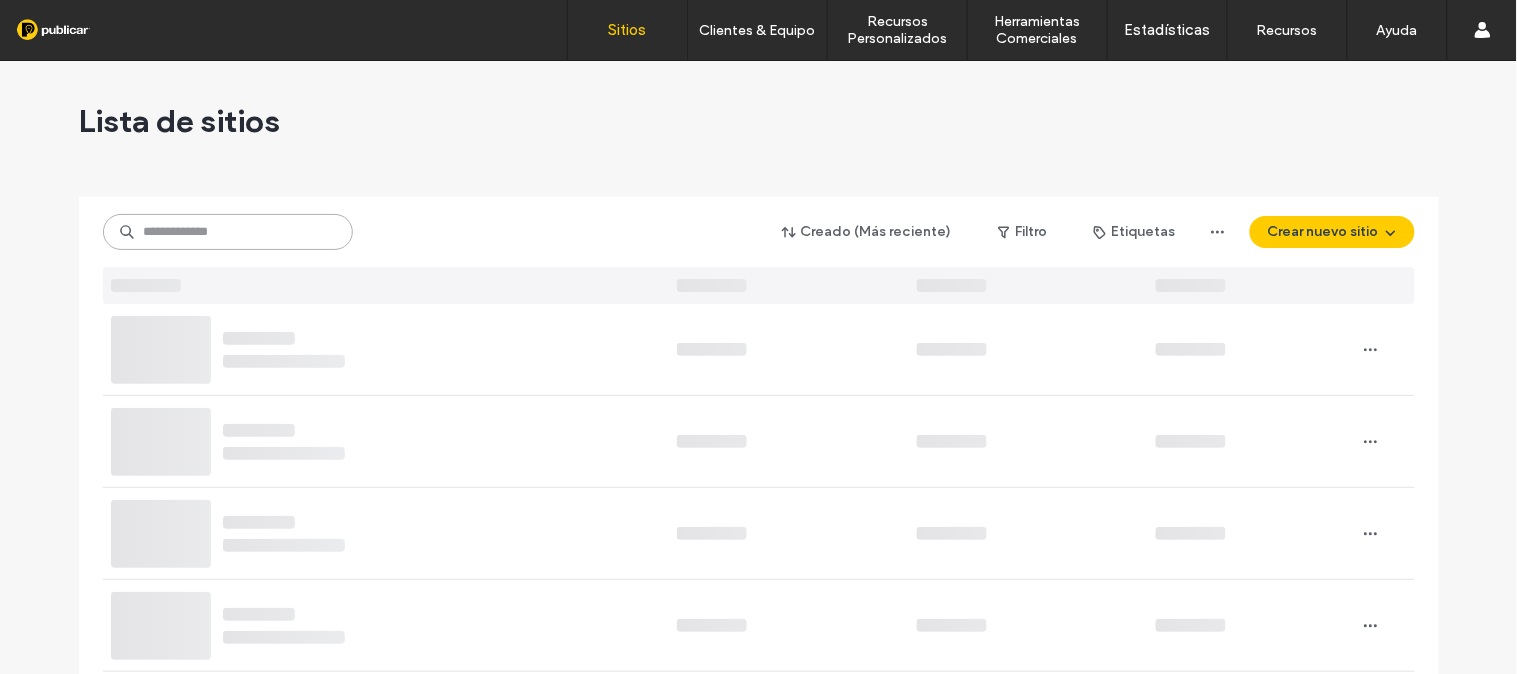 click at bounding box center [228, 232] 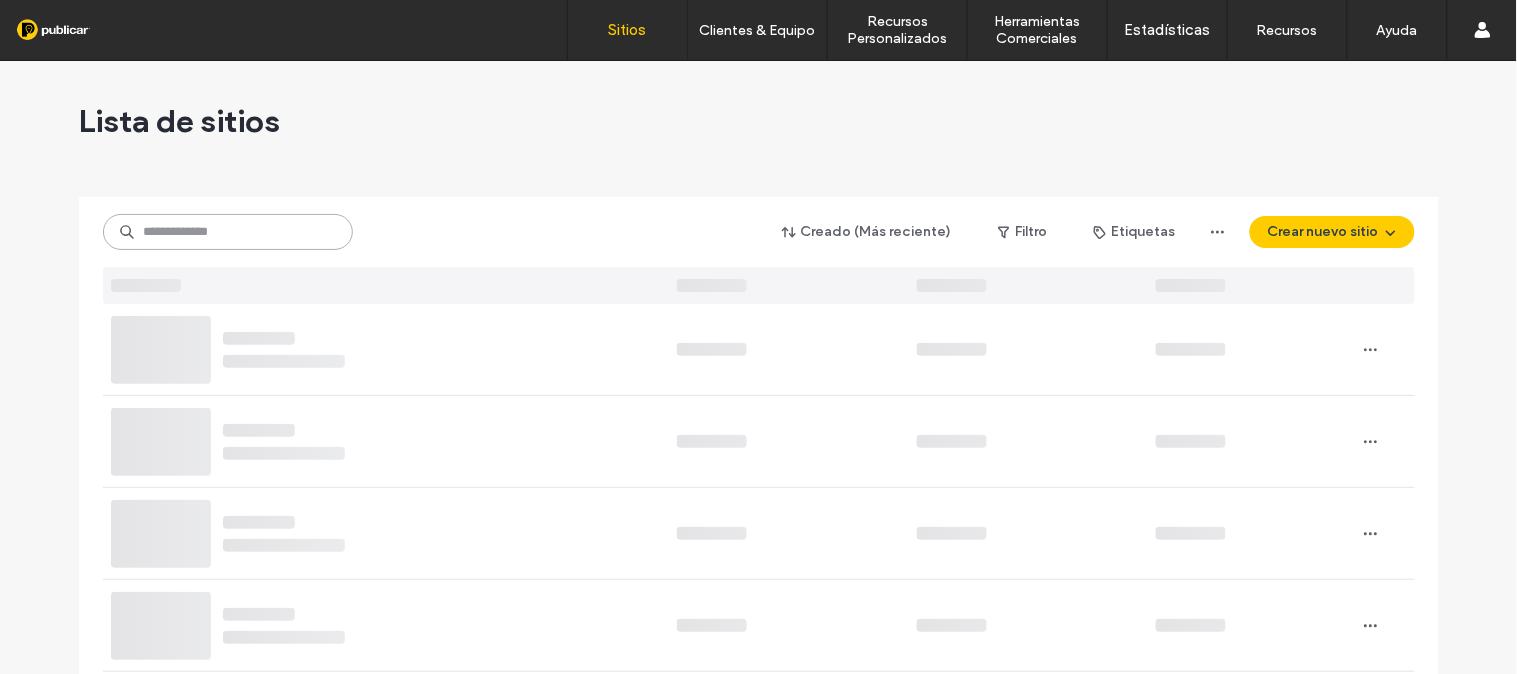 paste on "**********" 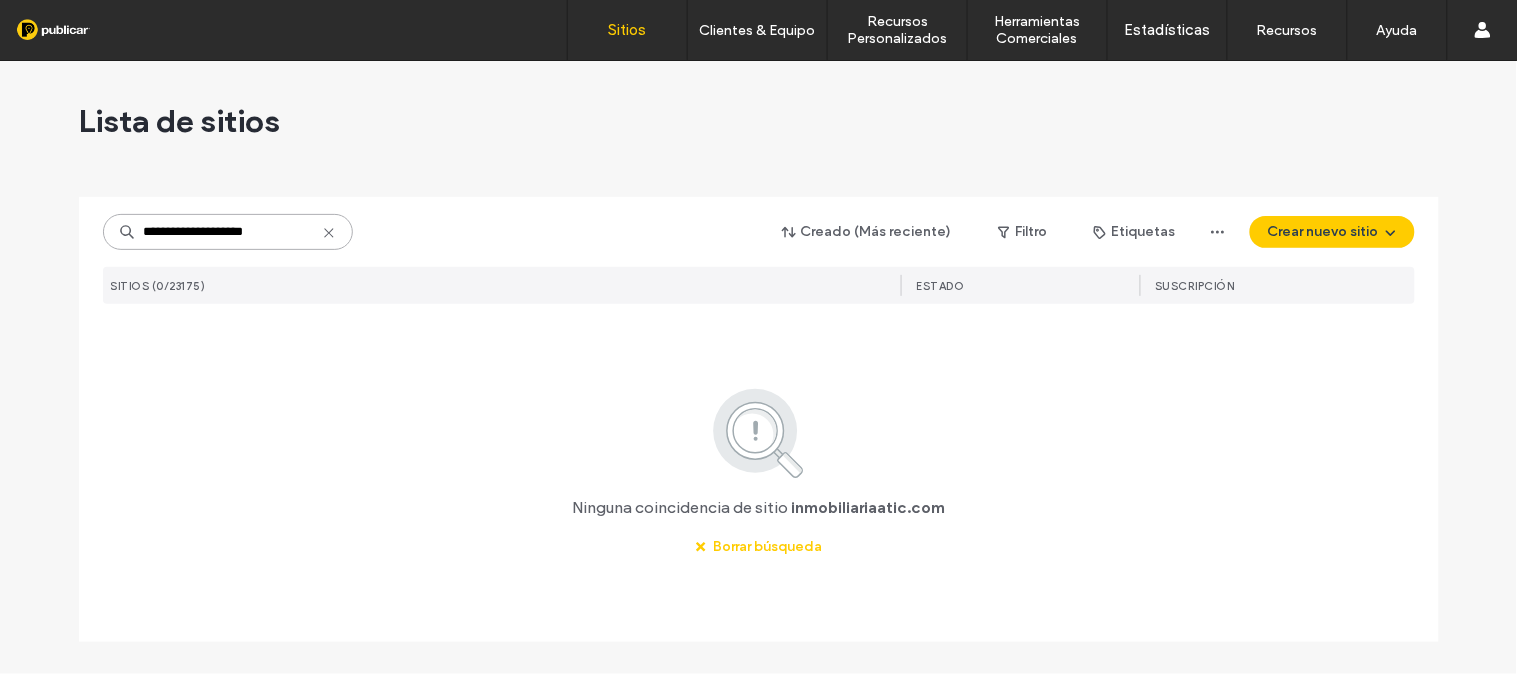 type on "**********" 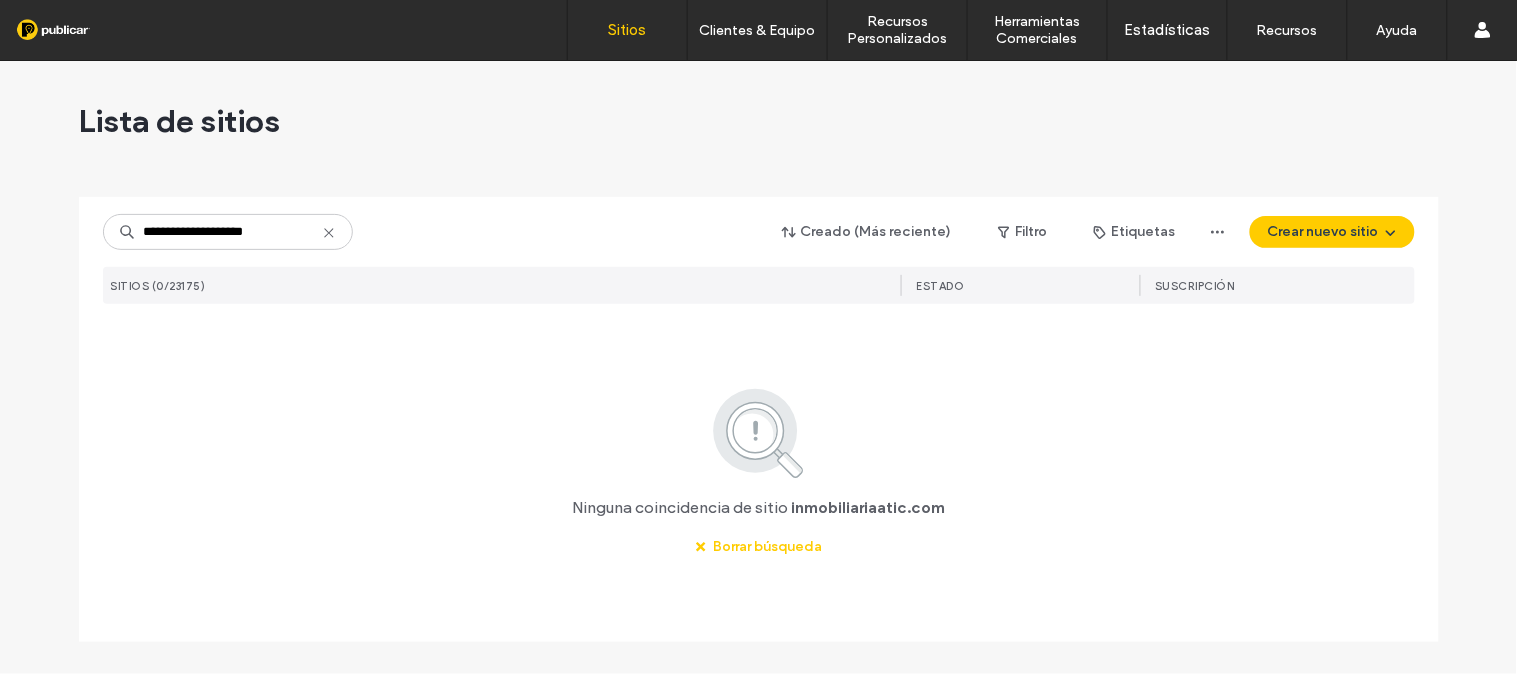 click 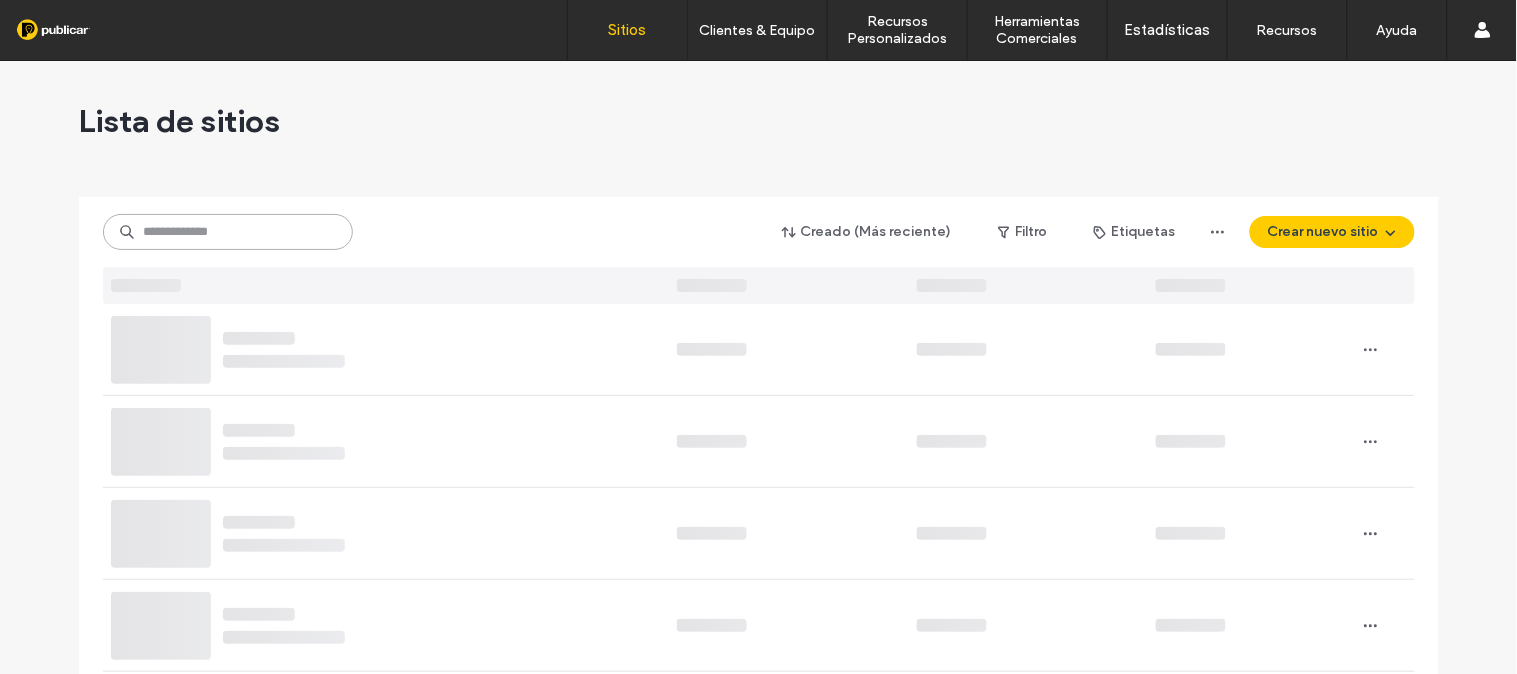 paste on "**********" 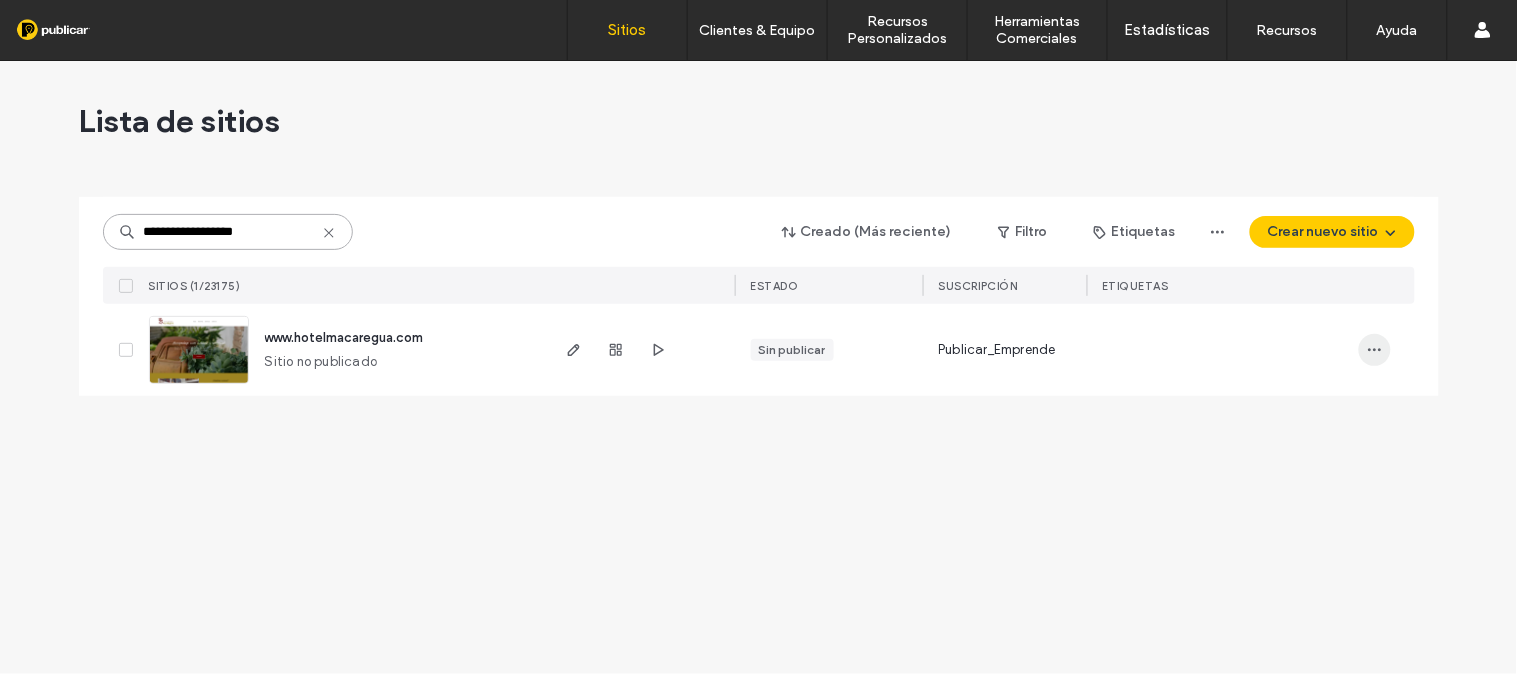type on "**********" 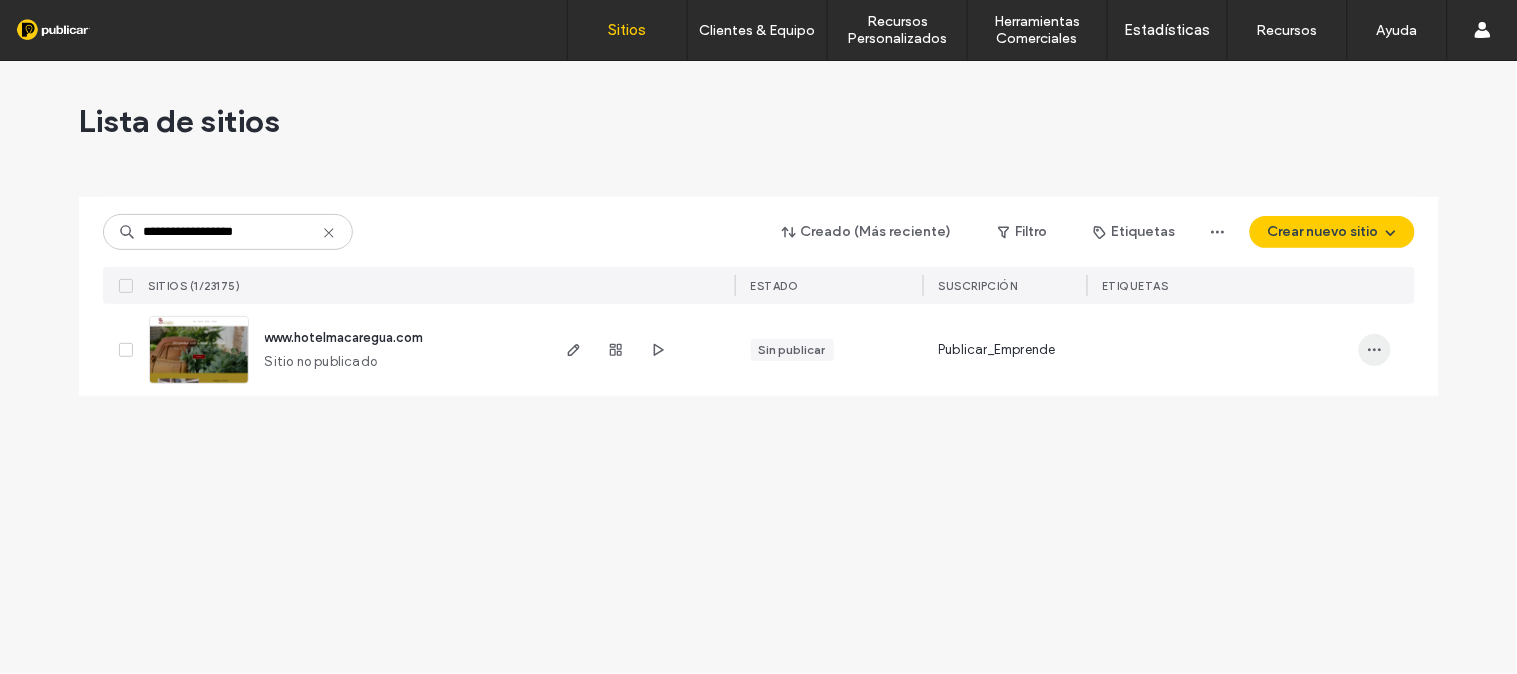 click 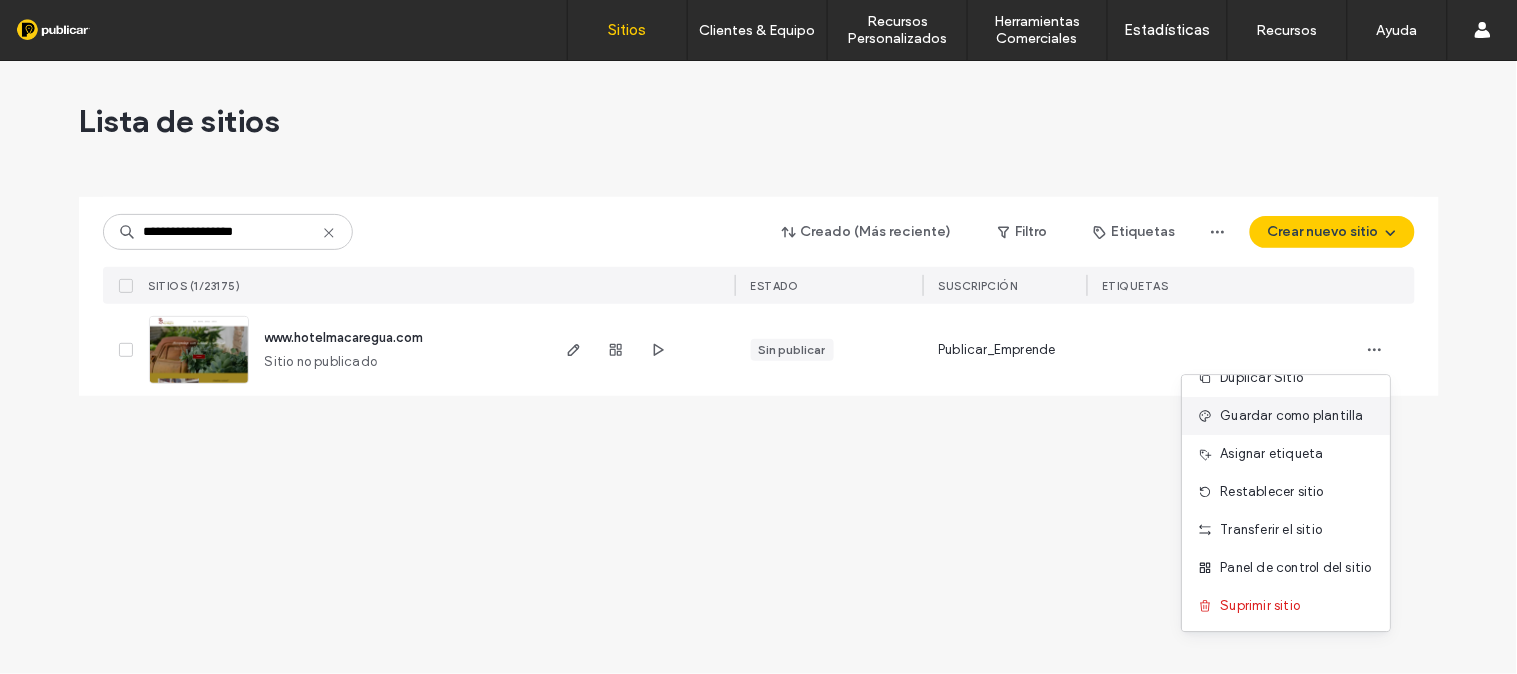 scroll, scrollTop: 64, scrollLeft: 0, axis: vertical 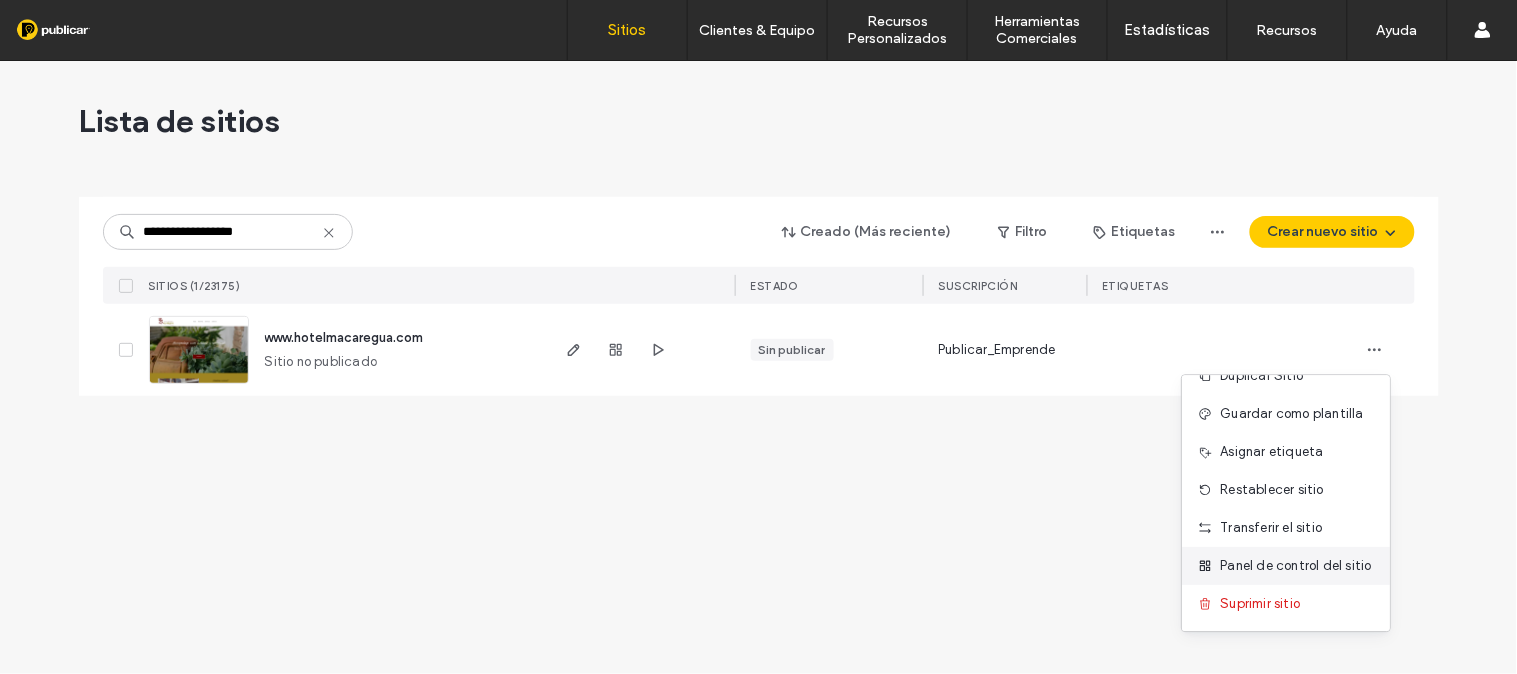 click on "Panel de control del sitio" at bounding box center (1296, 566) 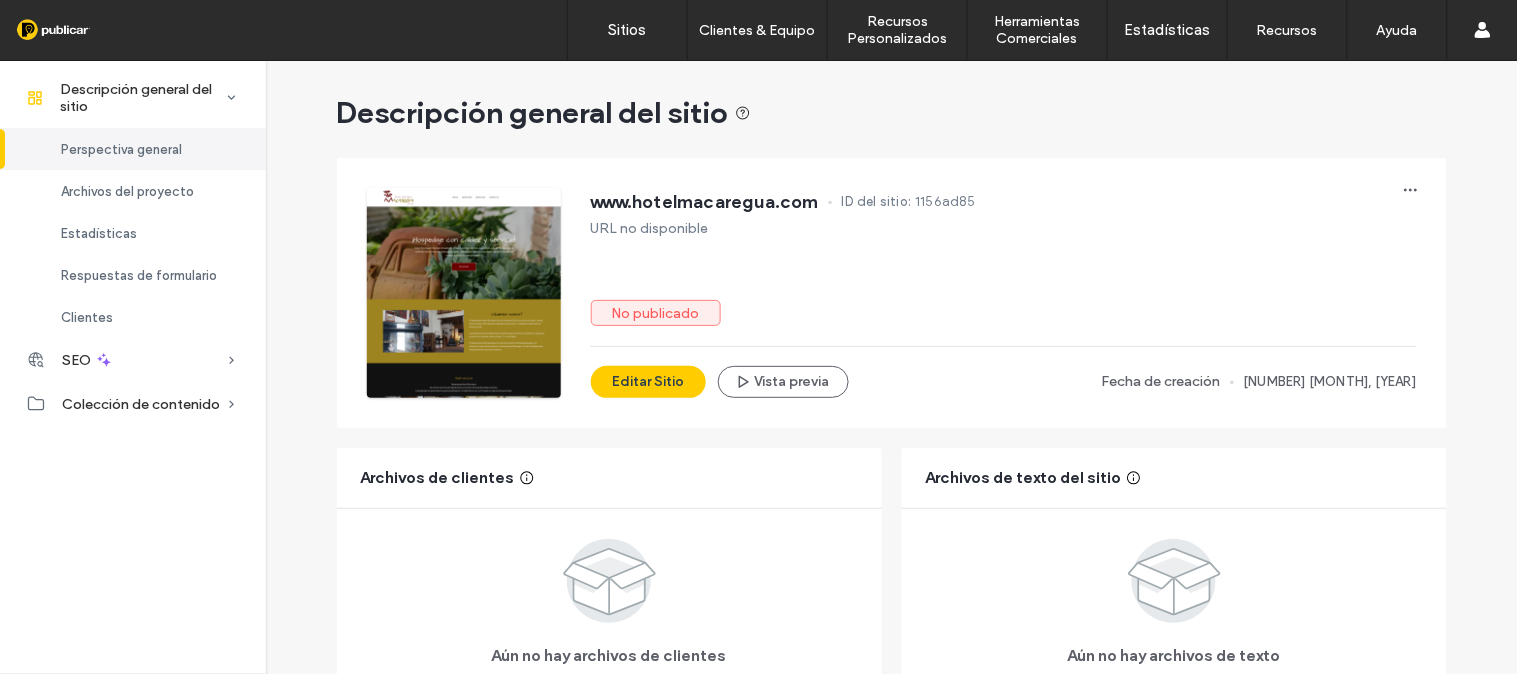 scroll, scrollTop: 666, scrollLeft: 0, axis: vertical 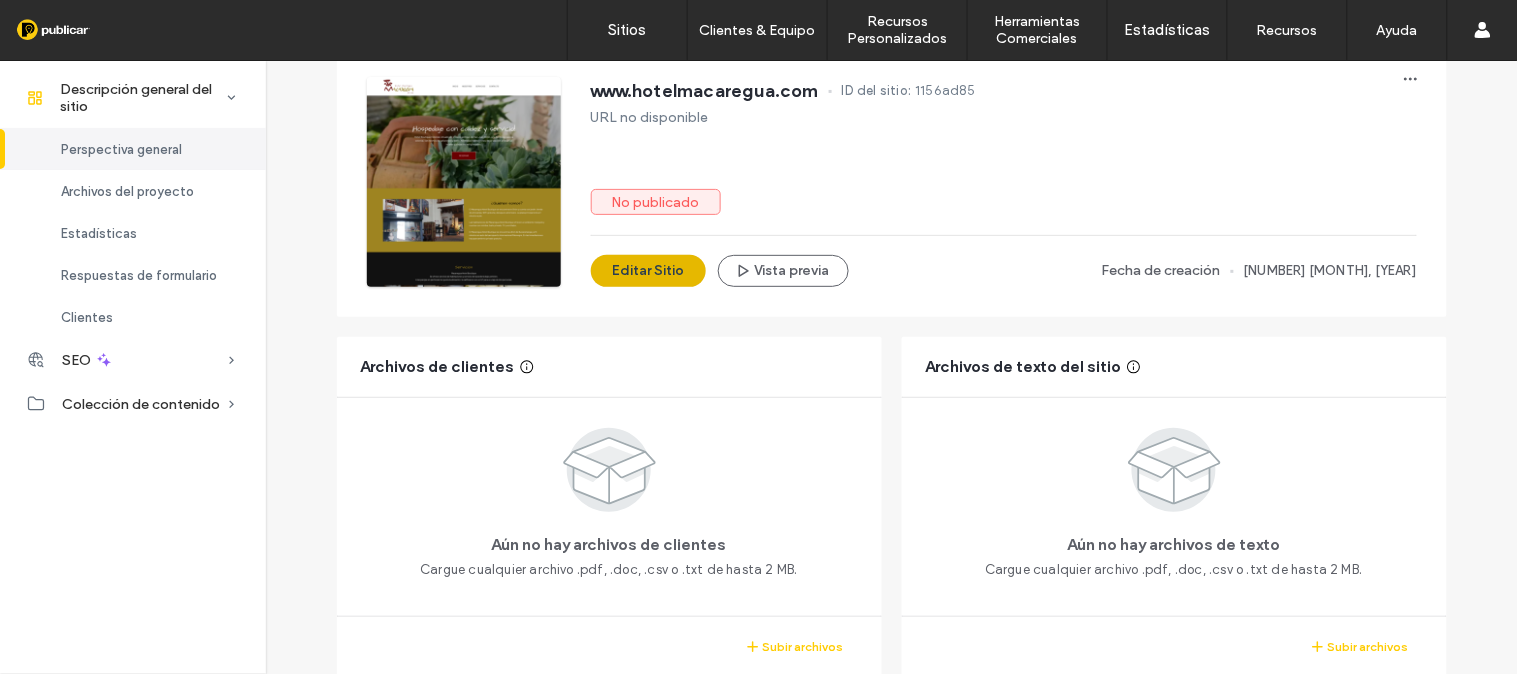 click on "Editar Sitio" at bounding box center [648, 271] 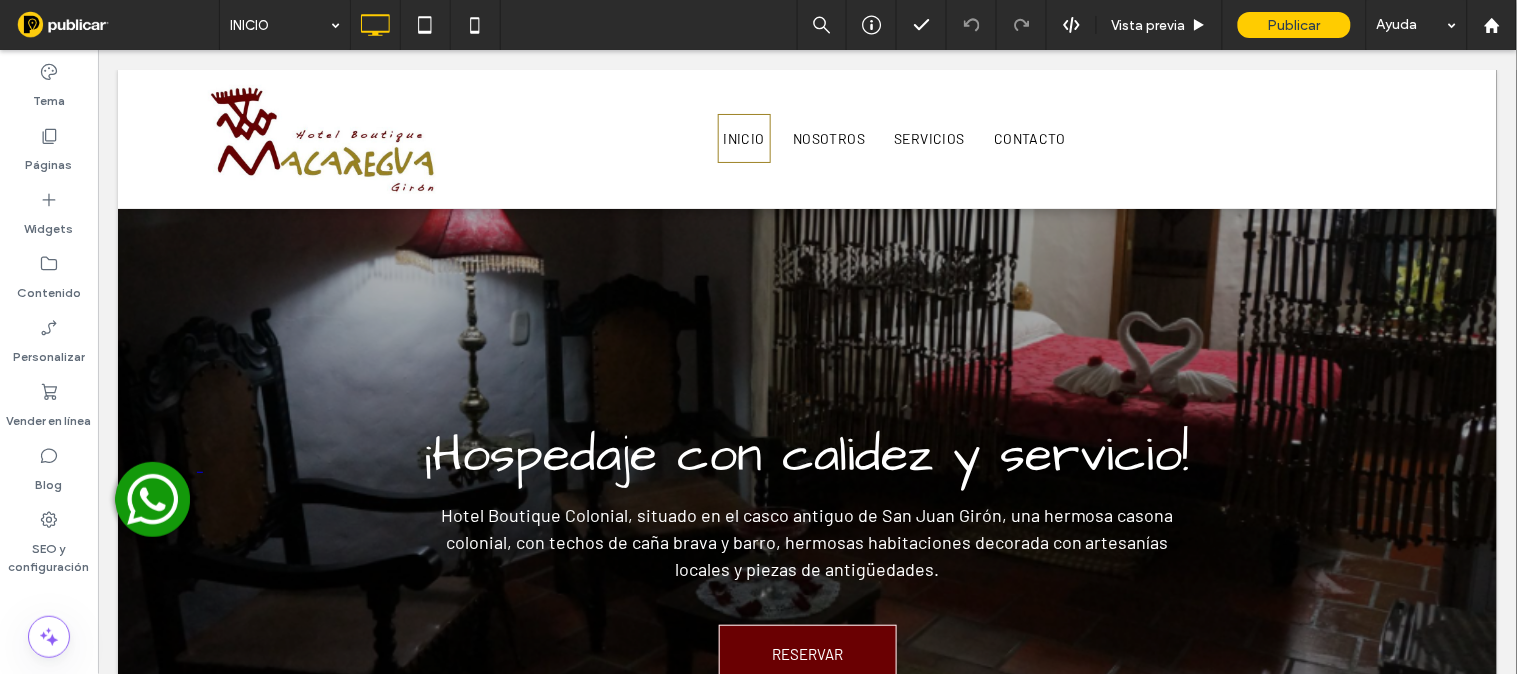 scroll, scrollTop: 3111, scrollLeft: 0, axis: vertical 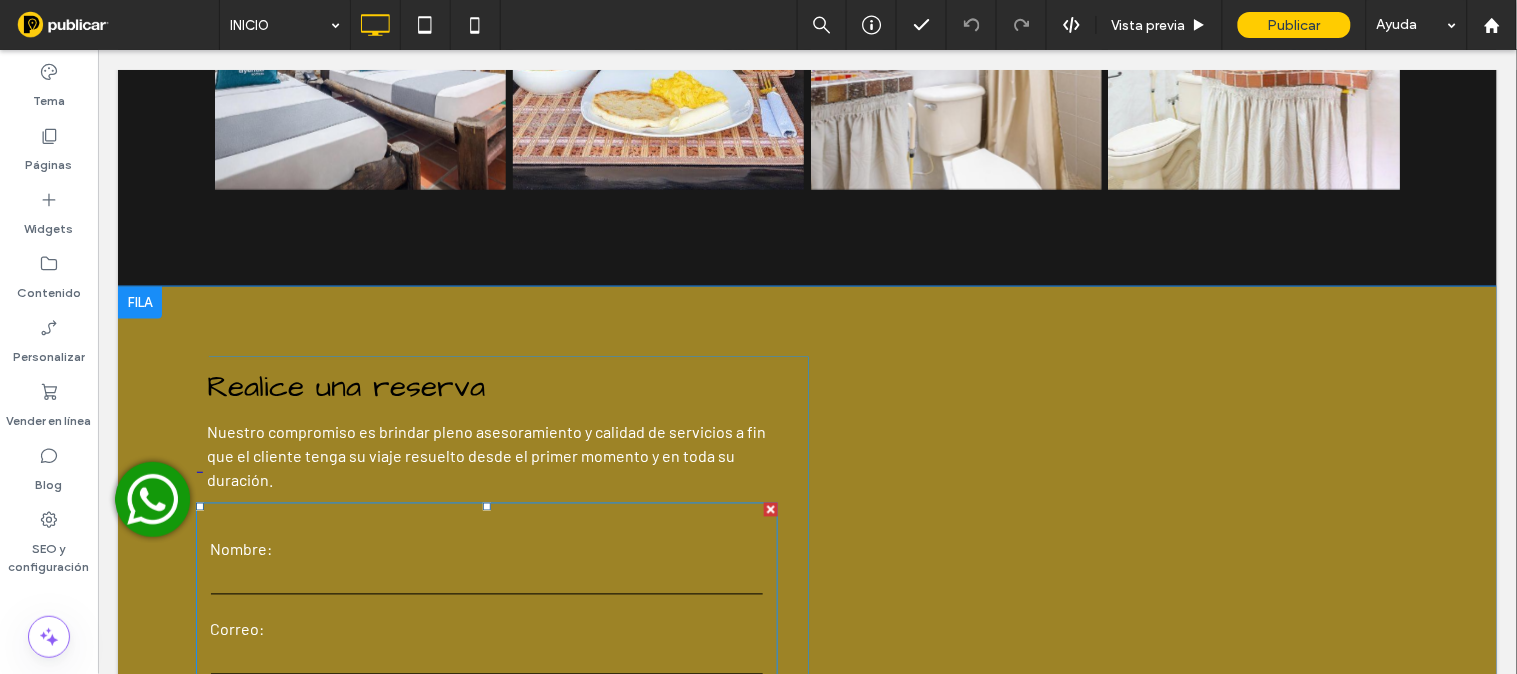 click at bounding box center (486, 579) 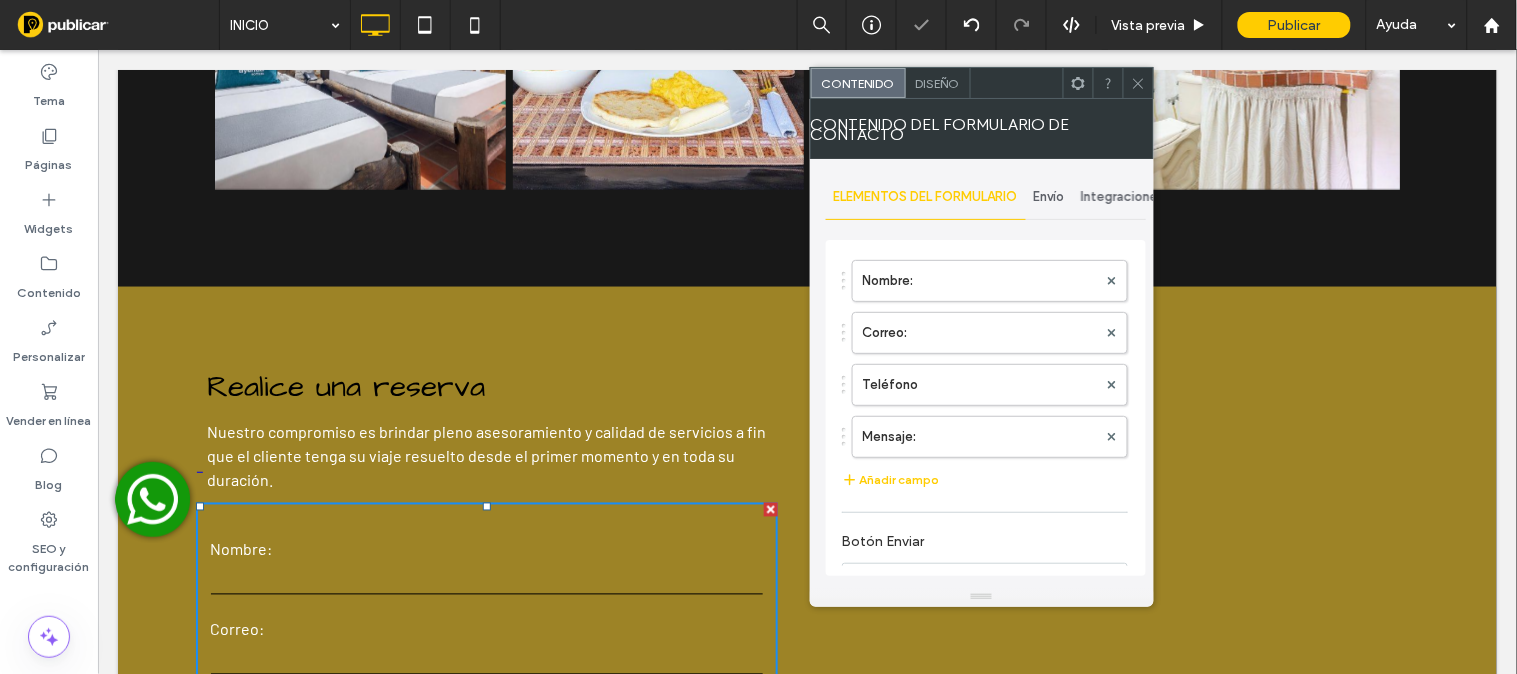 click on "Envío" at bounding box center [1049, 197] 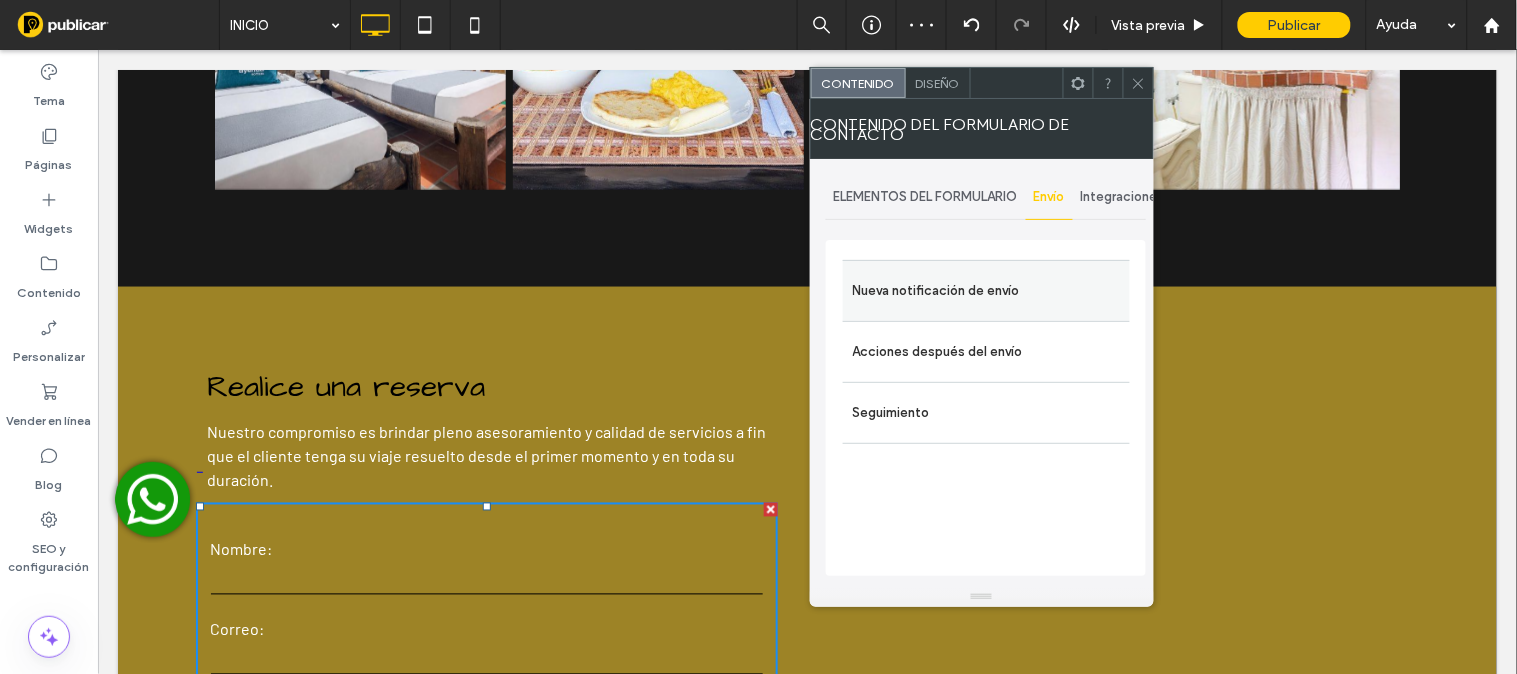 click on "Nueva notificación de envío" at bounding box center (986, 290) 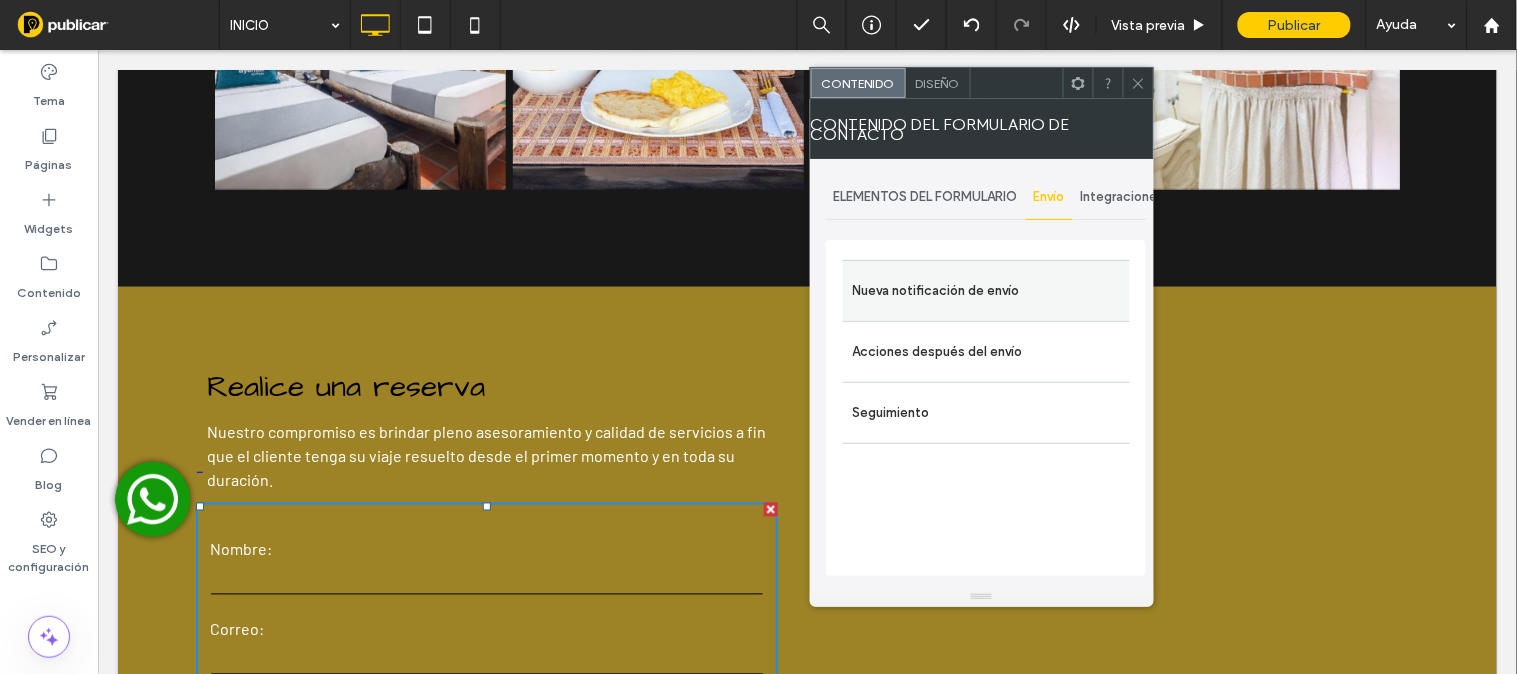 click on "Nueva notificación de envío" at bounding box center (986, 291) 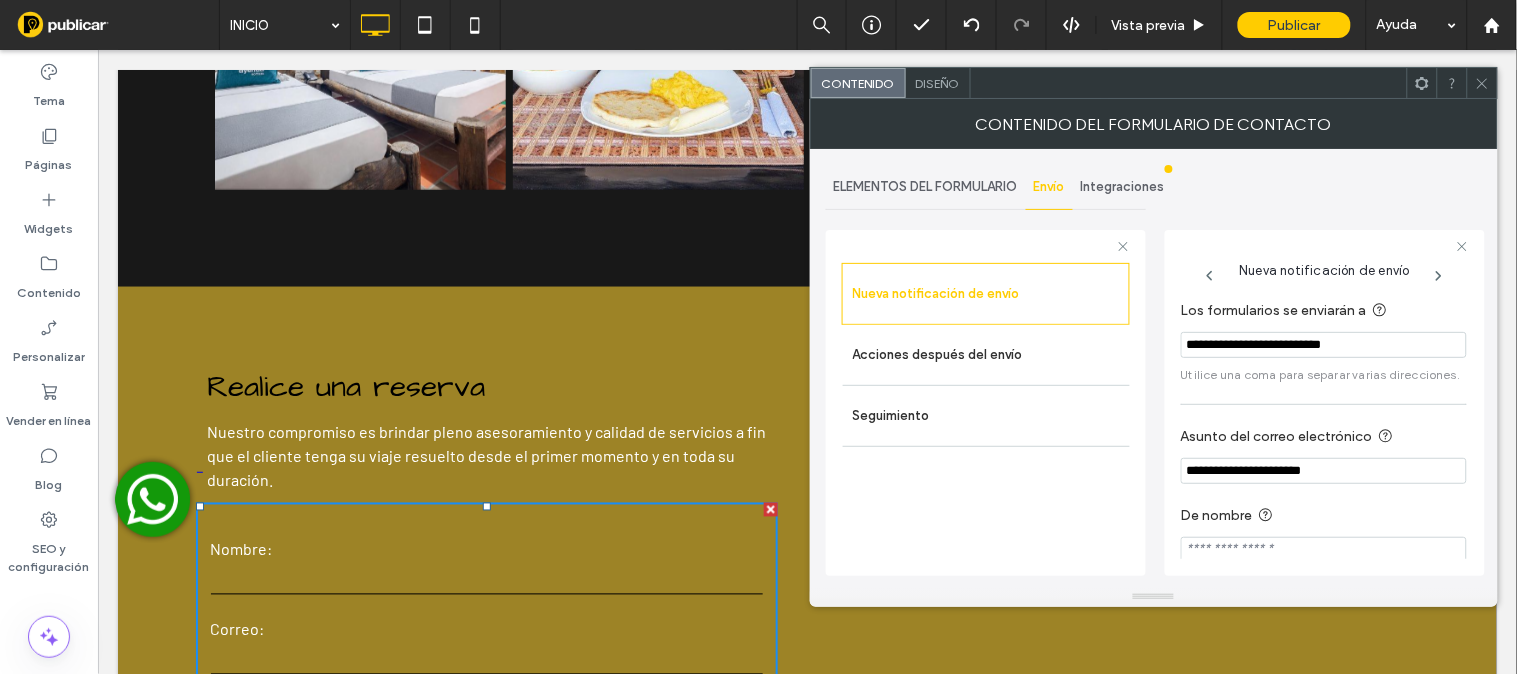 drag, startPoint x: 1385, startPoint y: 356, endPoint x: 1175, endPoint y: 337, distance: 210.85777 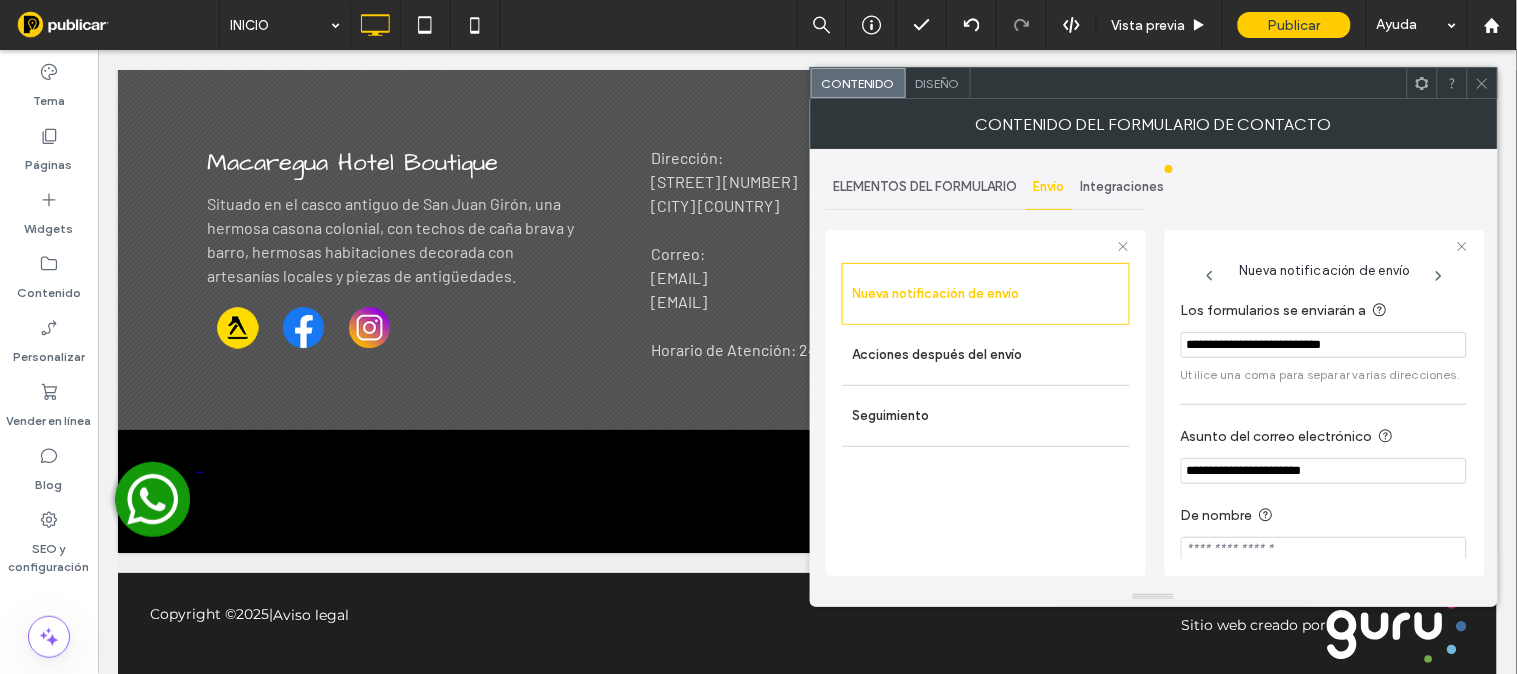 scroll, scrollTop: 3611, scrollLeft: 0, axis: vertical 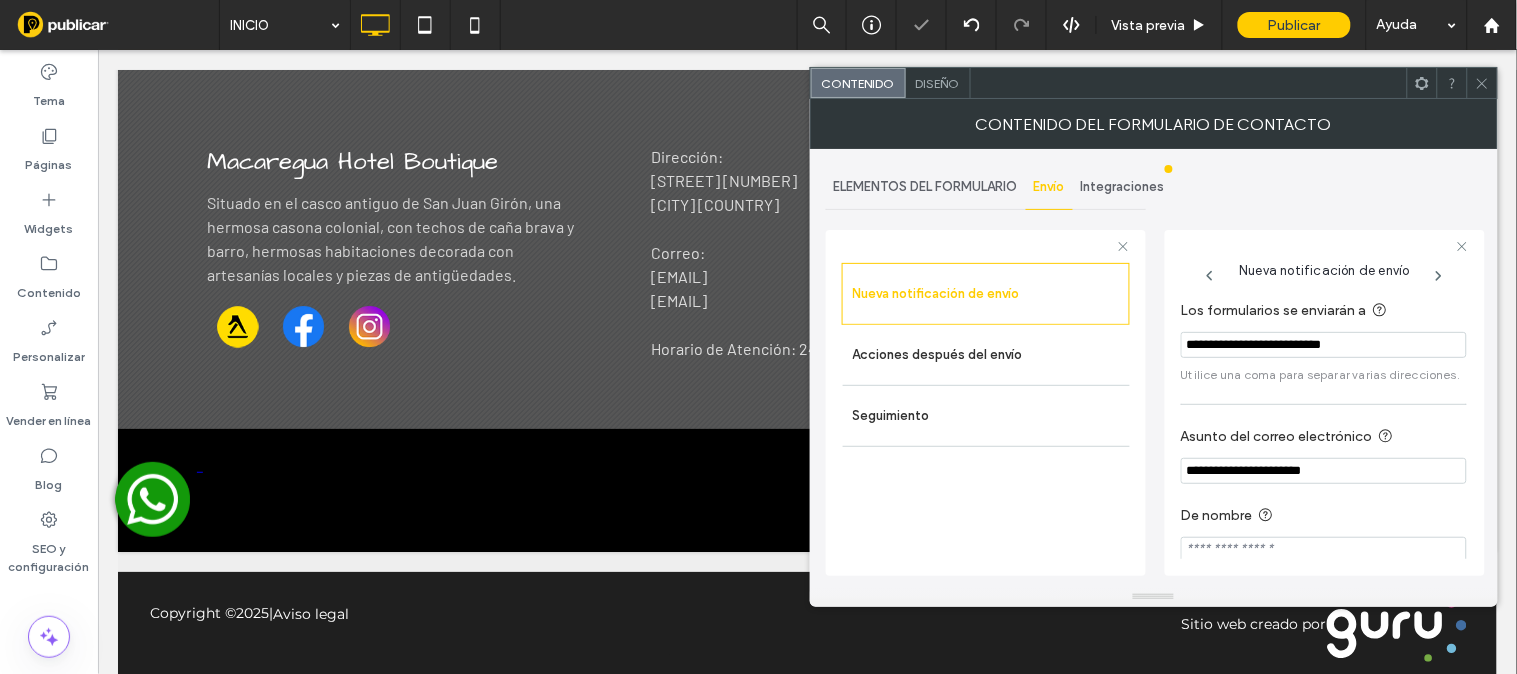 click 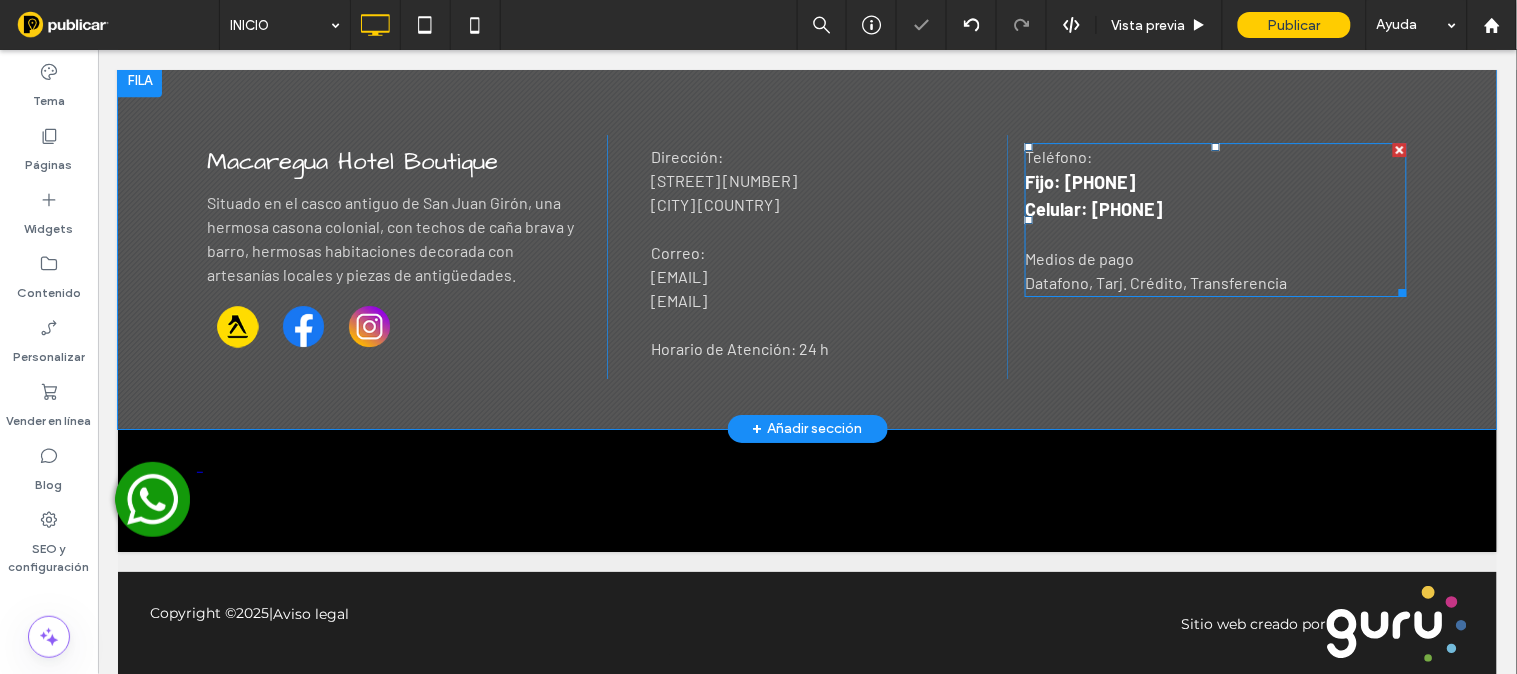 click on "Fijo: [PHONE] Celular: [PHONE]" at bounding box center (1215, 195) 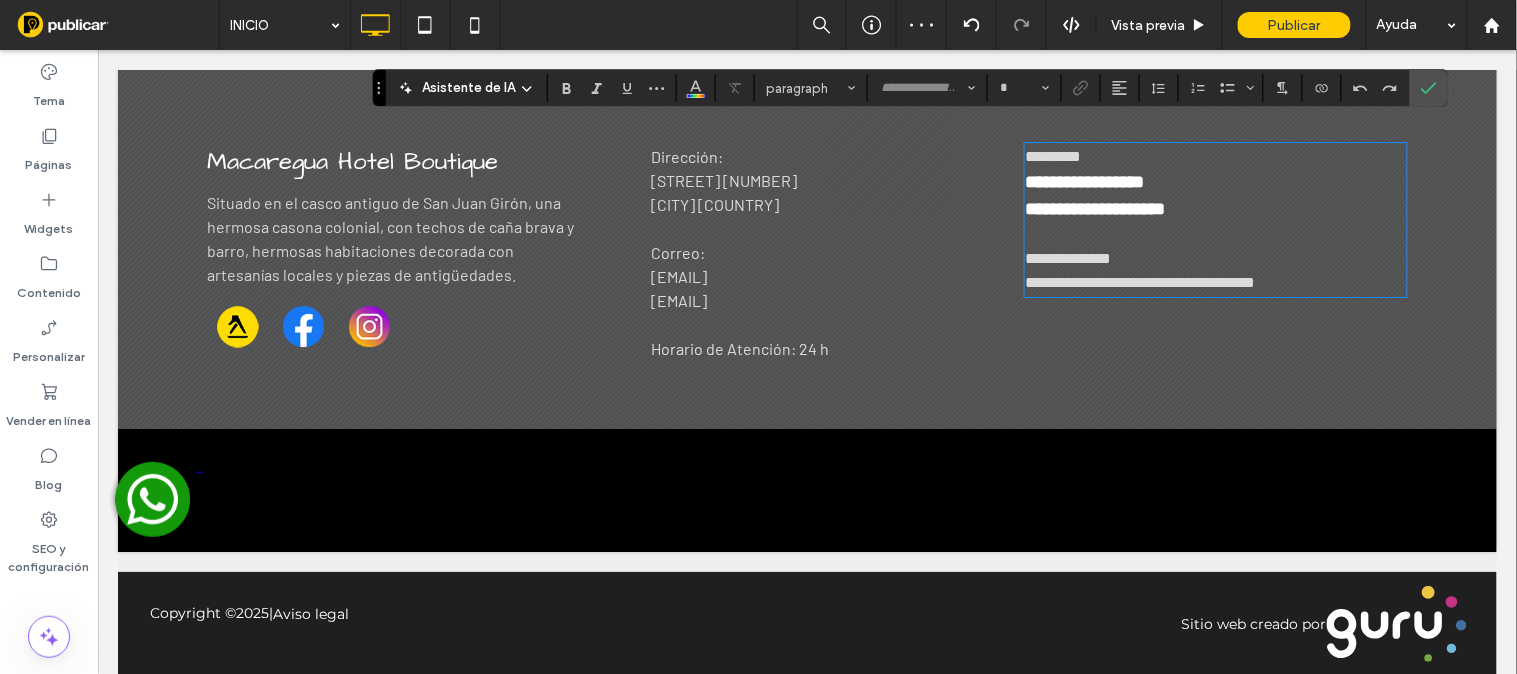 type on "******" 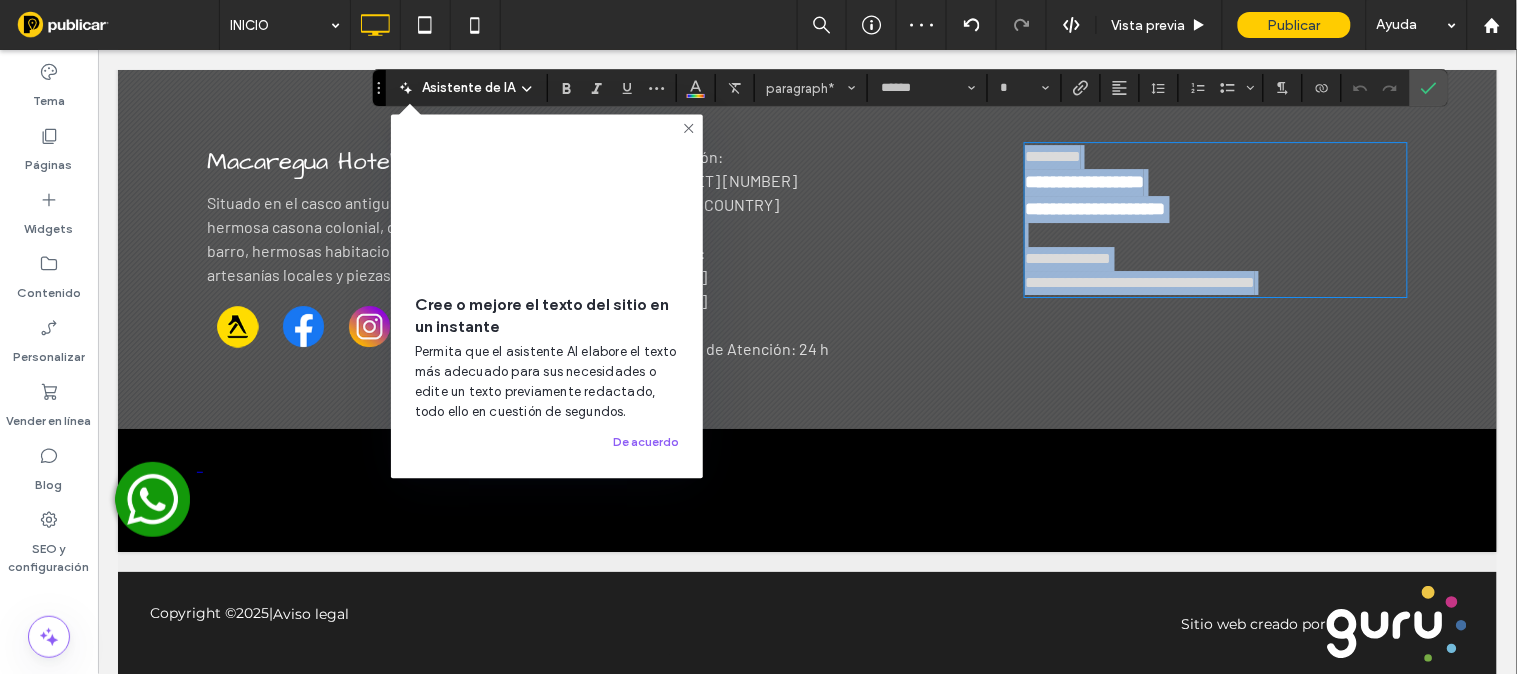 click on "**********" at bounding box center [1215, 195] 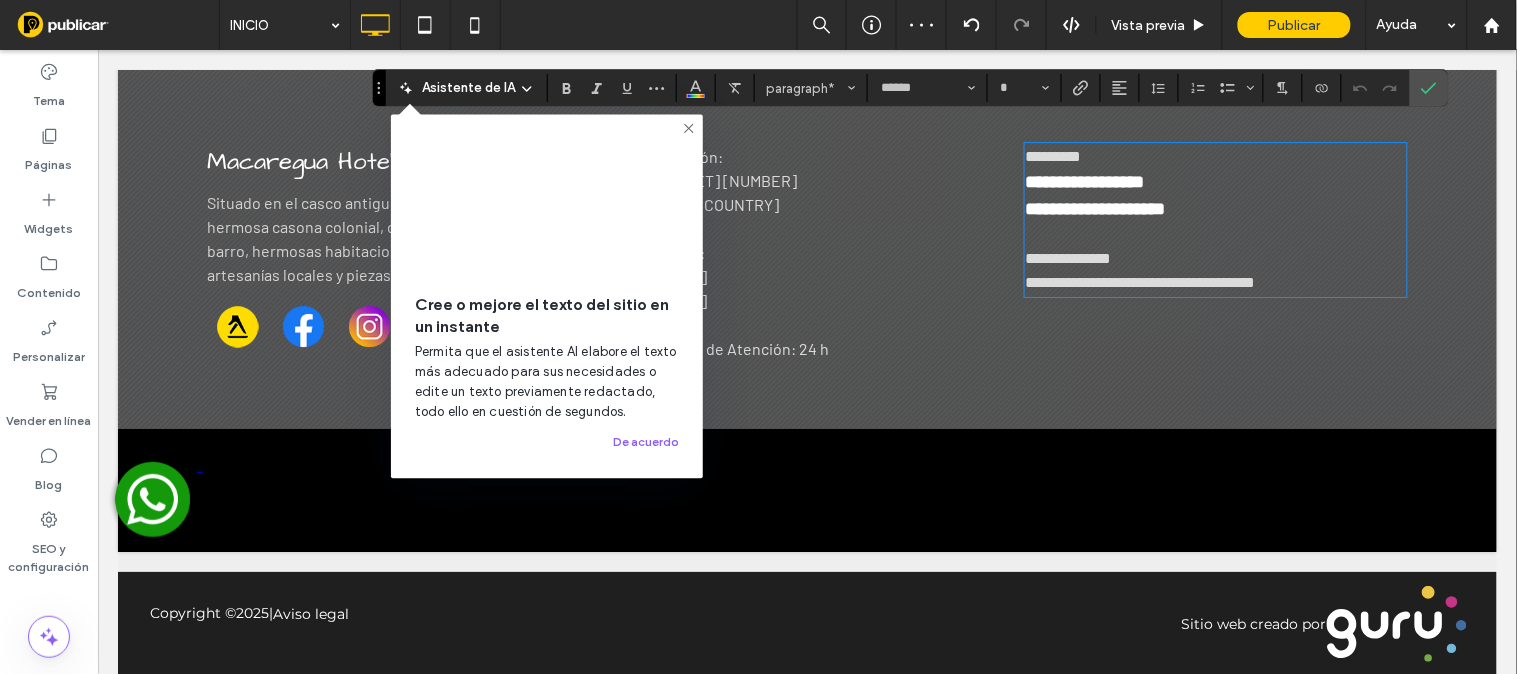 type on "**" 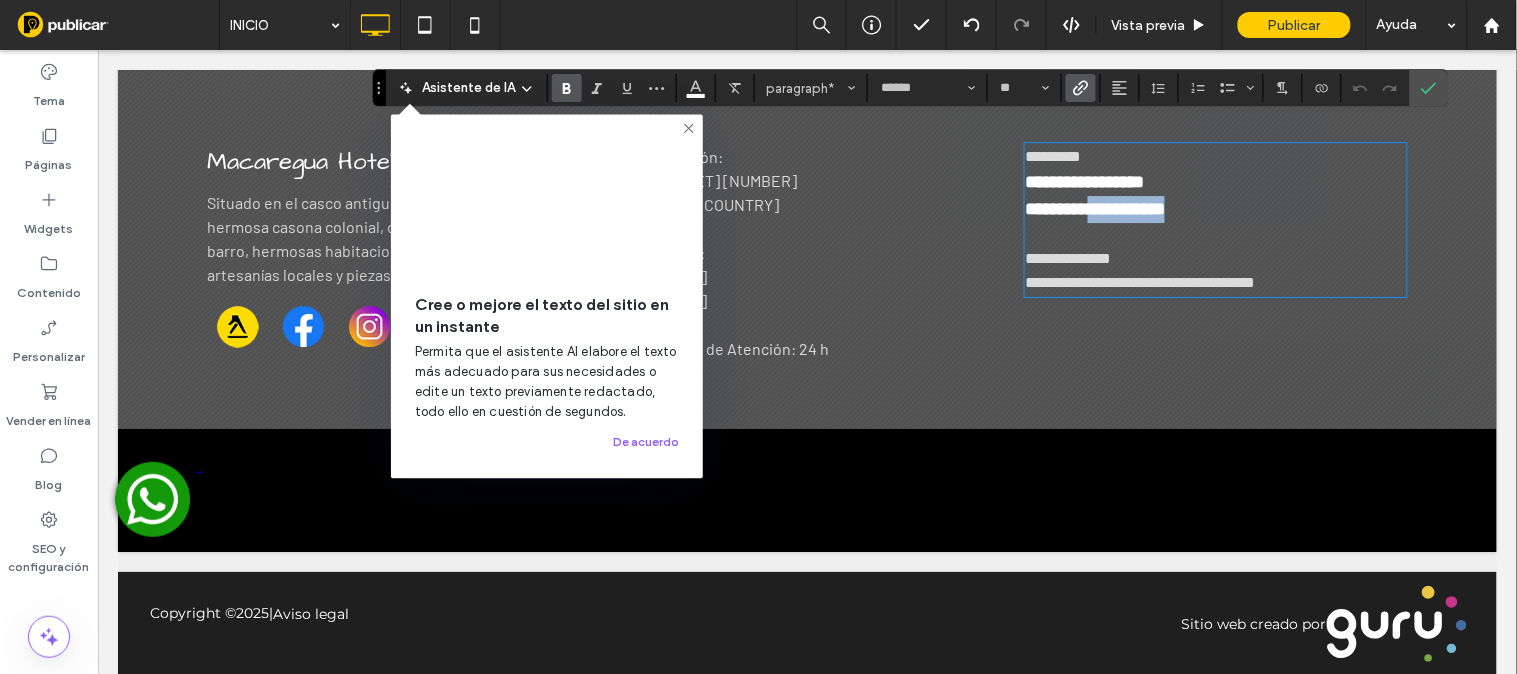 drag, startPoint x: 1181, startPoint y: 183, endPoint x: 1081, endPoint y: 187, distance: 100.07997 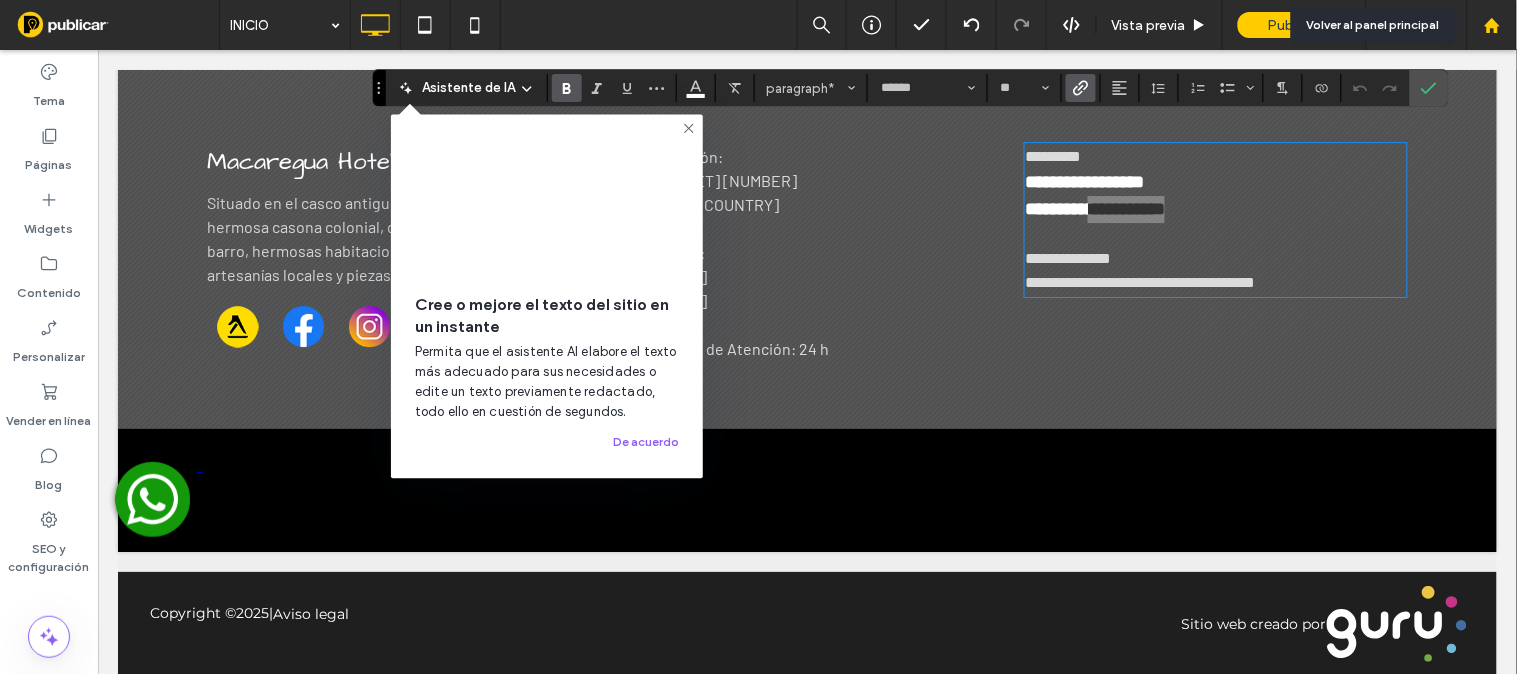 click 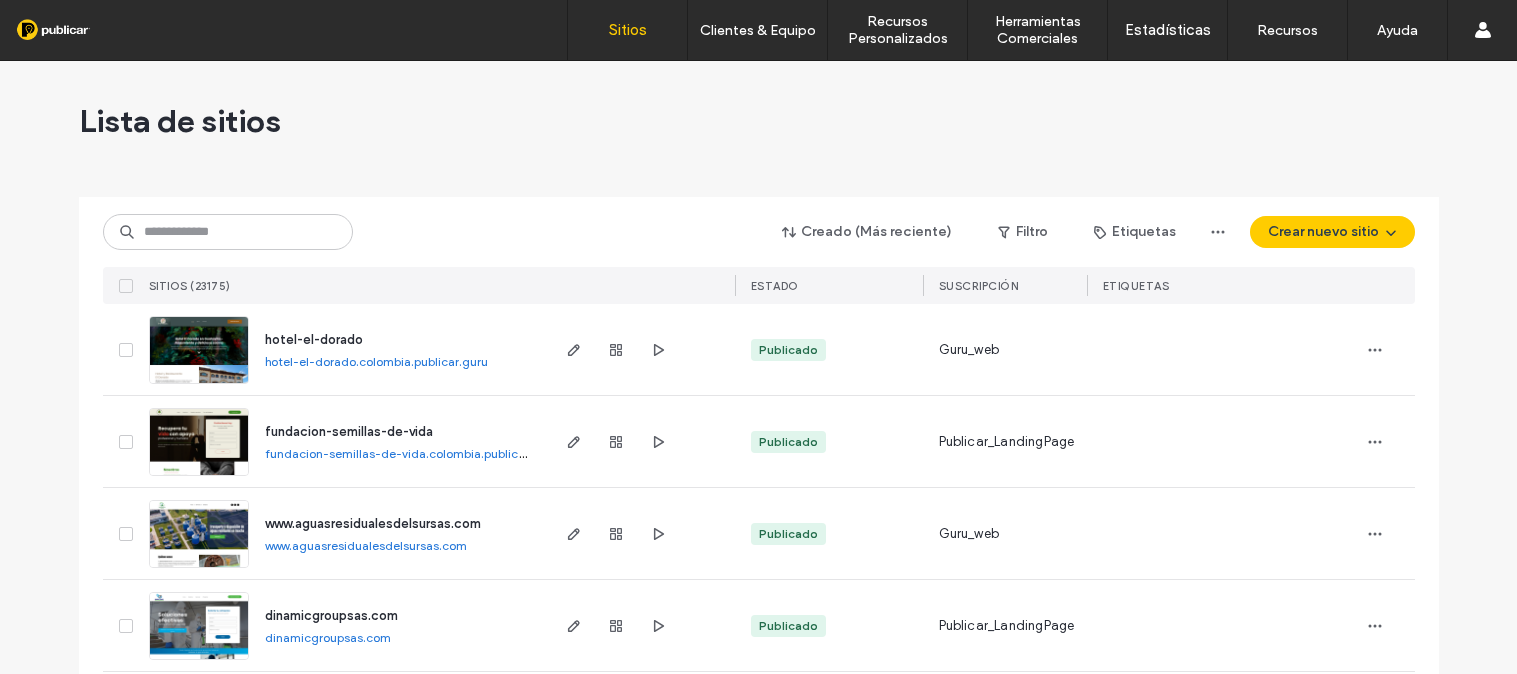 scroll, scrollTop: 0, scrollLeft: 0, axis: both 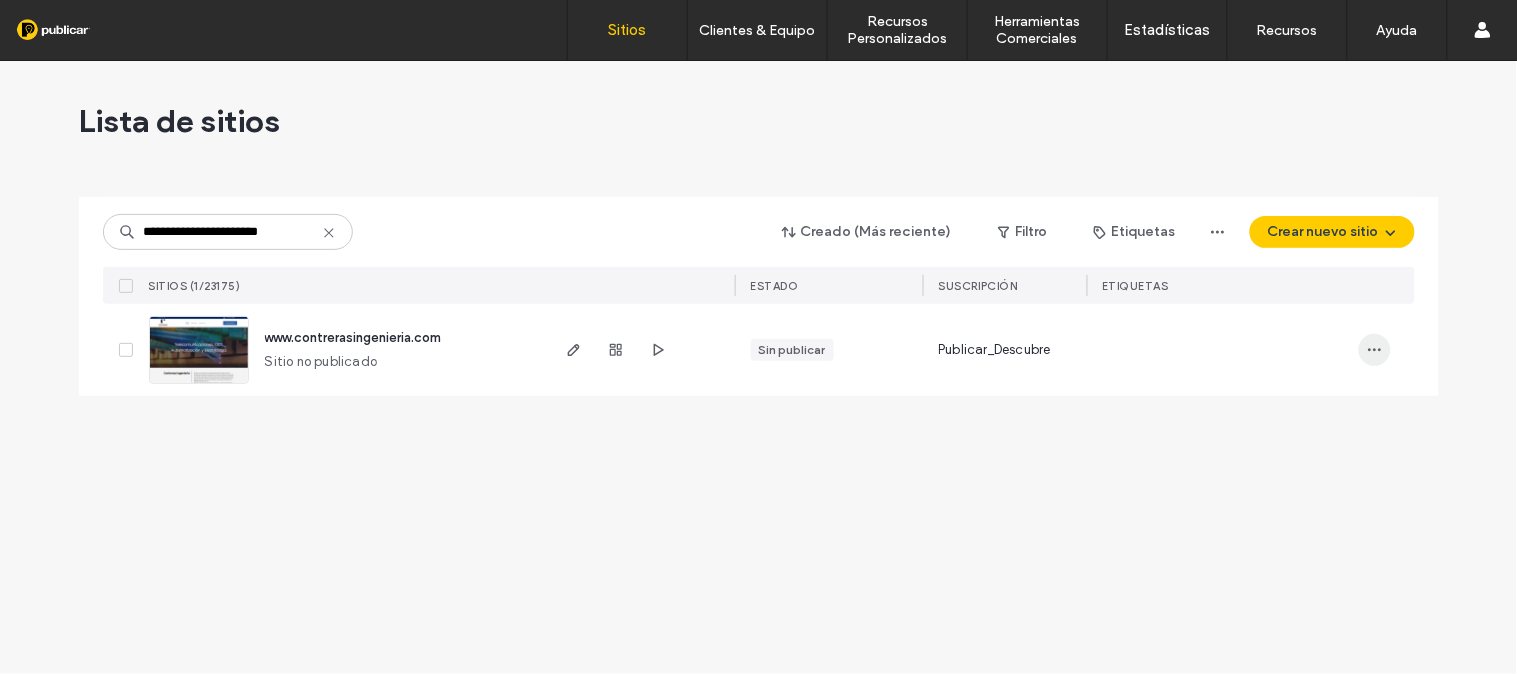 type on "**********" 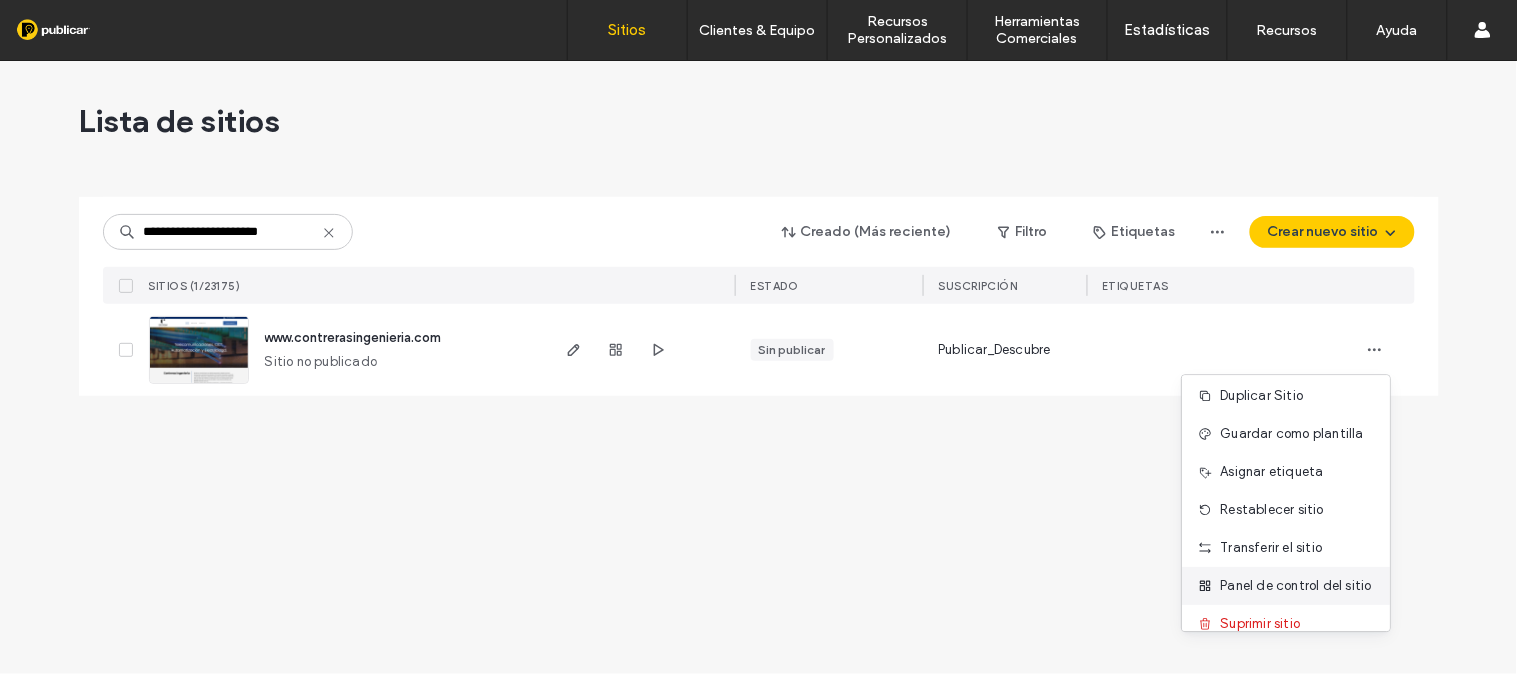scroll, scrollTop: 64, scrollLeft: 0, axis: vertical 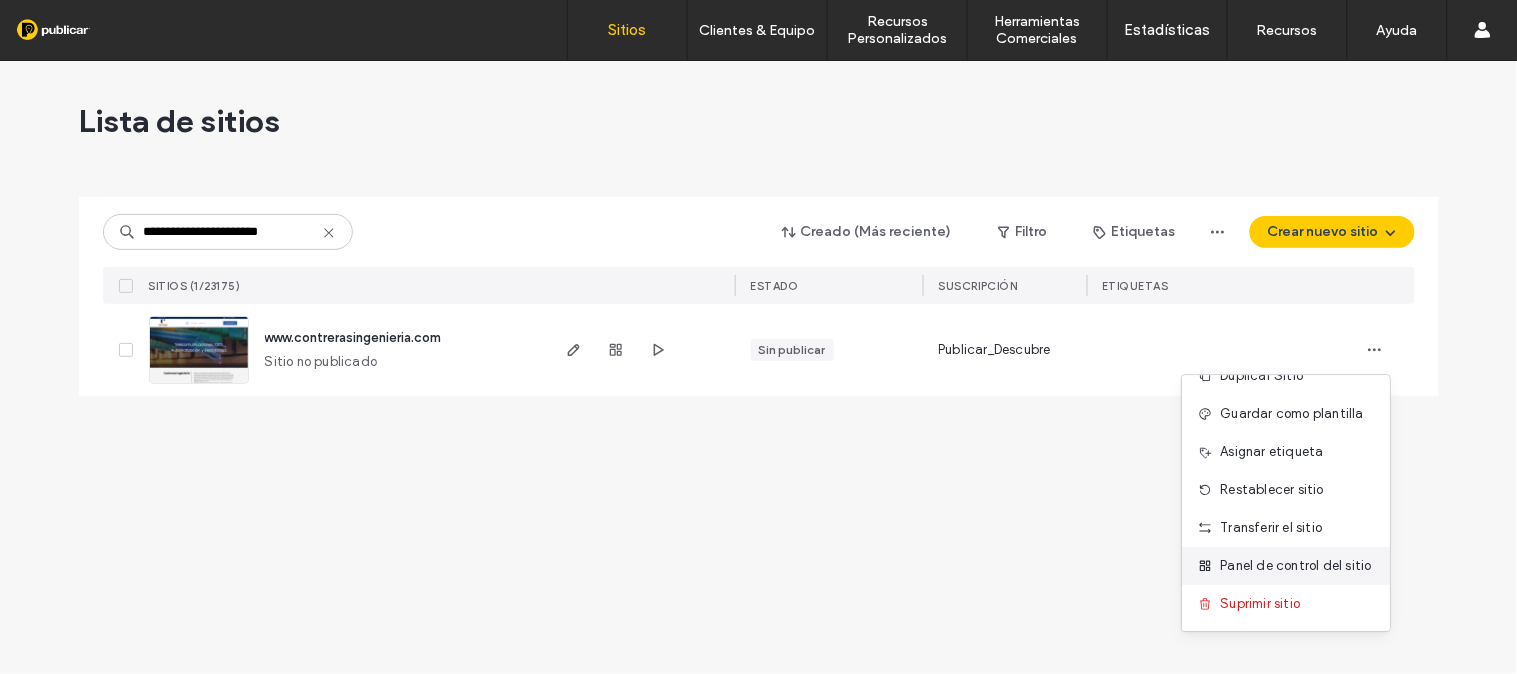 click on "Panel de control del sitio" at bounding box center [1296, 566] 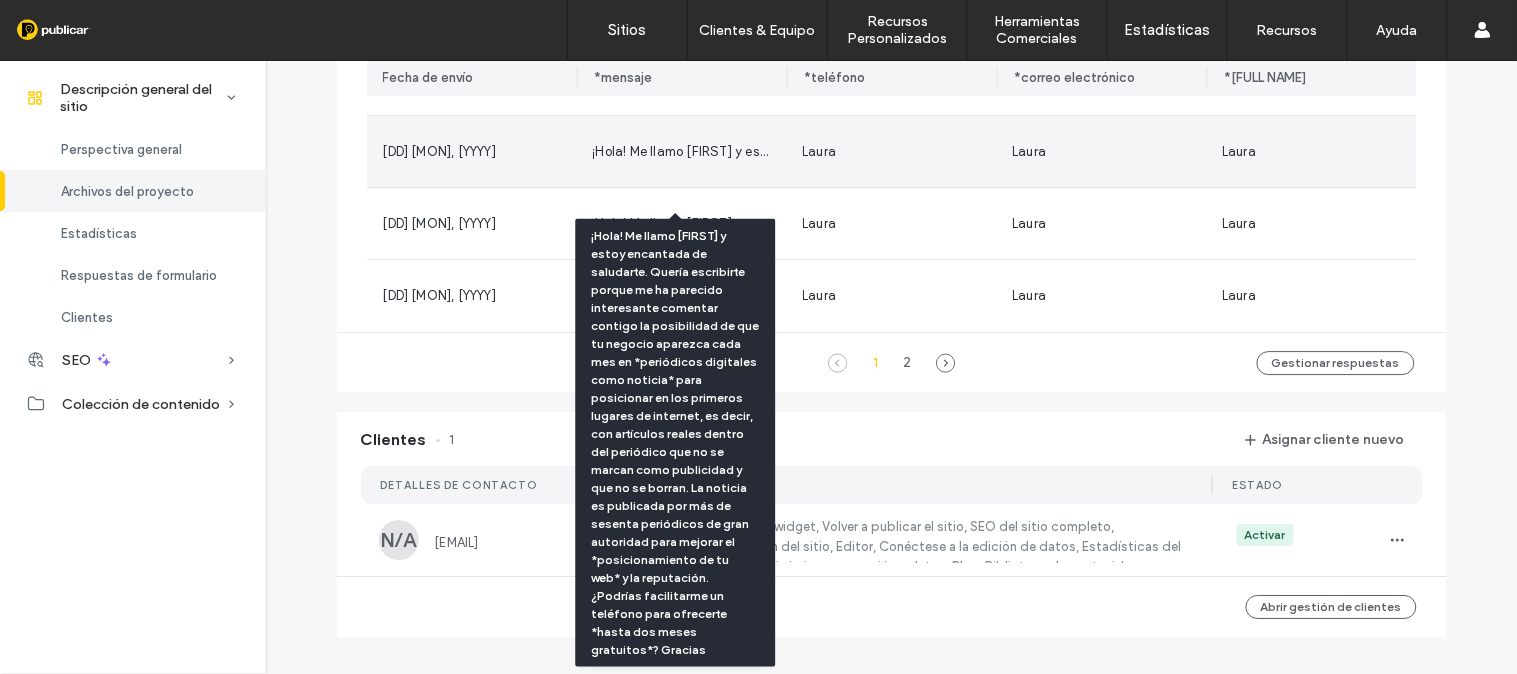 scroll, scrollTop: 1496, scrollLeft: 0, axis: vertical 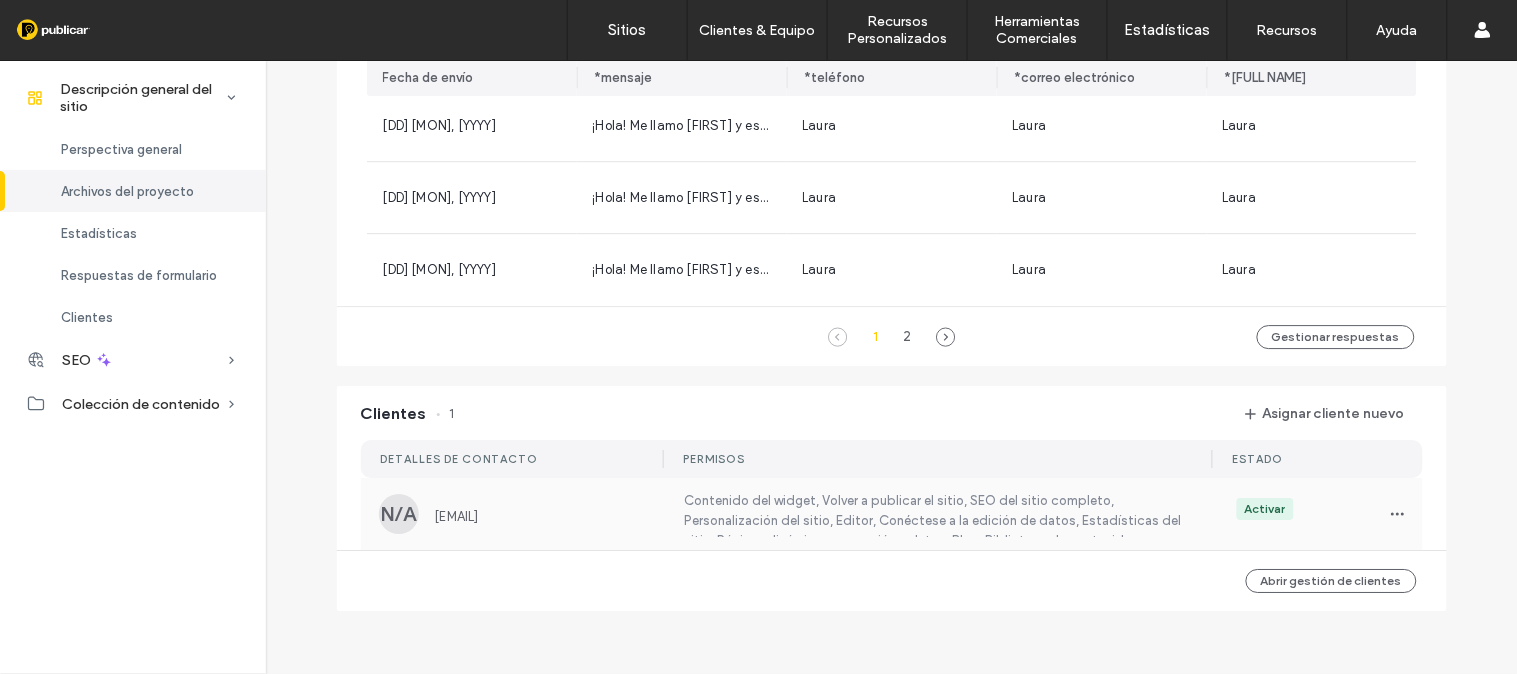 click on "contrerasingeriasas@gmail.com" at bounding box center (547, 516) 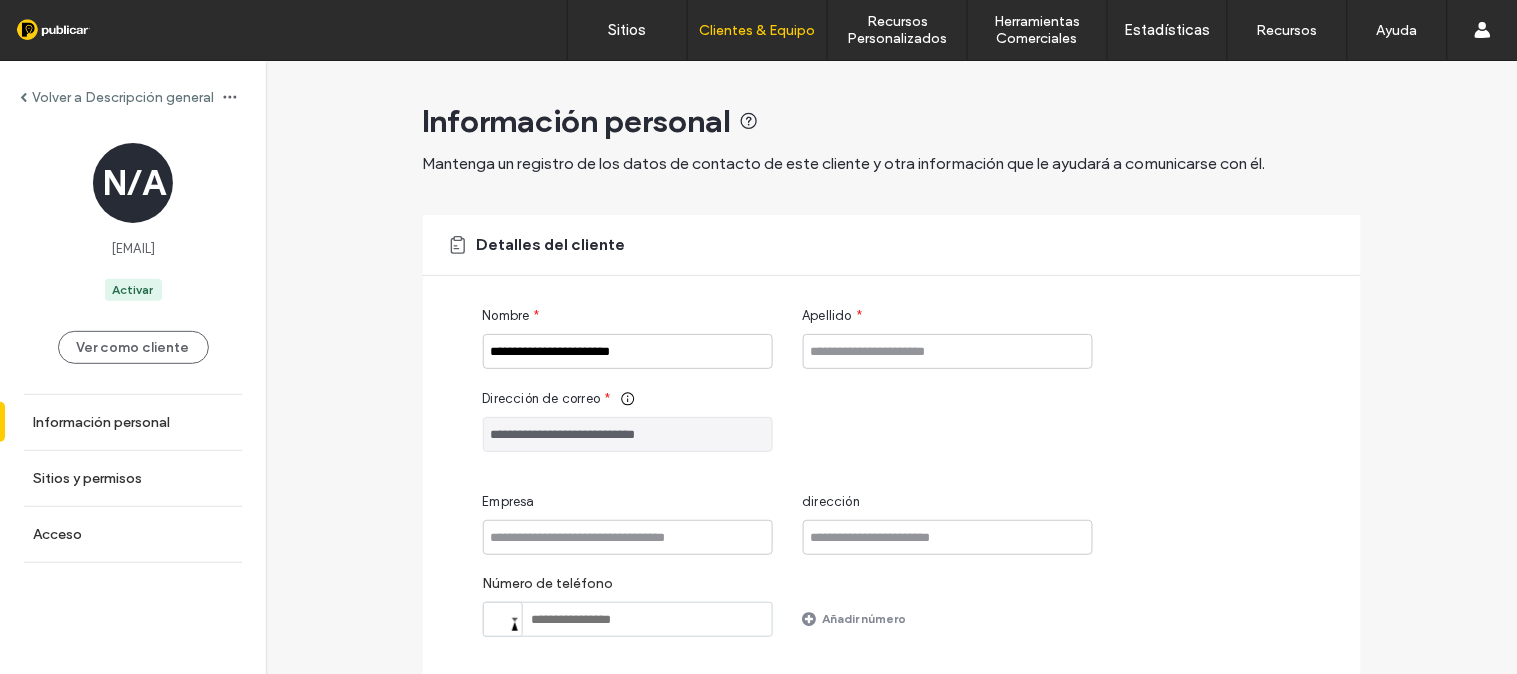 drag, startPoint x: 696, startPoint y: 433, endPoint x: 291, endPoint y: 354, distance: 412.633 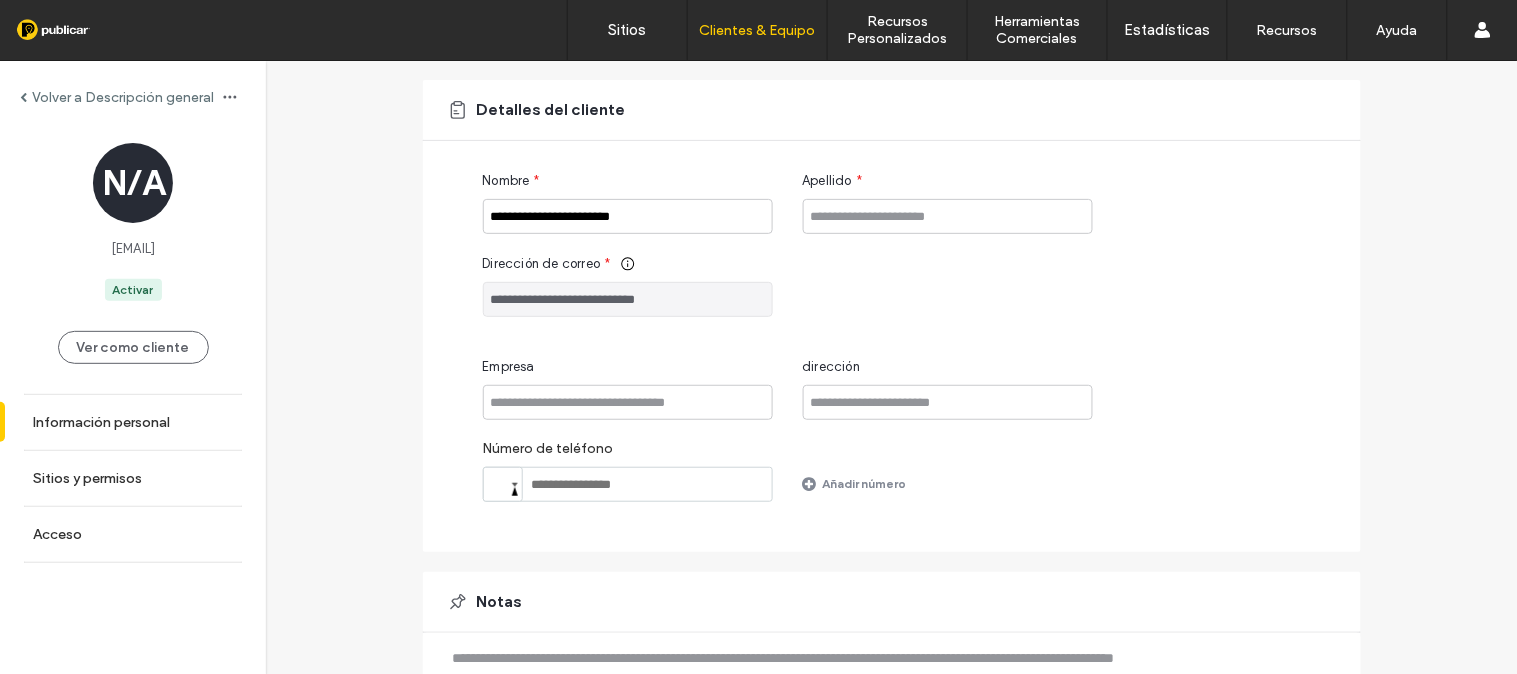 scroll, scrollTop: 0, scrollLeft: 0, axis: both 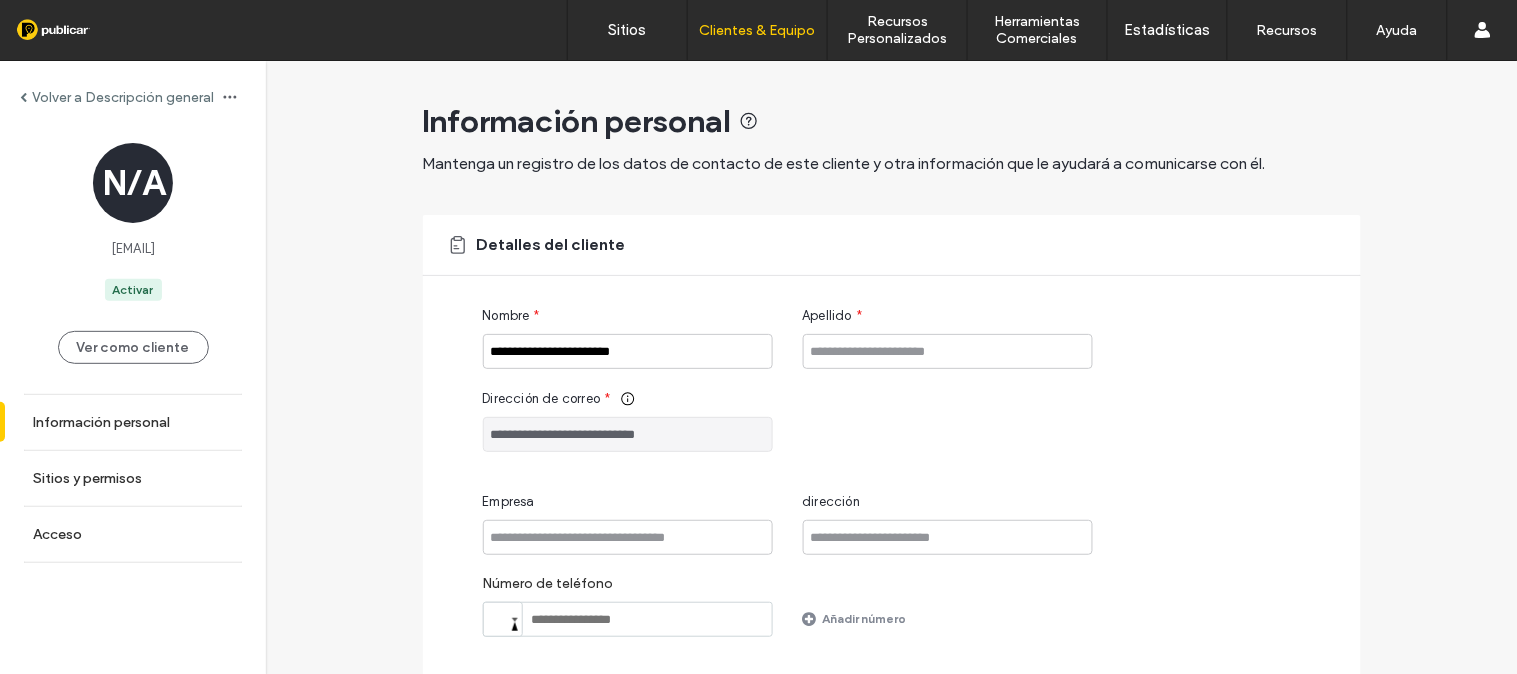 click on "Volver a Descripción general" at bounding box center (117, 97) 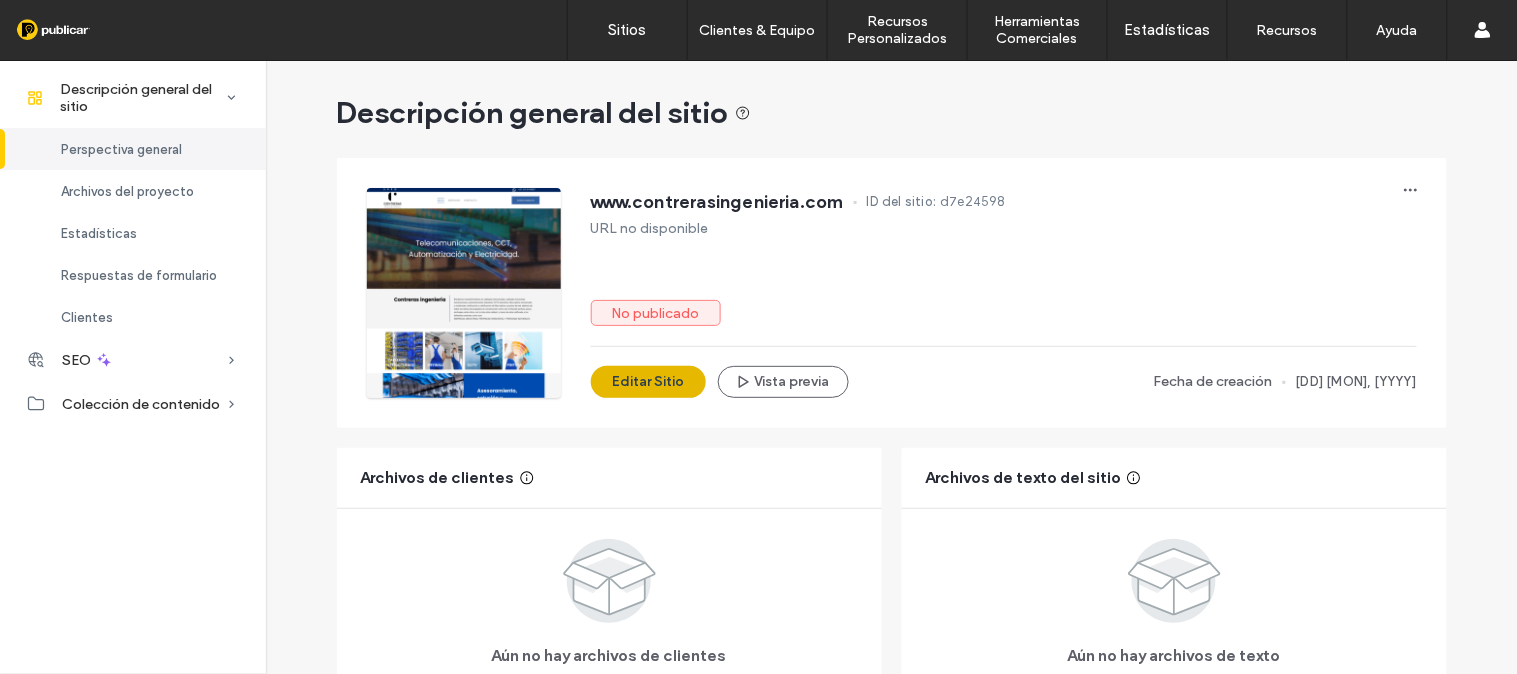 click on "Editar Sitio" at bounding box center (648, 382) 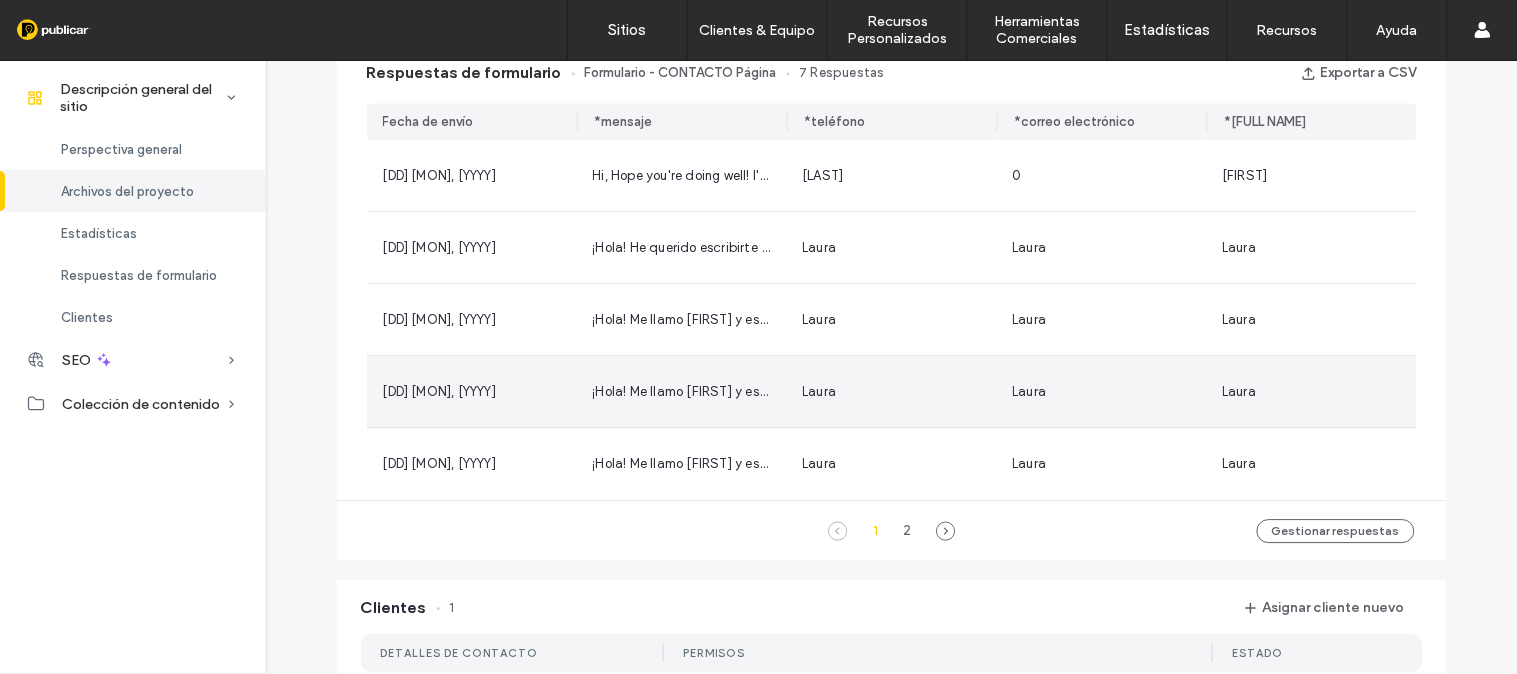 scroll, scrollTop: 1274, scrollLeft: 0, axis: vertical 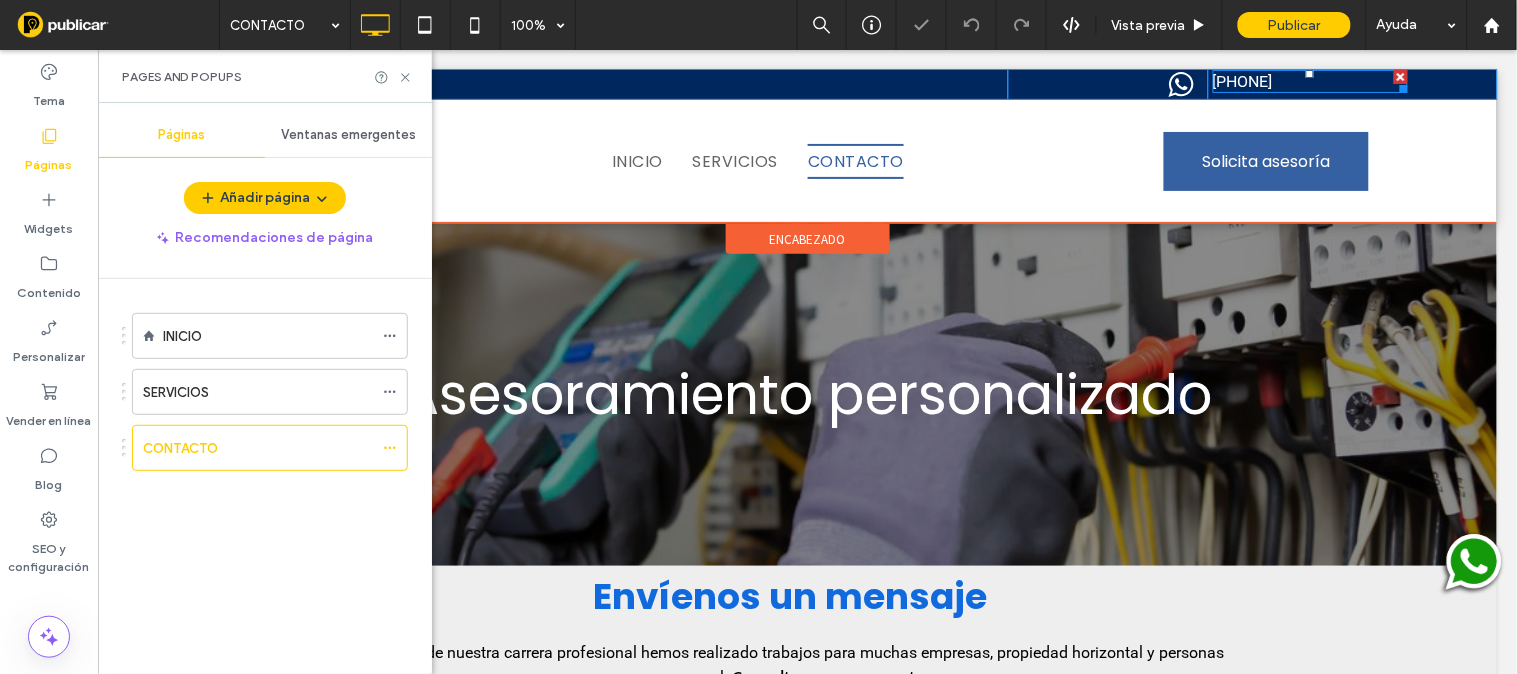 click on "[PHONE]" at bounding box center (1309, 80) 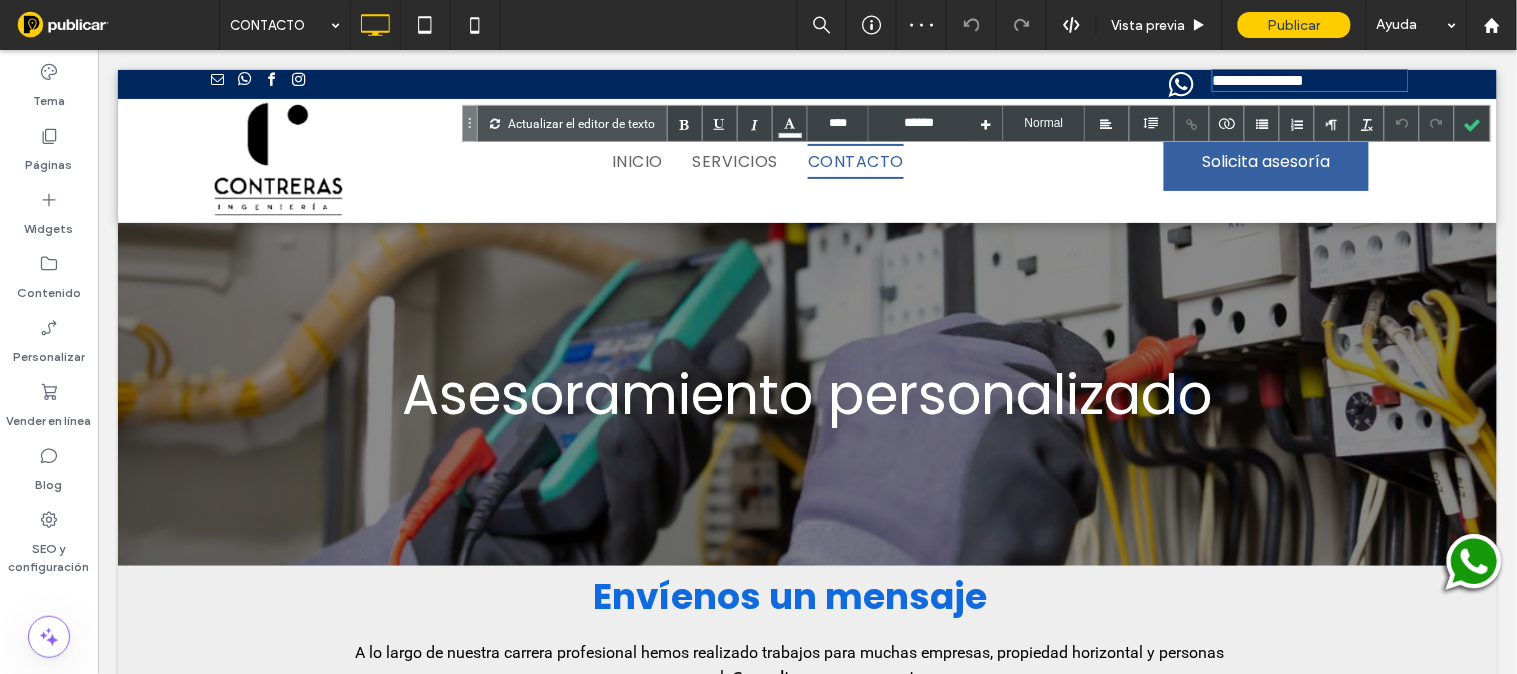 click on "**********" at bounding box center (1309, 79) 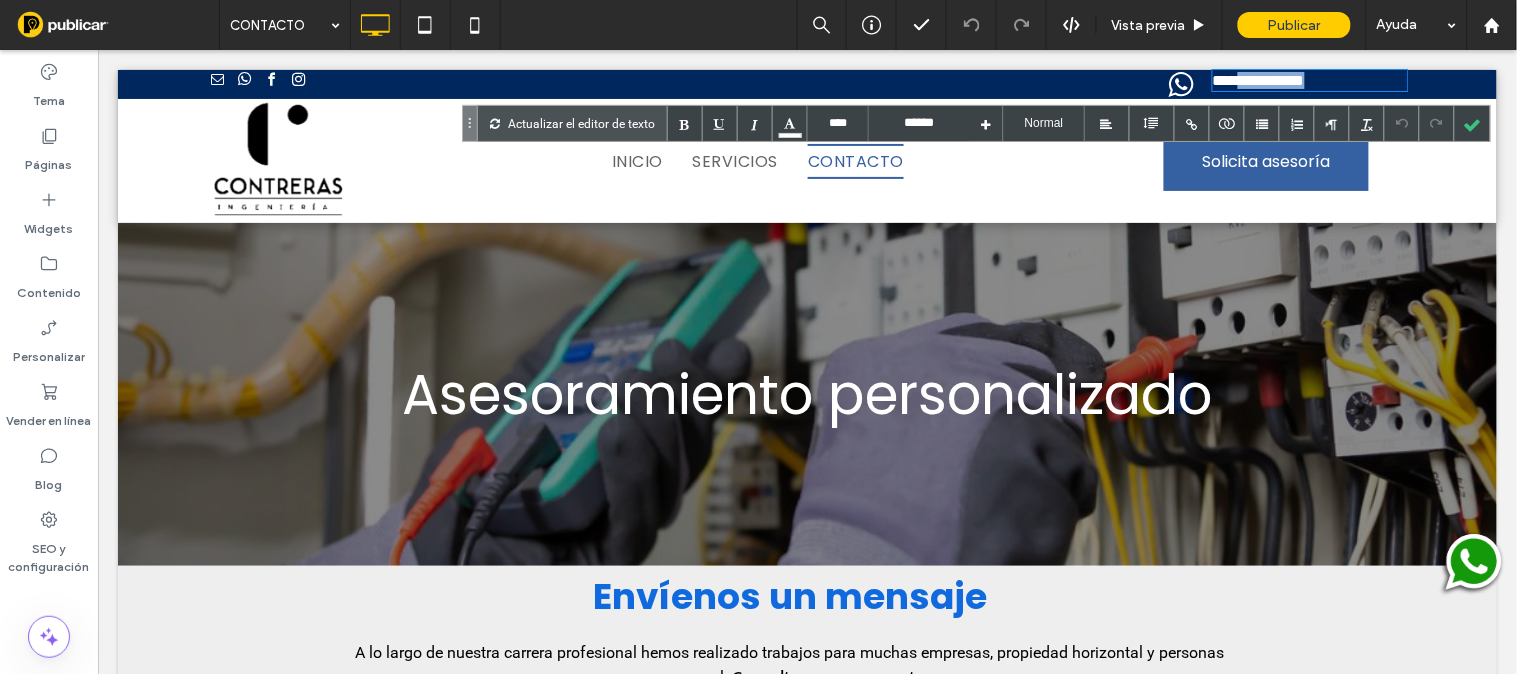 drag, startPoint x: 1332, startPoint y: 74, endPoint x: 1239, endPoint y: 74, distance: 93 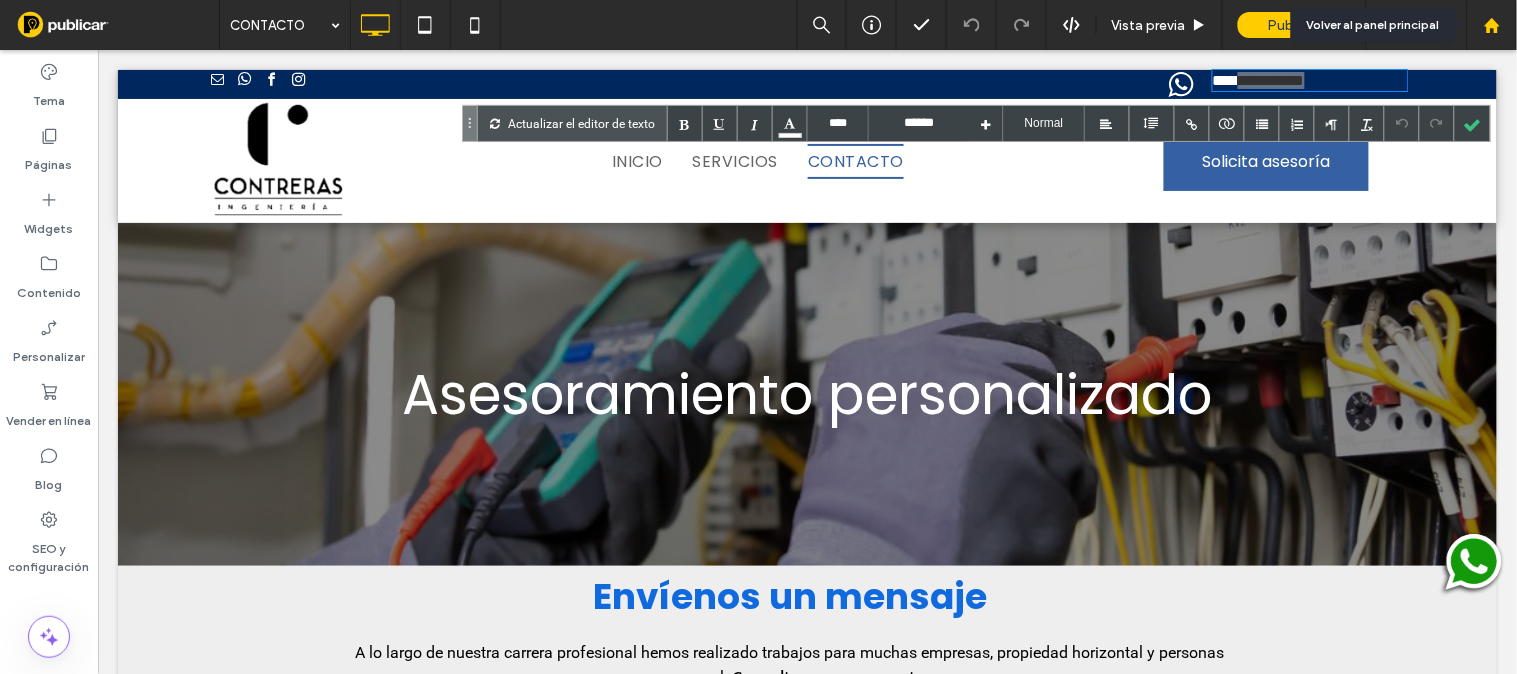 click 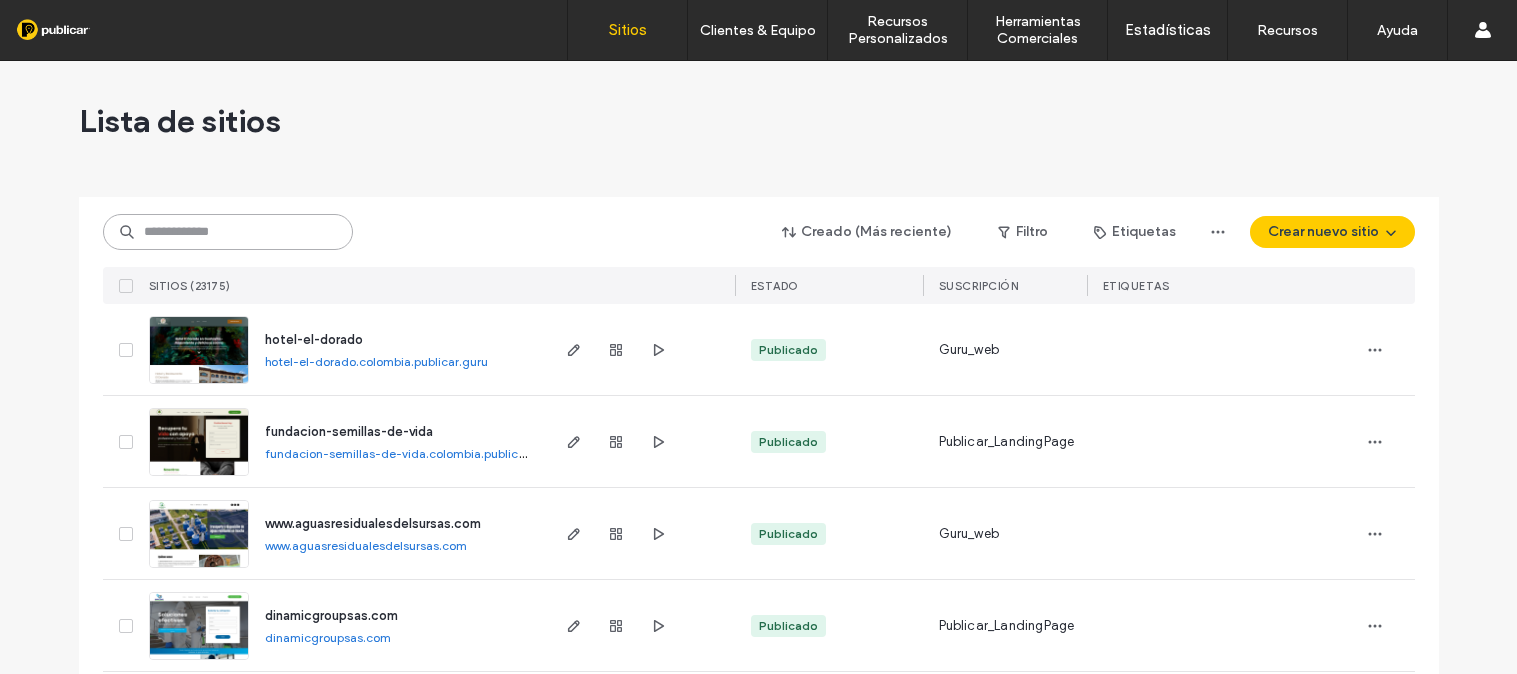 click at bounding box center [228, 232] 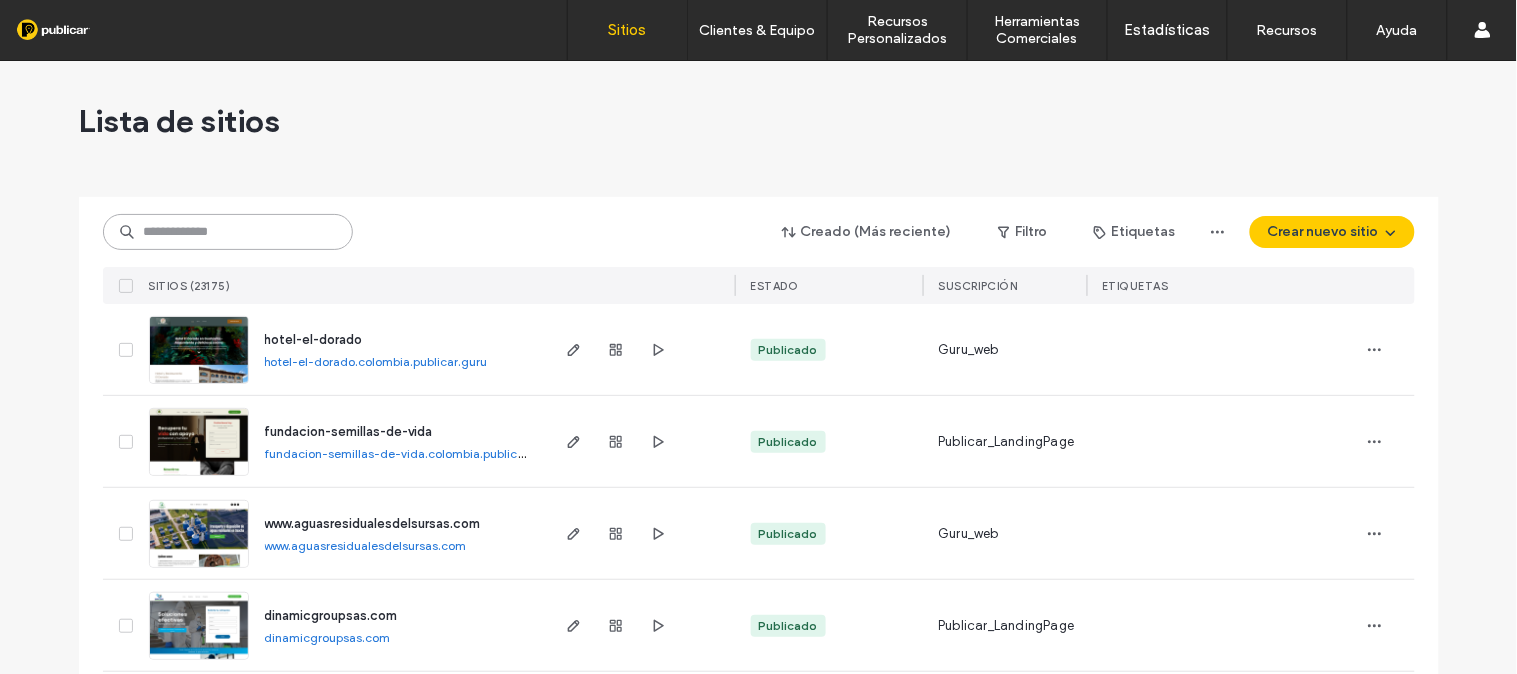 scroll, scrollTop: 0, scrollLeft: 0, axis: both 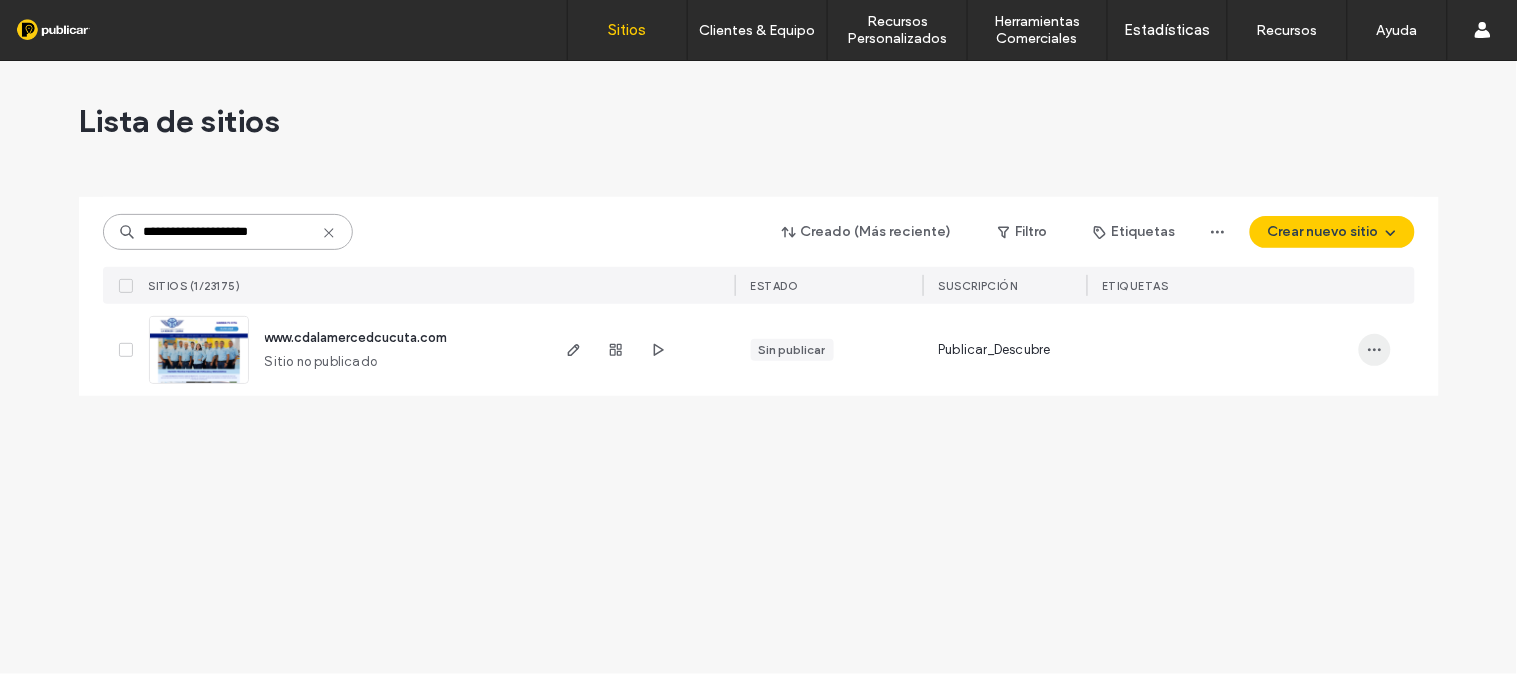 type on "**********" 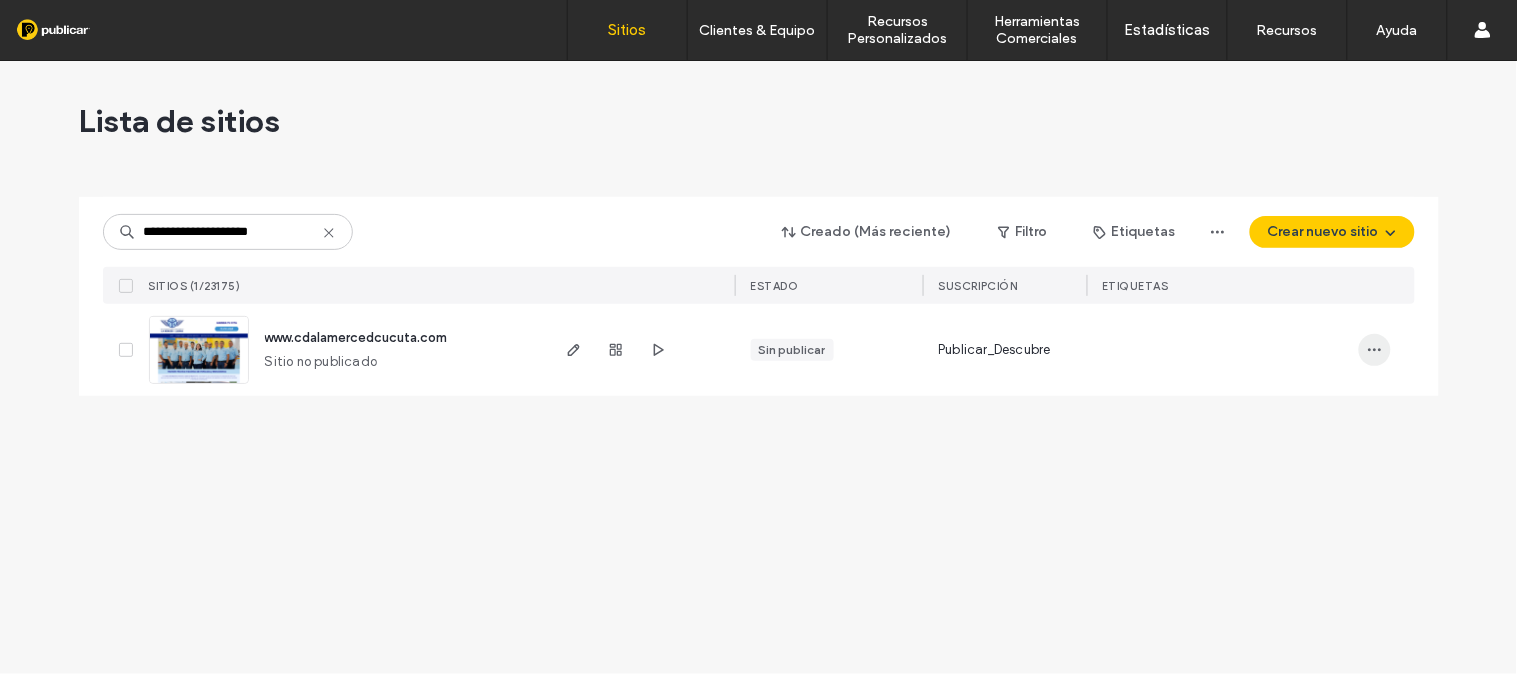 click 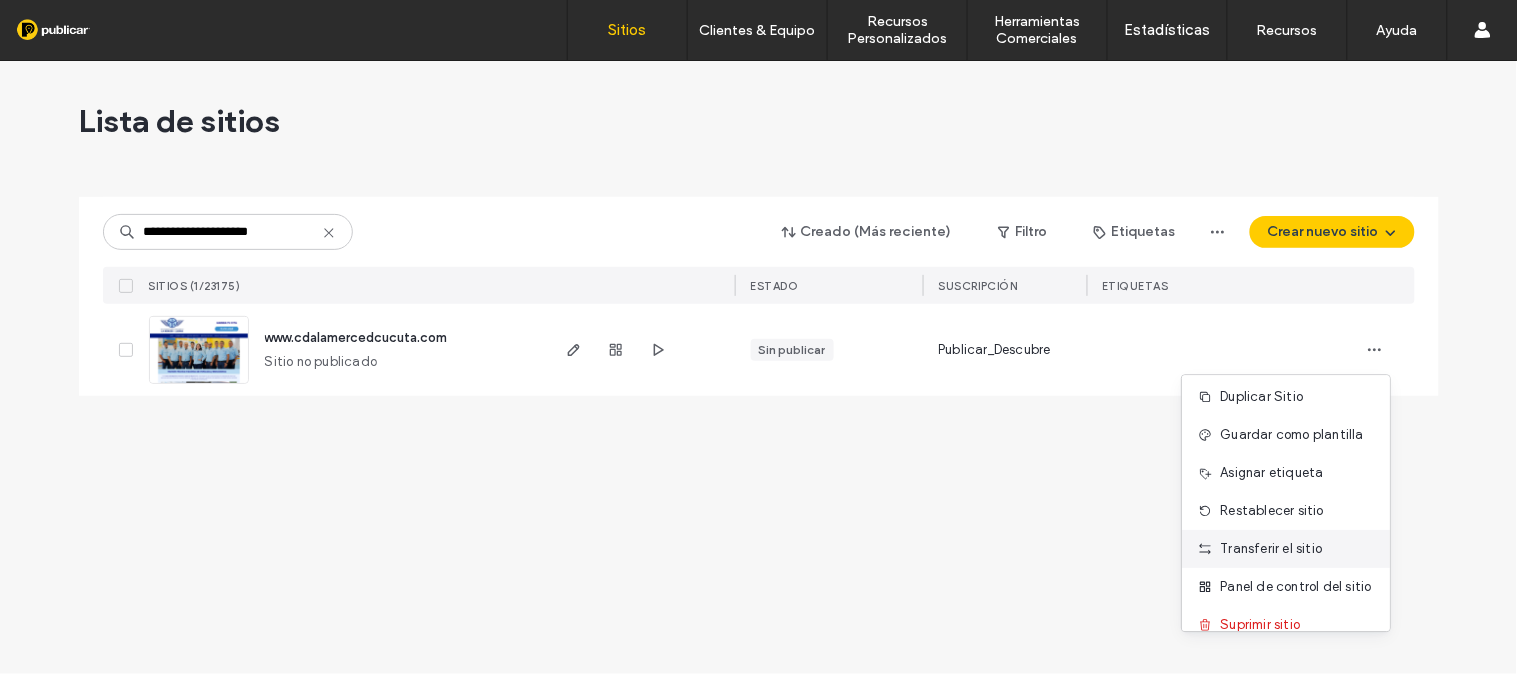 scroll, scrollTop: 64, scrollLeft: 0, axis: vertical 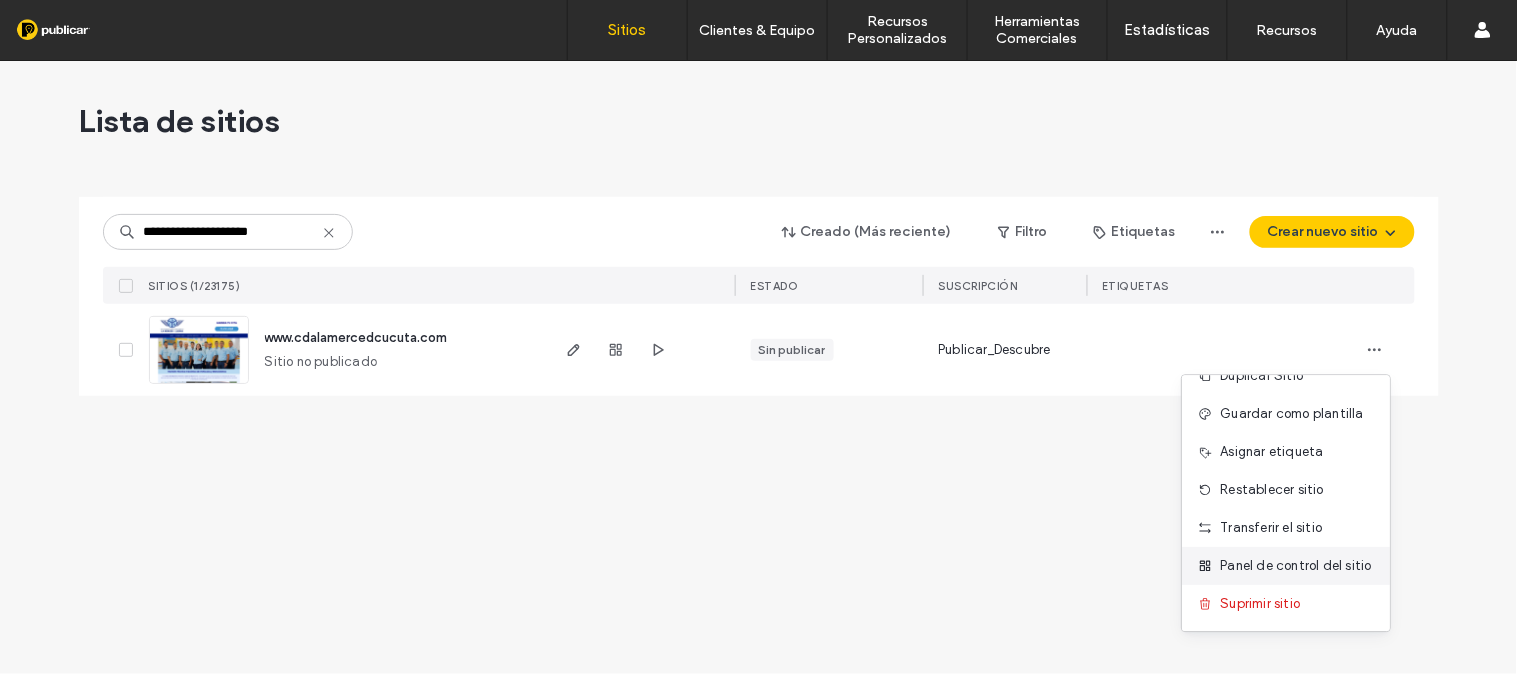 click on "Panel de control del sitio" at bounding box center (1296, 566) 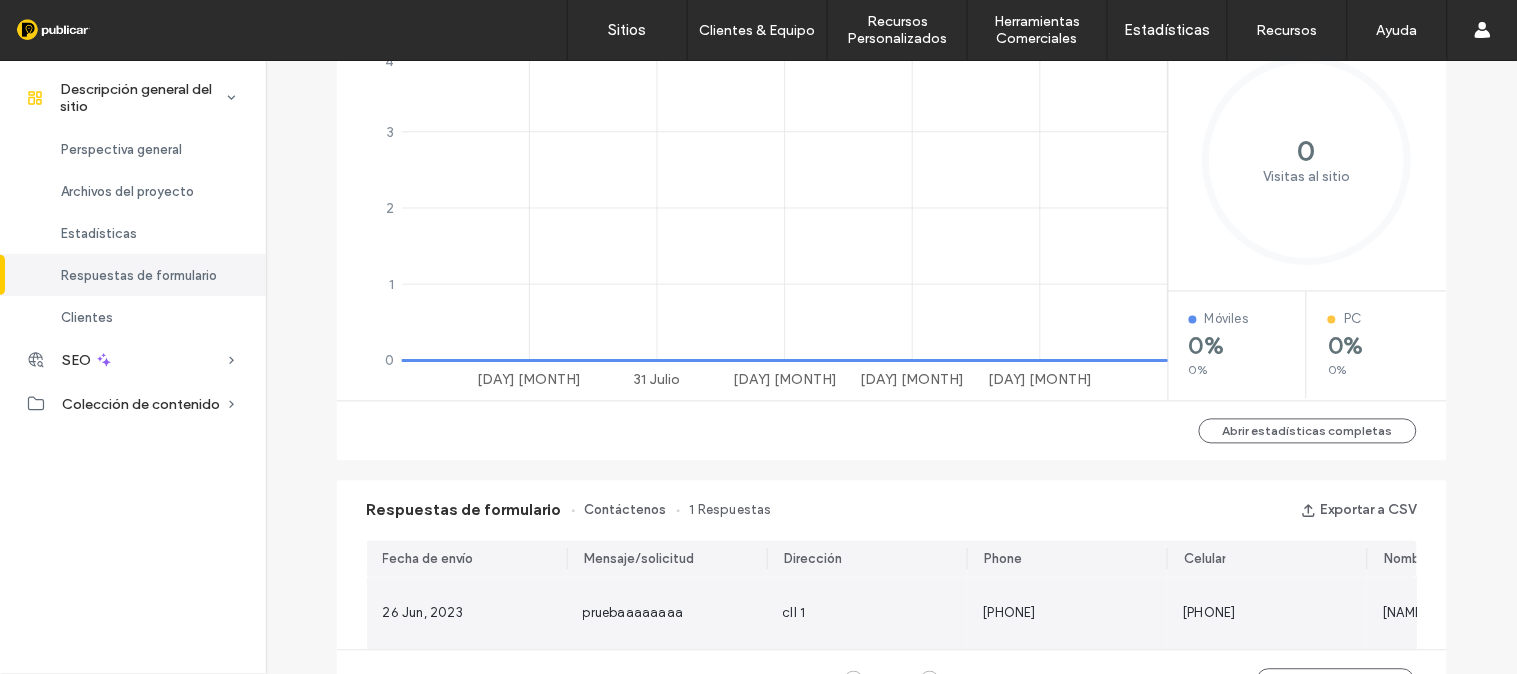 scroll, scrollTop: 1217, scrollLeft: 0, axis: vertical 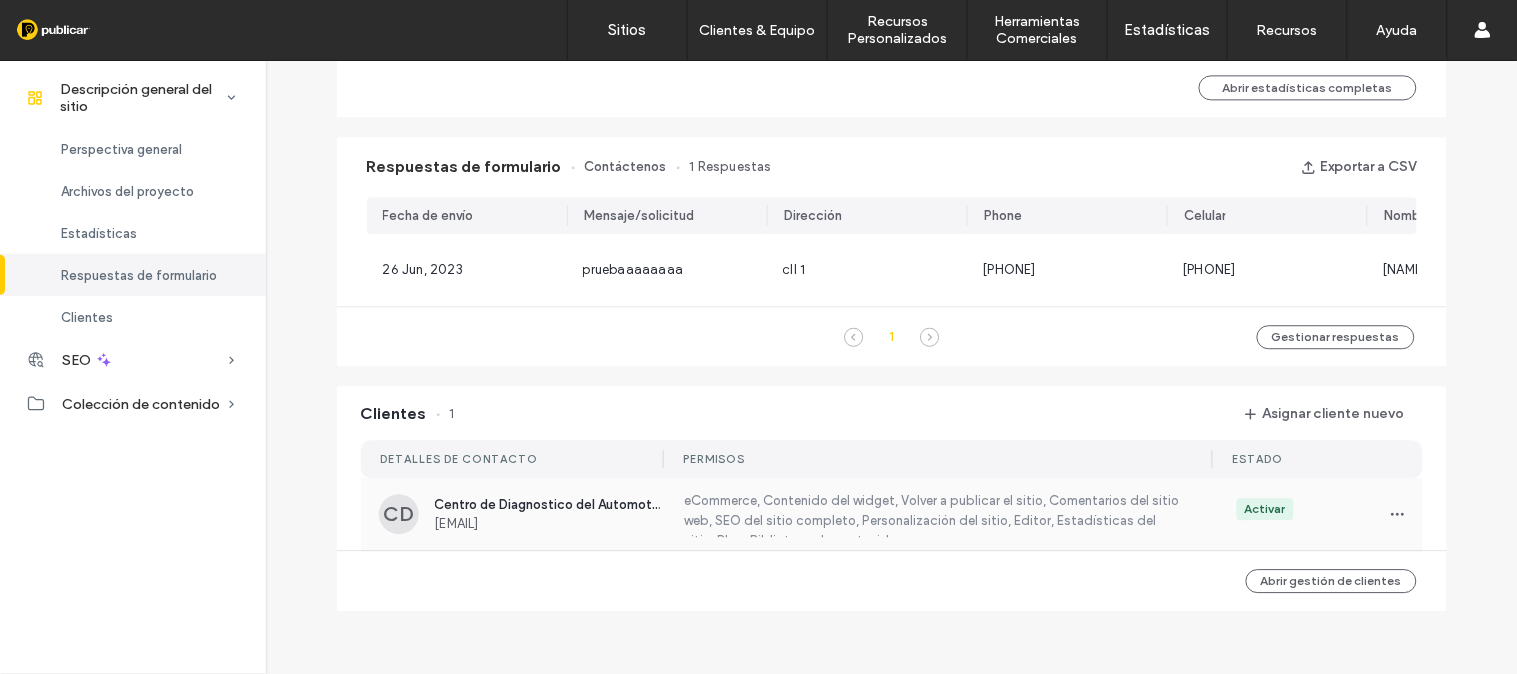 click on "[EMAIL]" at bounding box center [547, 523] 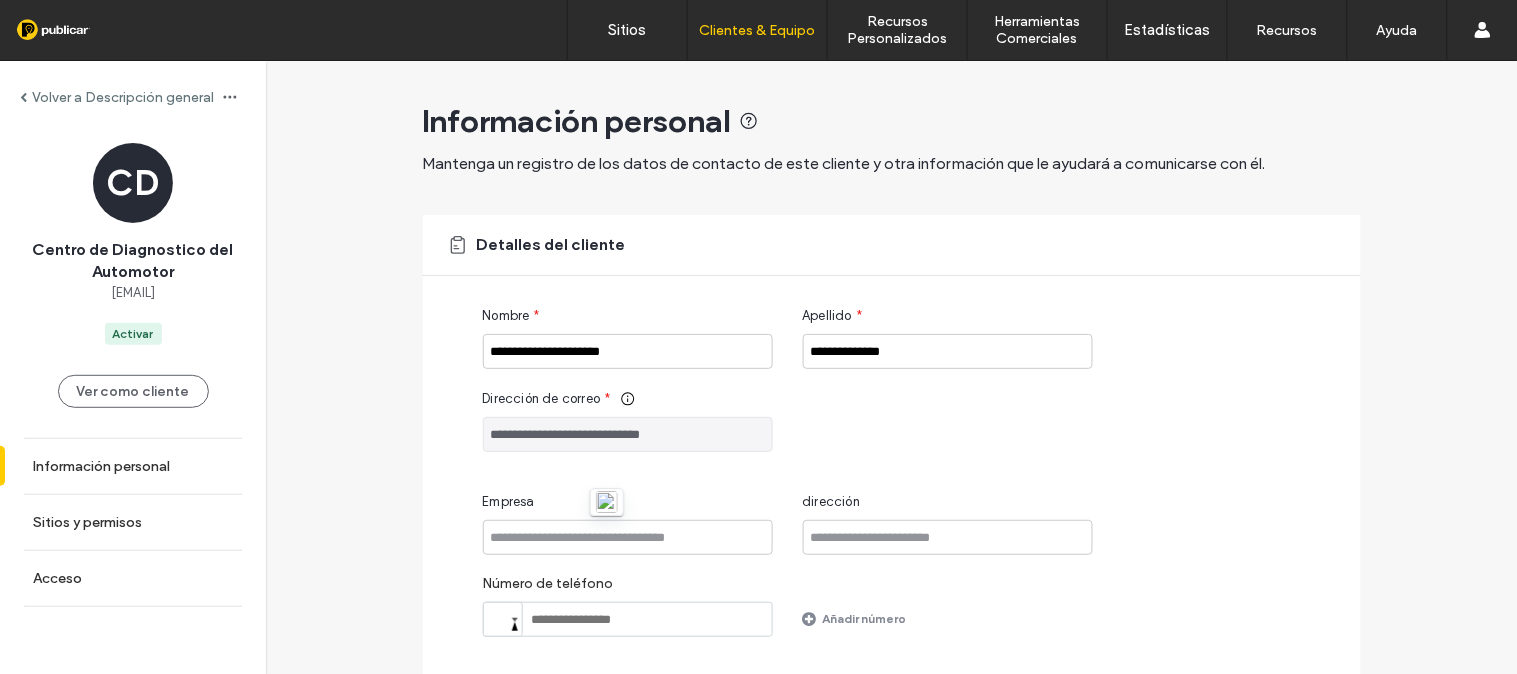 drag, startPoint x: 663, startPoint y: 417, endPoint x: 372, endPoint y: 366, distance: 295.43527 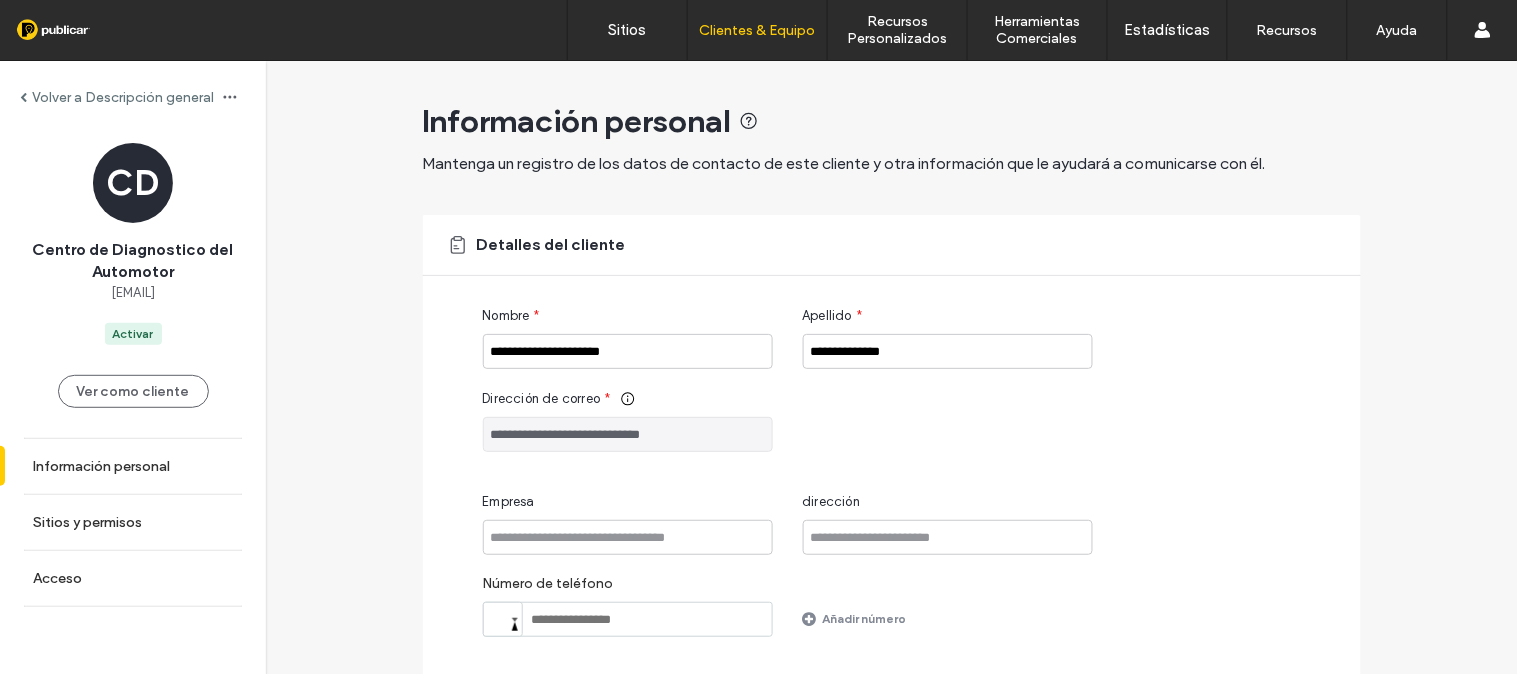 click on "Volver a Descripción general" at bounding box center [117, 97] 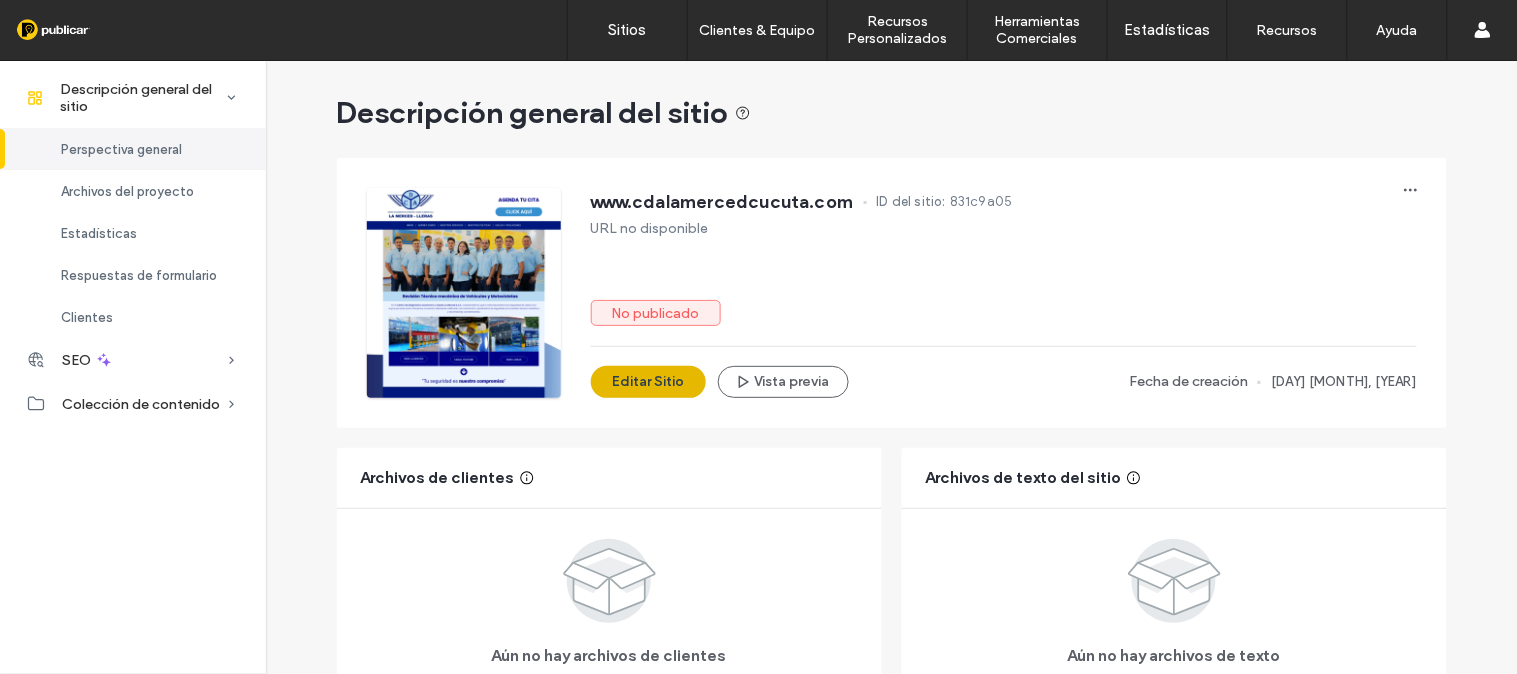 click on "Editar Sitio" at bounding box center (648, 382) 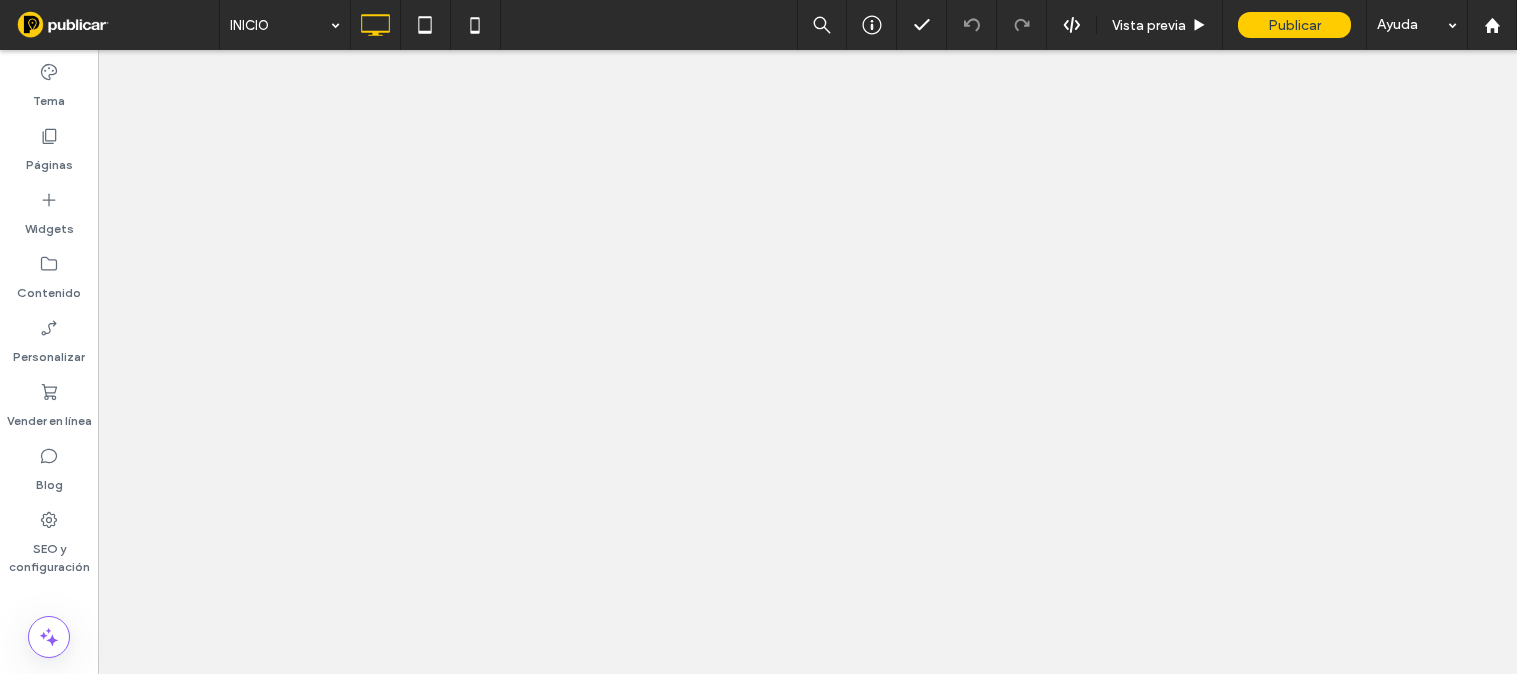 scroll, scrollTop: 0, scrollLeft: 0, axis: both 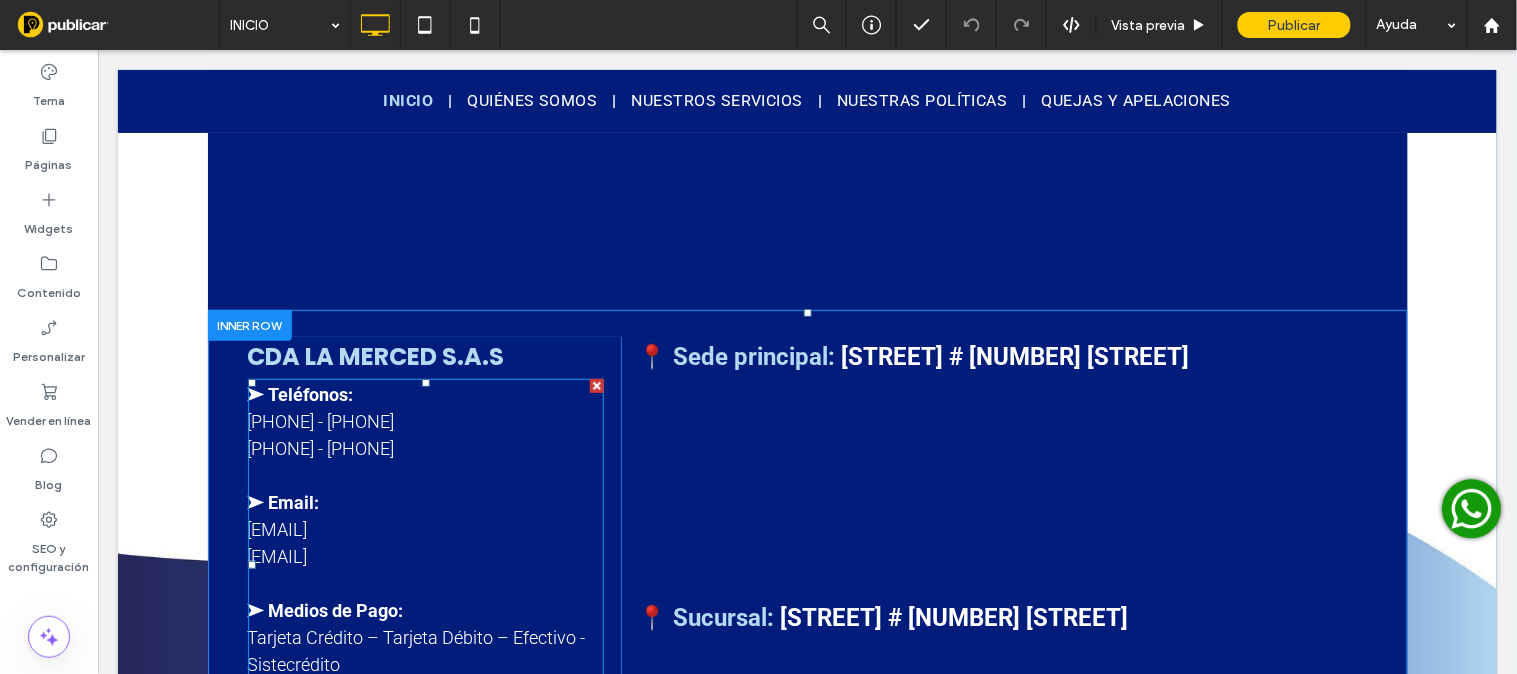 click on "(+57) 300 213 1137   -
(+57) 300 213 1123" at bounding box center [425, 420] 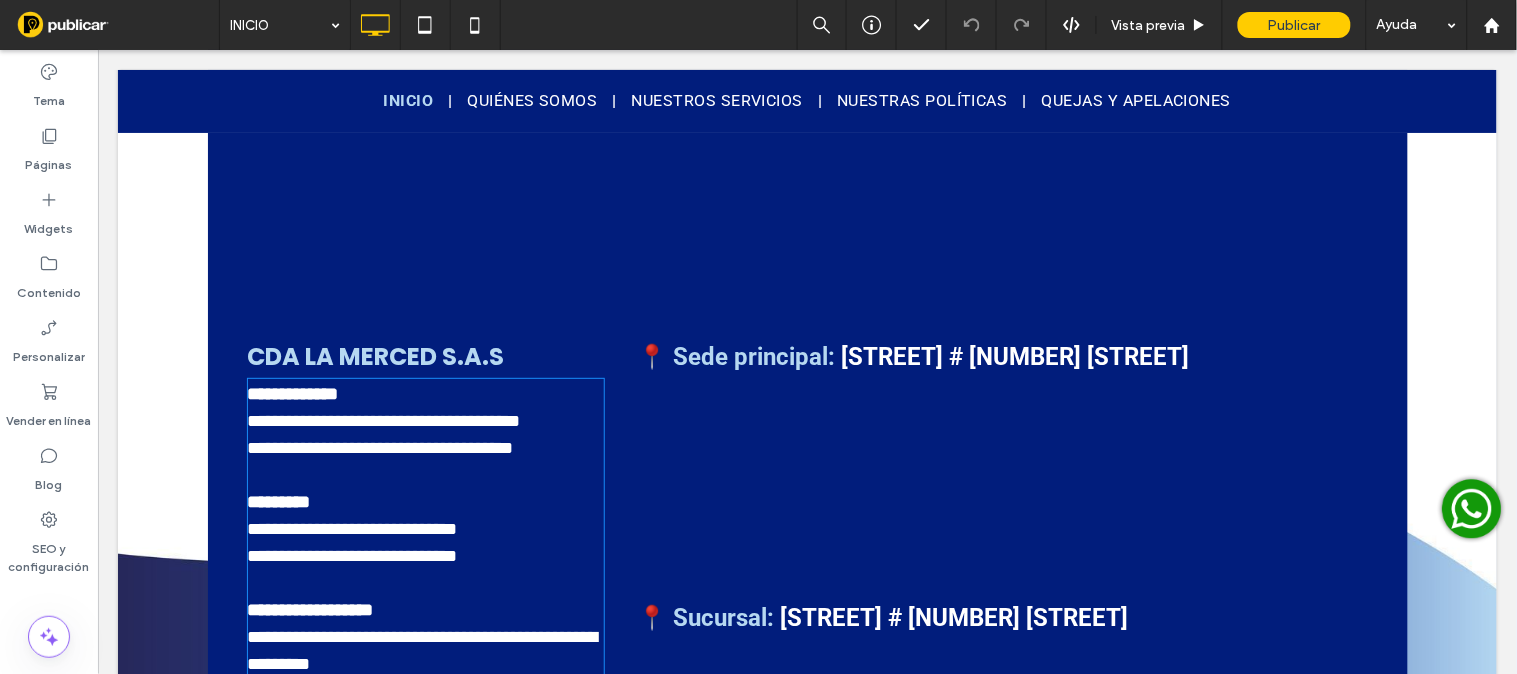 type on "******" 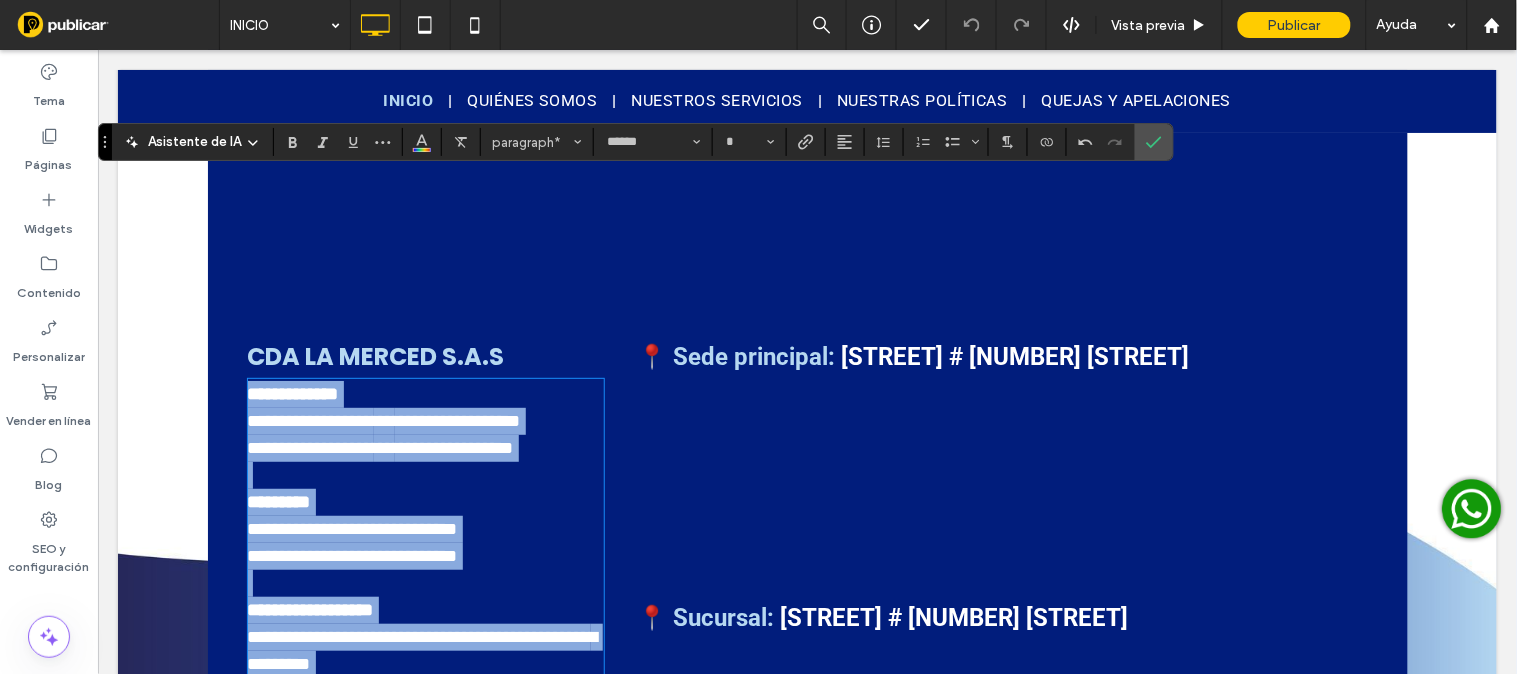 scroll, scrollTop: 2165, scrollLeft: 0, axis: vertical 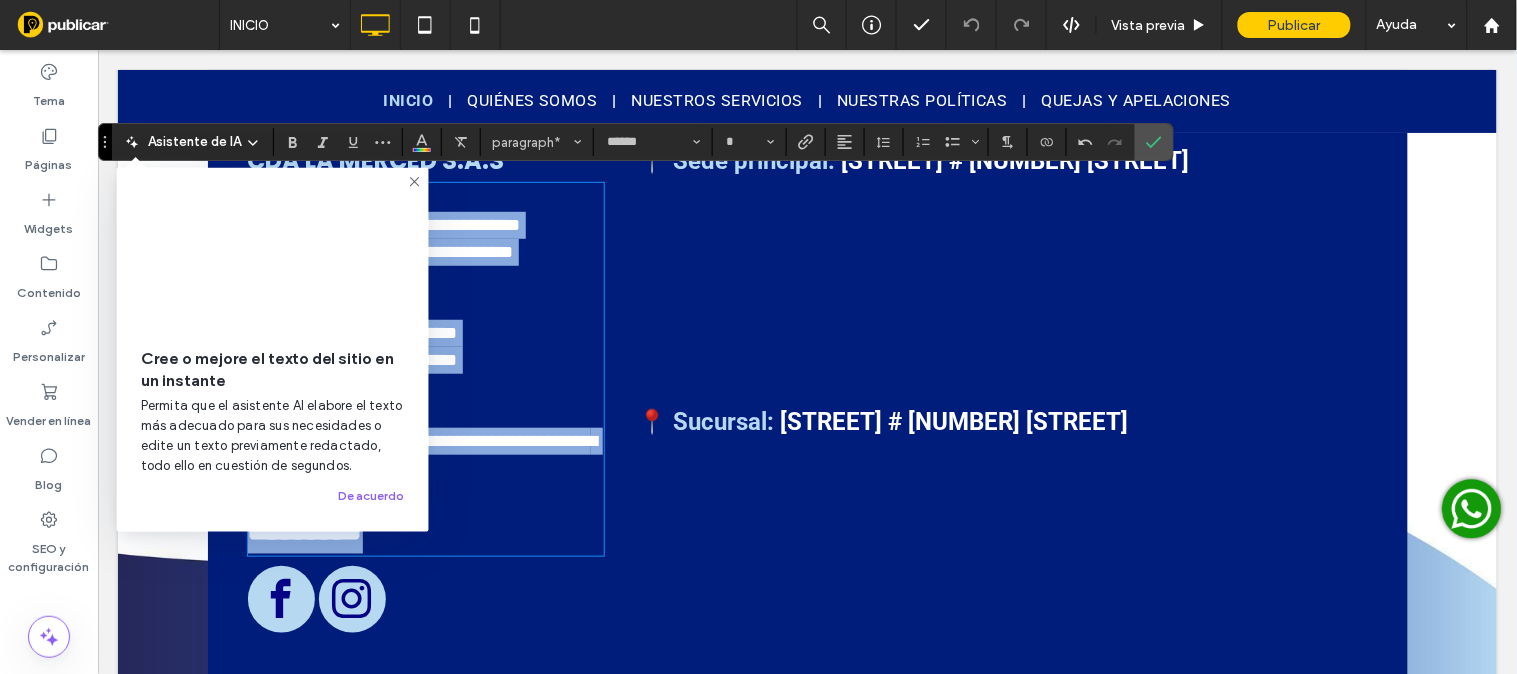 click on "**********" at bounding box center [425, 224] 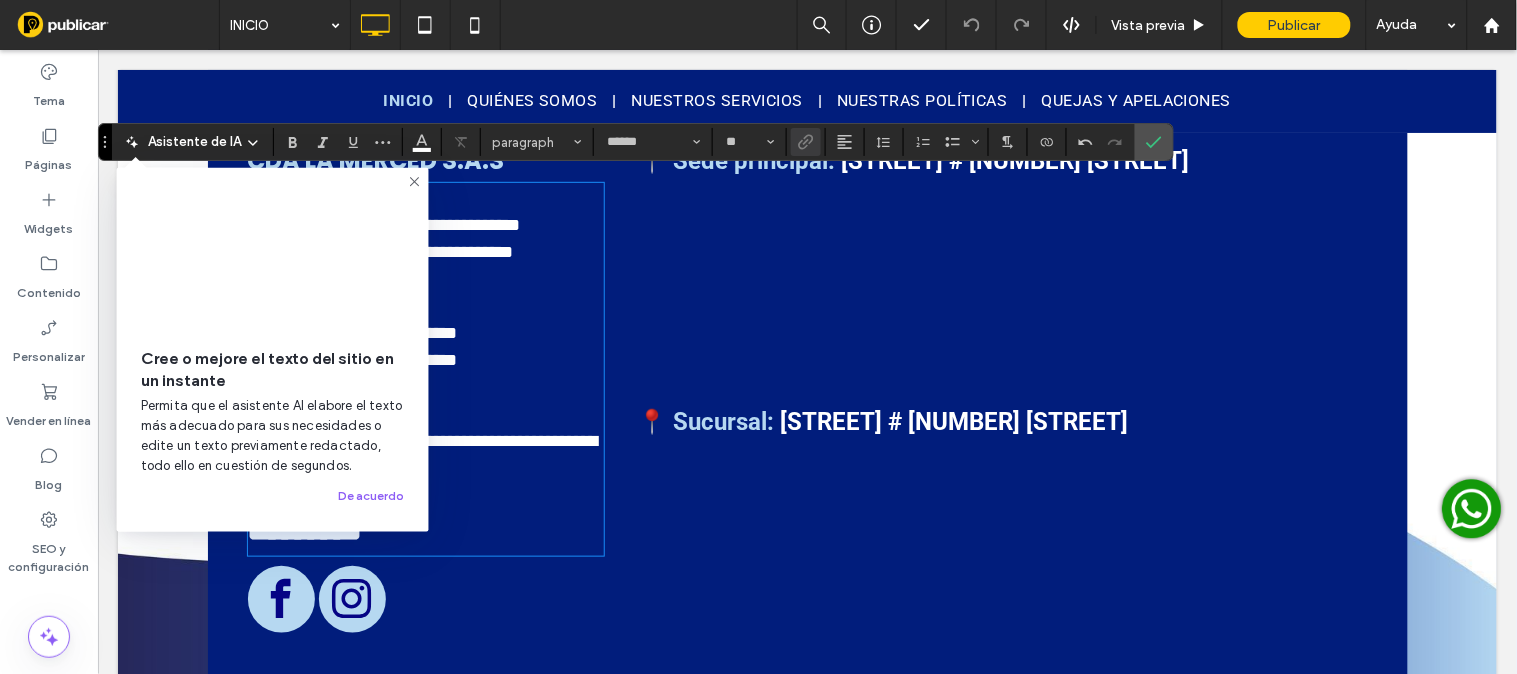 click 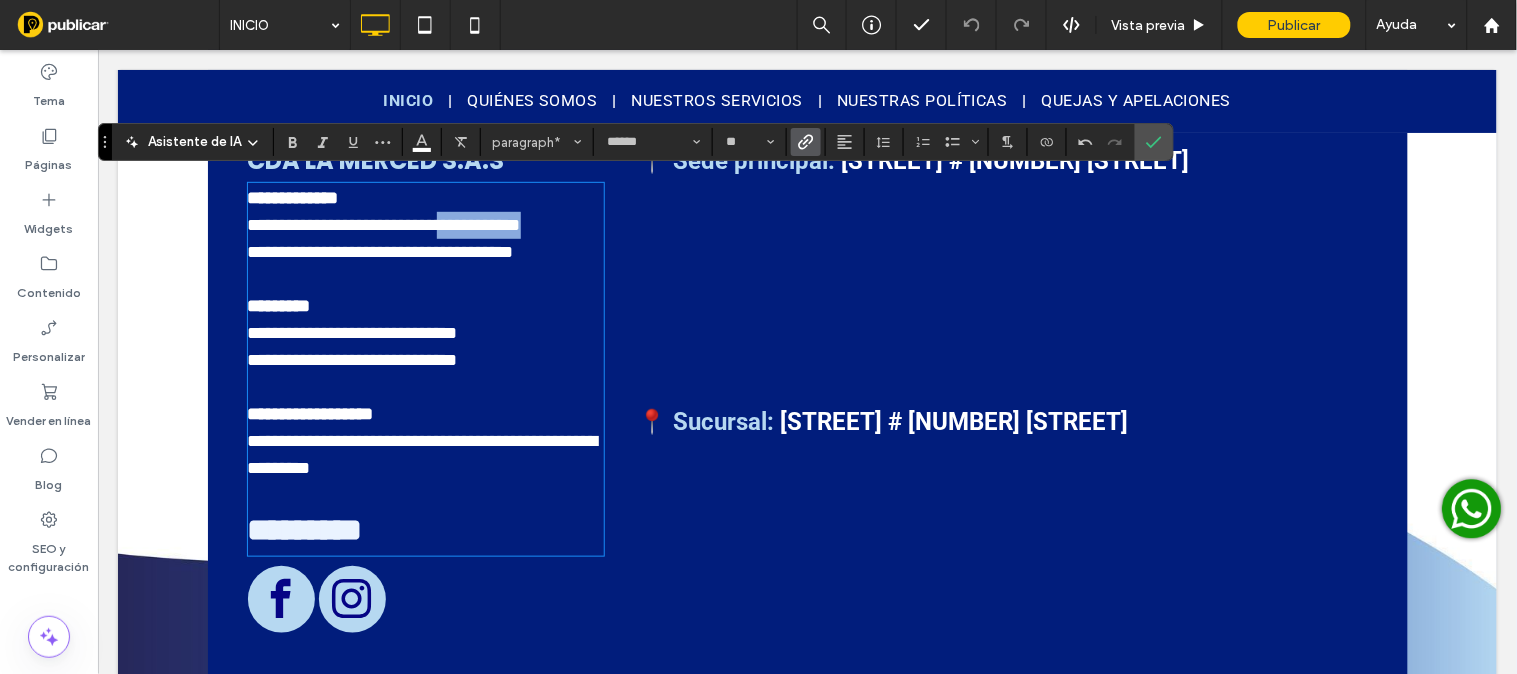 drag, startPoint x: 556, startPoint y: 220, endPoint x: 451, endPoint y: 212, distance: 105.30432 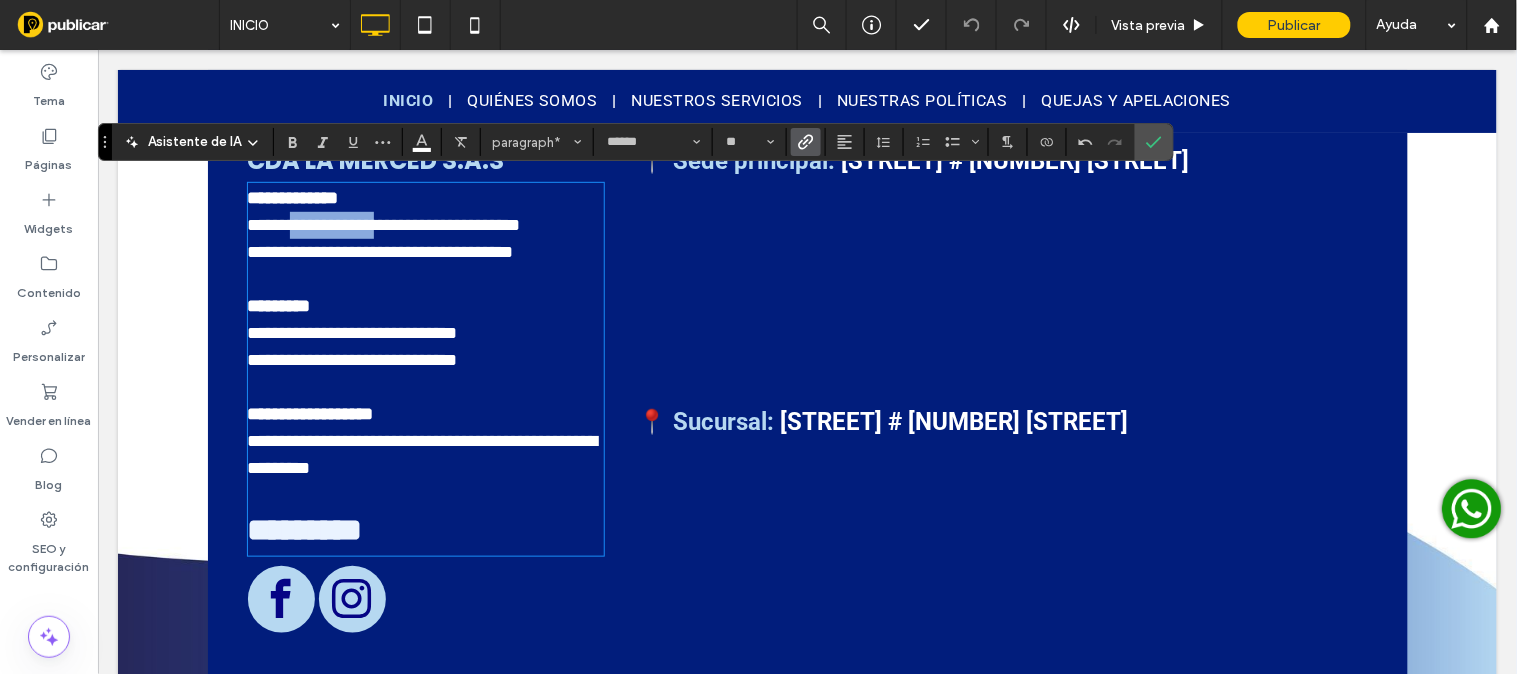 drag, startPoint x: 386, startPoint y: 213, endPoint x: 281, endPoint y: 209, distance: 105.076164 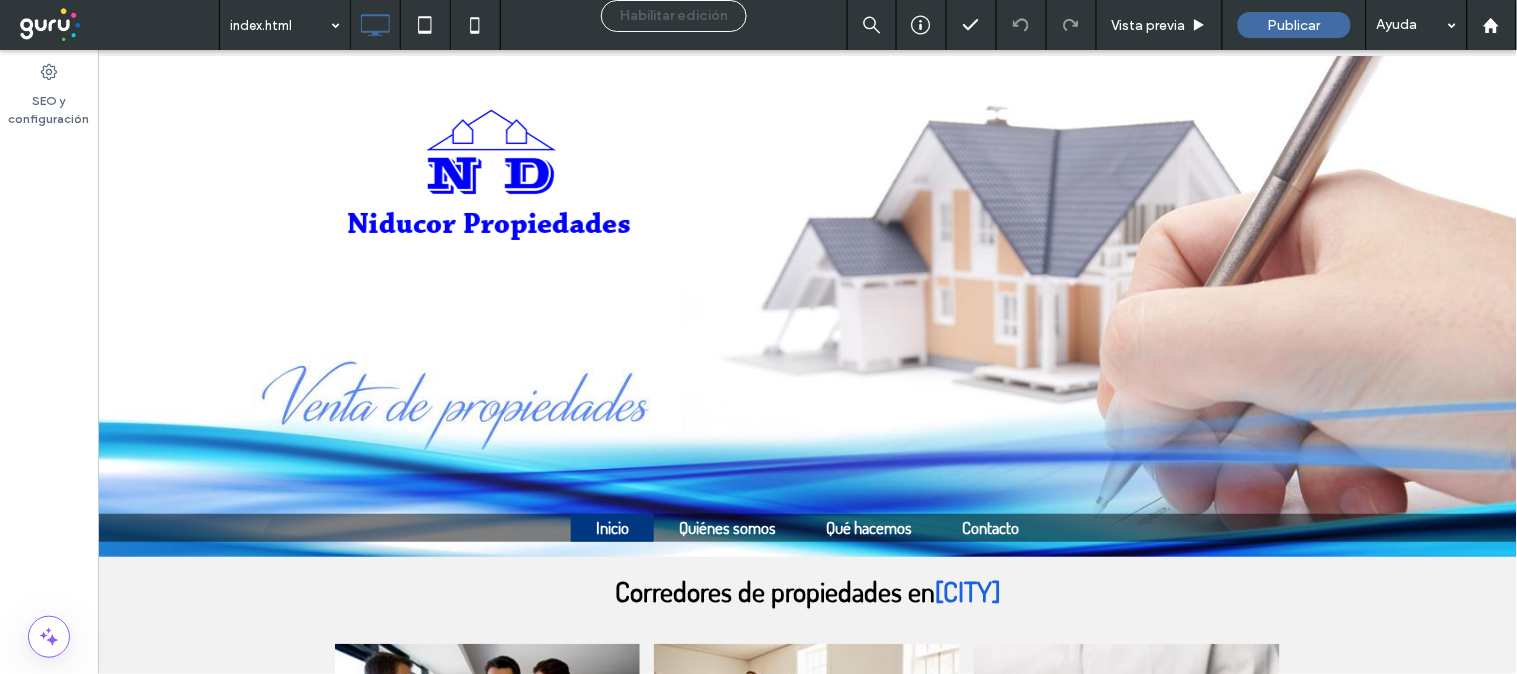 scroll, scrollTop: 823, scrollLeft: 0, axis: vertical 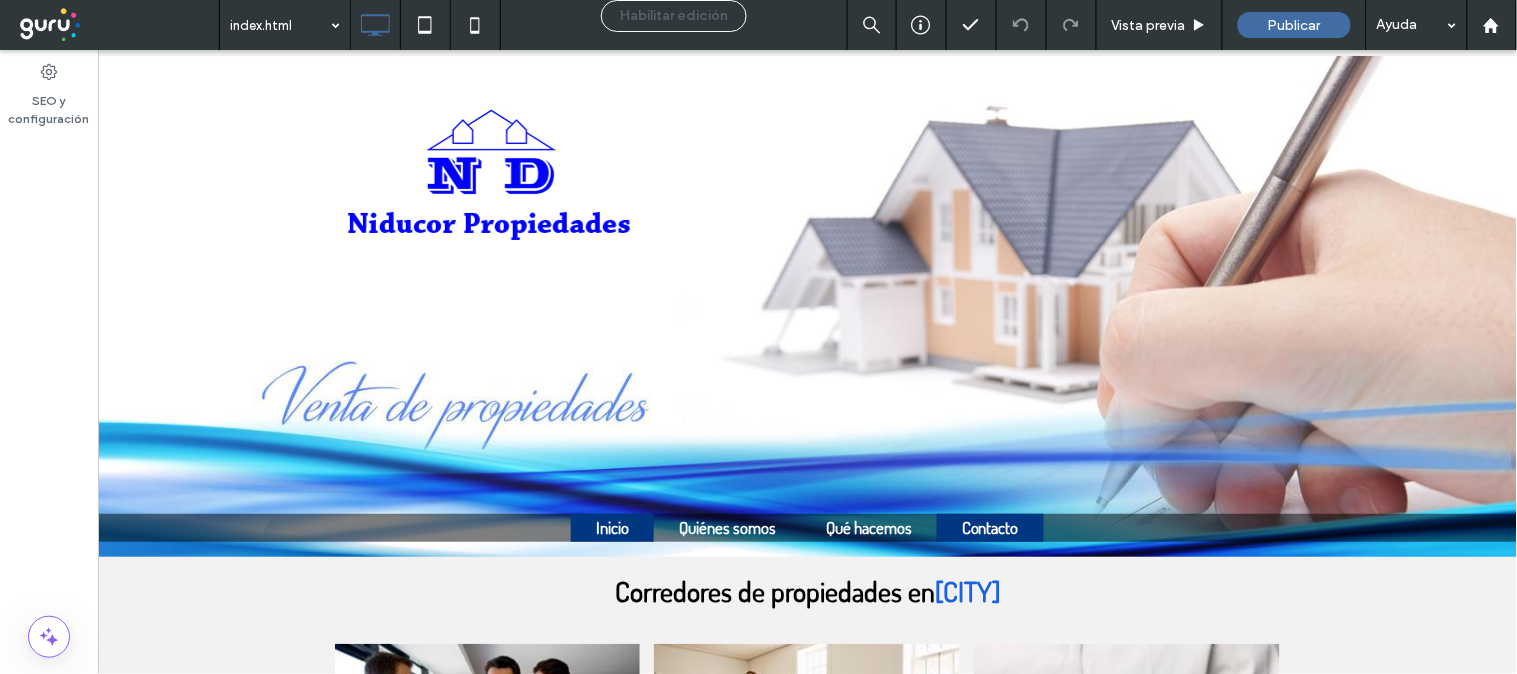 click on "Contacto" at bounding box center (989, 527) 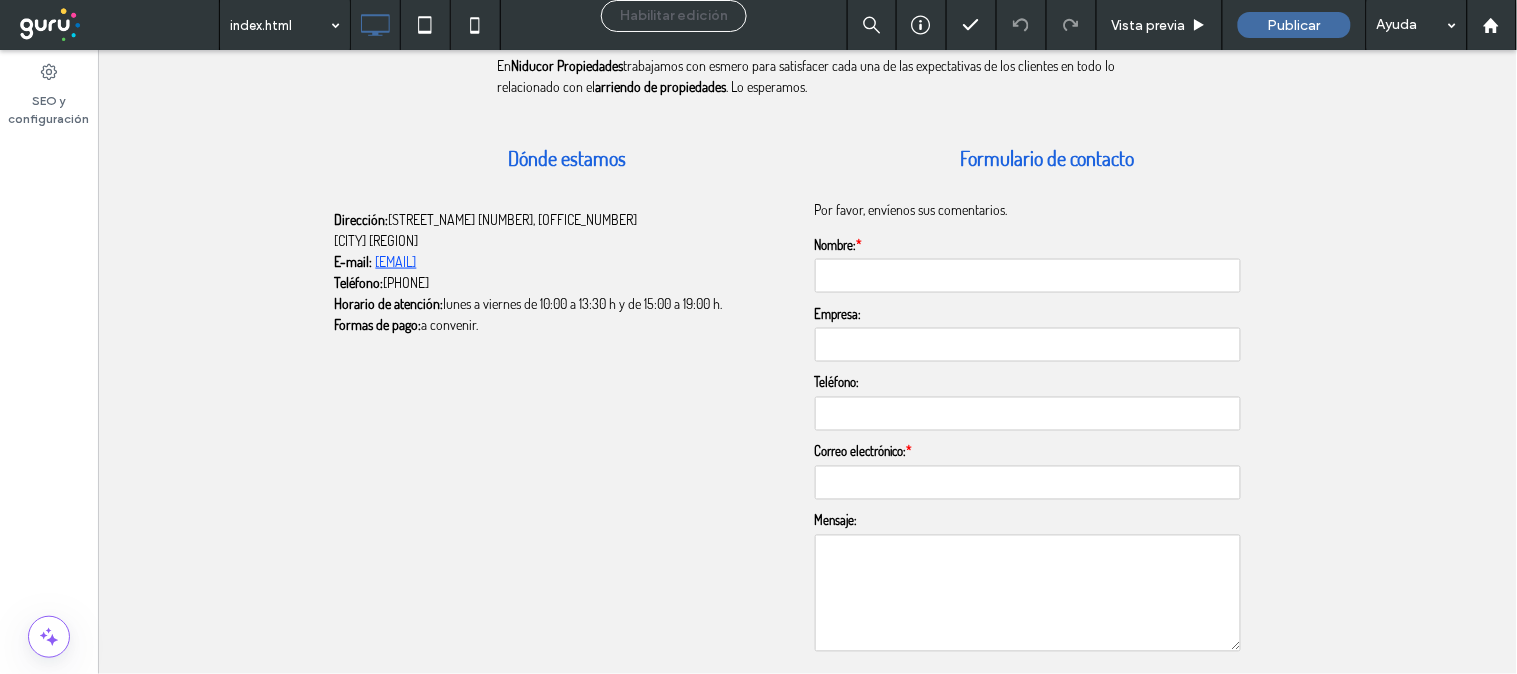 scroll, scrollTop: 777, scrollLeft: 0, axis: vertical 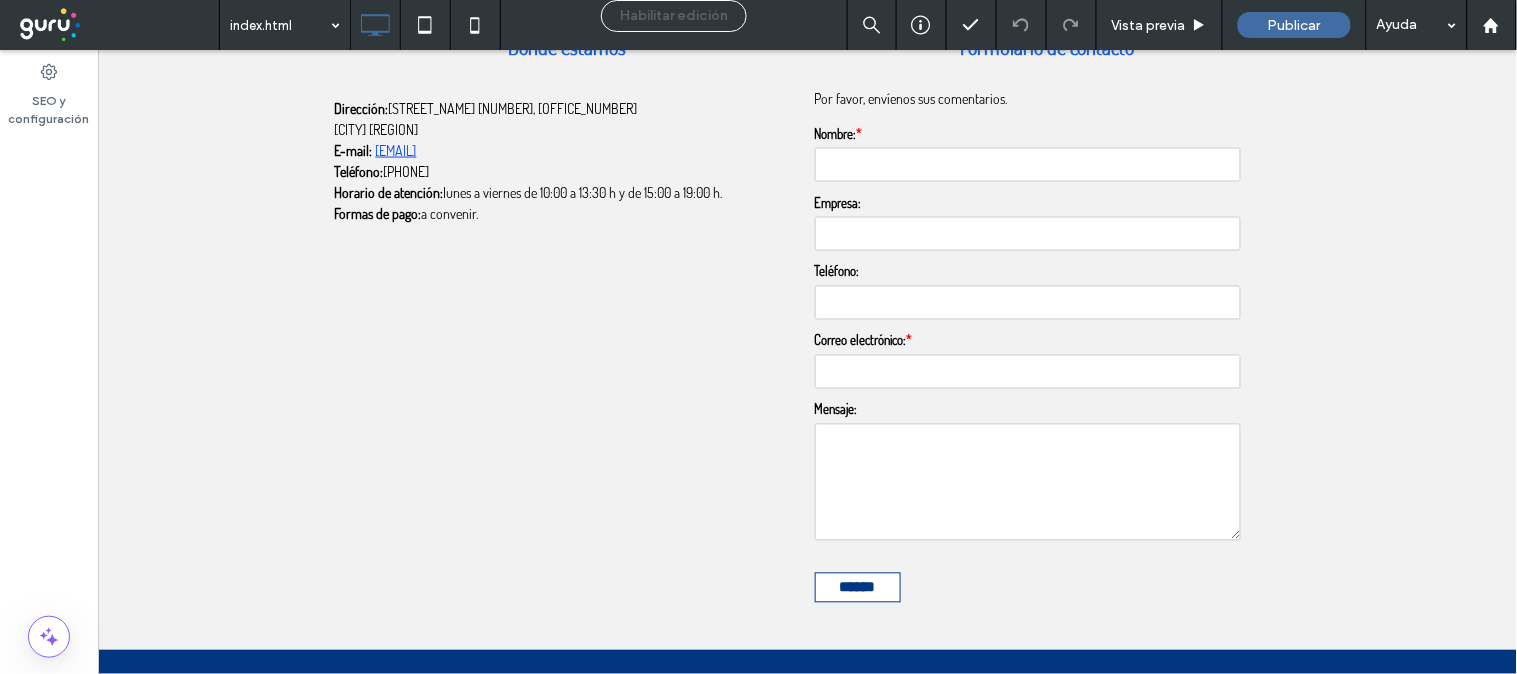 click on "Nombre:" at bounding box center [1047, 135] 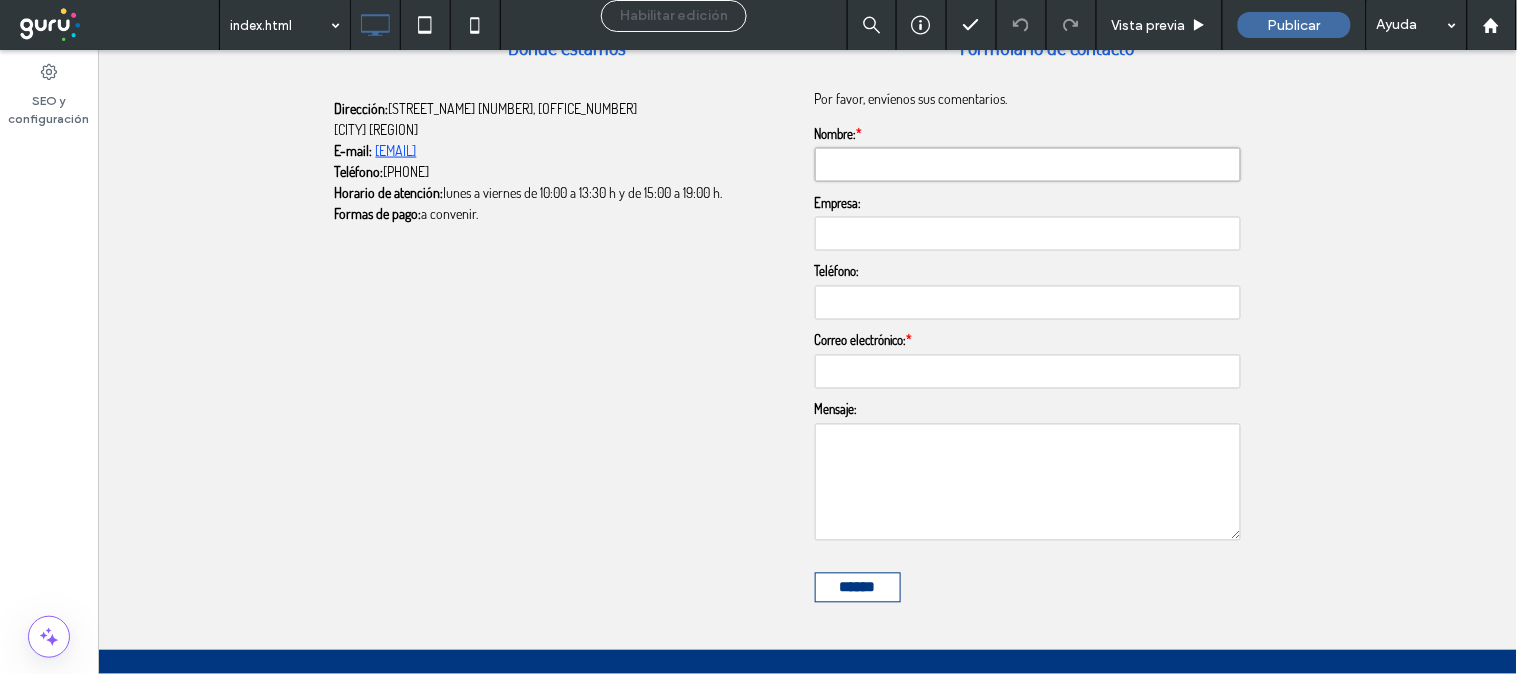 click on "Nombre:" at bounding box center [1027, 164] 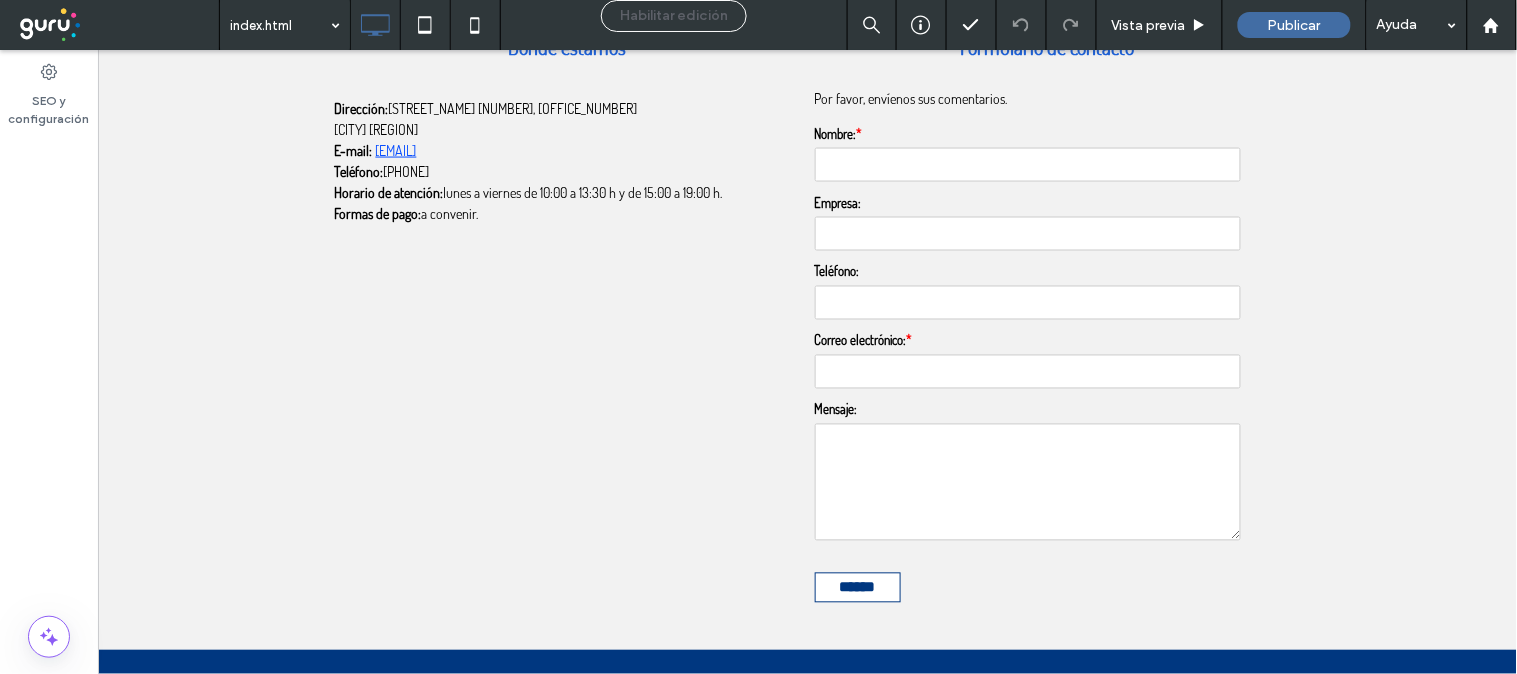 drag, startPoint x: 506, startPoint y: 144, endPoint x: 375, endPoint y: 141, distance: 131.03435 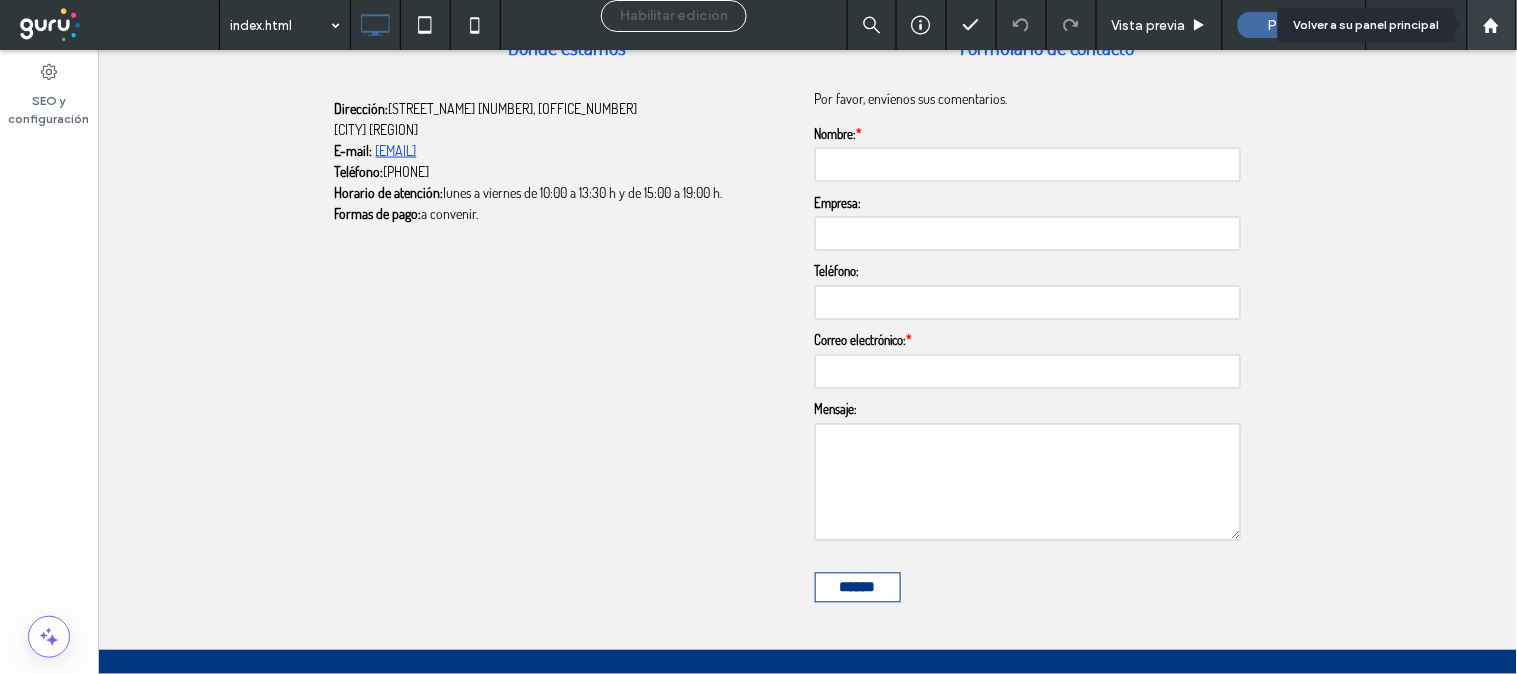 click at bounding box center [1492, 25] 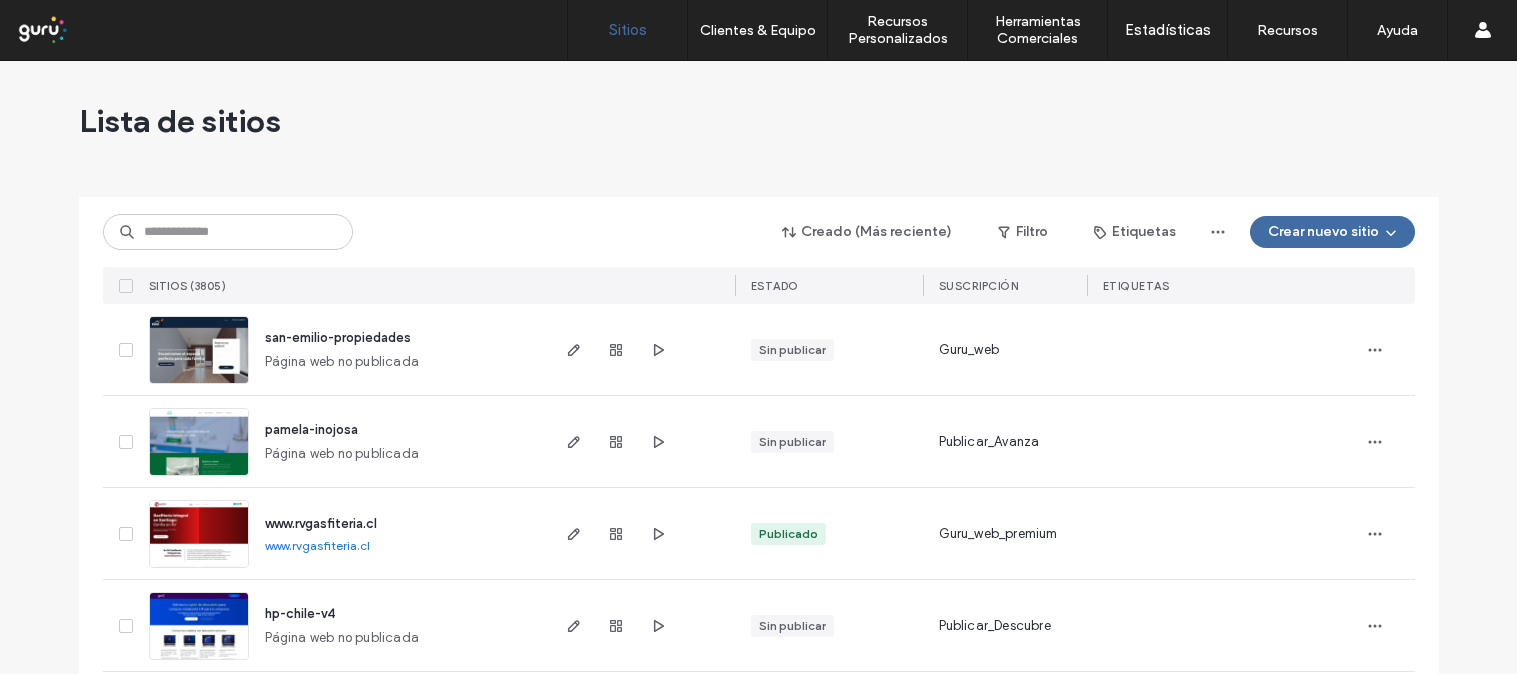 scroll, scrollTop: 0, scrollLeft: 0, axis: both 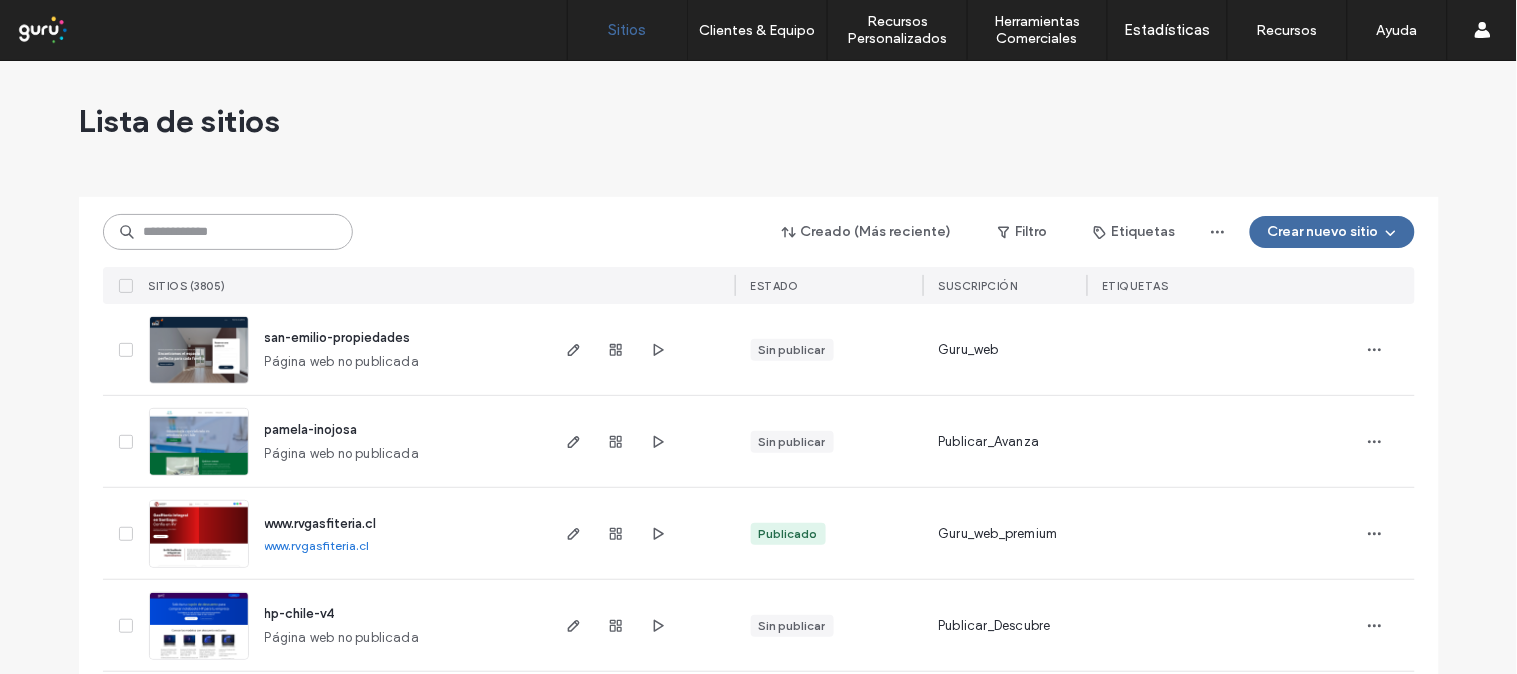 click at bounding box center [228, 232] 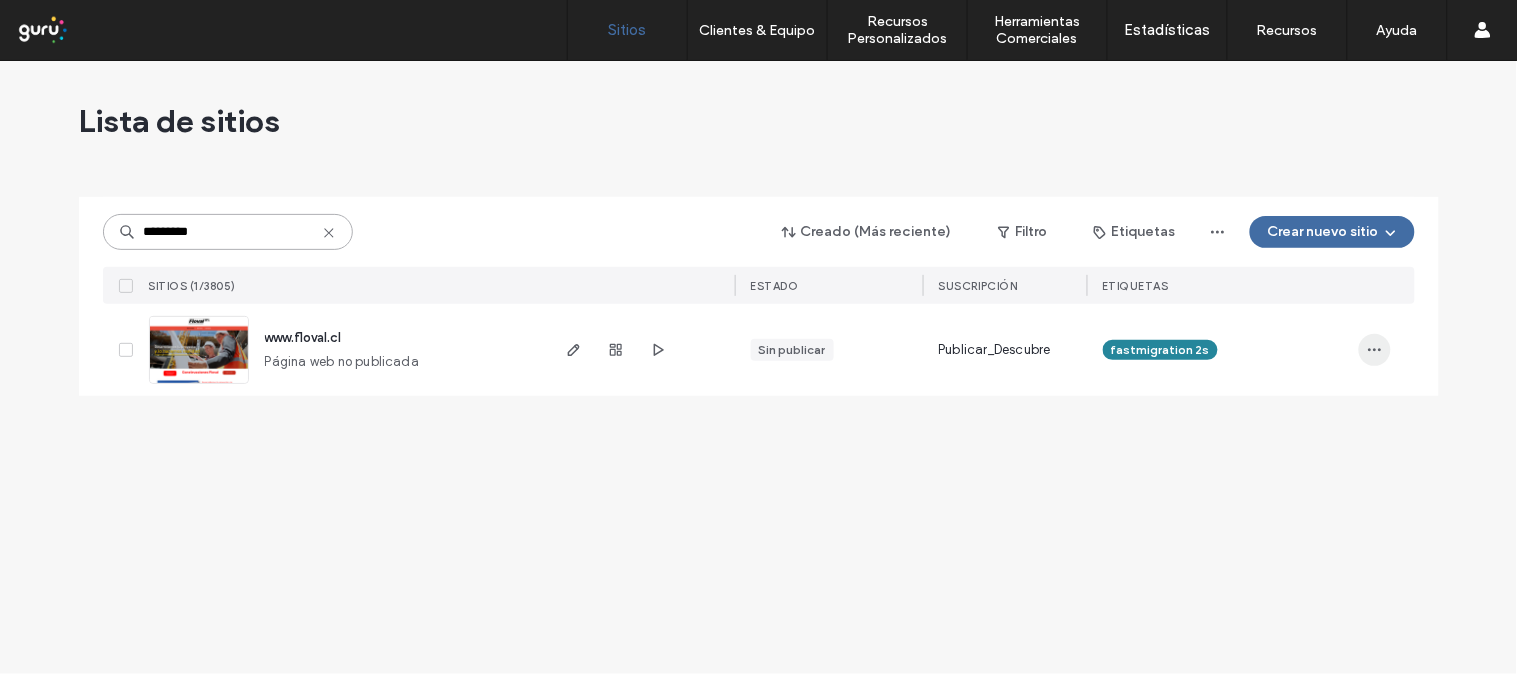type on "*********" 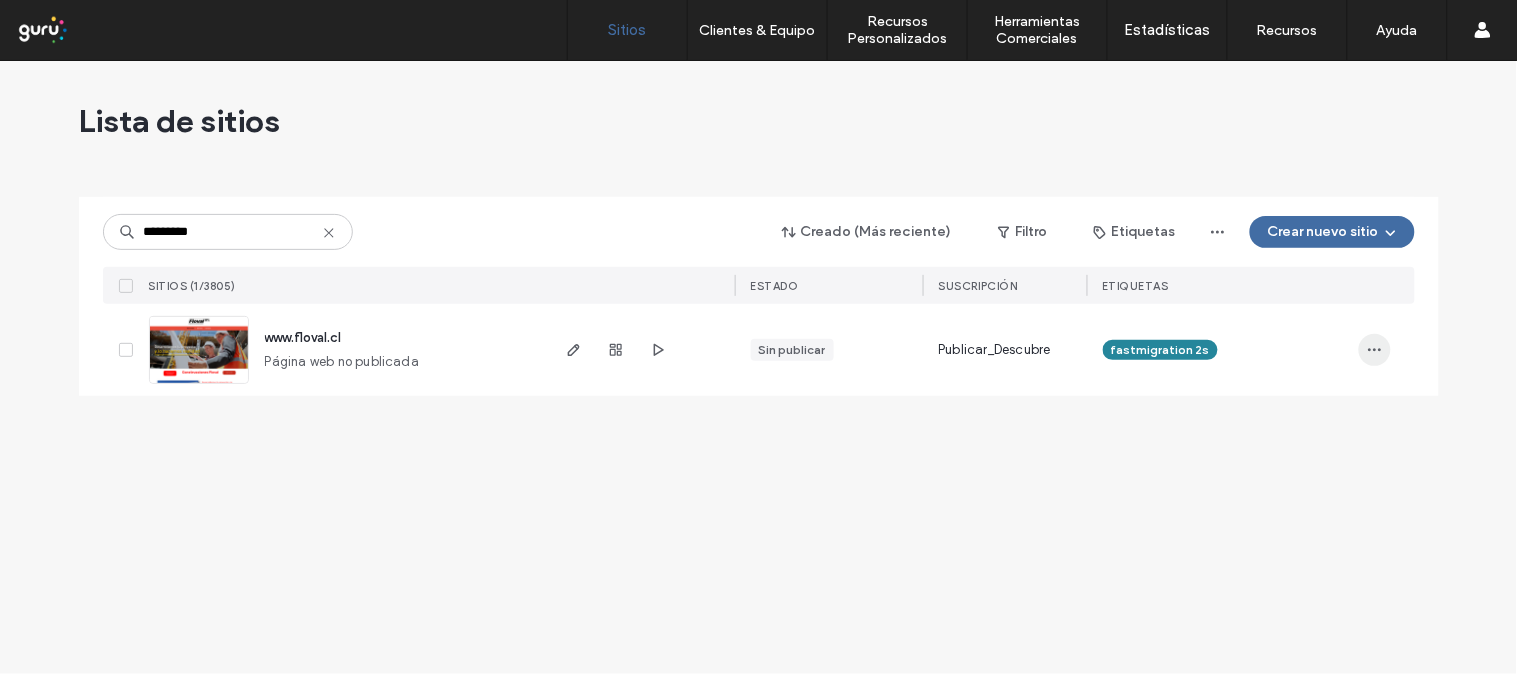 click 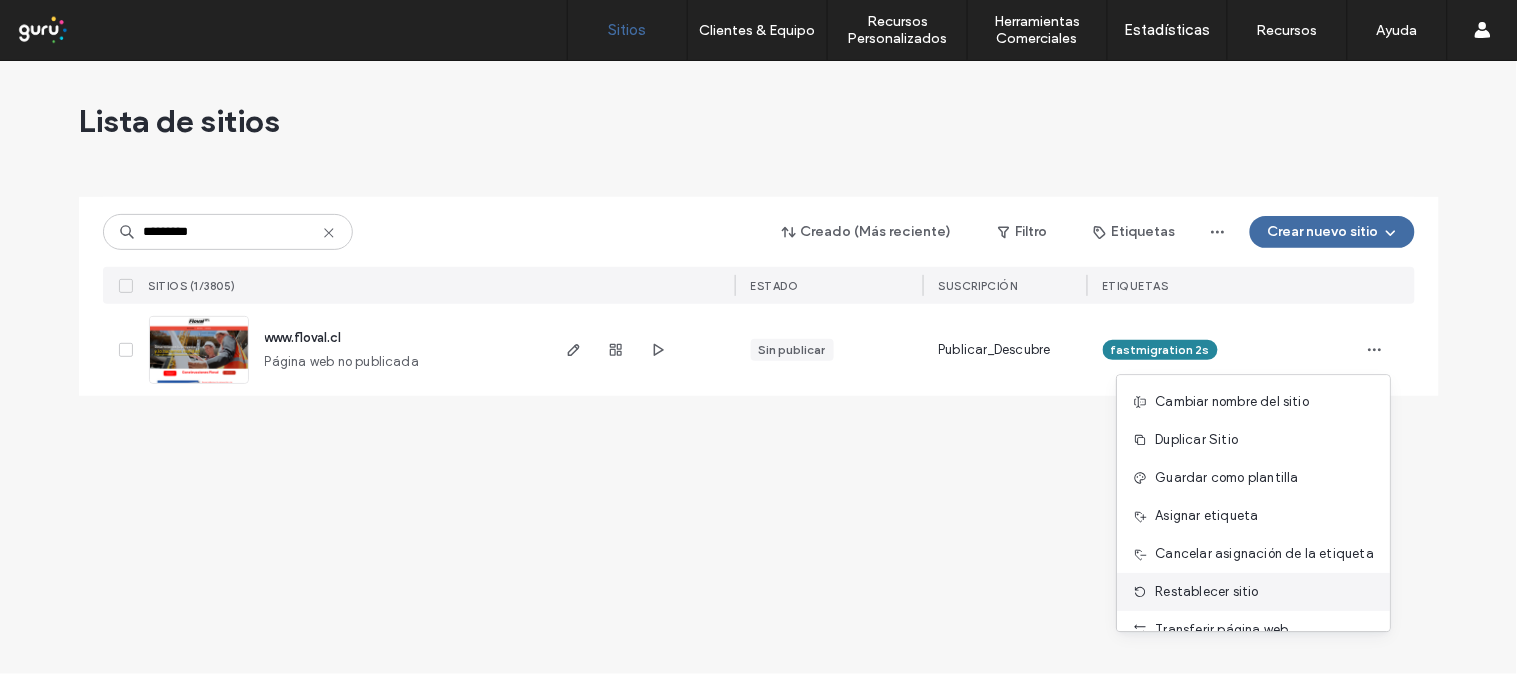 scroll, scrollTop: 102, scrollLeft: 0, axis: vertical 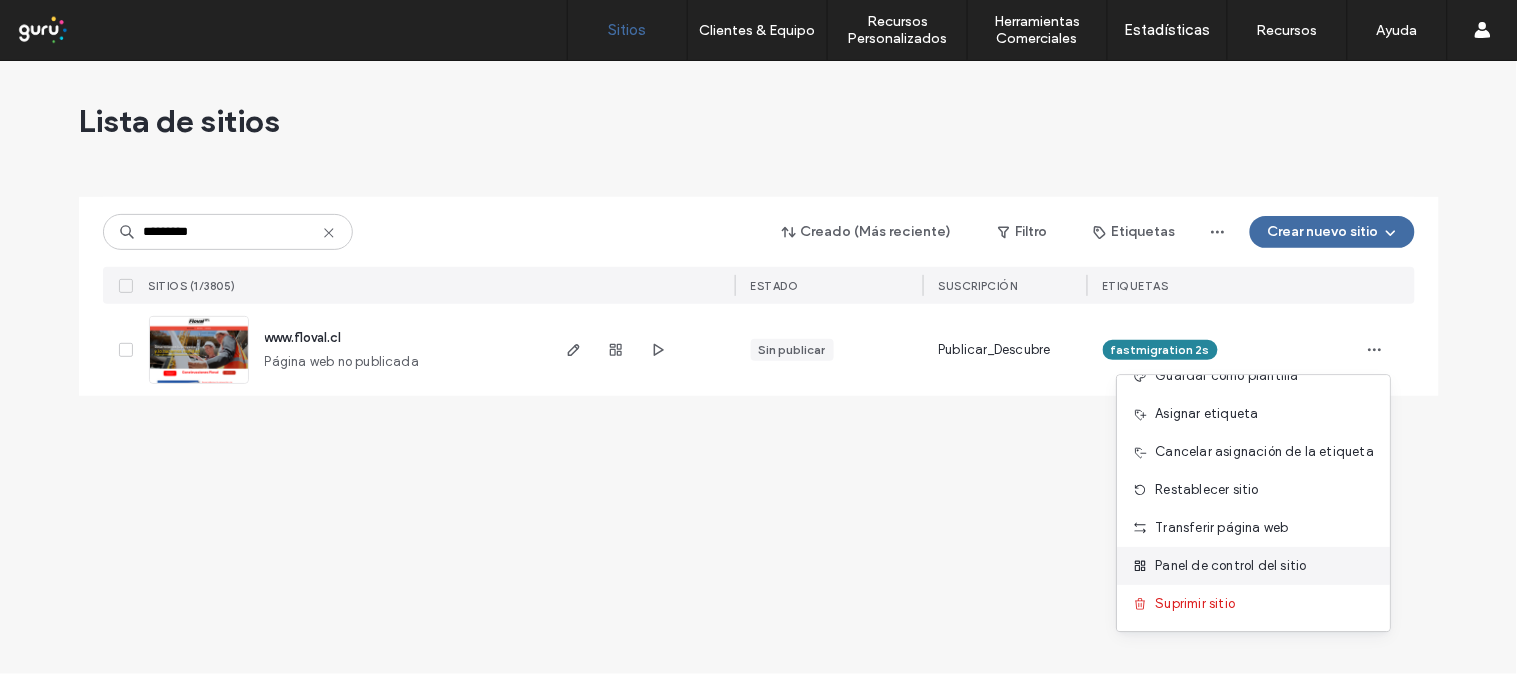 click on "Panel de control del sitio" at bounding box center [1231, 566] 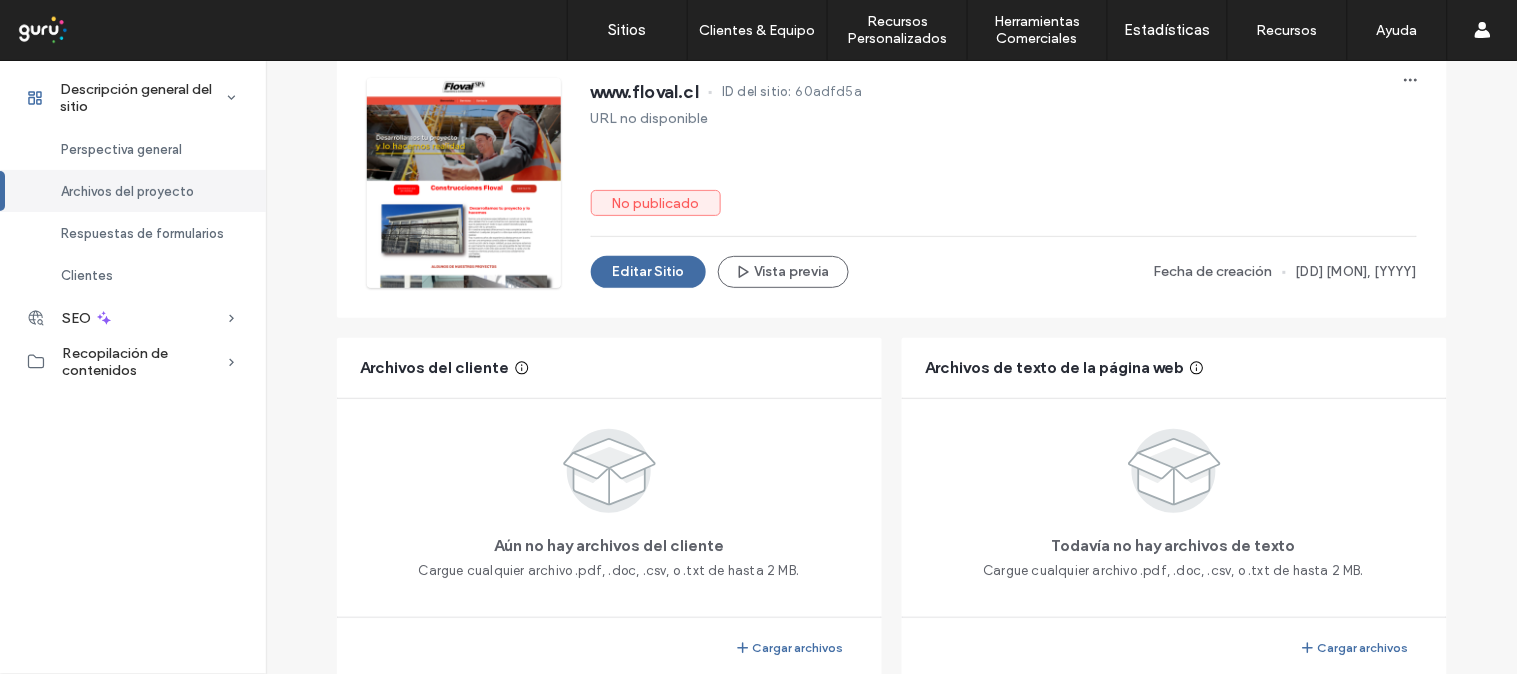 scroll, scrollTop: 767, scrollLeft: 0, axis: vertical 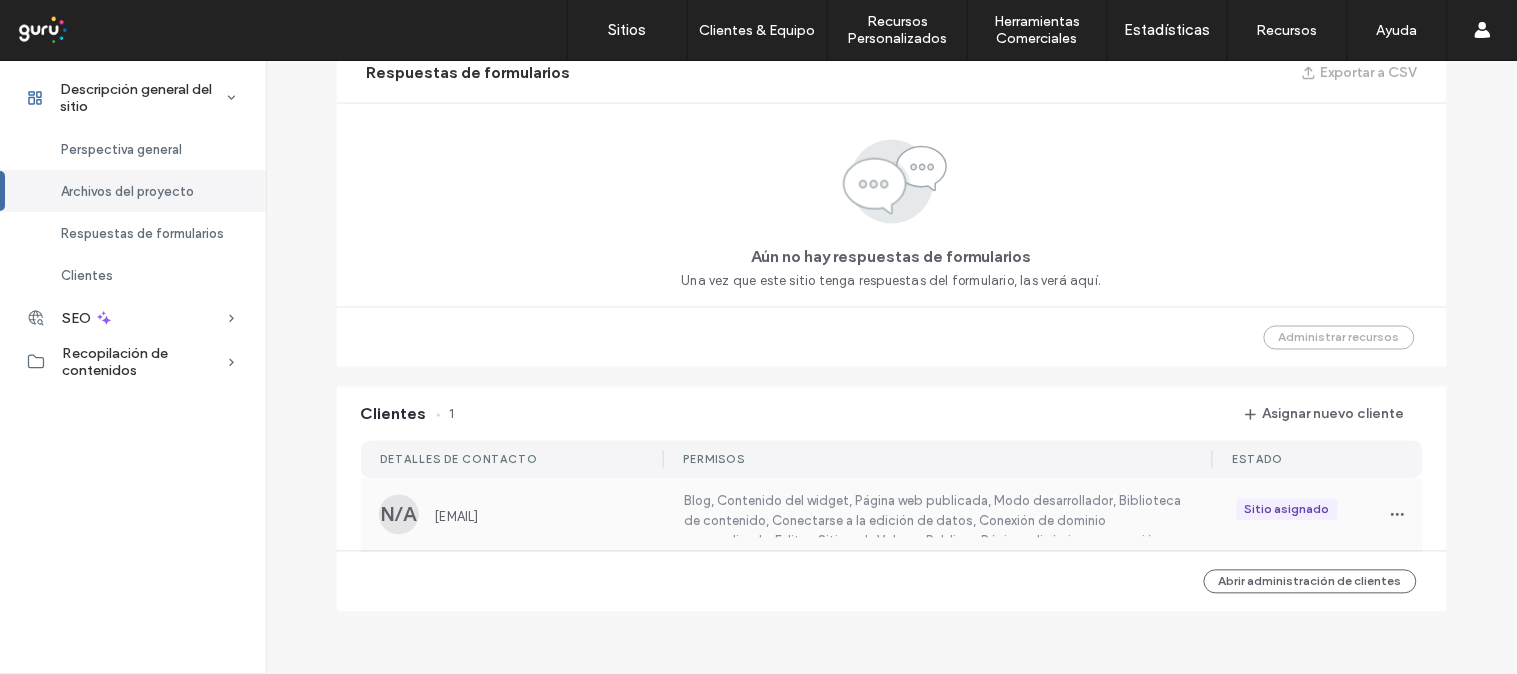 click on "N/A vasquezfloval@gmail.com" at bounding box center (519, 515) 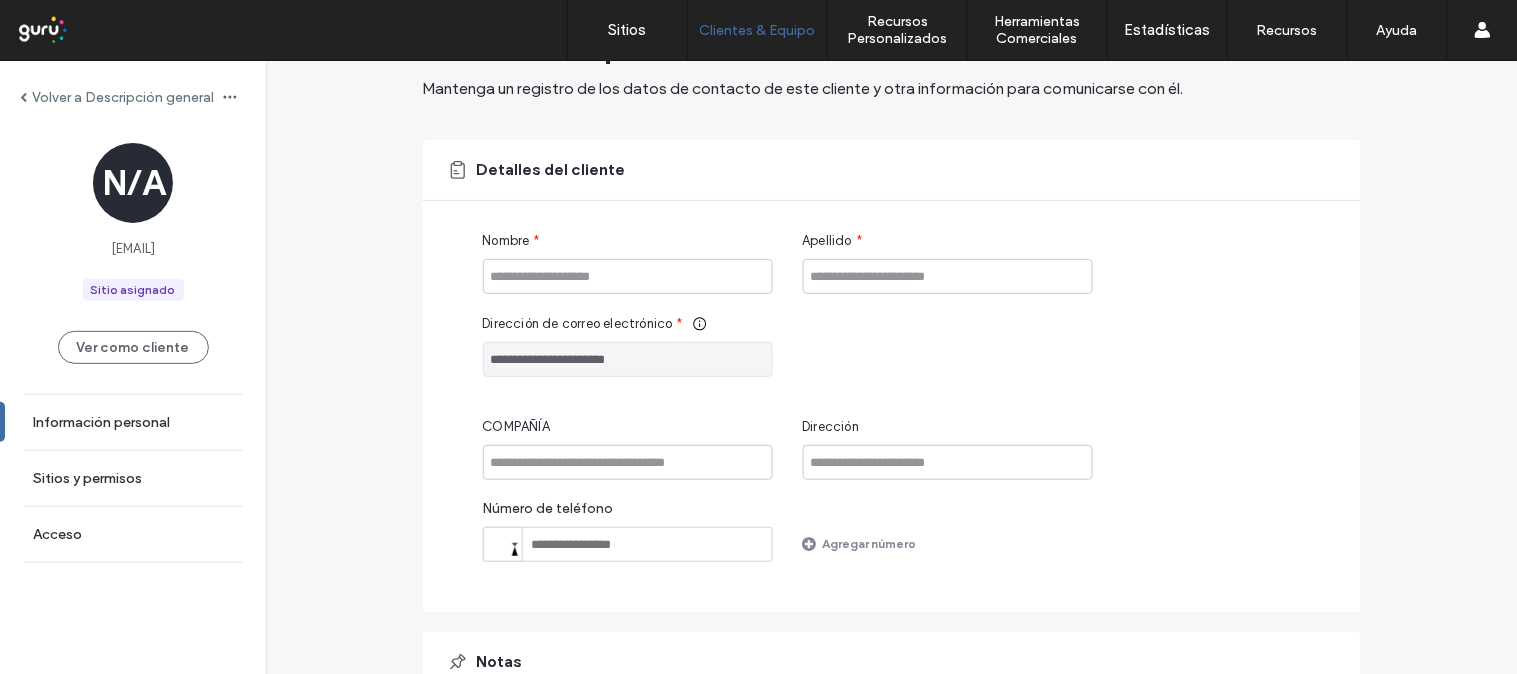 scroll, scrollTop: 111, scrollLeft: 0, axis: vertical 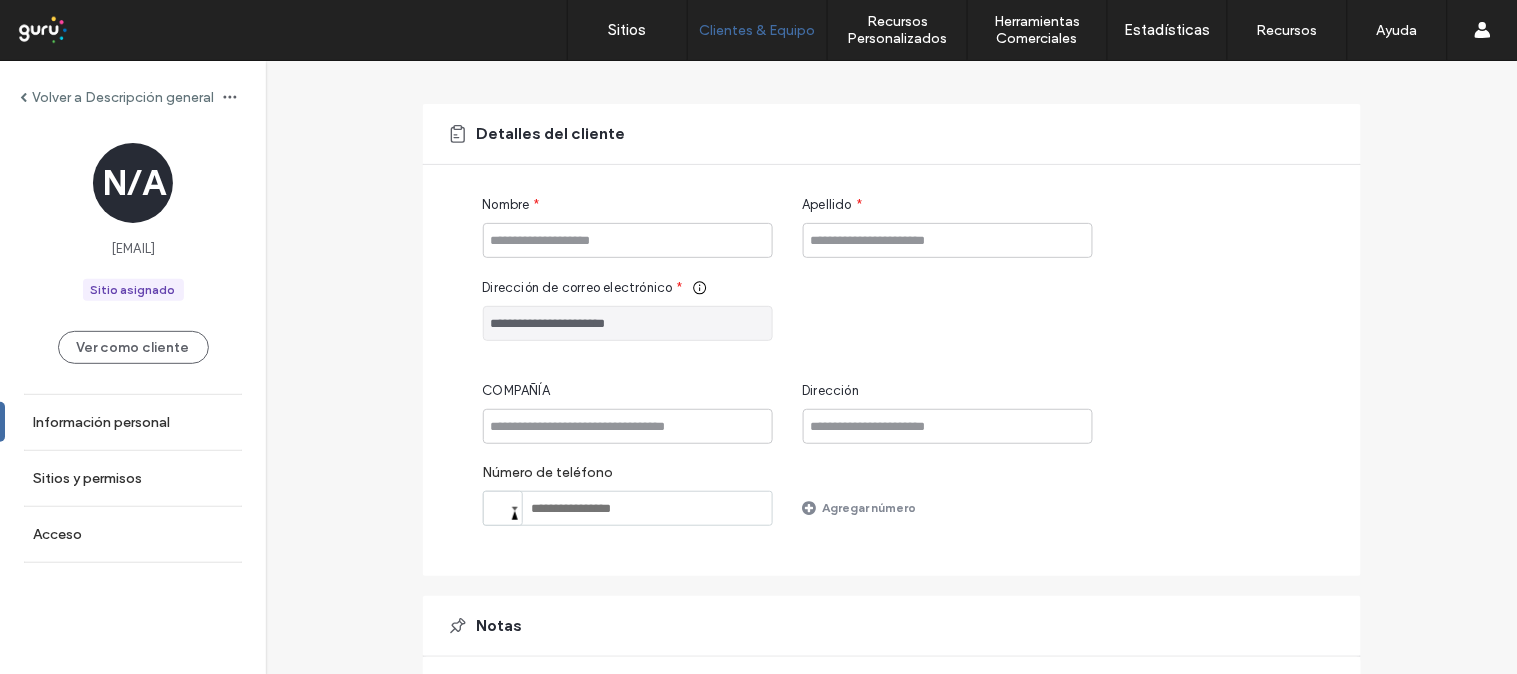drag, startPoint x: 651, startPoint y: 328, endPoint x: 411, endPoint y: 313, distance: 240.46829 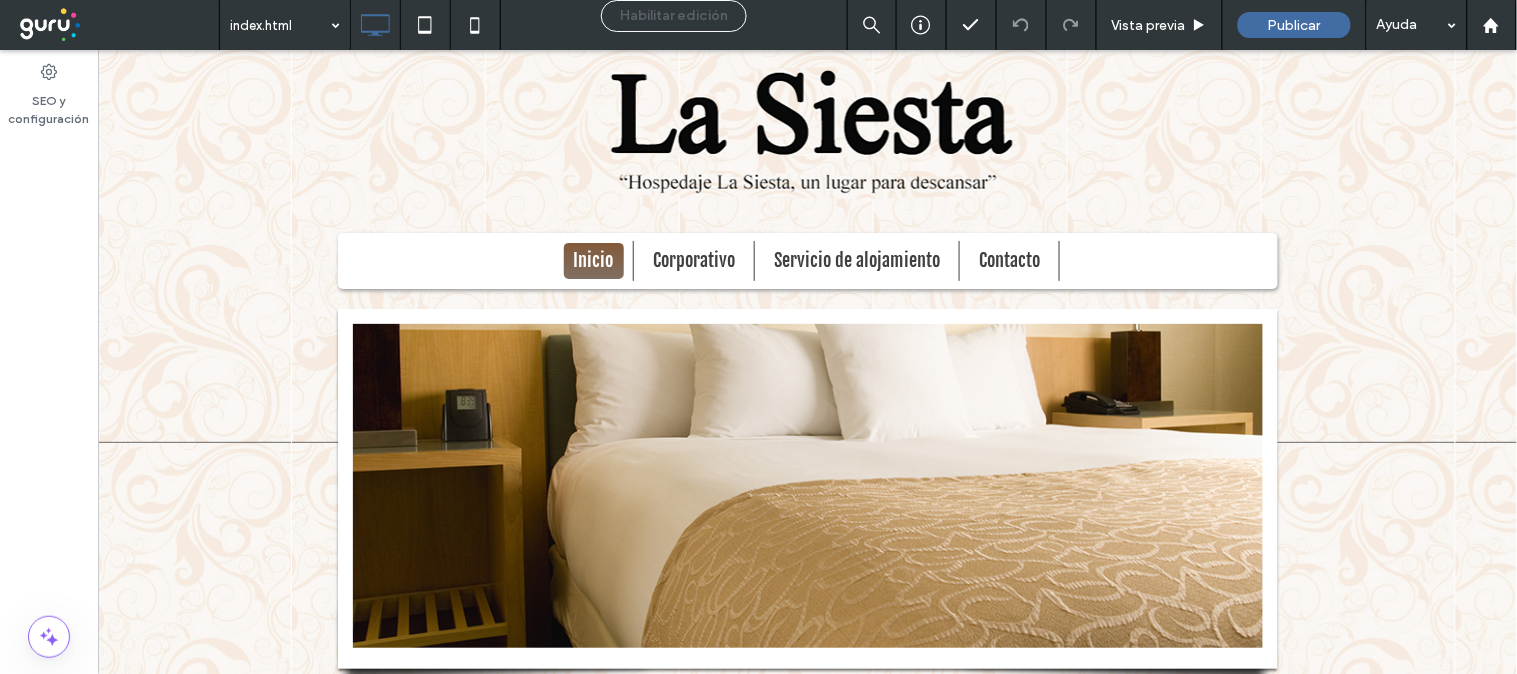 scroll, scrollTop: 0, scrollLeft: 0, axis: both 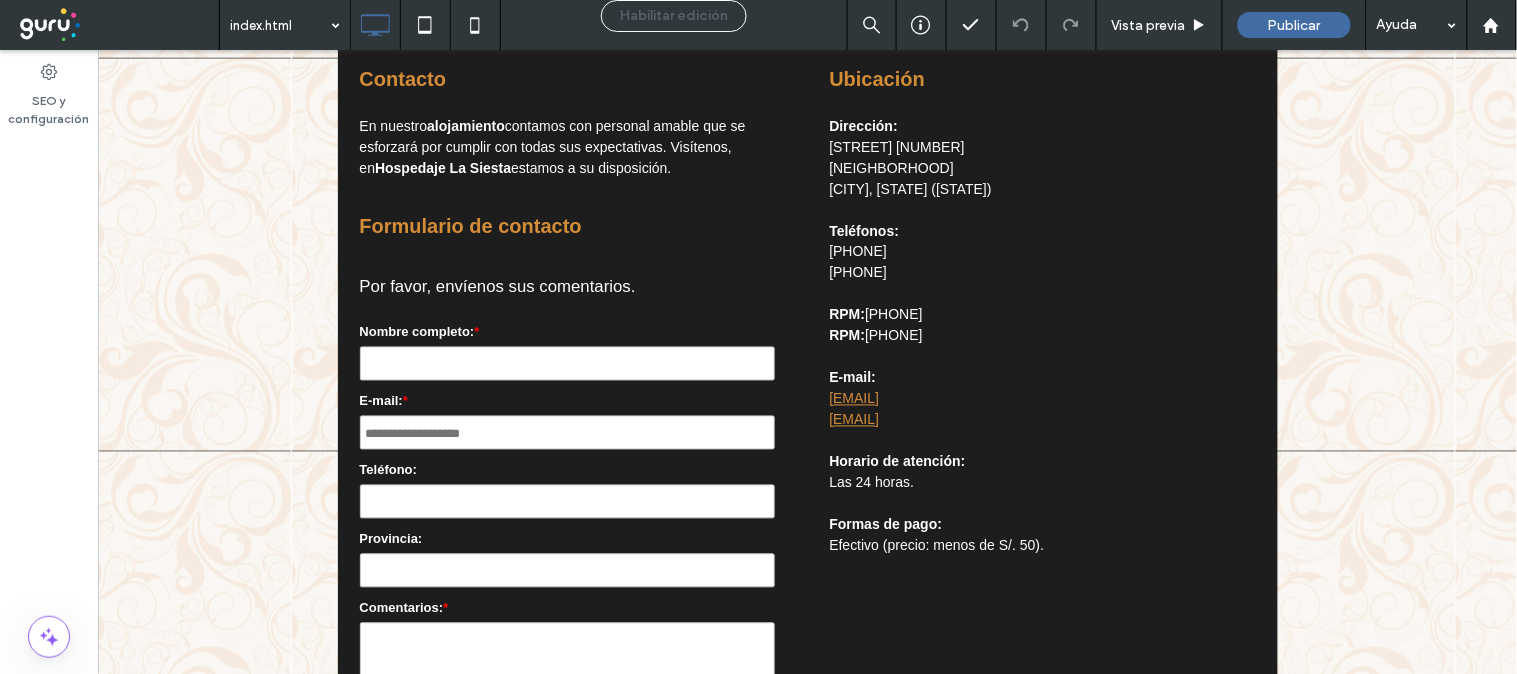 drag, startPoint x: 997, startPoint y: 392, endPoint x: 830, endPoint y: 399, distance: 167.14664 